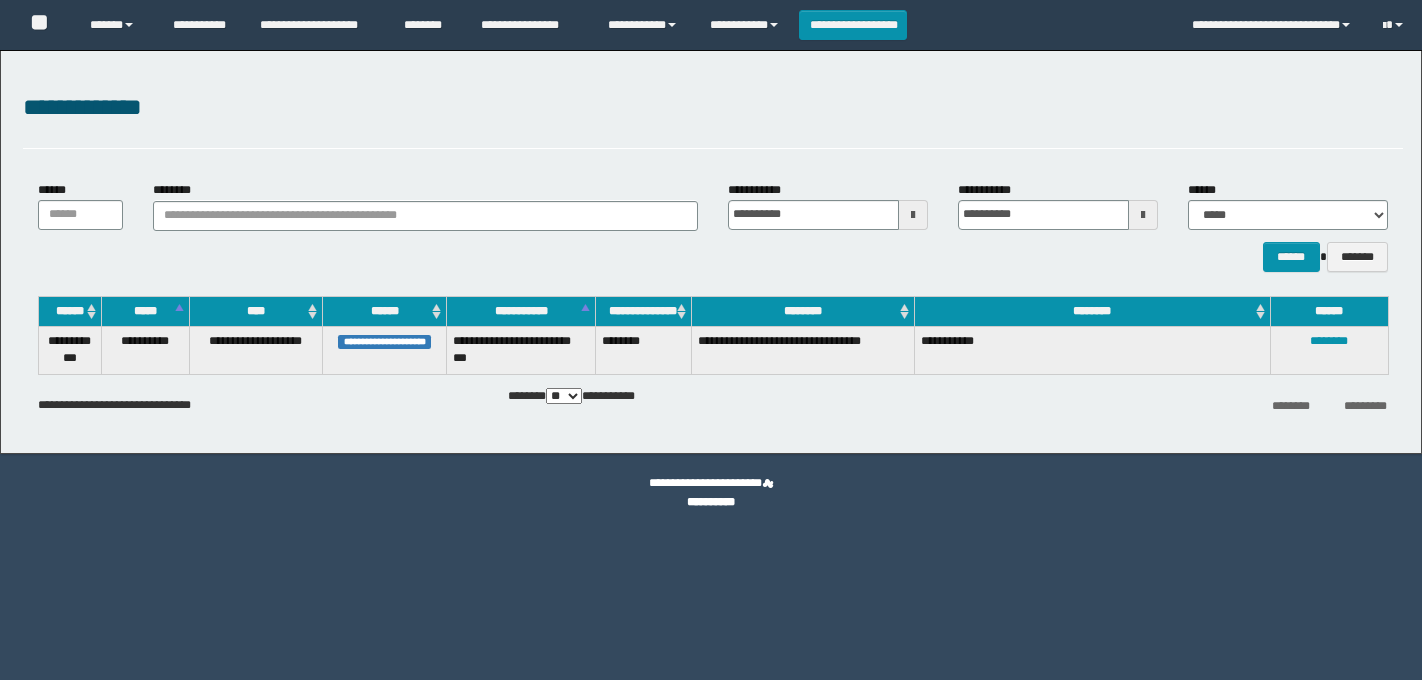 scroll, scrollTop: 0, scrollLeft: 0, axis: both 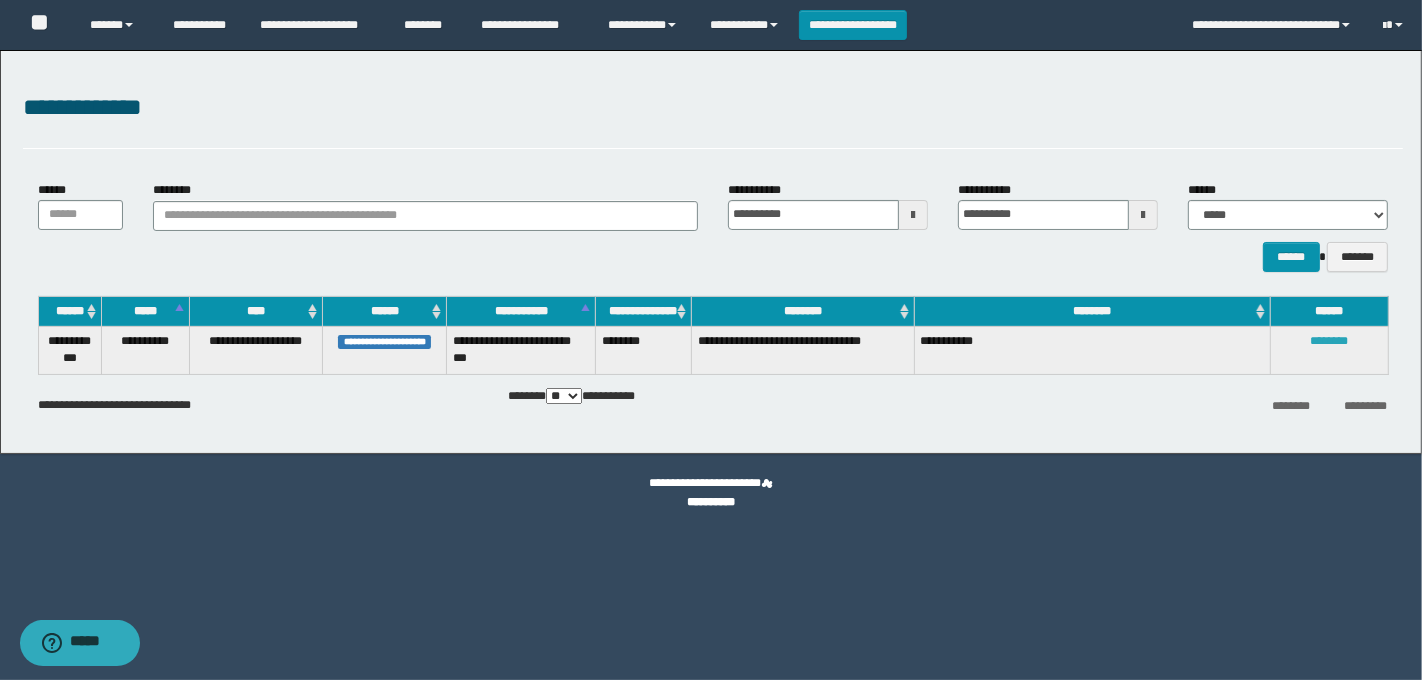 click on "********" at bounding box center (1329, 341) 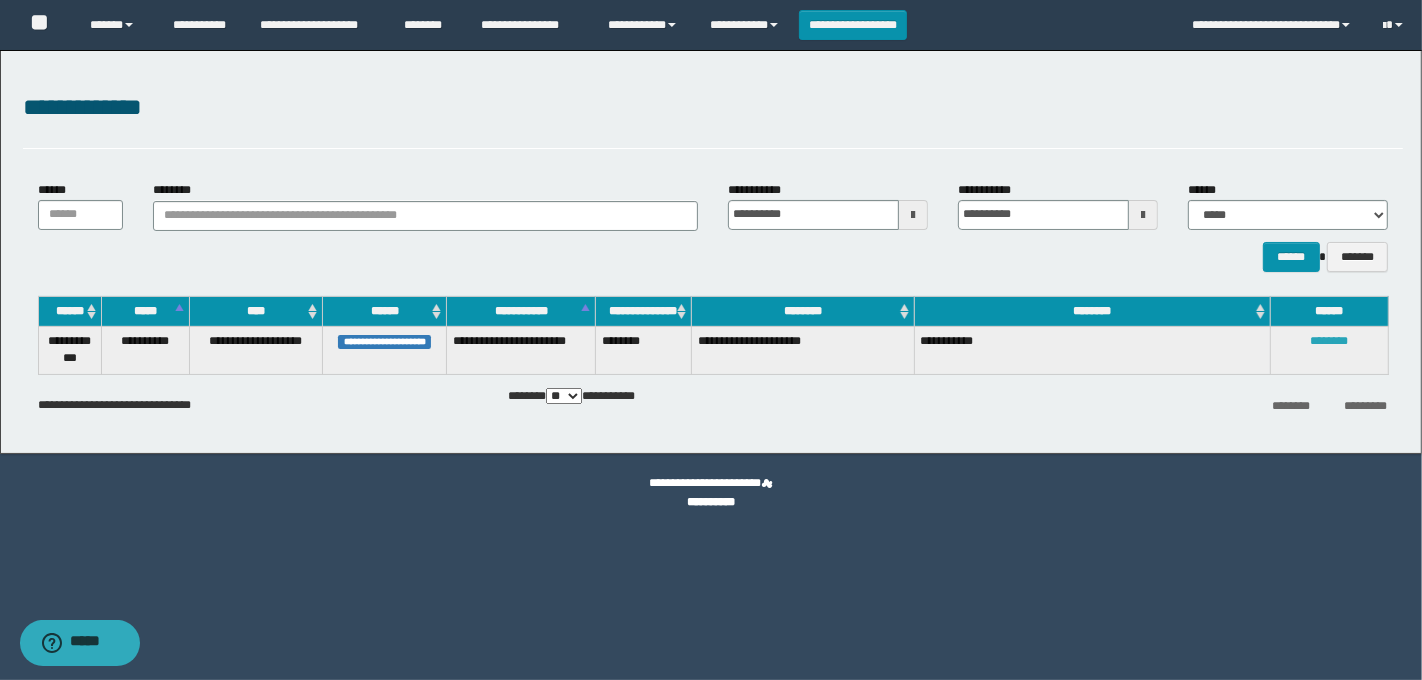 click on "********" at bounding box center (1329, 341) 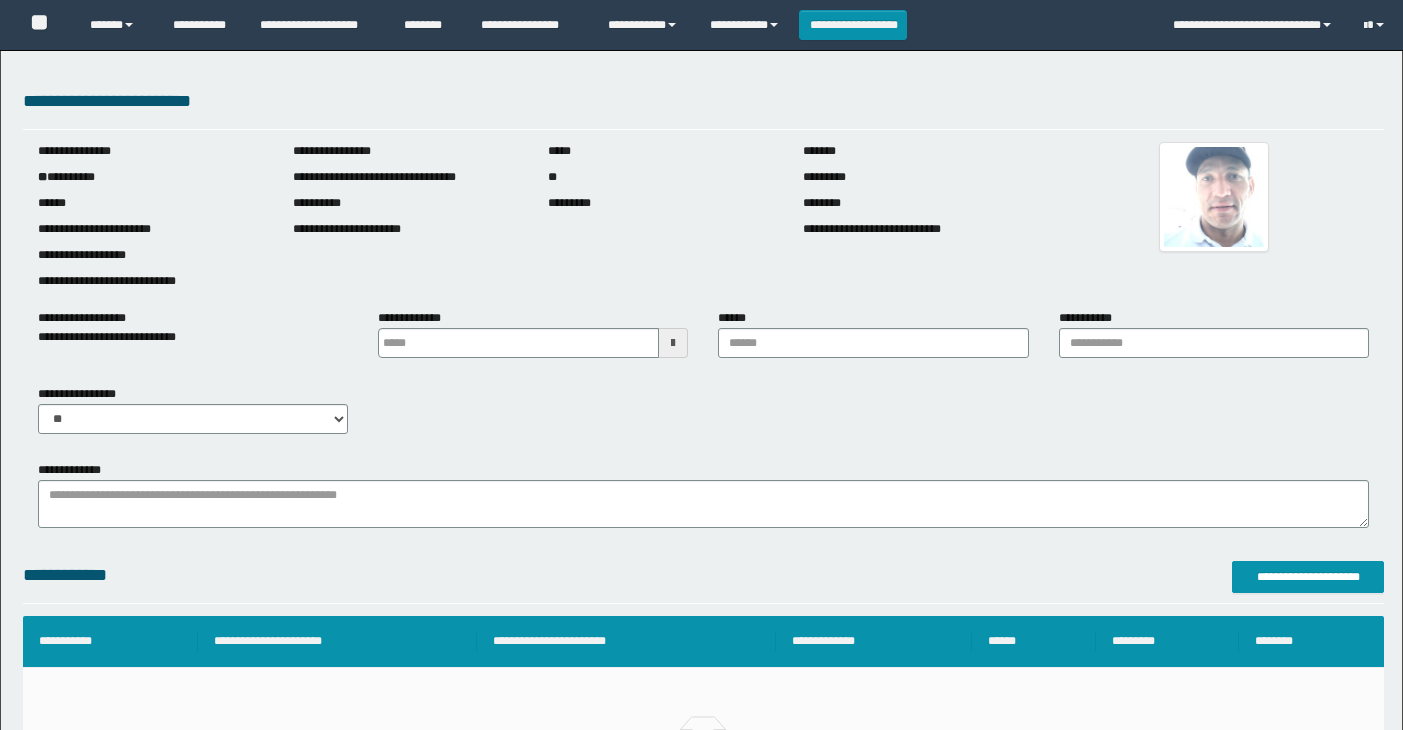 scroll, scrollTop: 0, scrollLeft: 0, axis: both 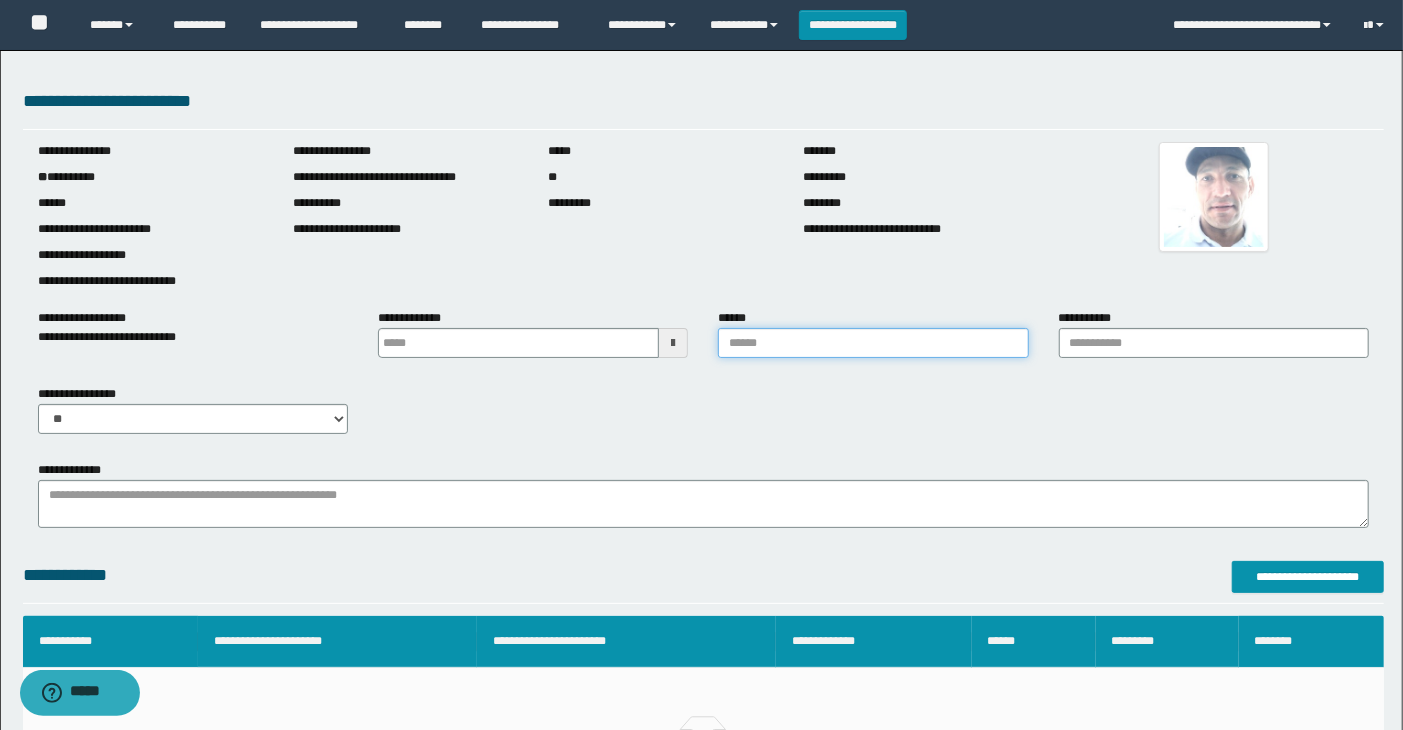 click on "******" at bounding box center (873, 343) 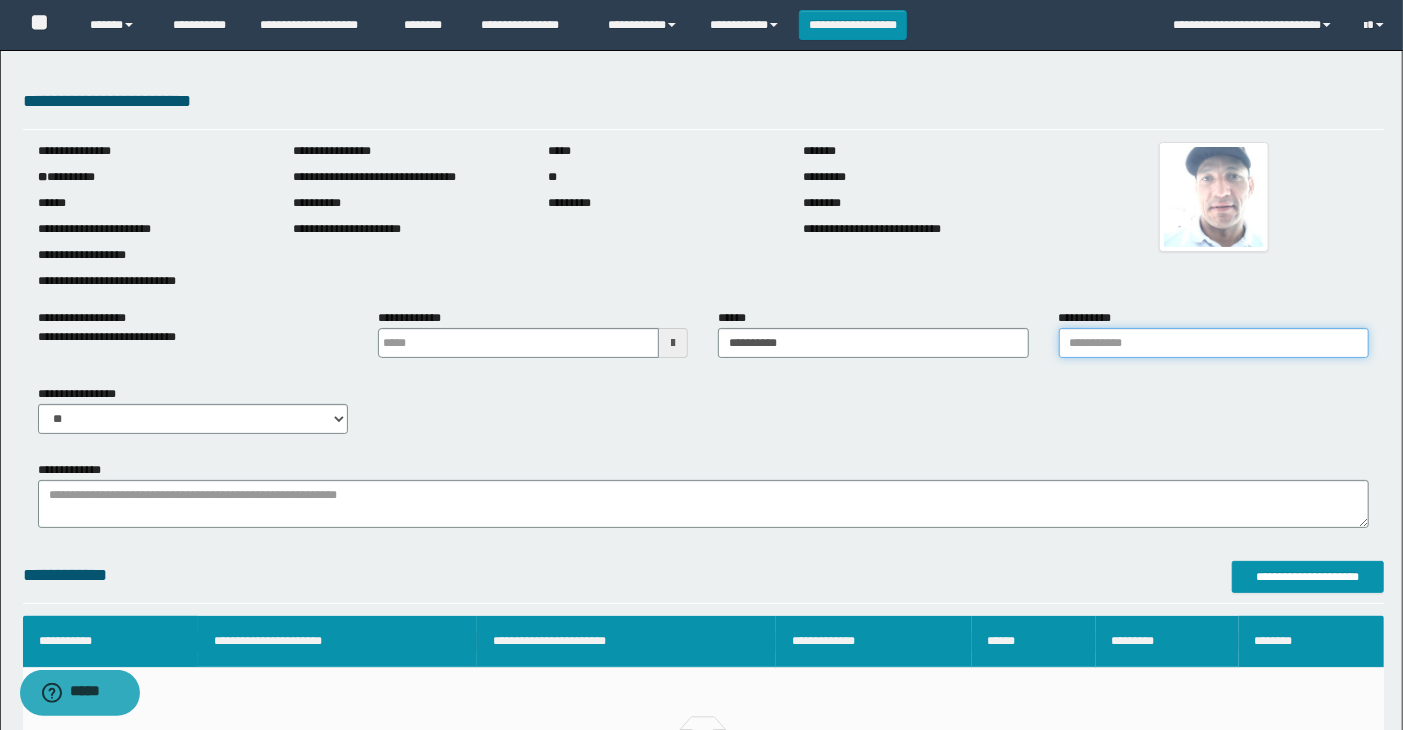 click on "**********" at bounding box center [1214, 343] 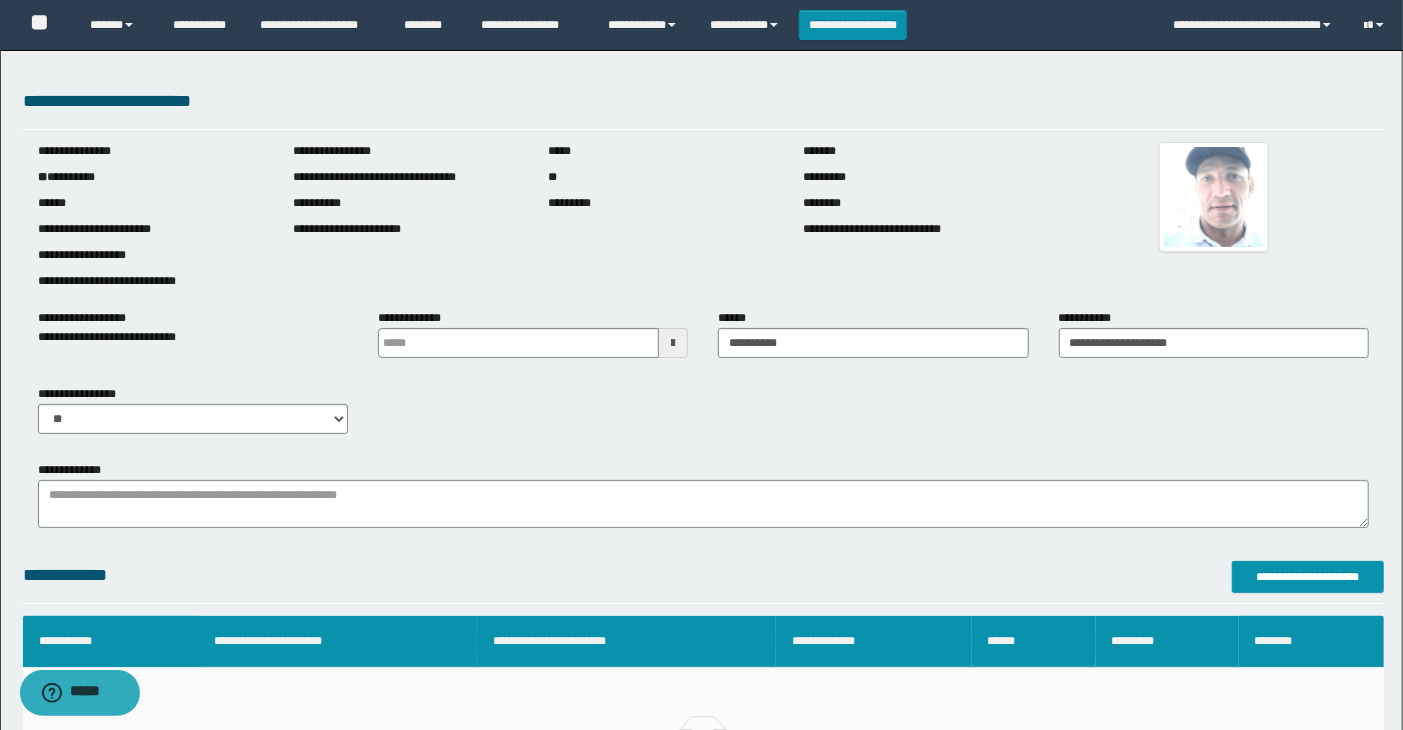 click at bounding box center (673, 343) 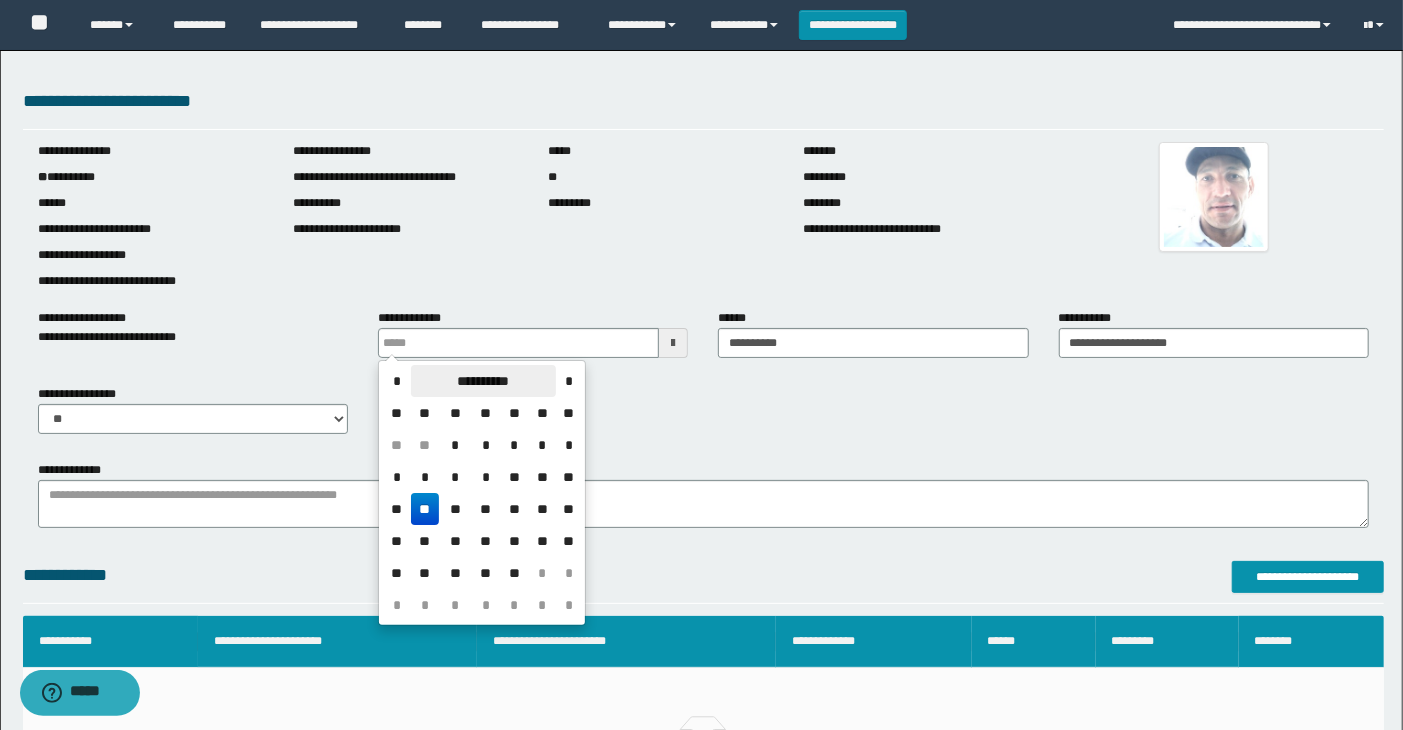 click on "**********" at bounding box center [483, 381] 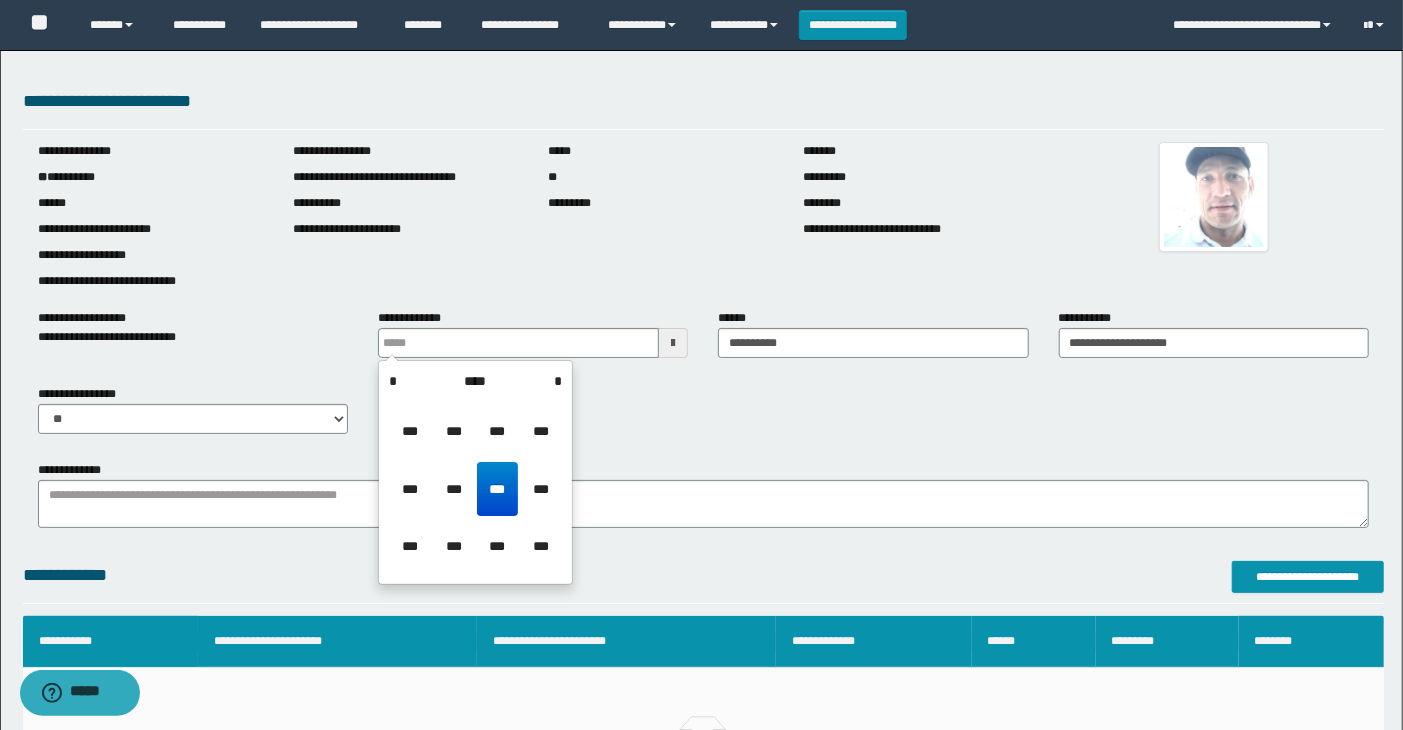 click on "****" at bounding box center (475, 381) 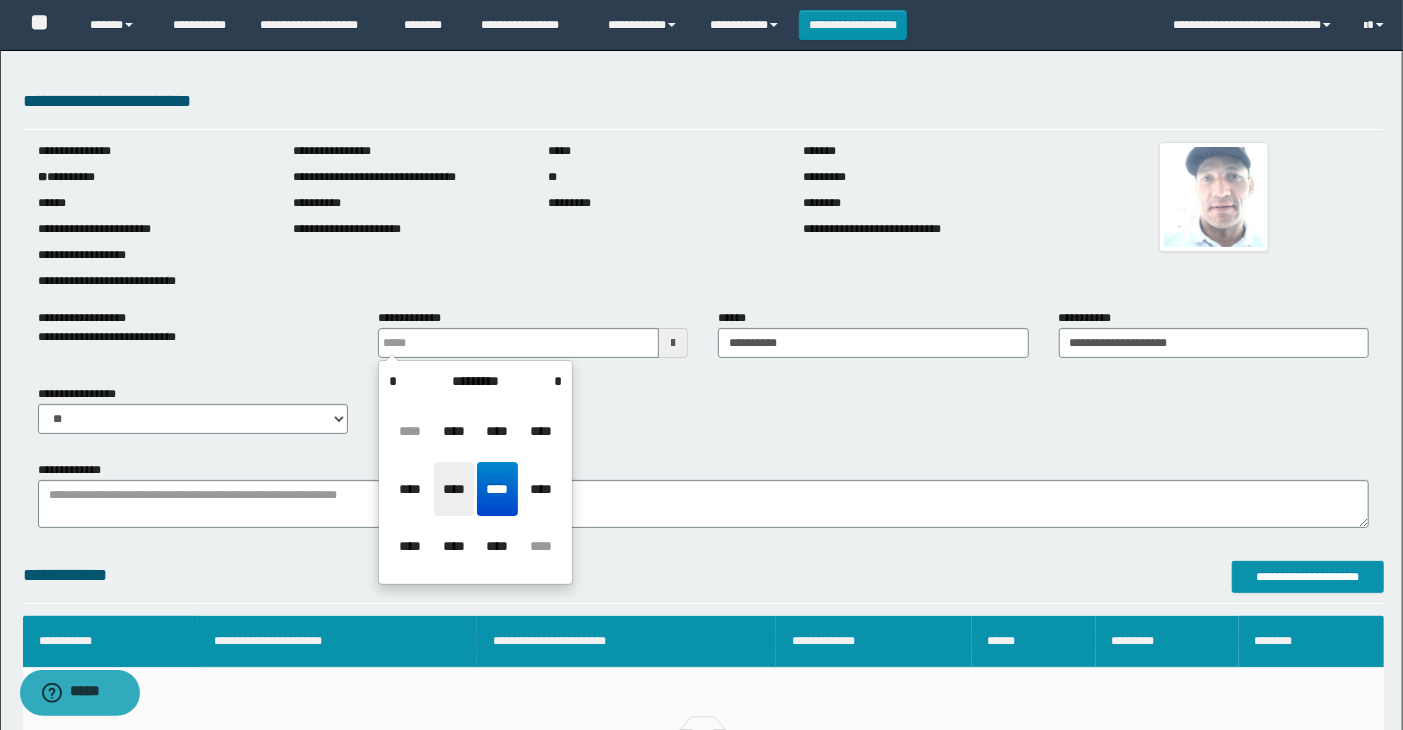 click on "****" at bounding box center [454, 489] 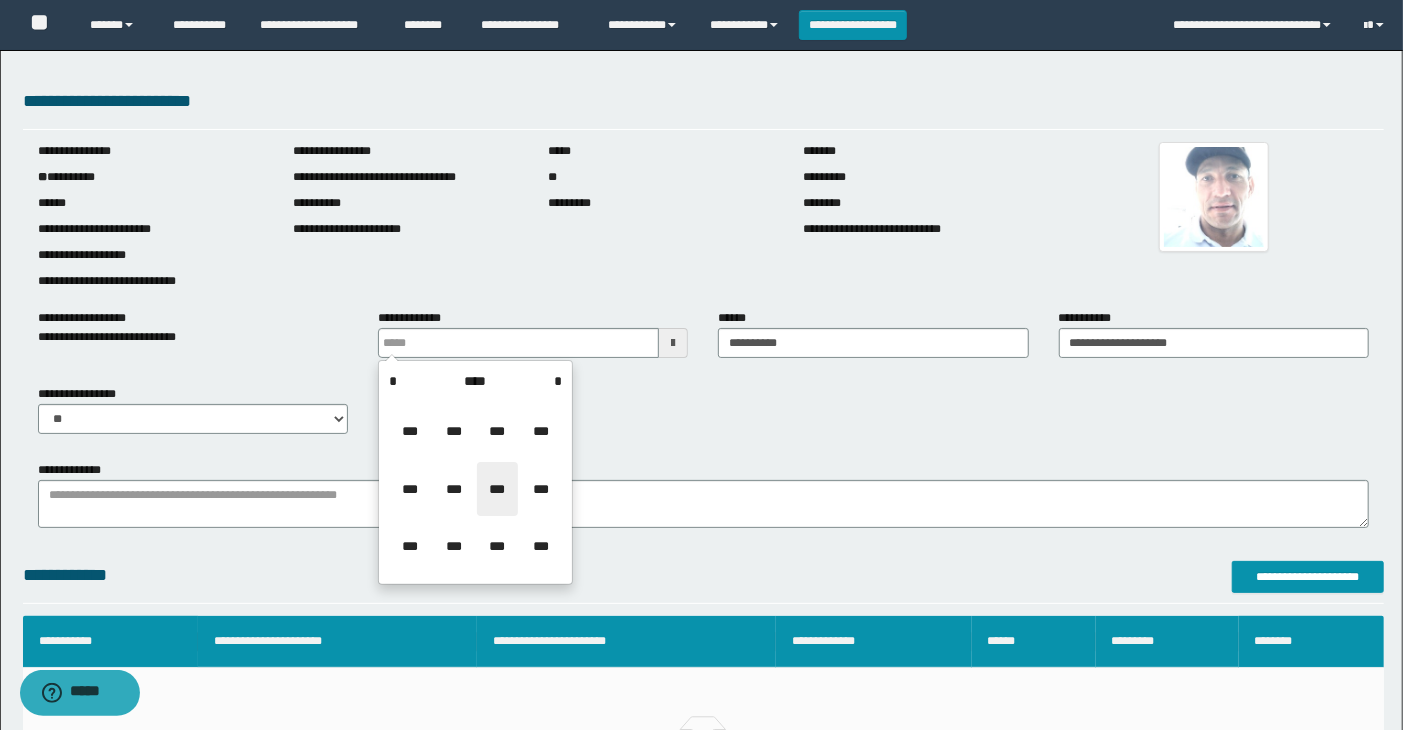 click on "***" at bounding box center [497, 489] 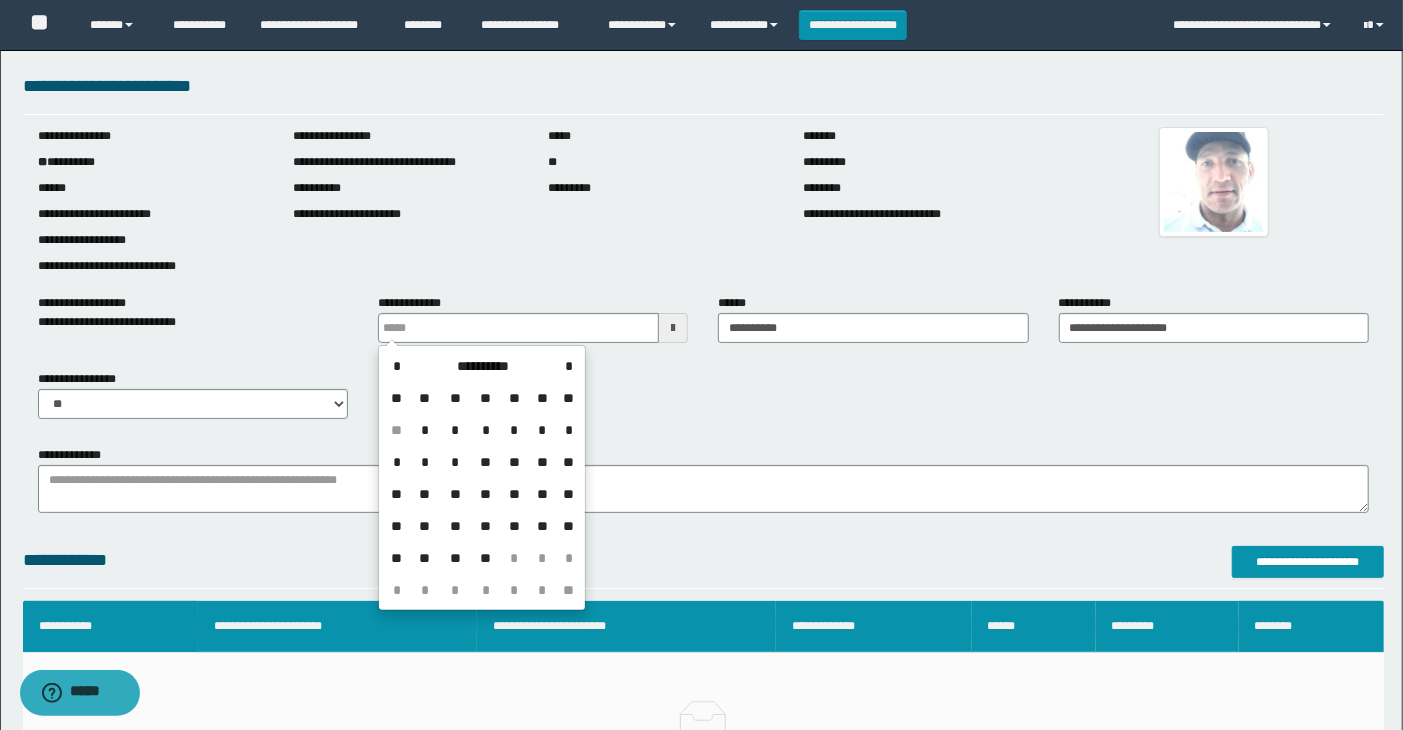 scroll, scrollTop: 333, scrollLeft: 0, axis: vertical 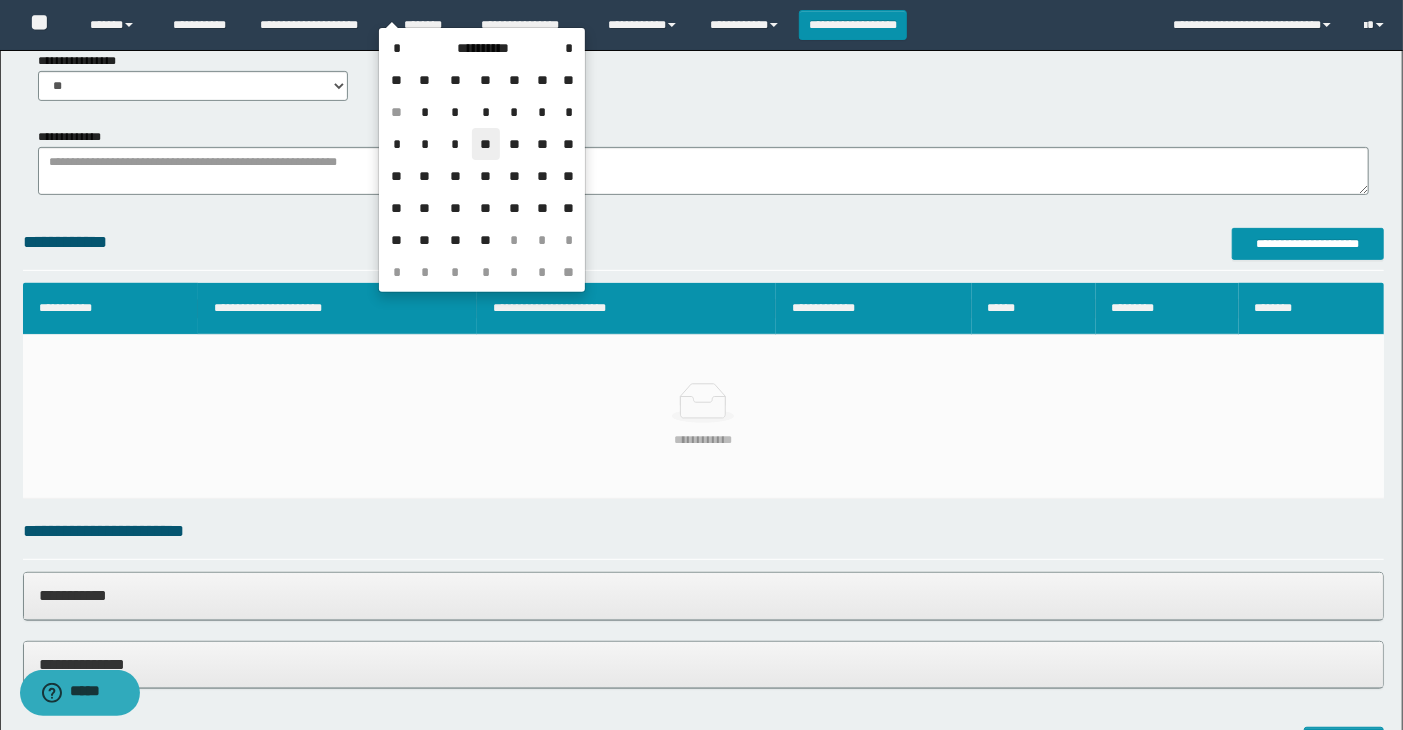click on "**" at bounding box center [486, 144] 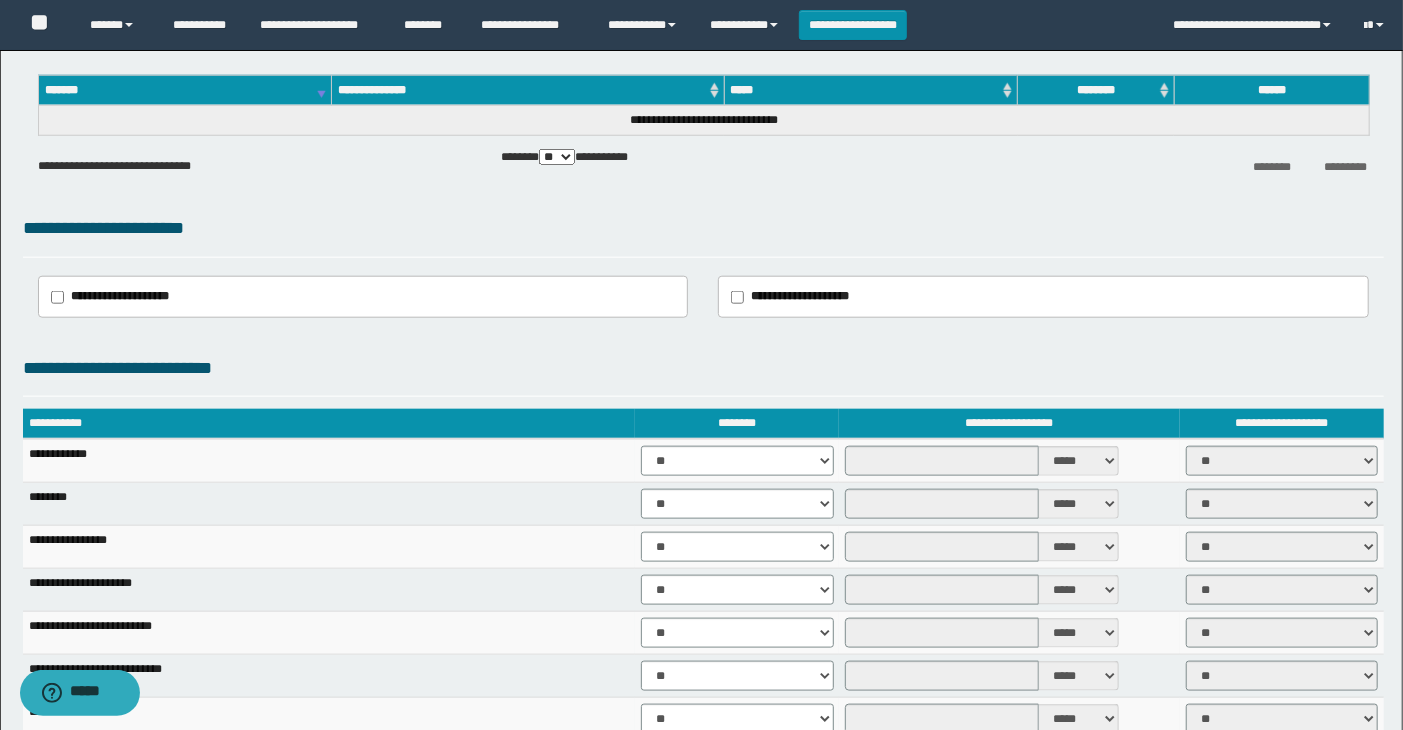 scroll, scrollTop: 1237, scrollLeft: 0, axis: vertical 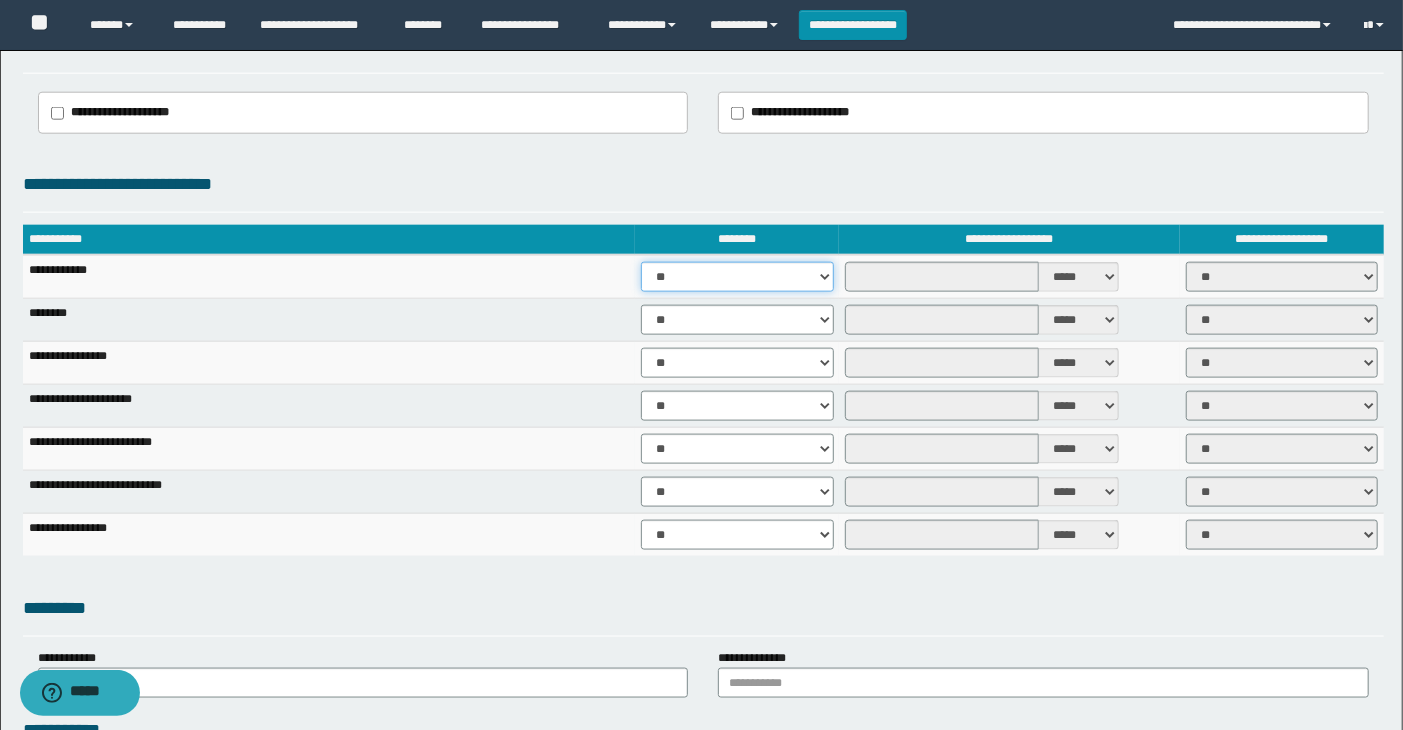 click on "**
**" at bounding box center (737, 277) 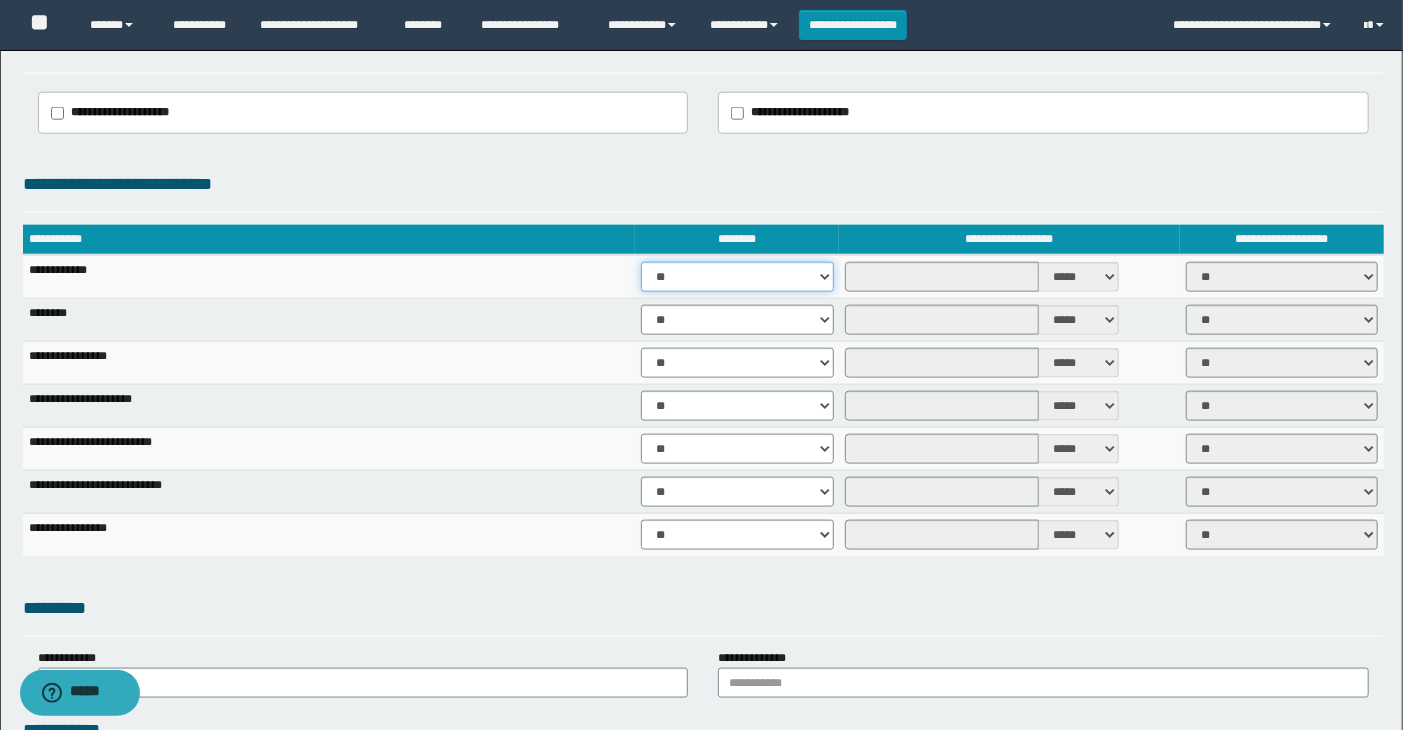 select on "****" 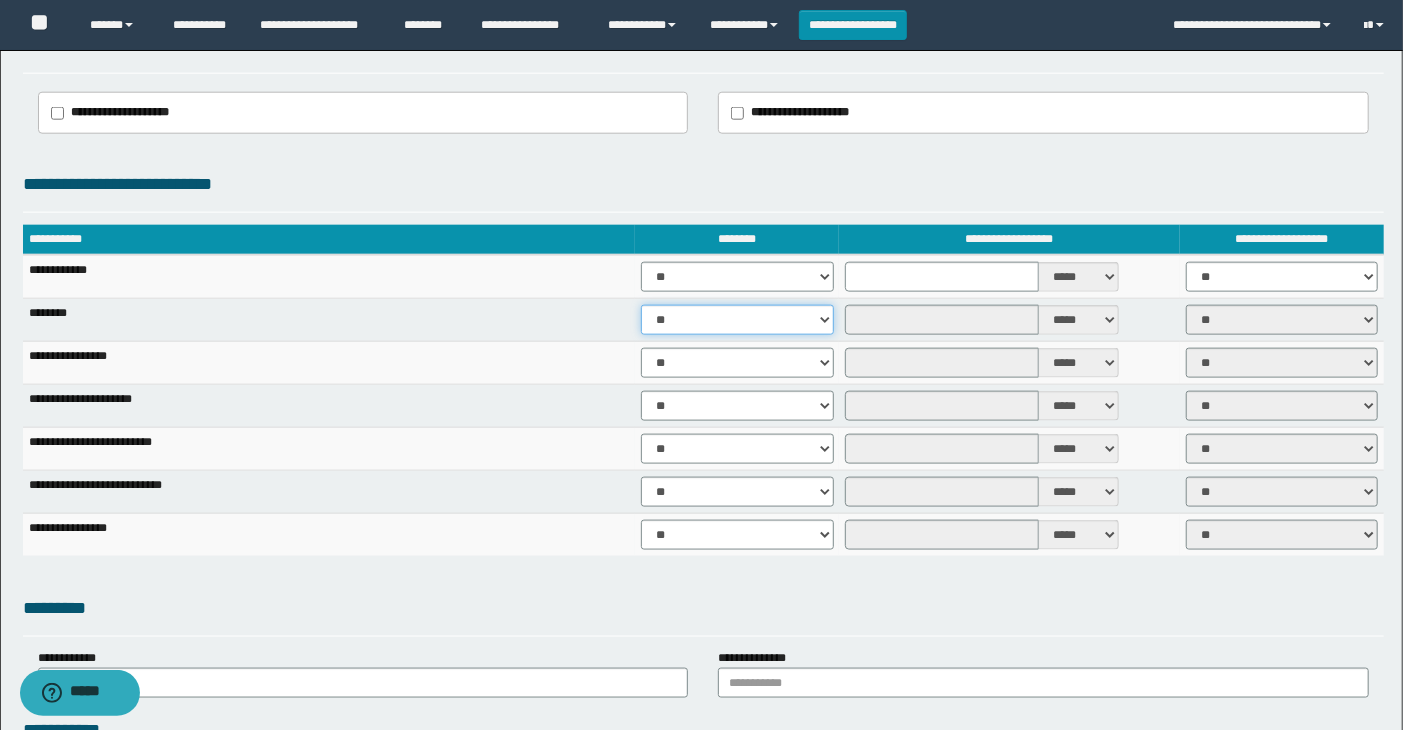 click on "**
**" at bounding box center (737, 320) 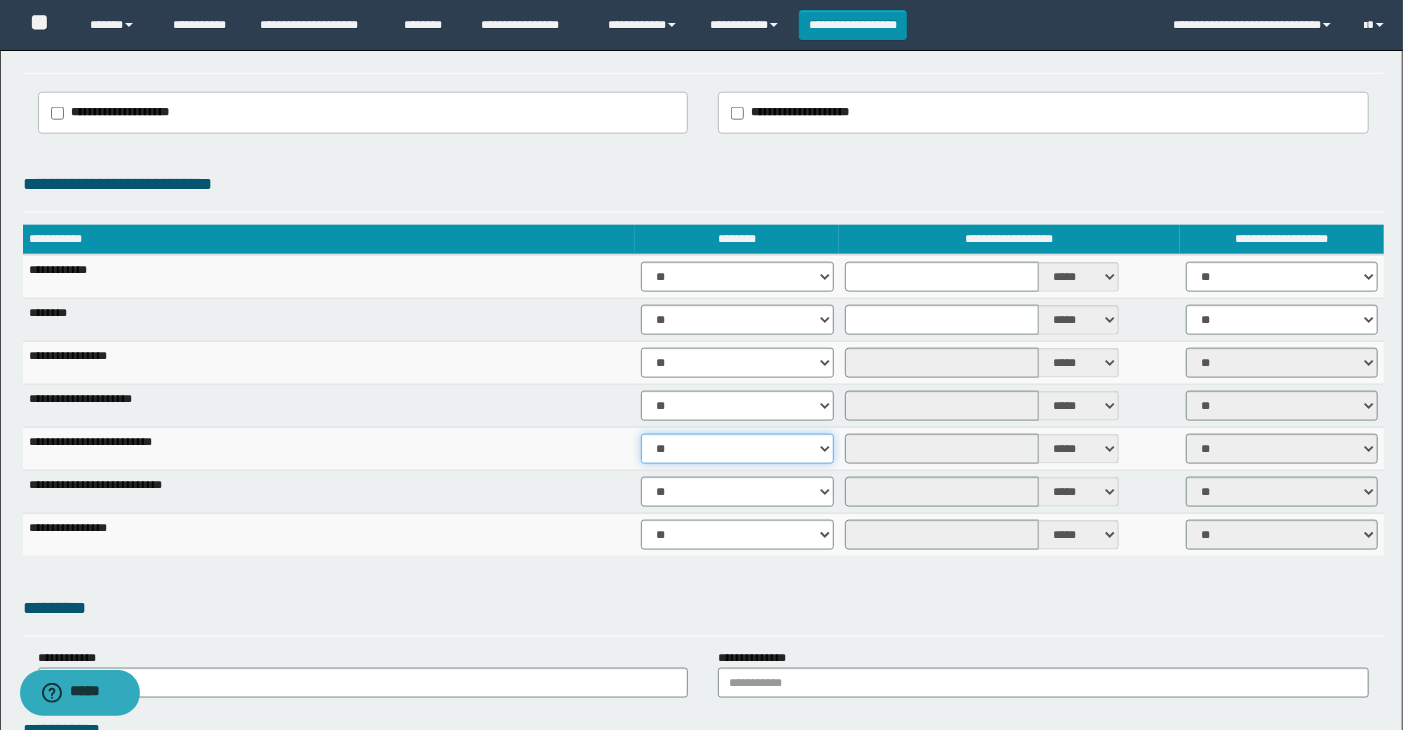click on "**
**" at bounding box center [737, 449] 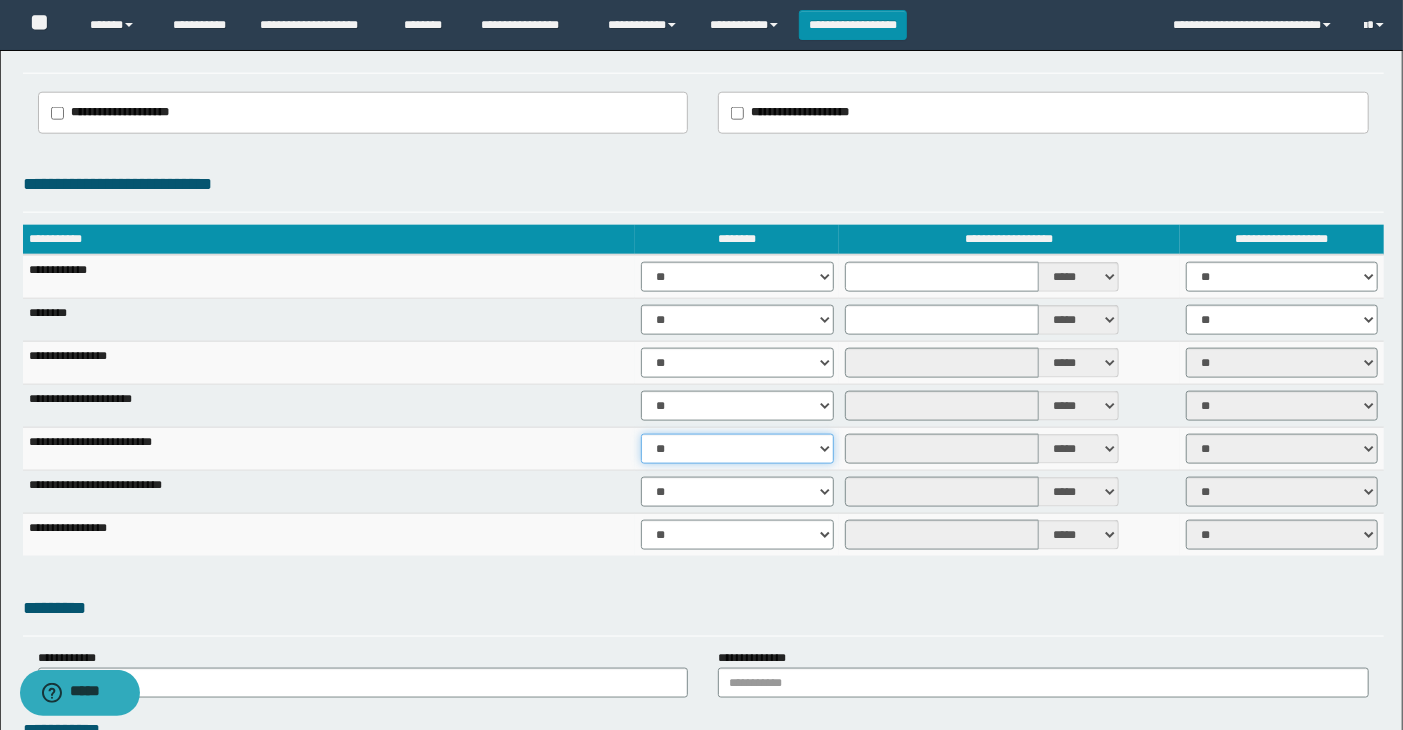 select on "****" 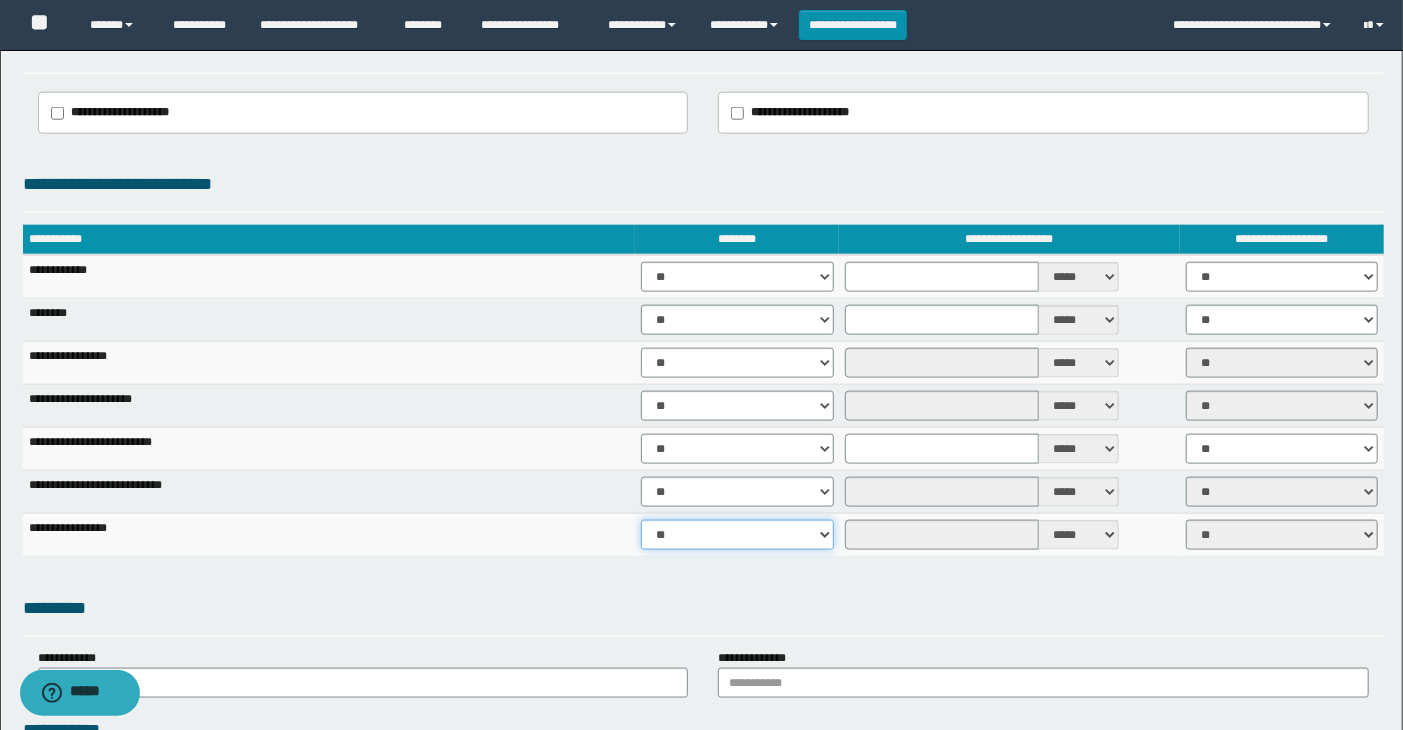 click on "**
**" at bounding box center [737, 535] 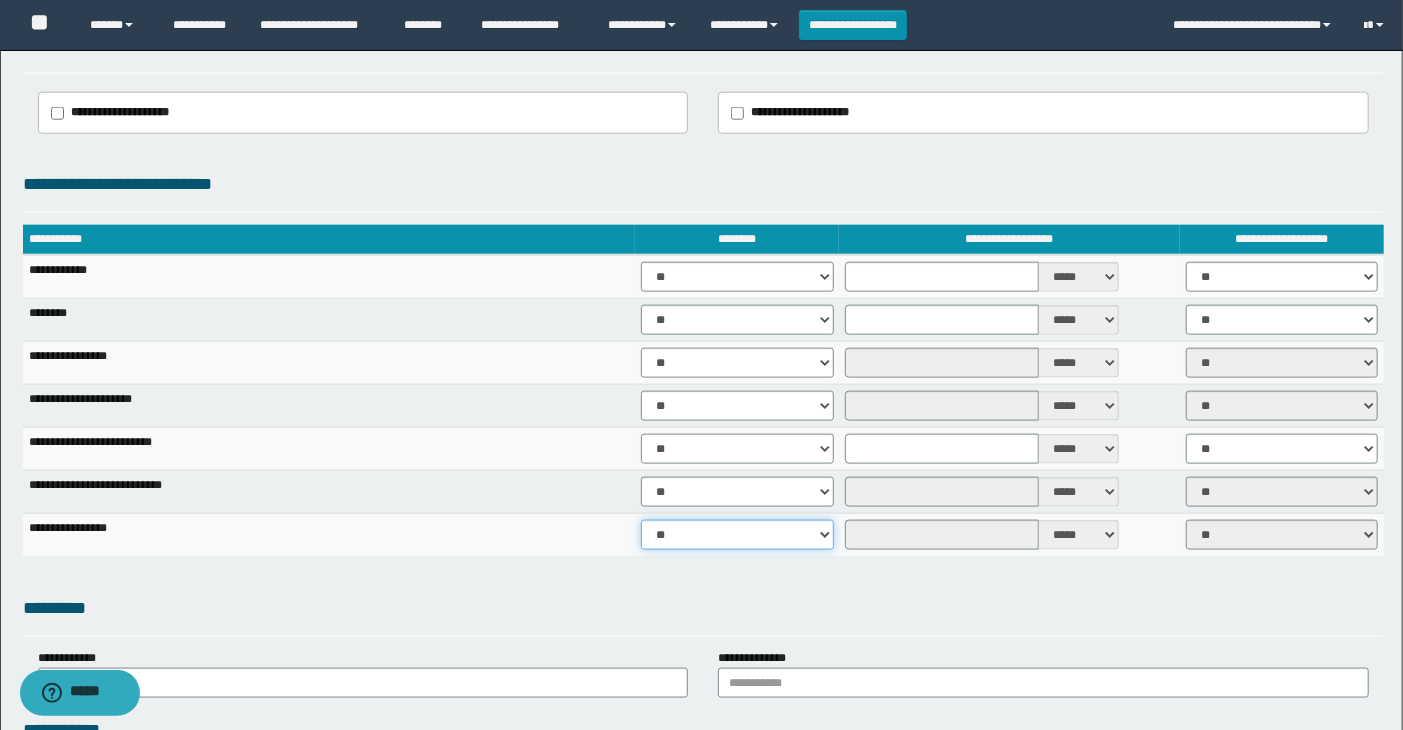 select on "****" 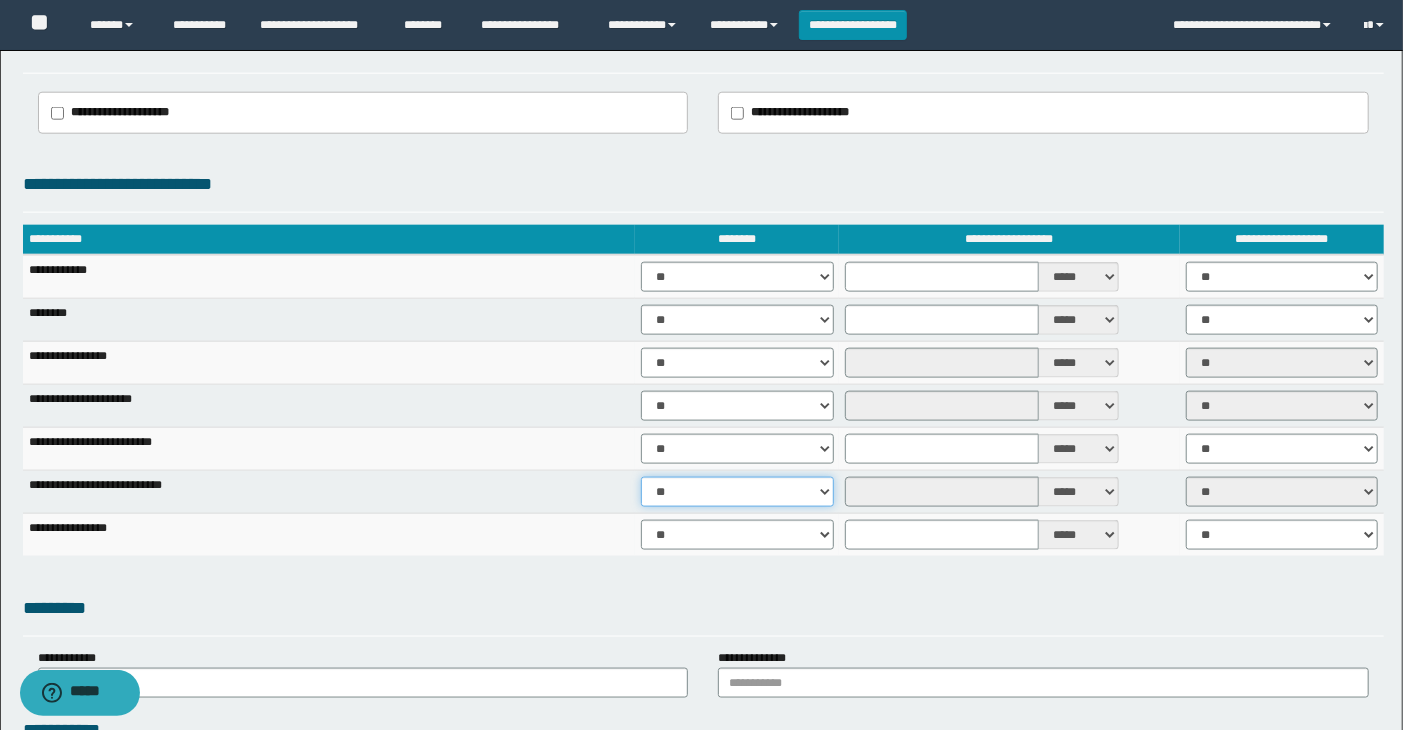 click on "**
**" at bounding box center (737, 492) 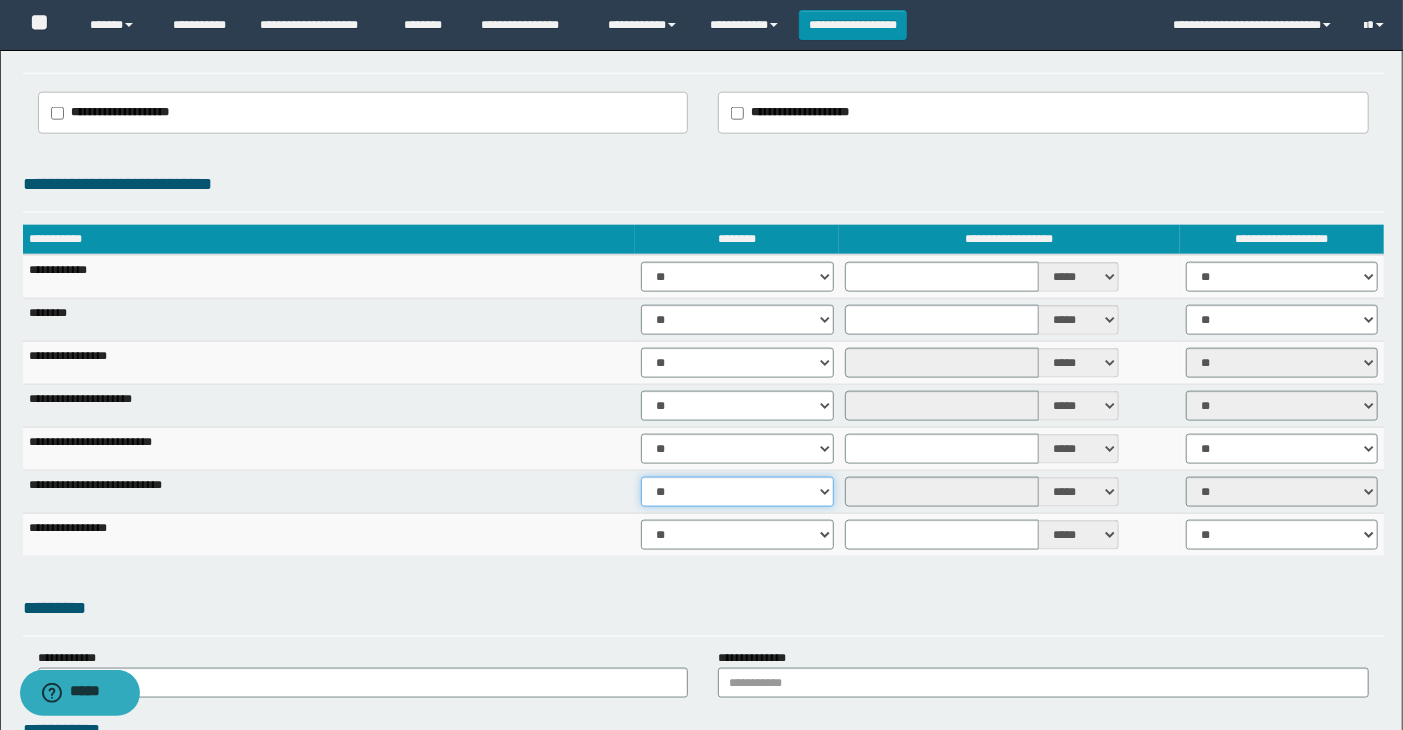 select on "****" 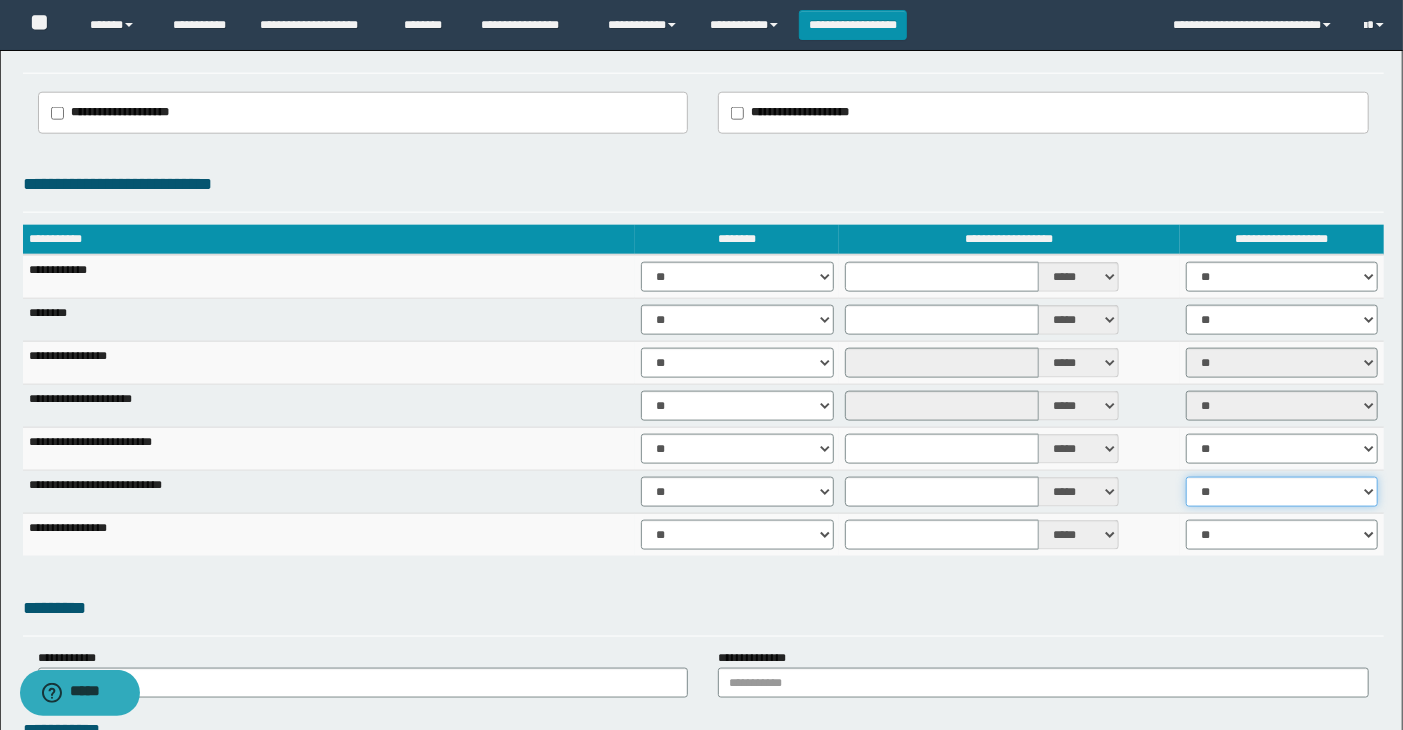click on "**
**" at bounding box center [1282, 492] 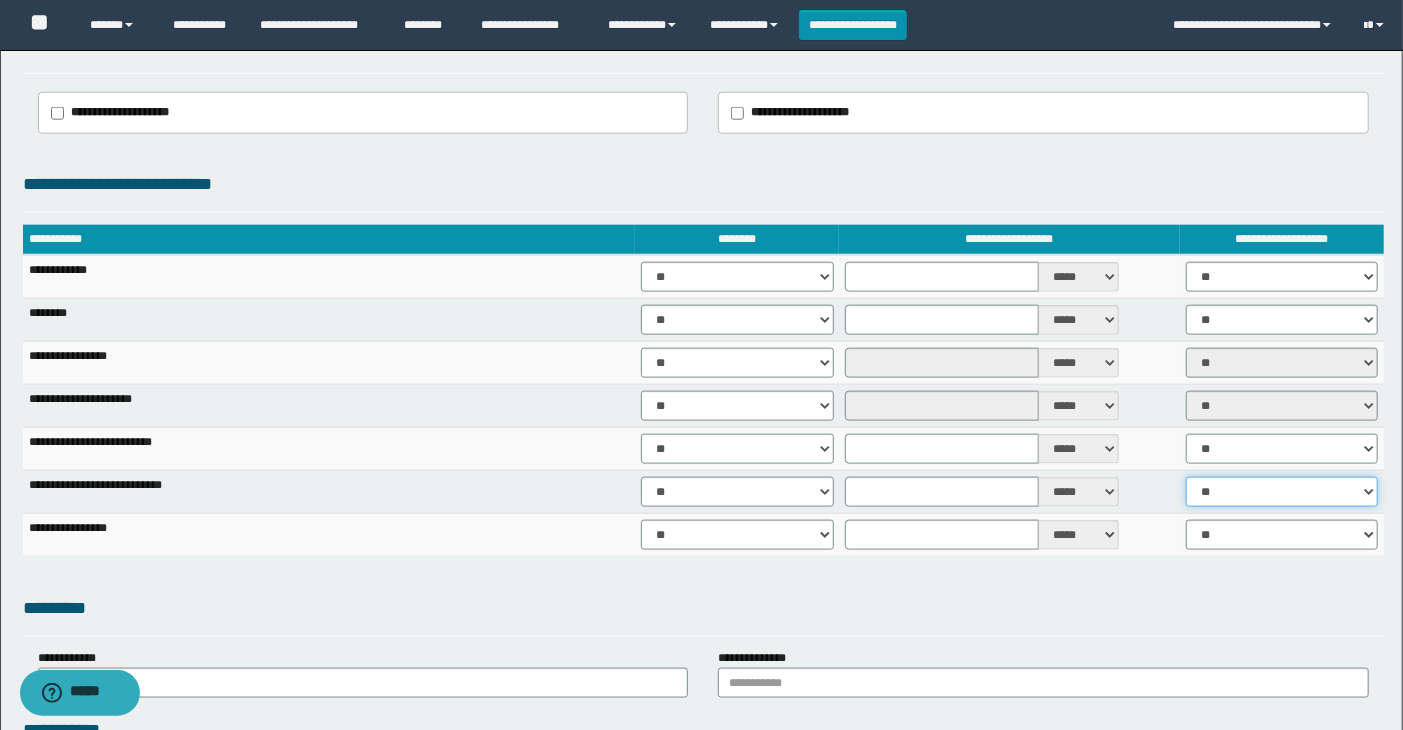 select on "****" 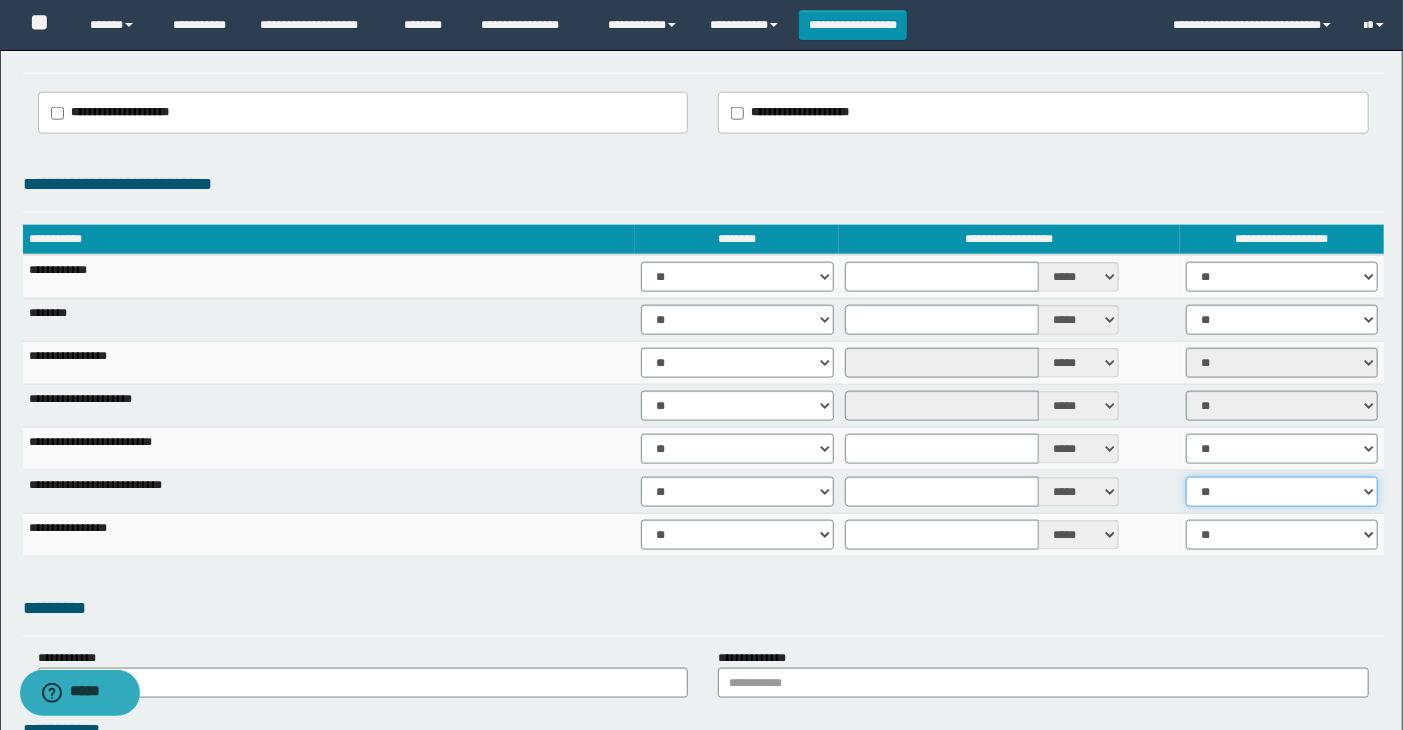 scroll, scrollTop: 1460, scrollLeft: 0, axis: vertical 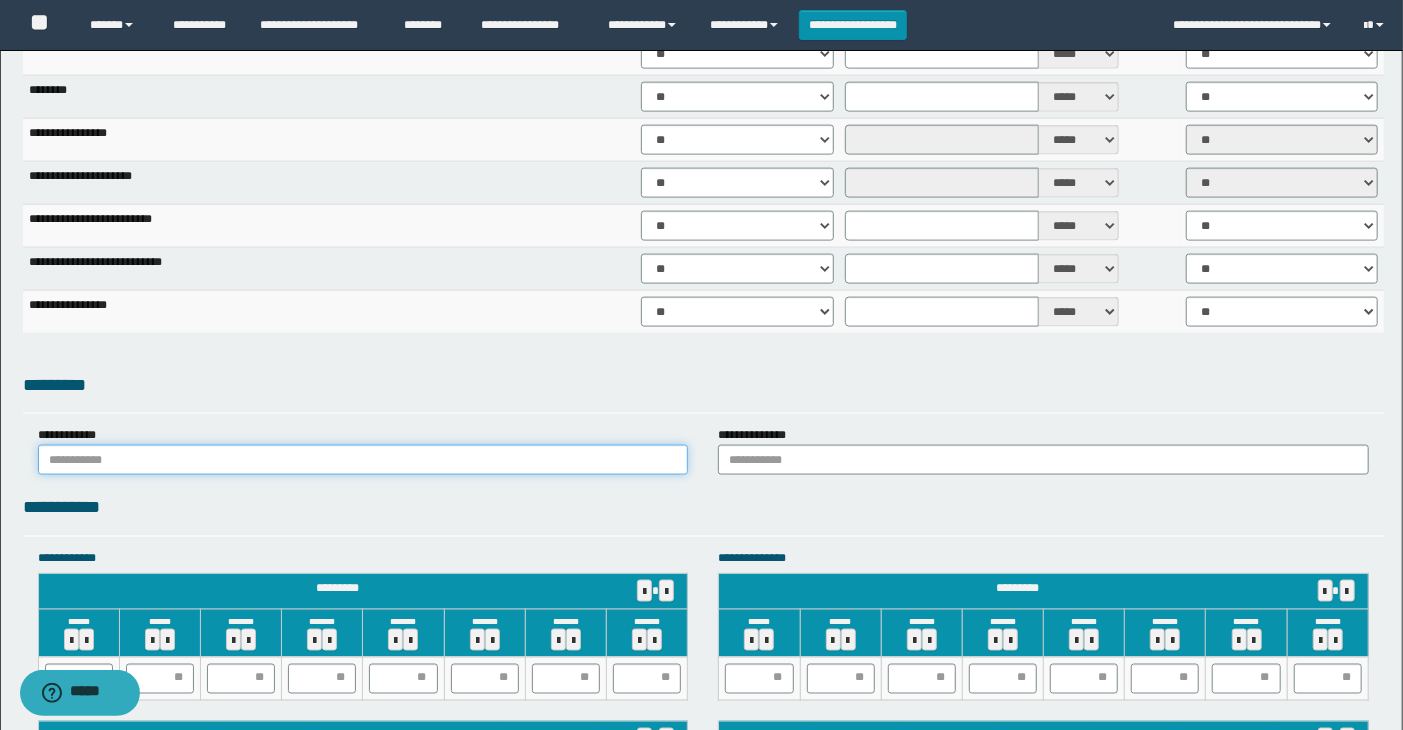 click at bounding box center (363, 460) 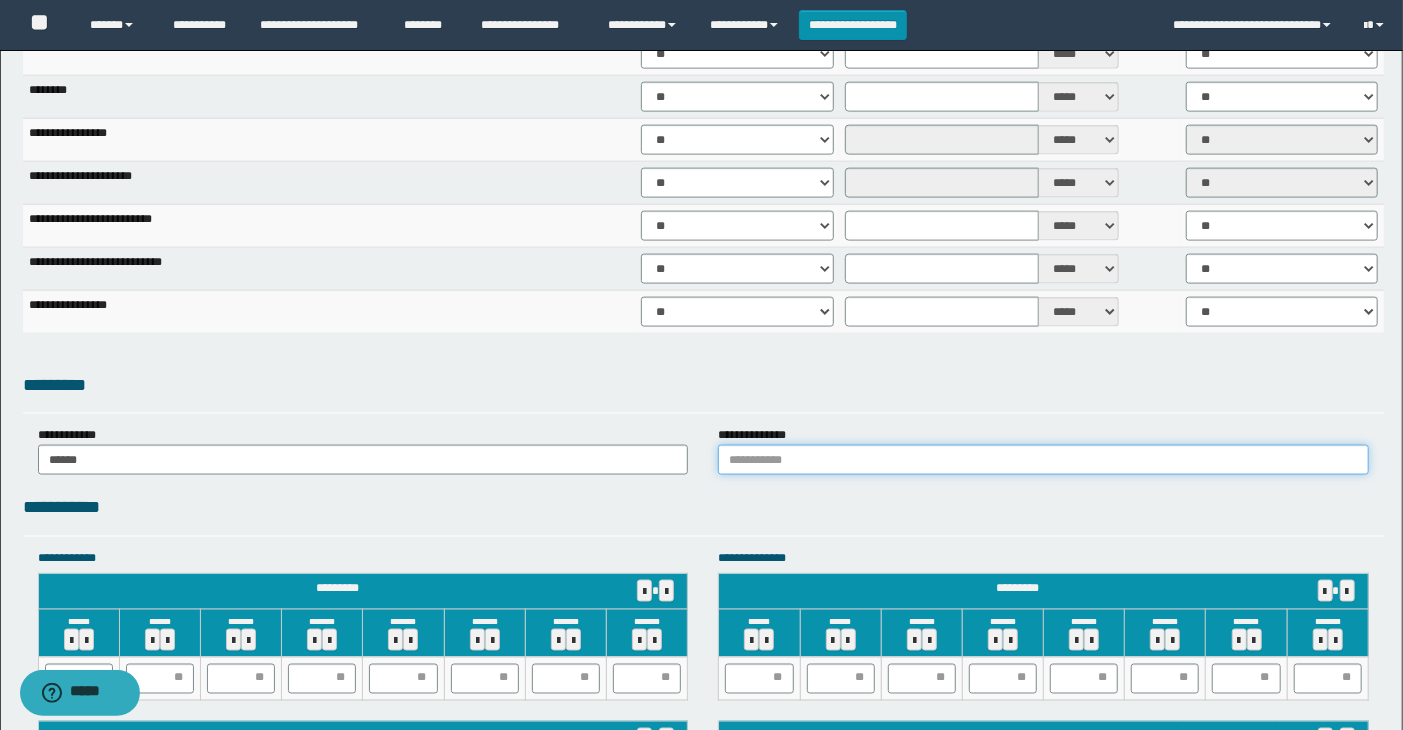 drag, startPoint x: 853, startPoint y: 453, endPoint x: 865, endPoint y: 481, distance: 30.463093 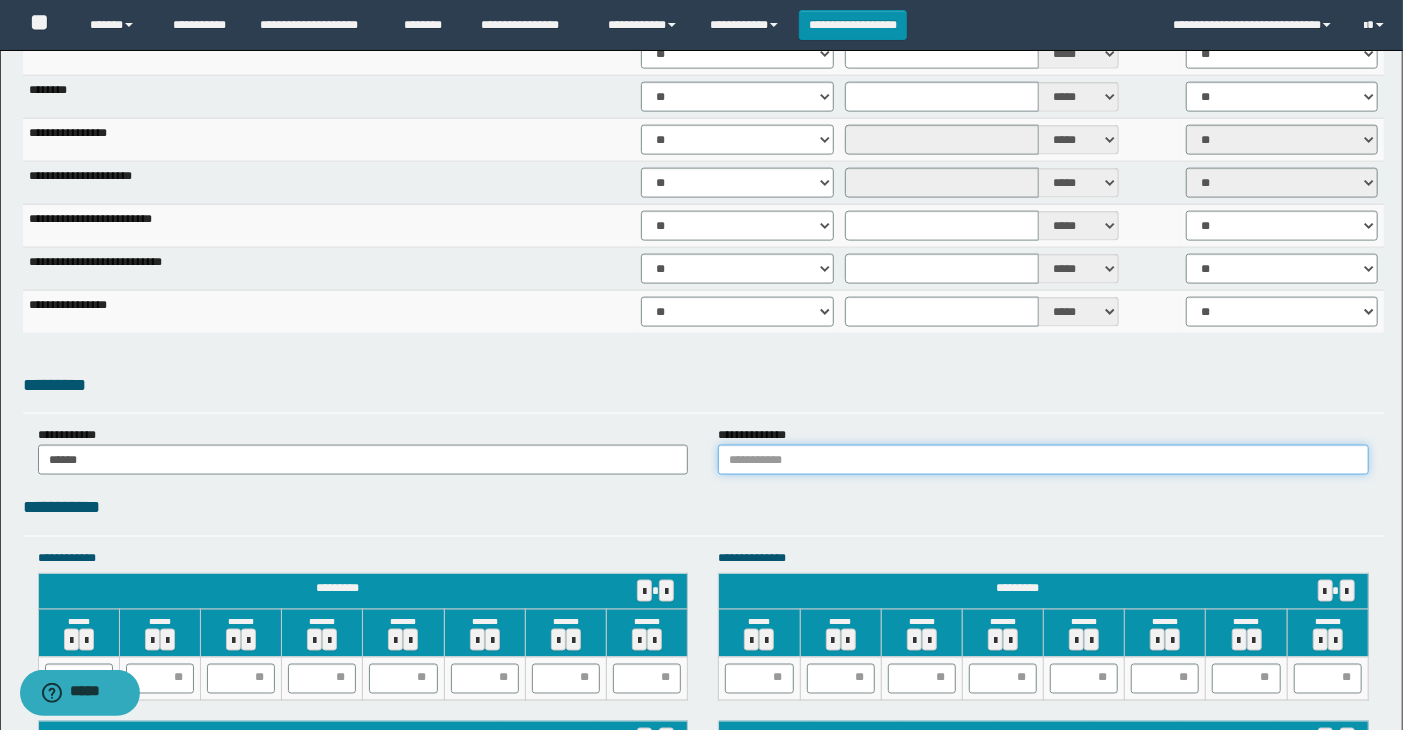 click on "**********" at bounding box center [701, 399] 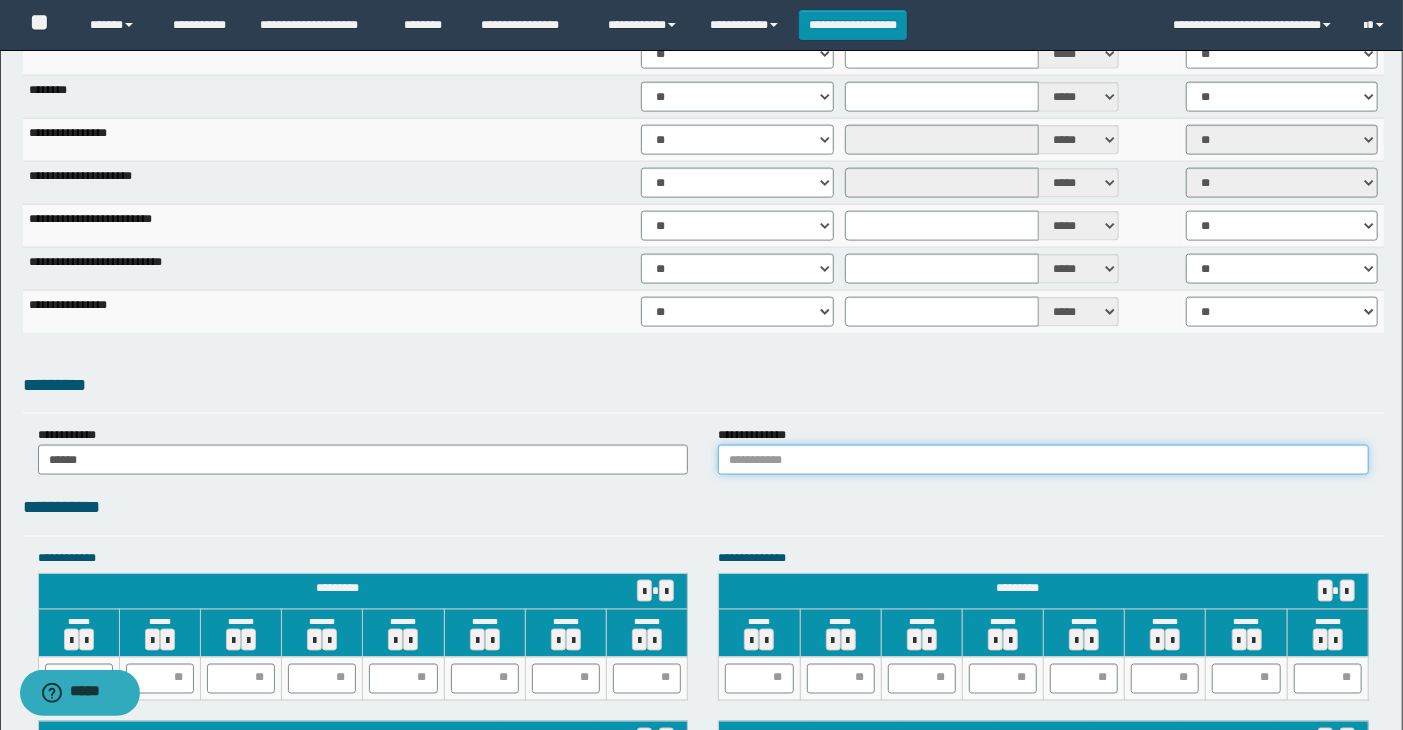 type on "******" 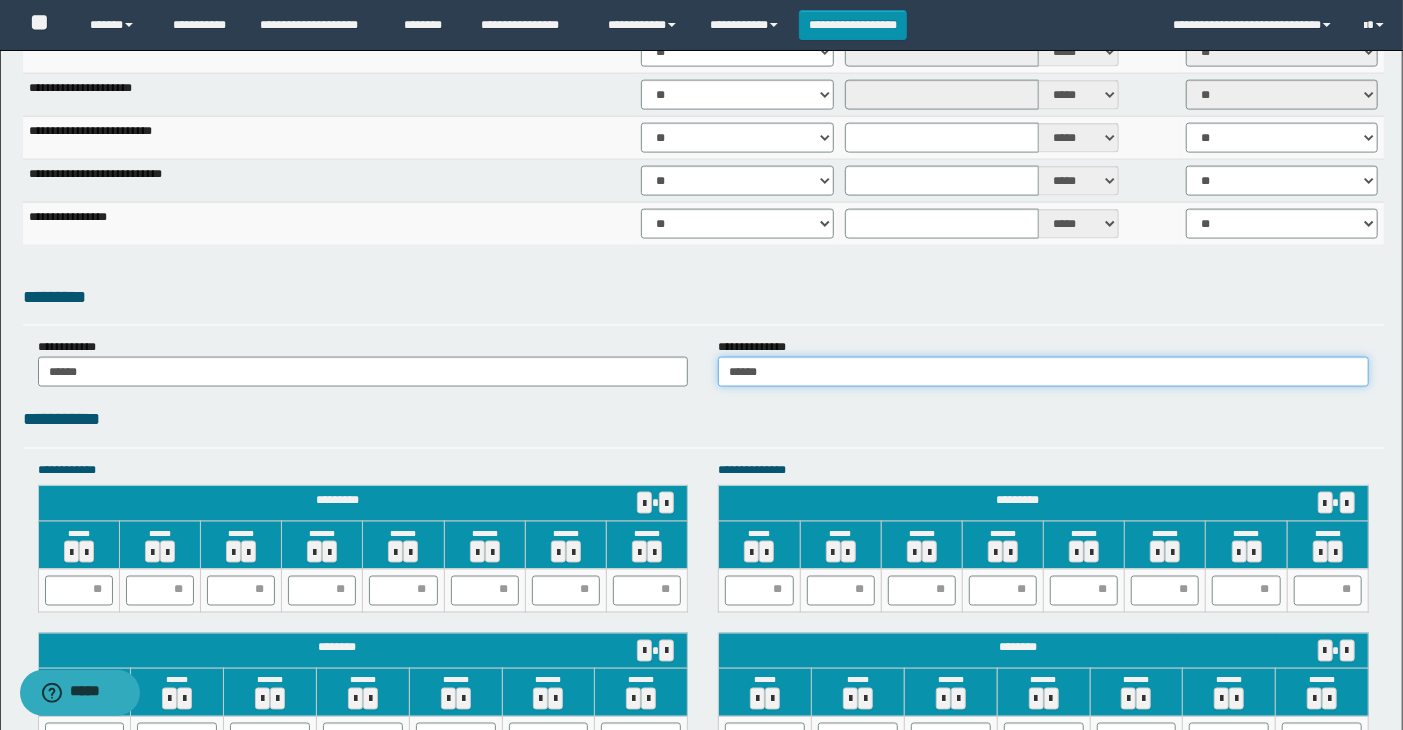 scroll, scrollTop: 1682, scrollLeft: 0, axis: vertical 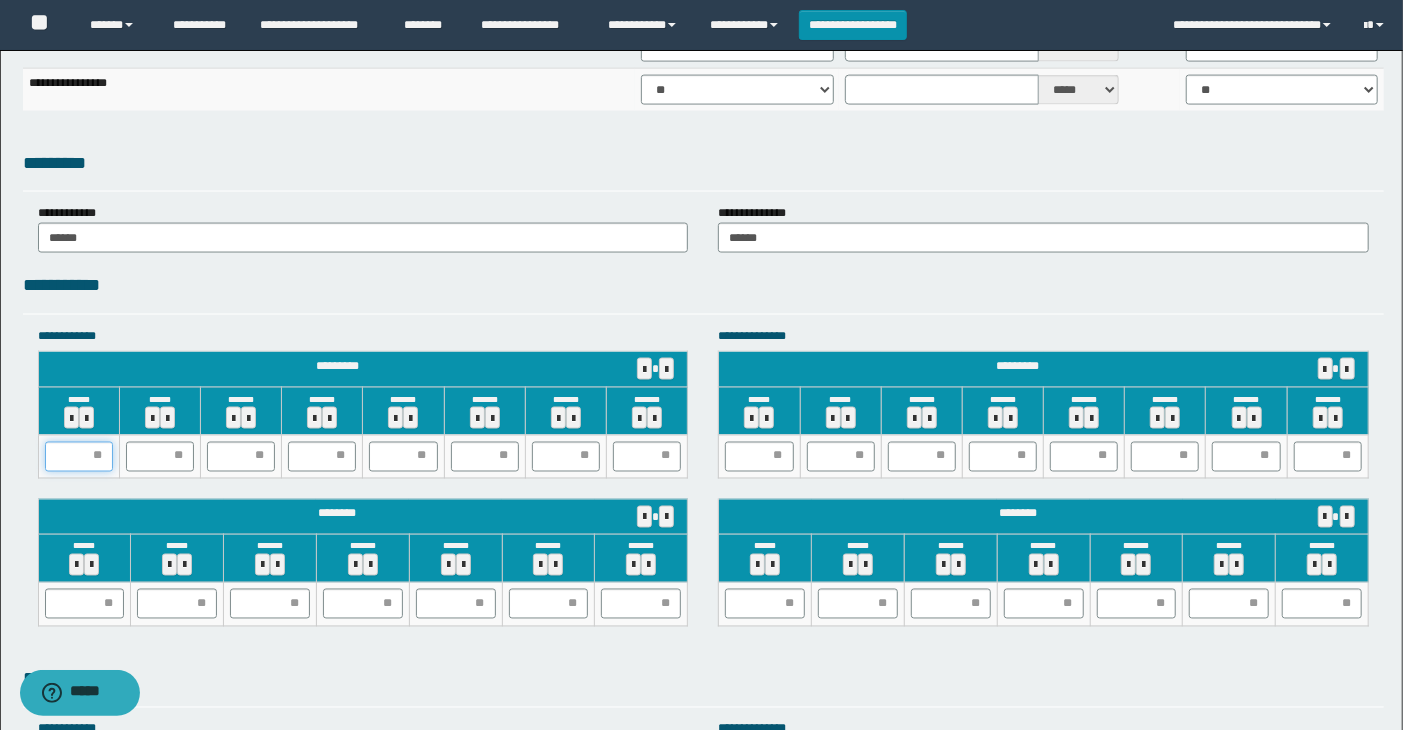 click at bounding box center [79, 457] 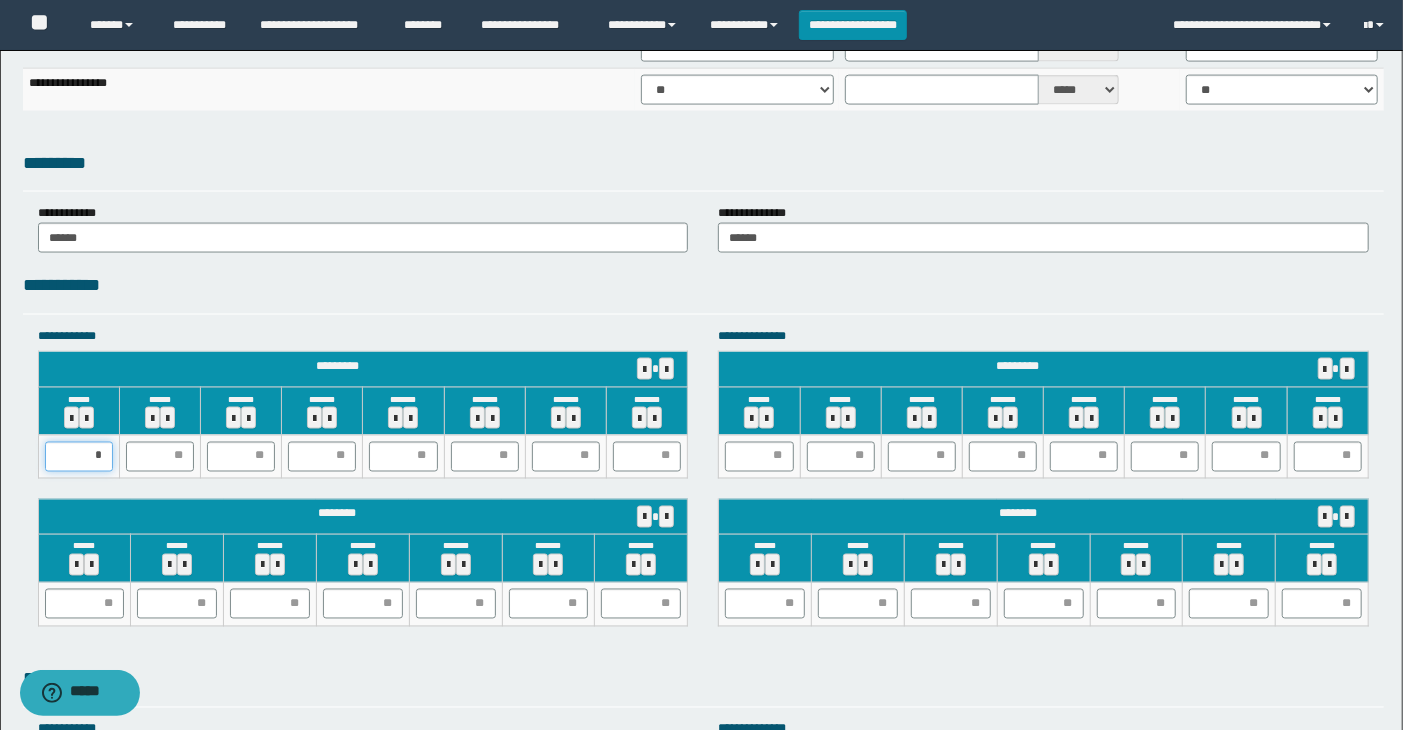 type on "**" 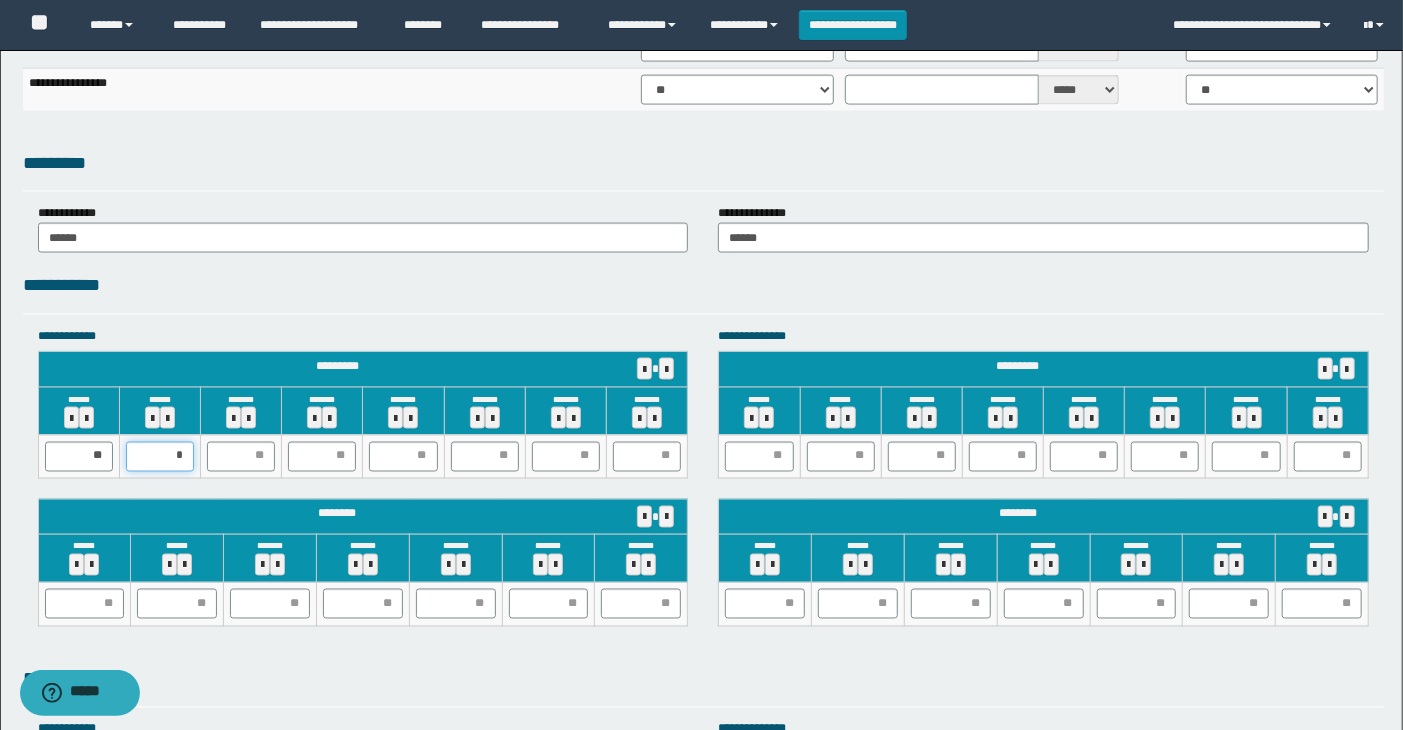 type on "**" 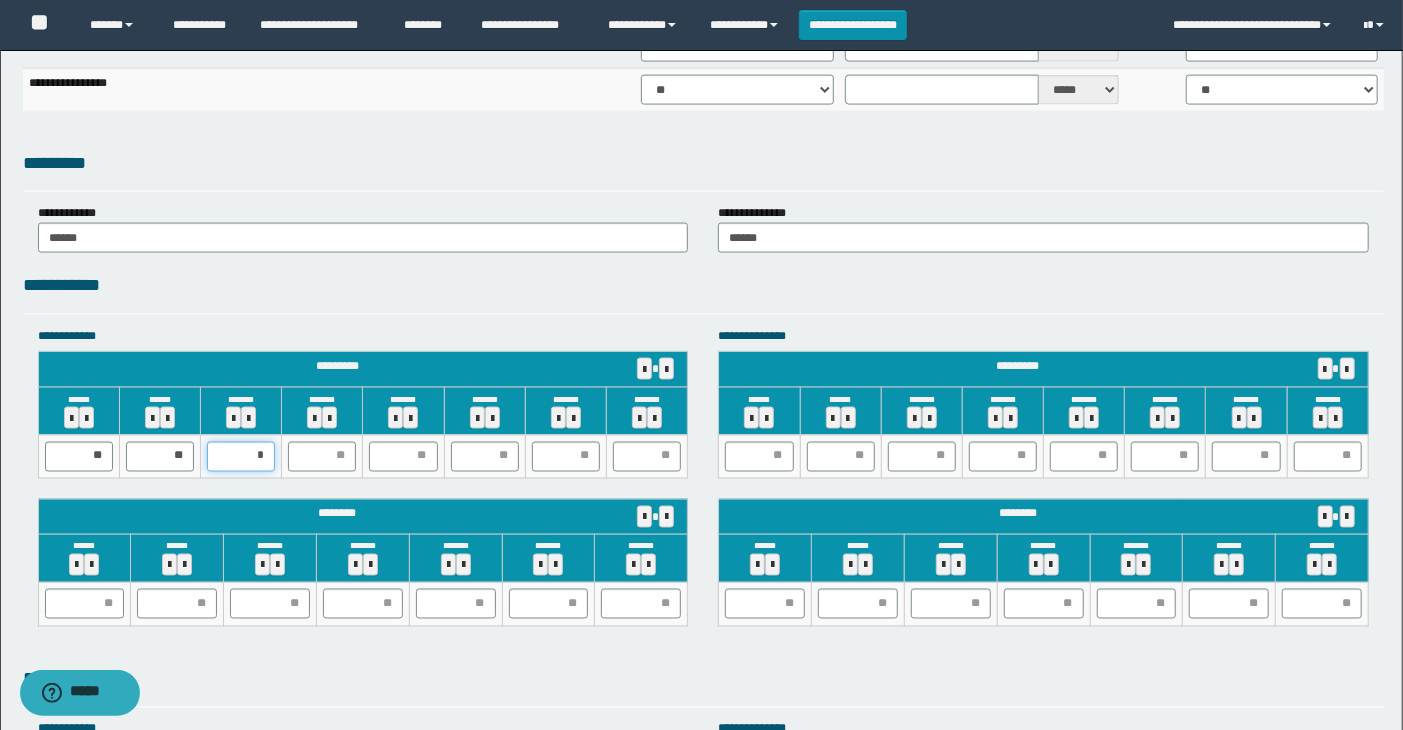 type on "**" 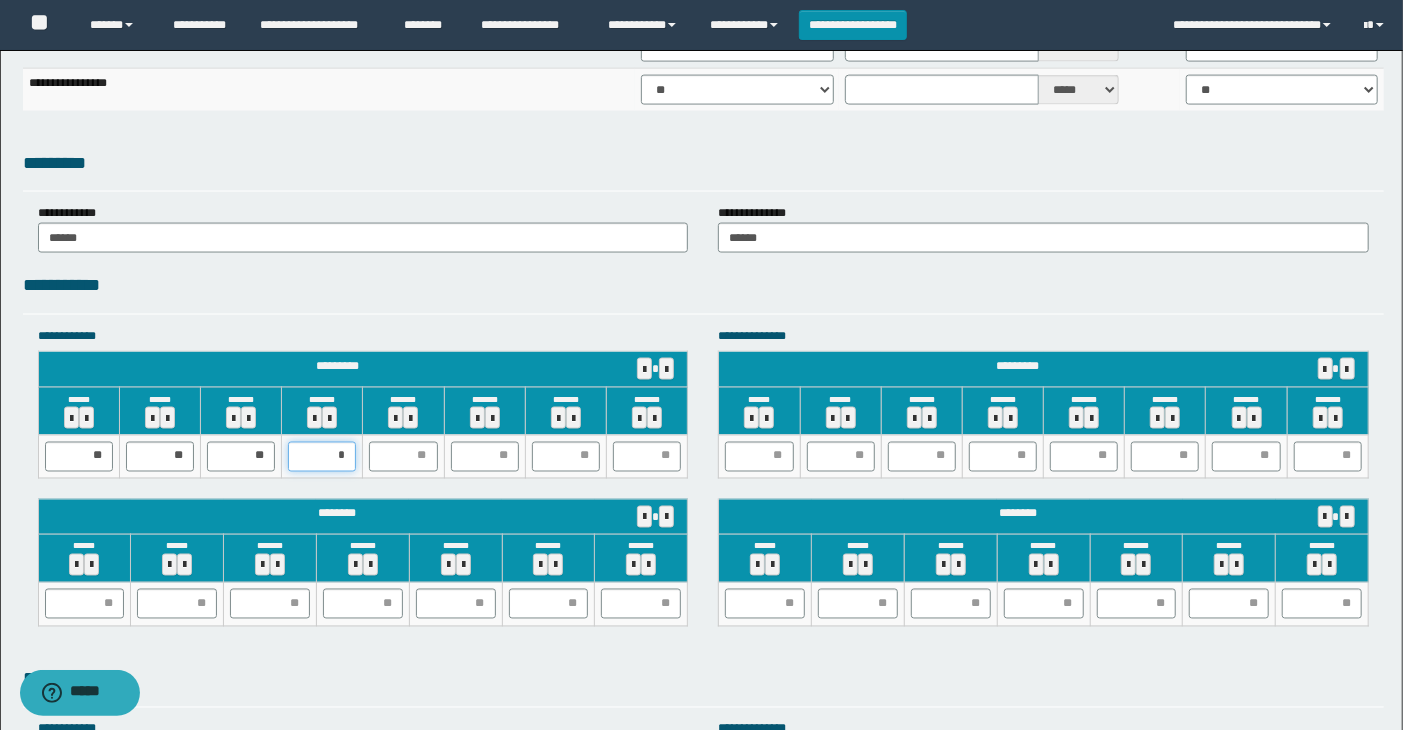 type on "**" 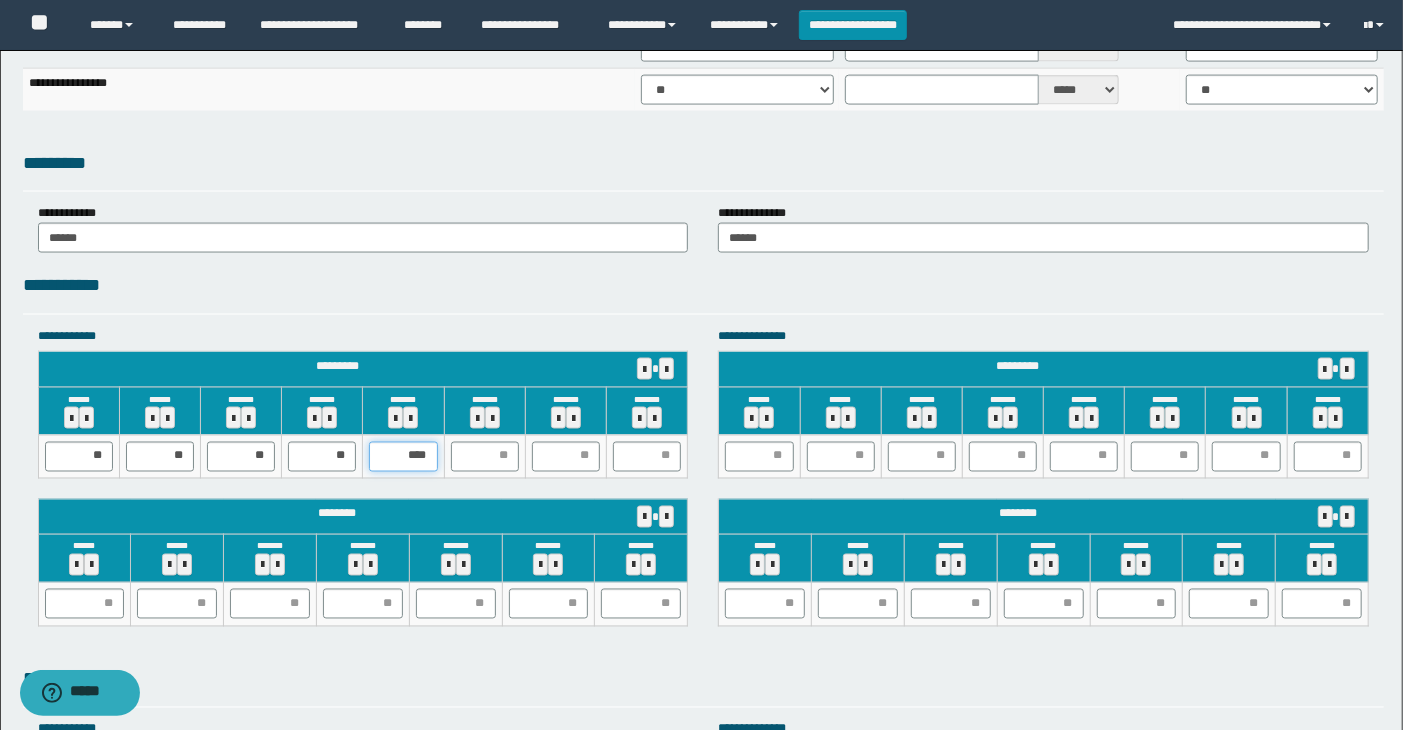 click on "****" at bounding box center (403, 457) 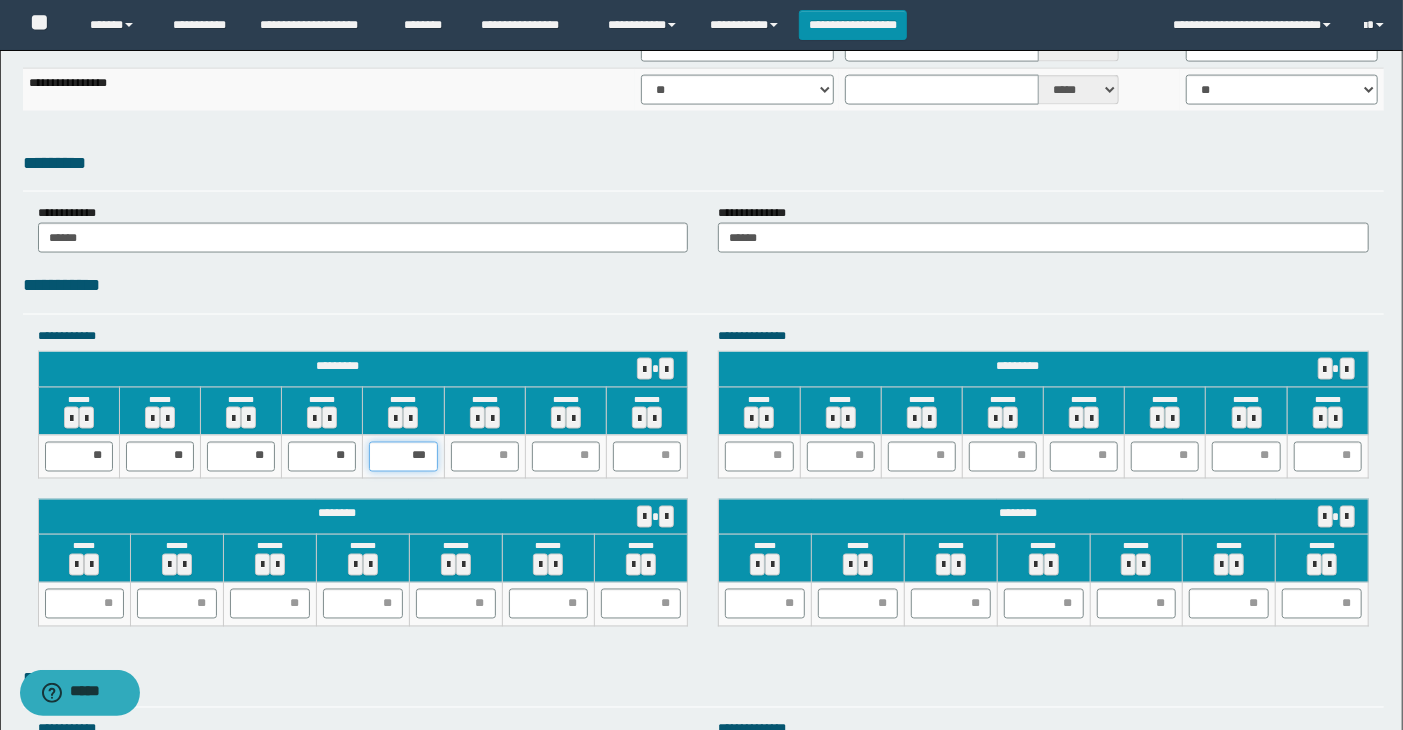 type on "**" 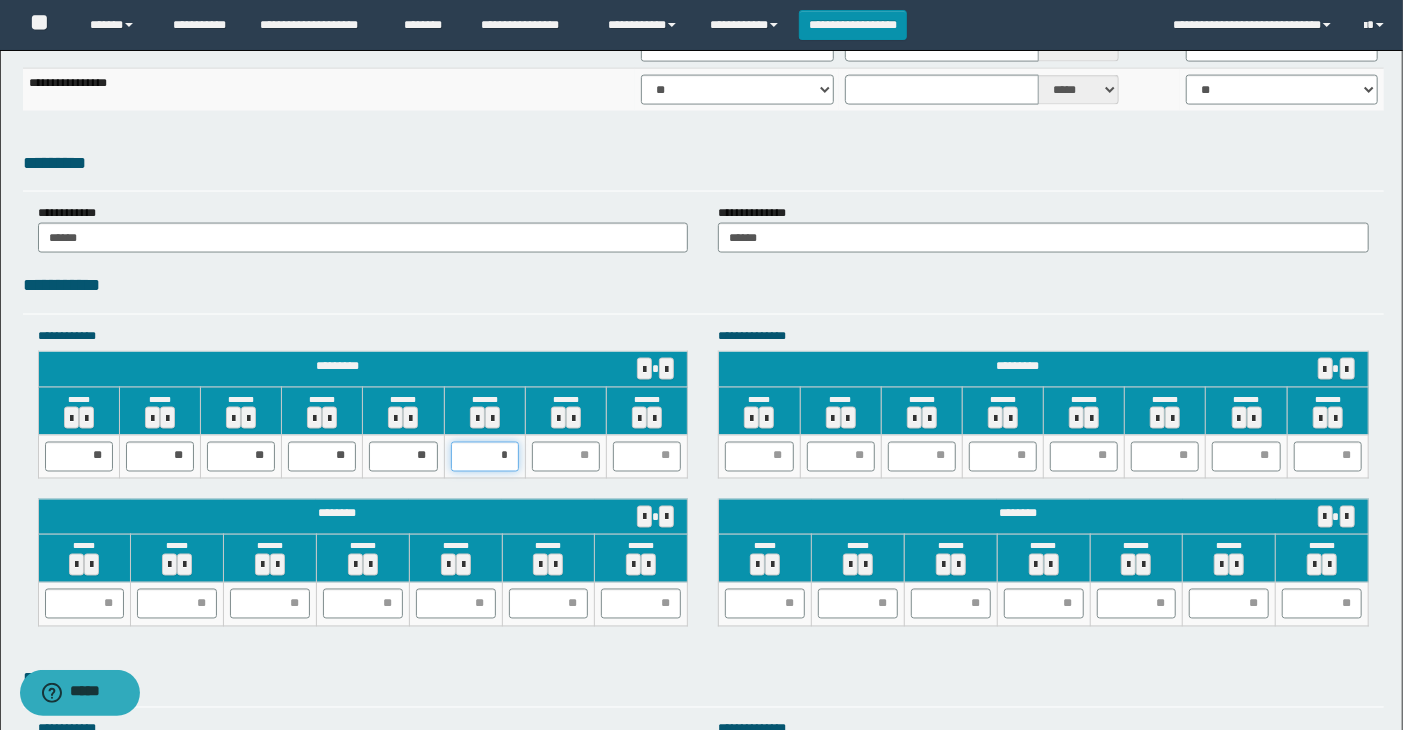 type on "**" 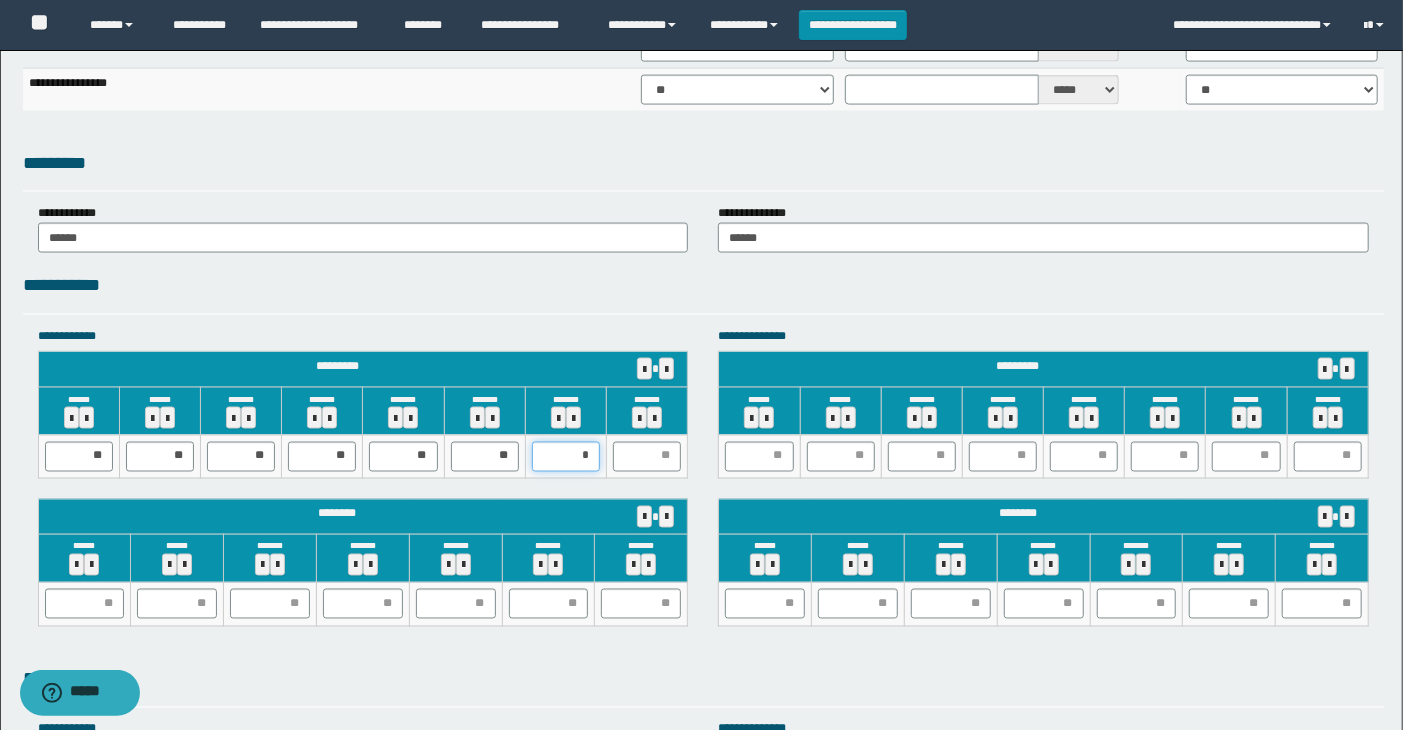 type on "**" 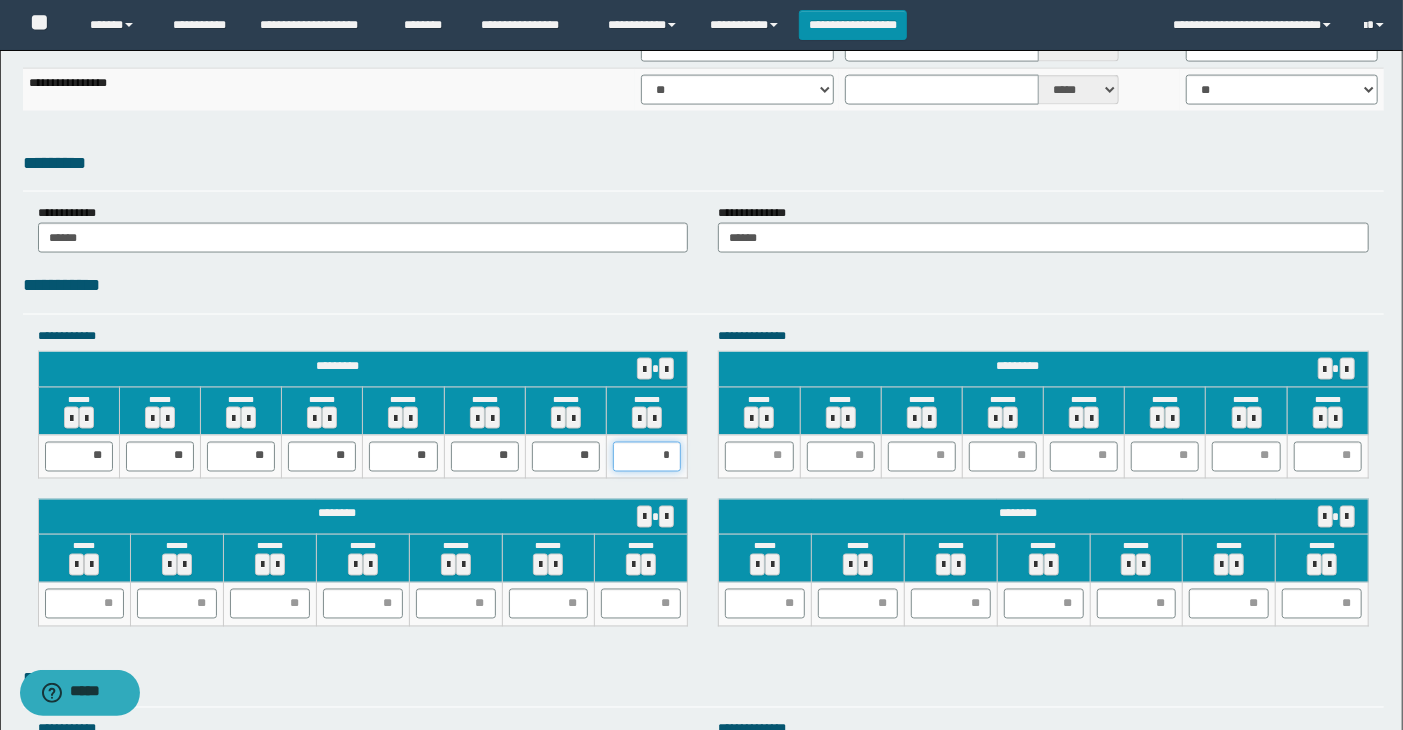 type on "**" 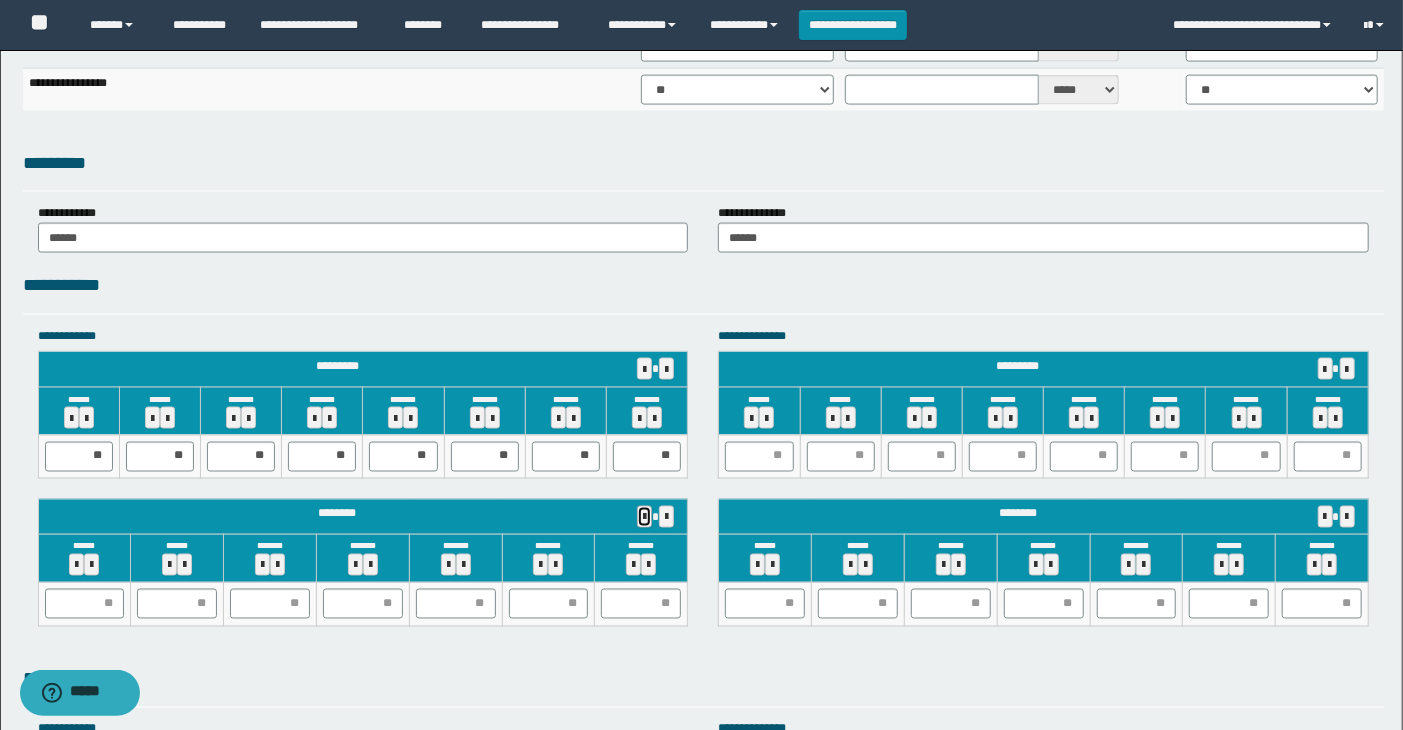 type 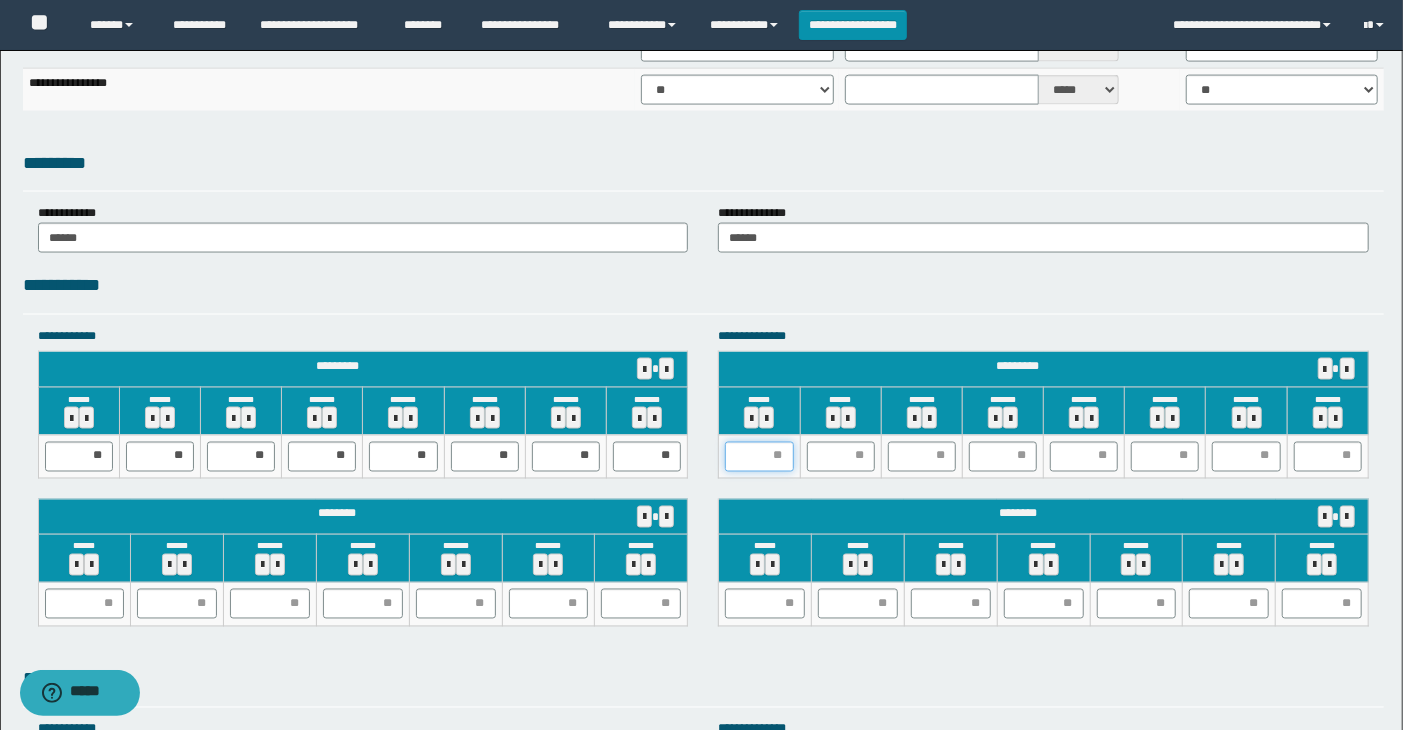 click at bounding box center (759, 457) 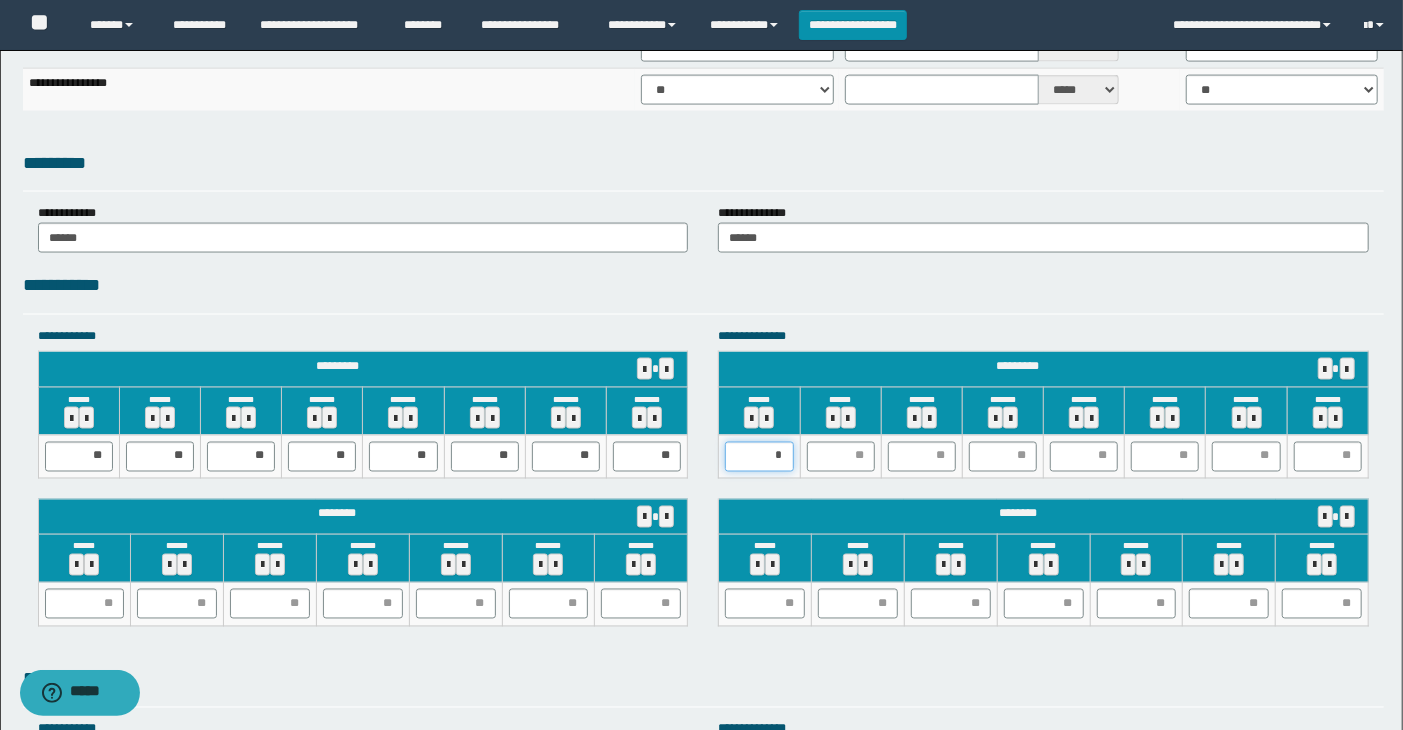 type on "**" 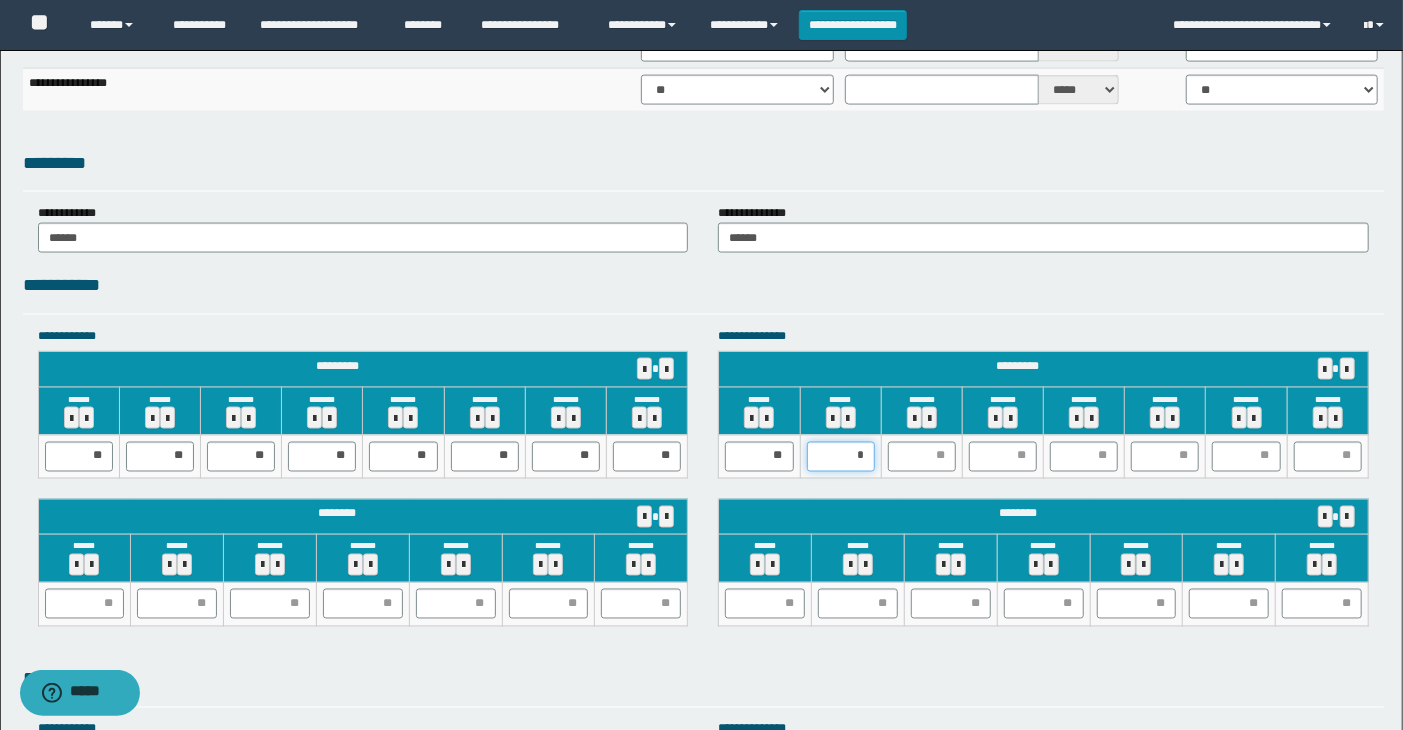 type on "**" 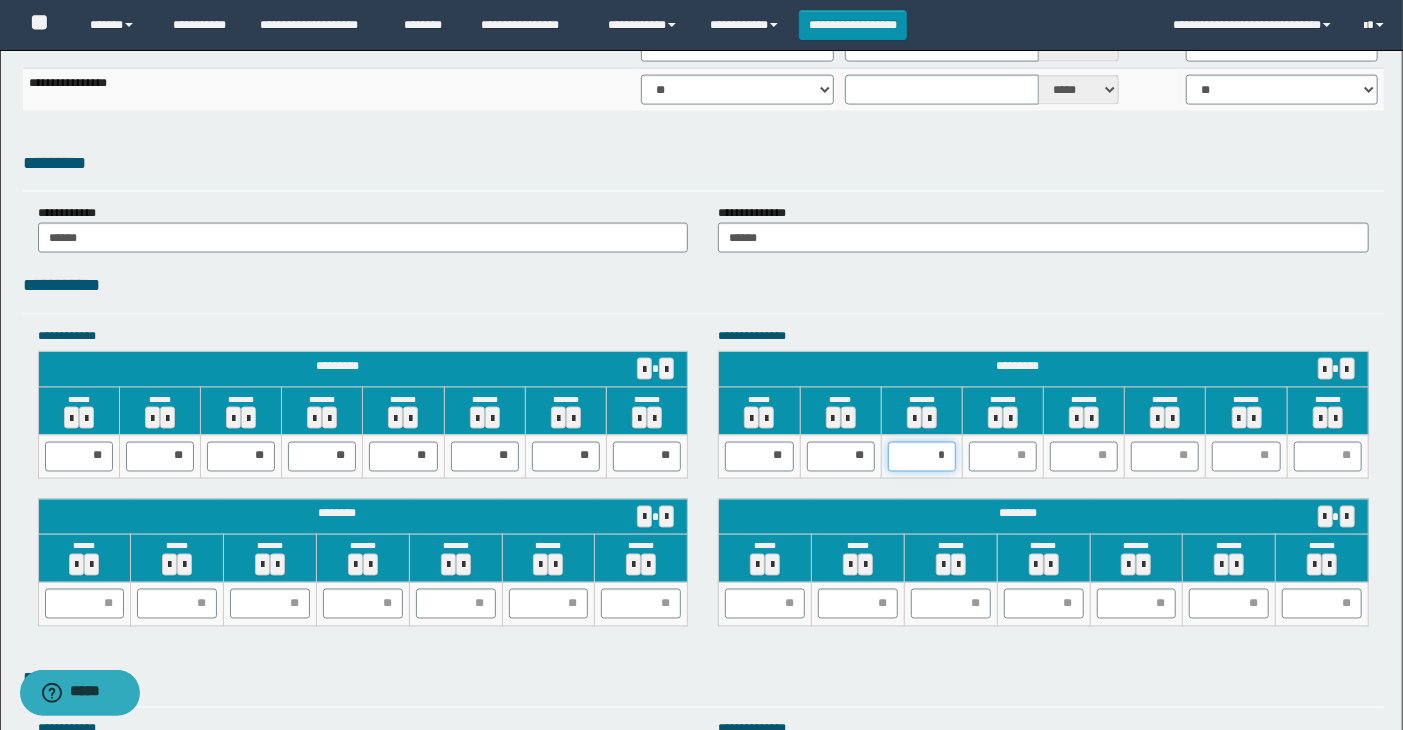 type on "**" 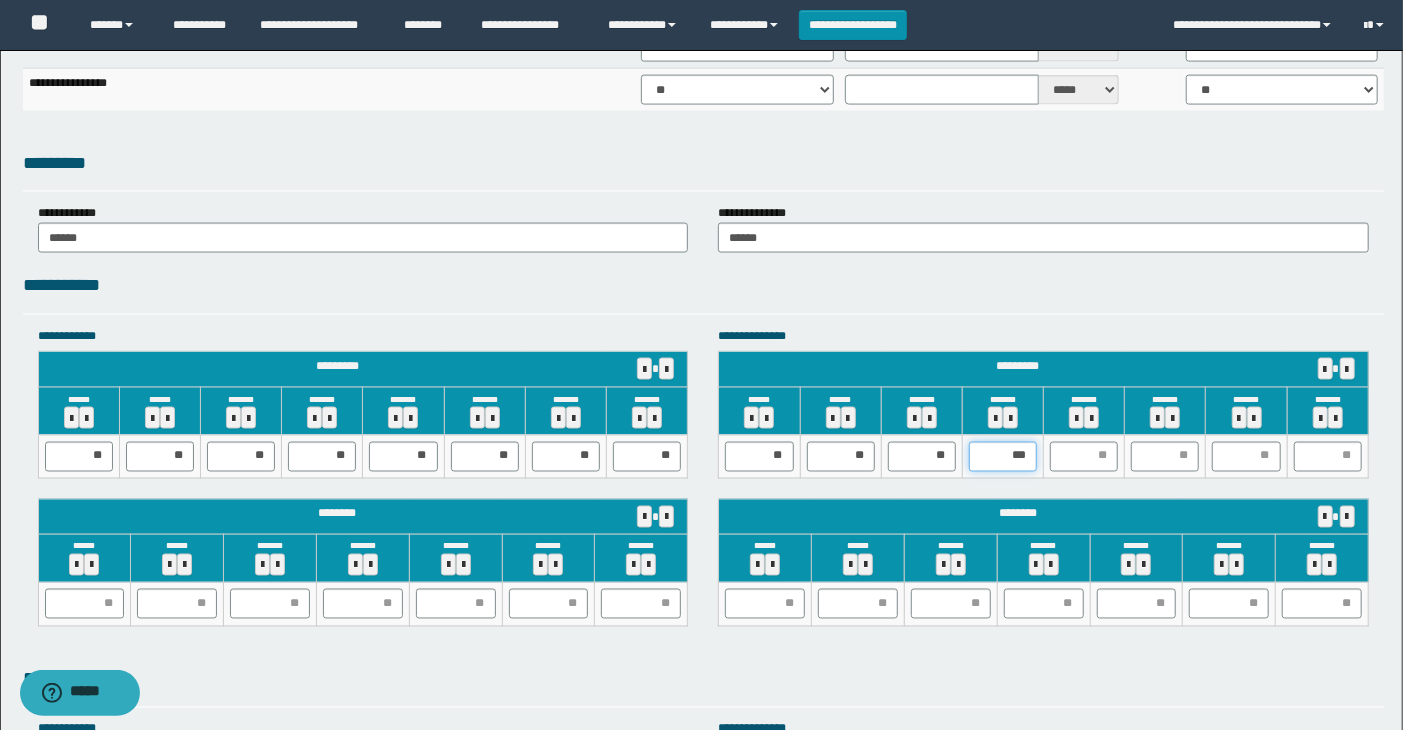 type on "**" 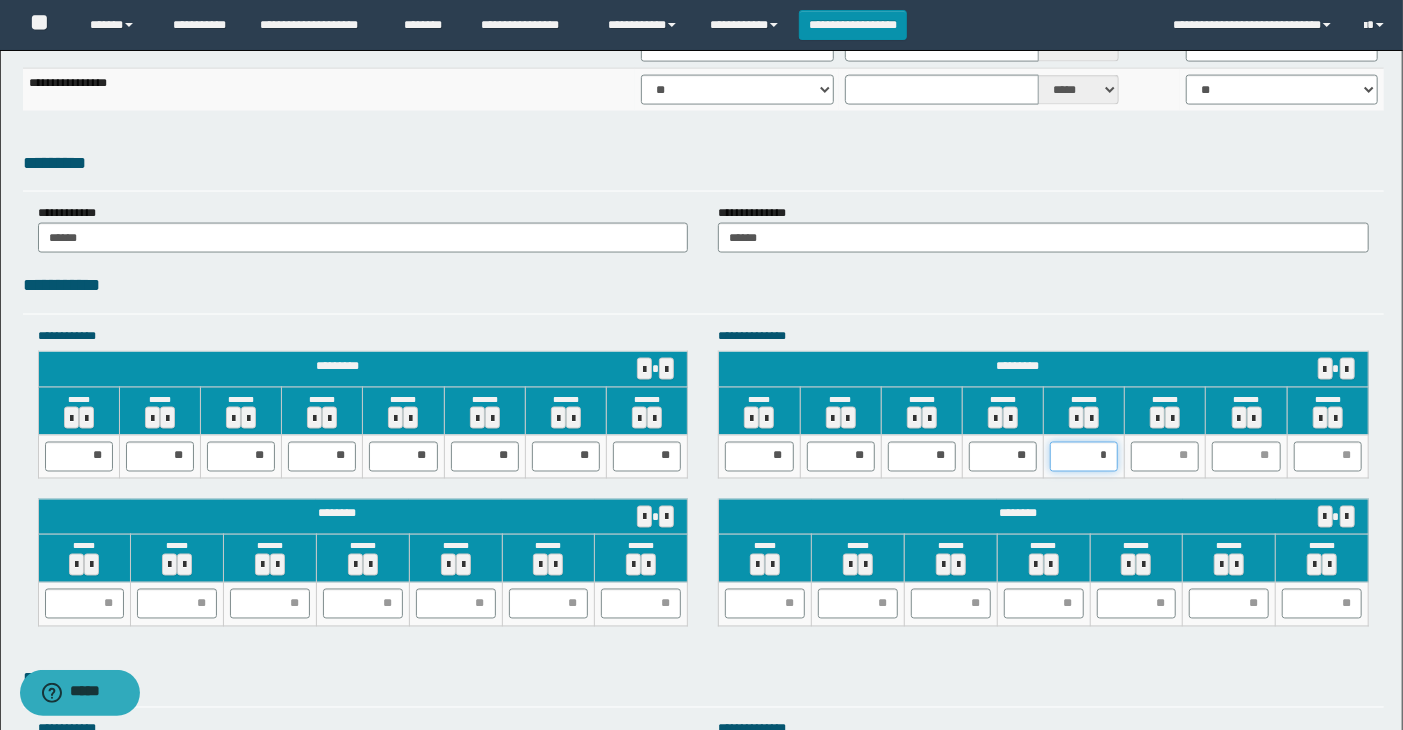 type on "**" 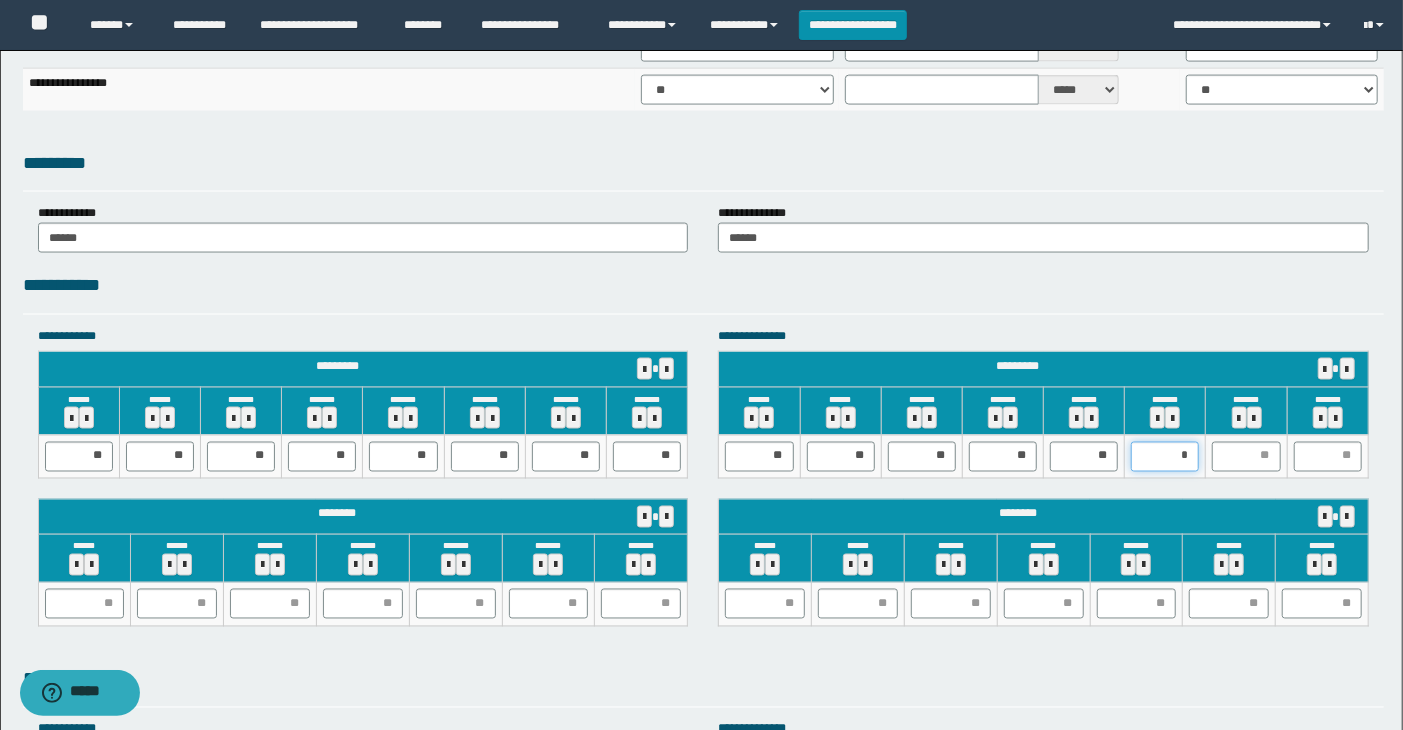 type on "**" 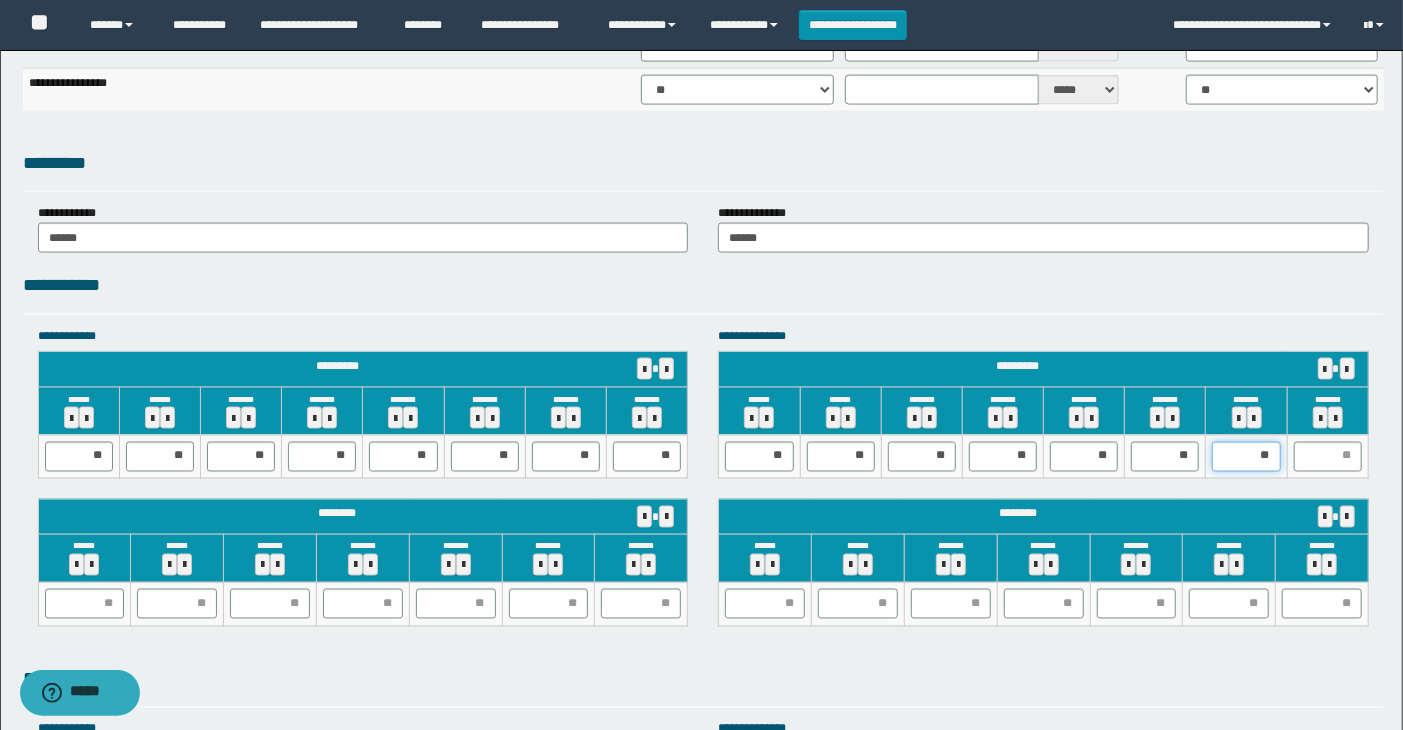 drag, startPoint x: 1275, startPoint y: 452, endPoint x: 1247, endPoint y: 451, distance: 28.01785 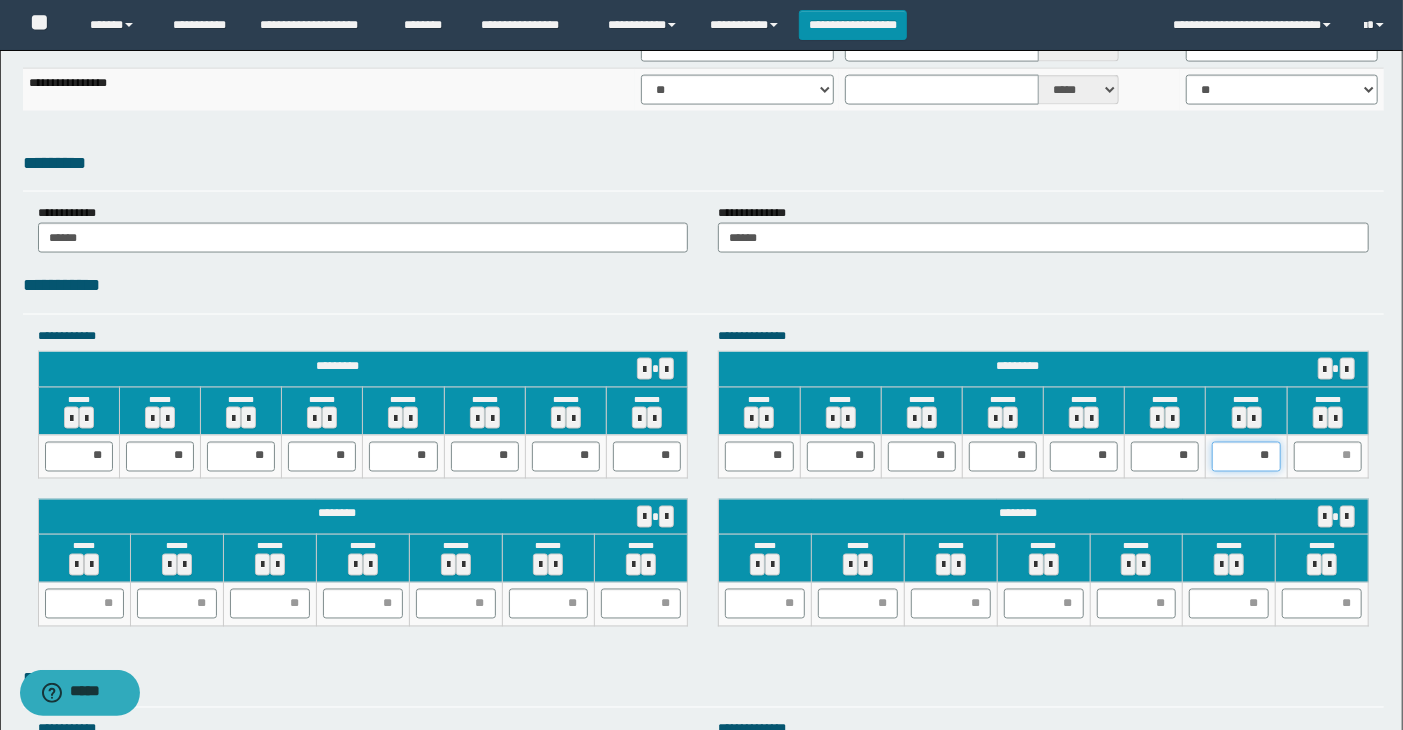 click on "**" at bounding box center (1246, 457) 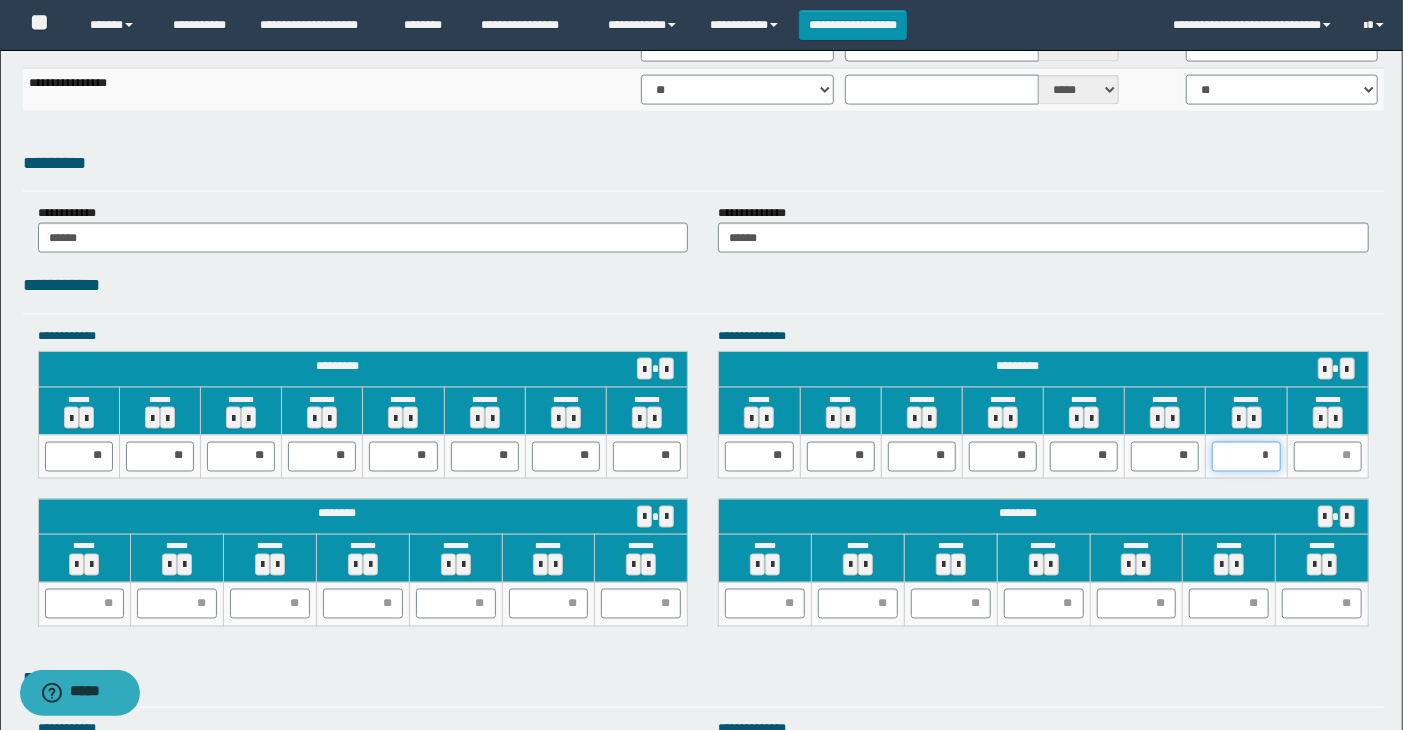 type on "**" 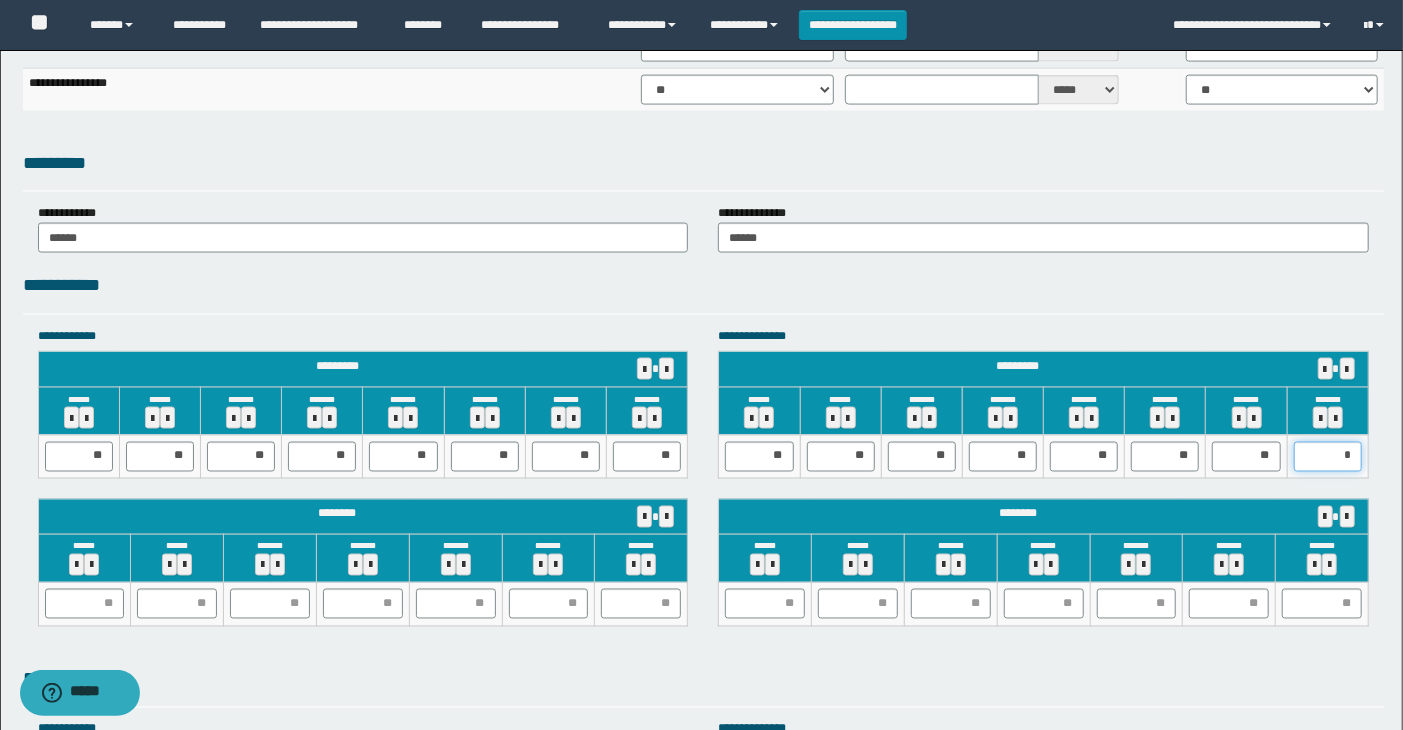 type on "**" 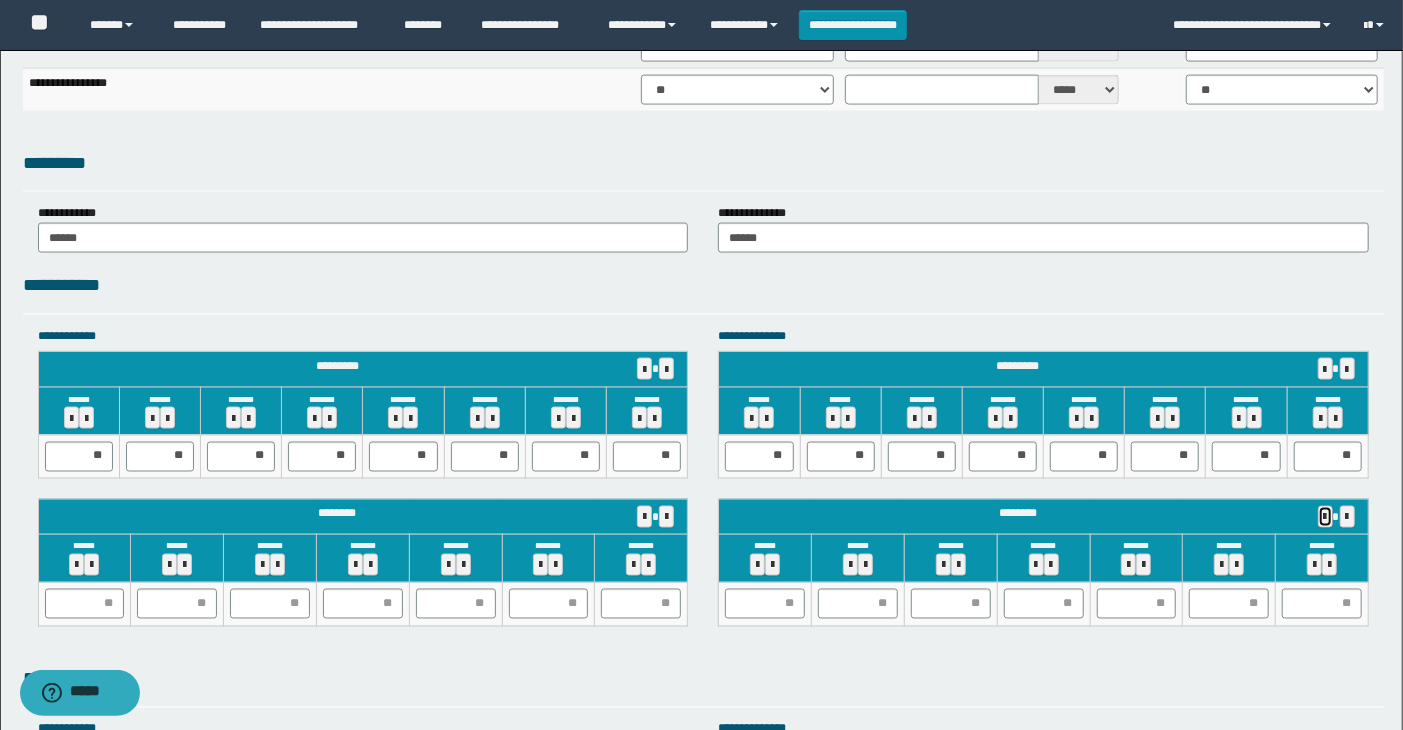 type 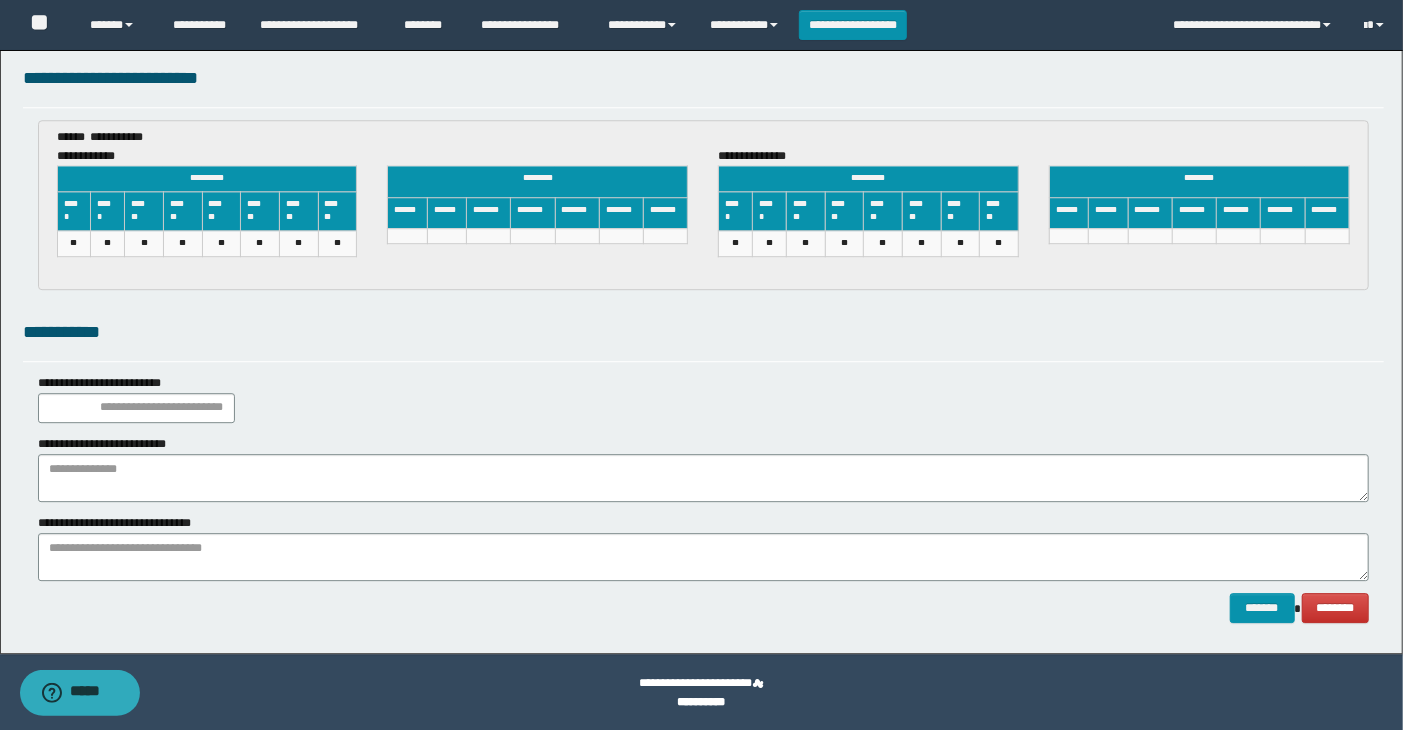 scroll, scrollTop: 3015, scrollLeft: 0, axis: vertical 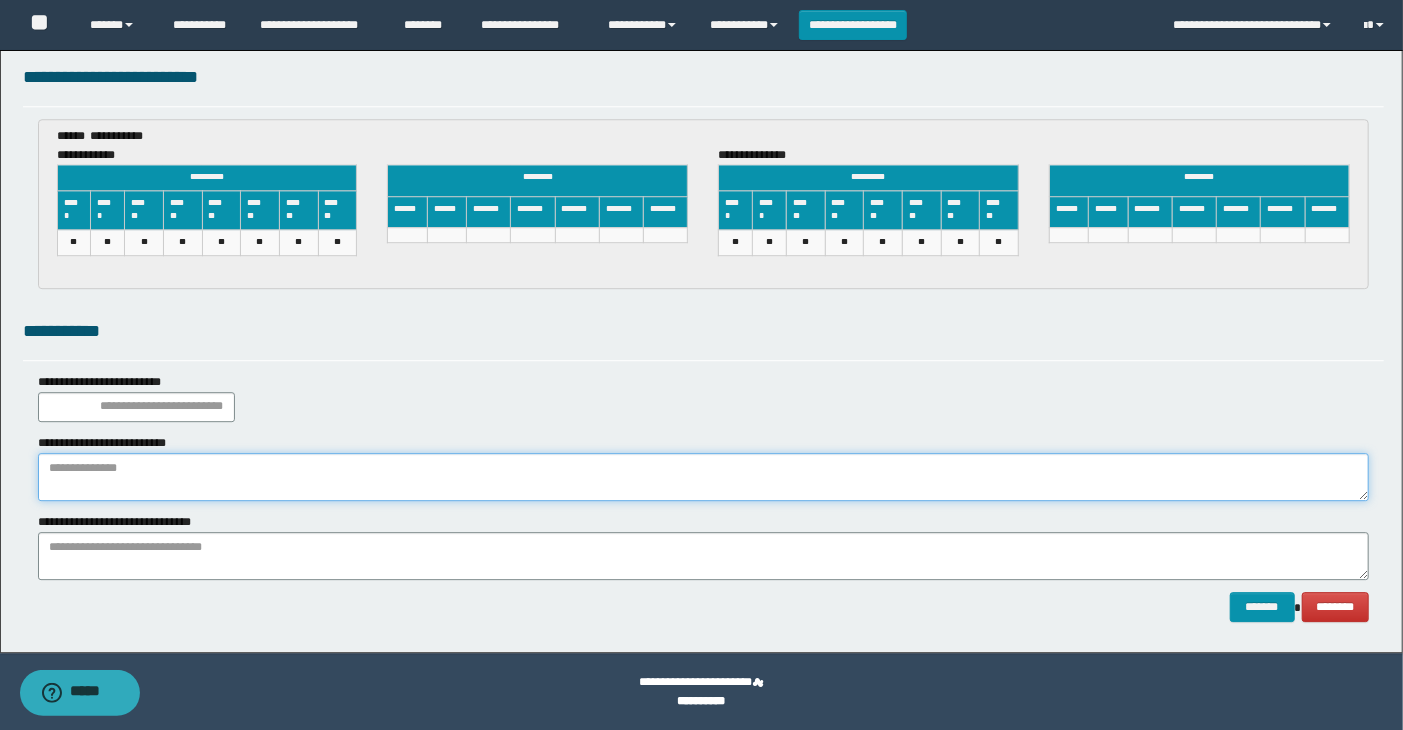 click at bounding box center (704, 477) 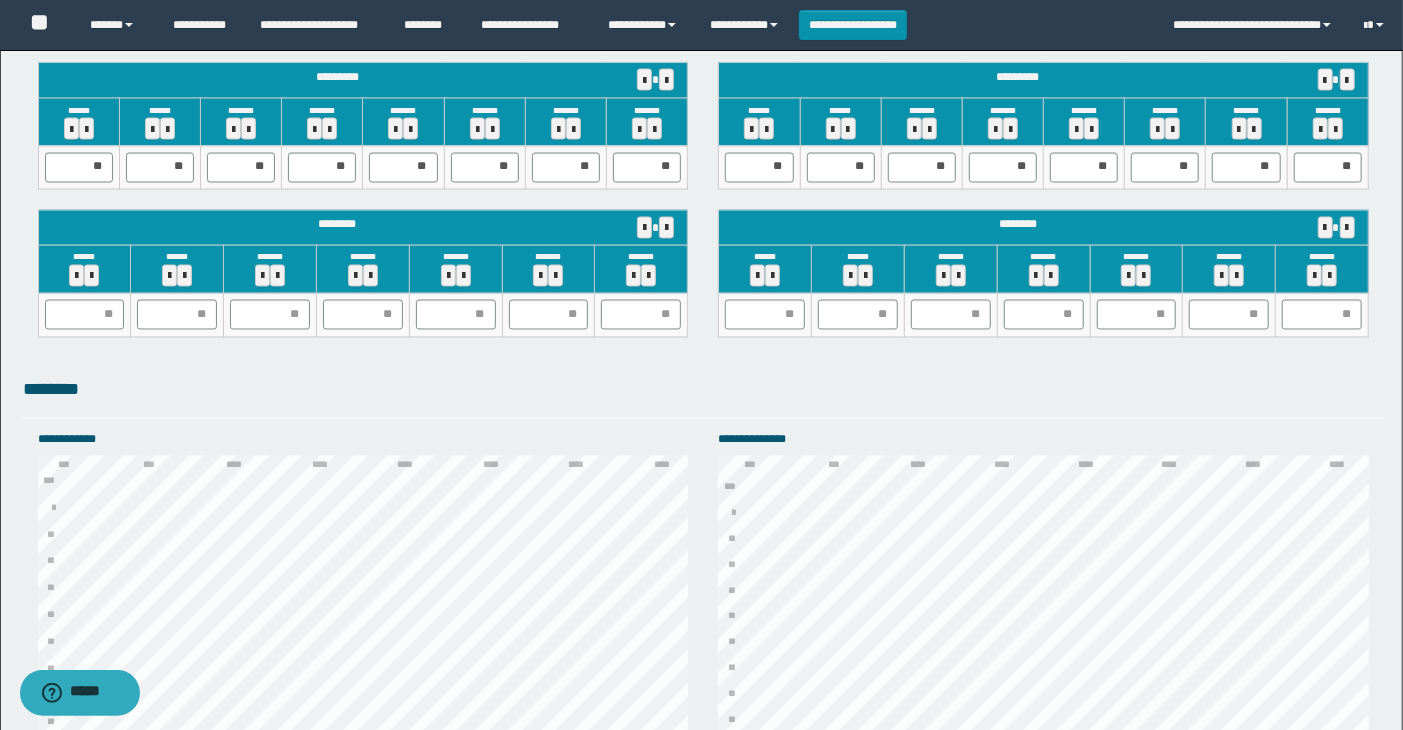 scroll, scrollTop: 1904, scrollLeft: 0, axis: vertical 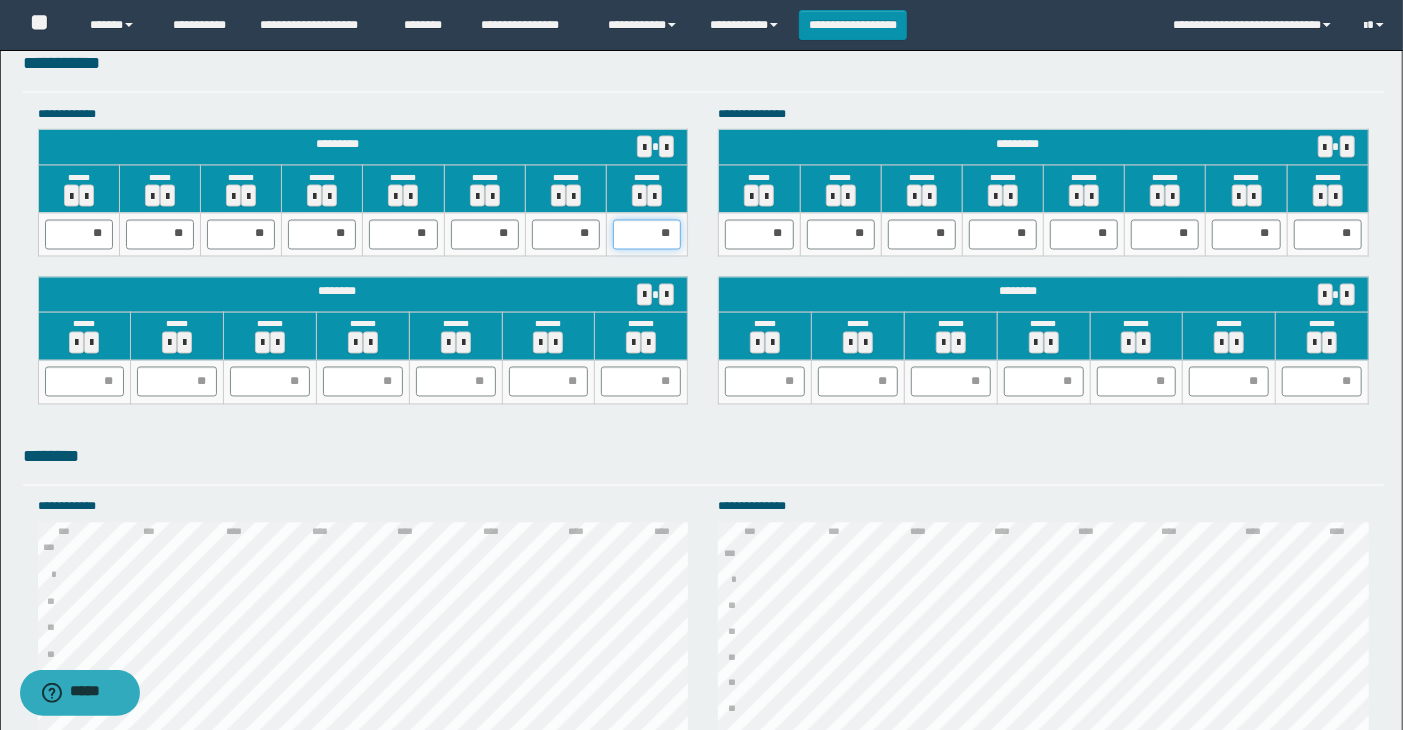 drag, startPoint x: 676, startPoint y: 237, endPoint x: 645, endPoint y: 237, distance: 31 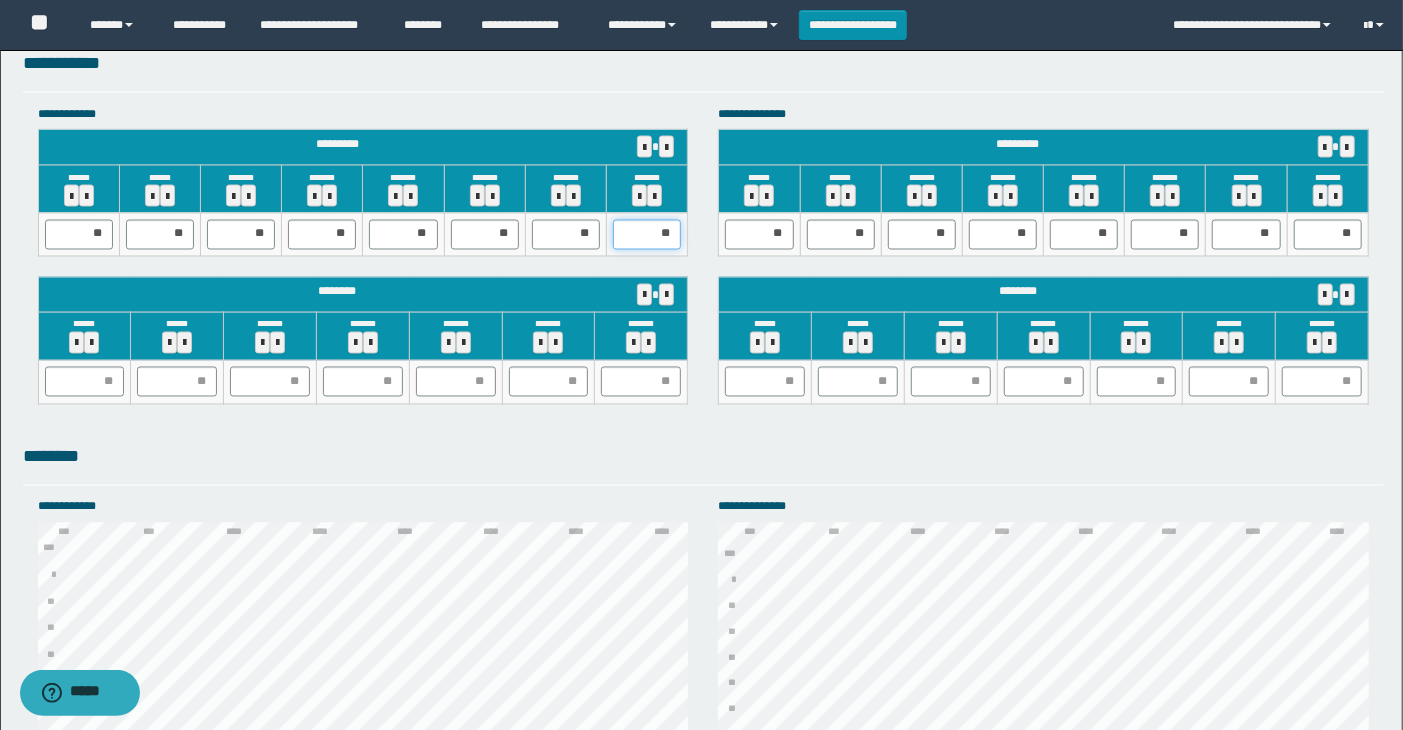 click on "**" at bounding box center [647, 235] 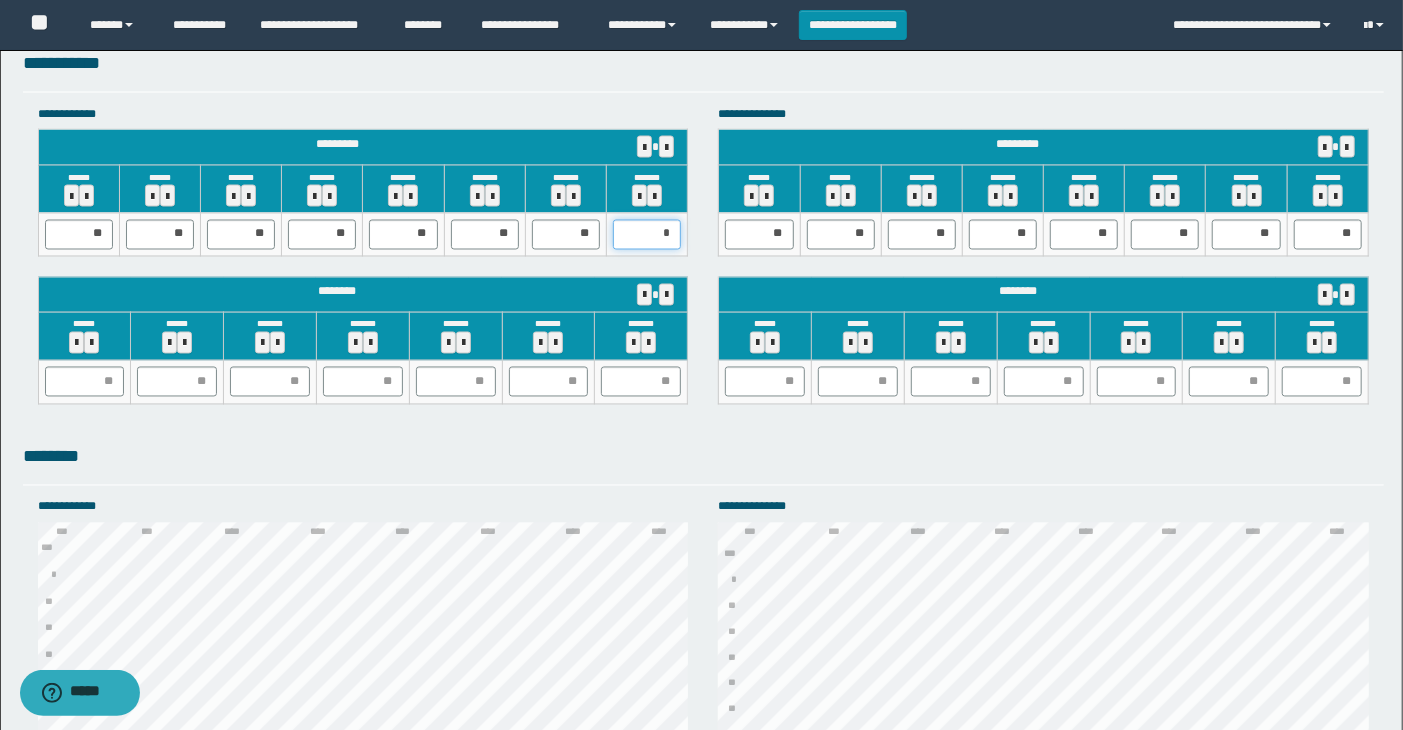 type on "**" 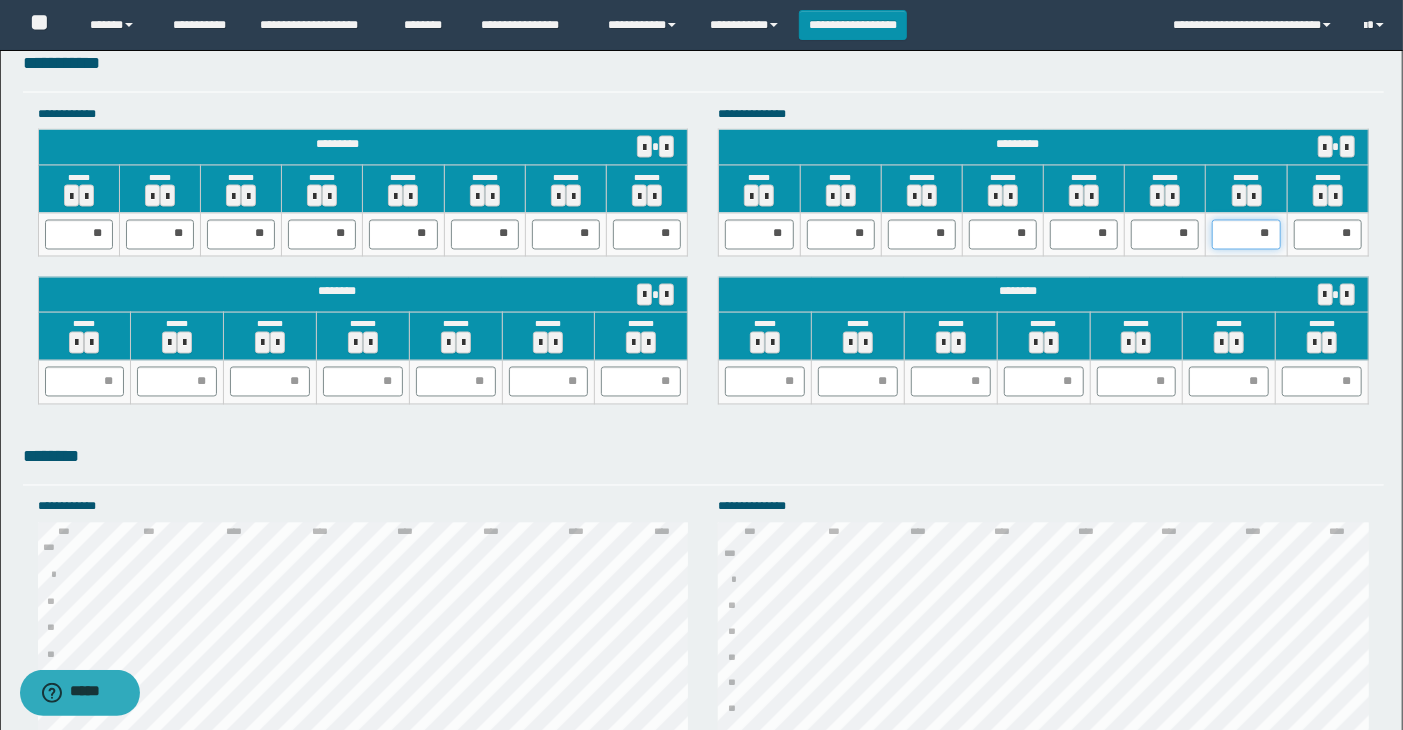 drag, startPoint x: 1275, startPoint y: 225, endPoint x: 1256, endPoint y: 227, distance: 19.104973 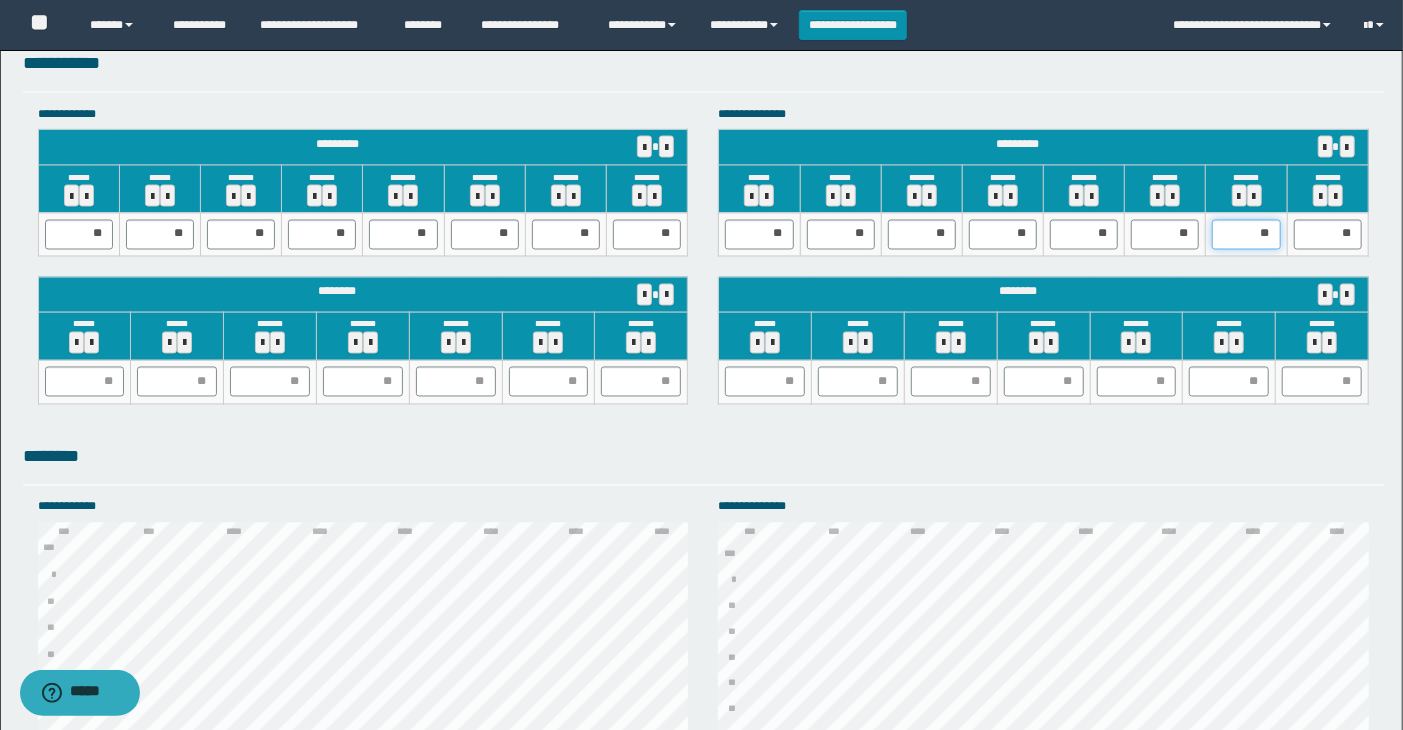 click on "**" at bounding box center [1246, 235] 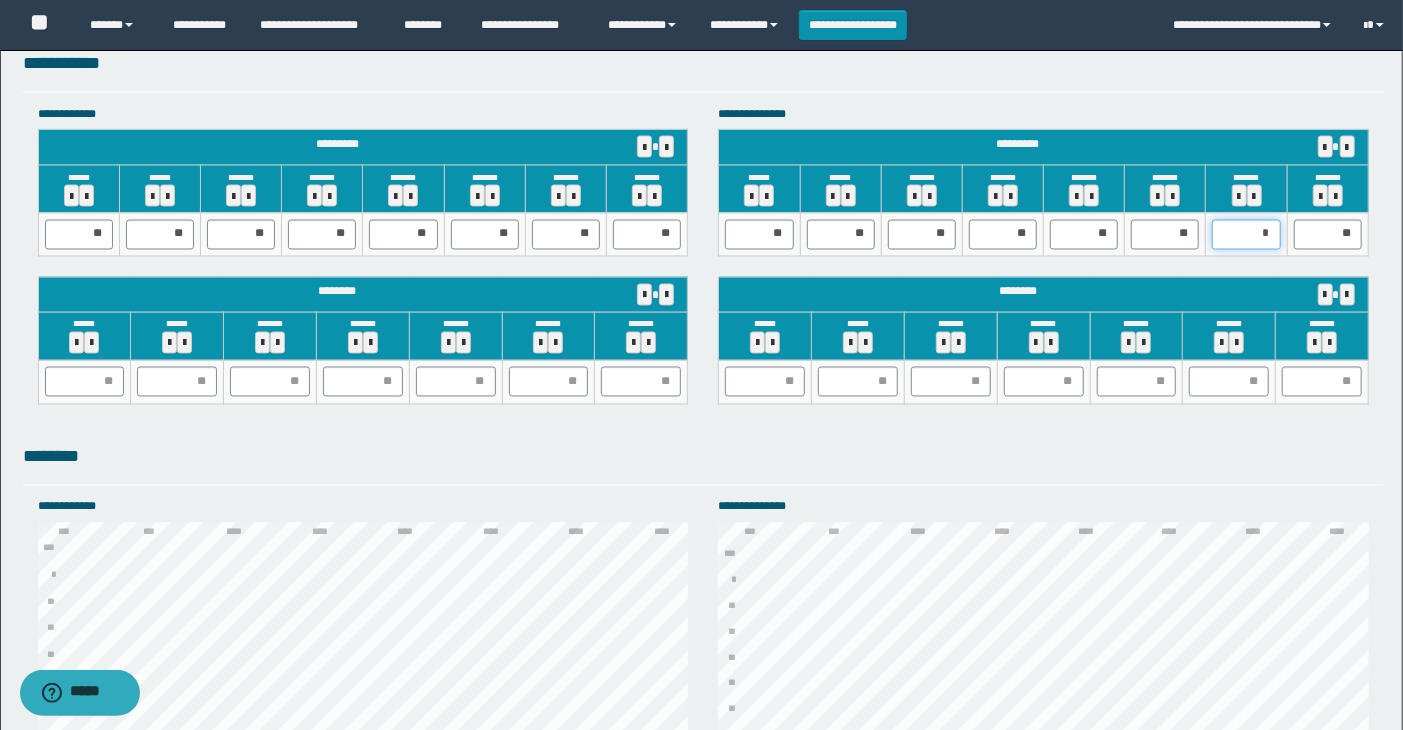 type on "**" 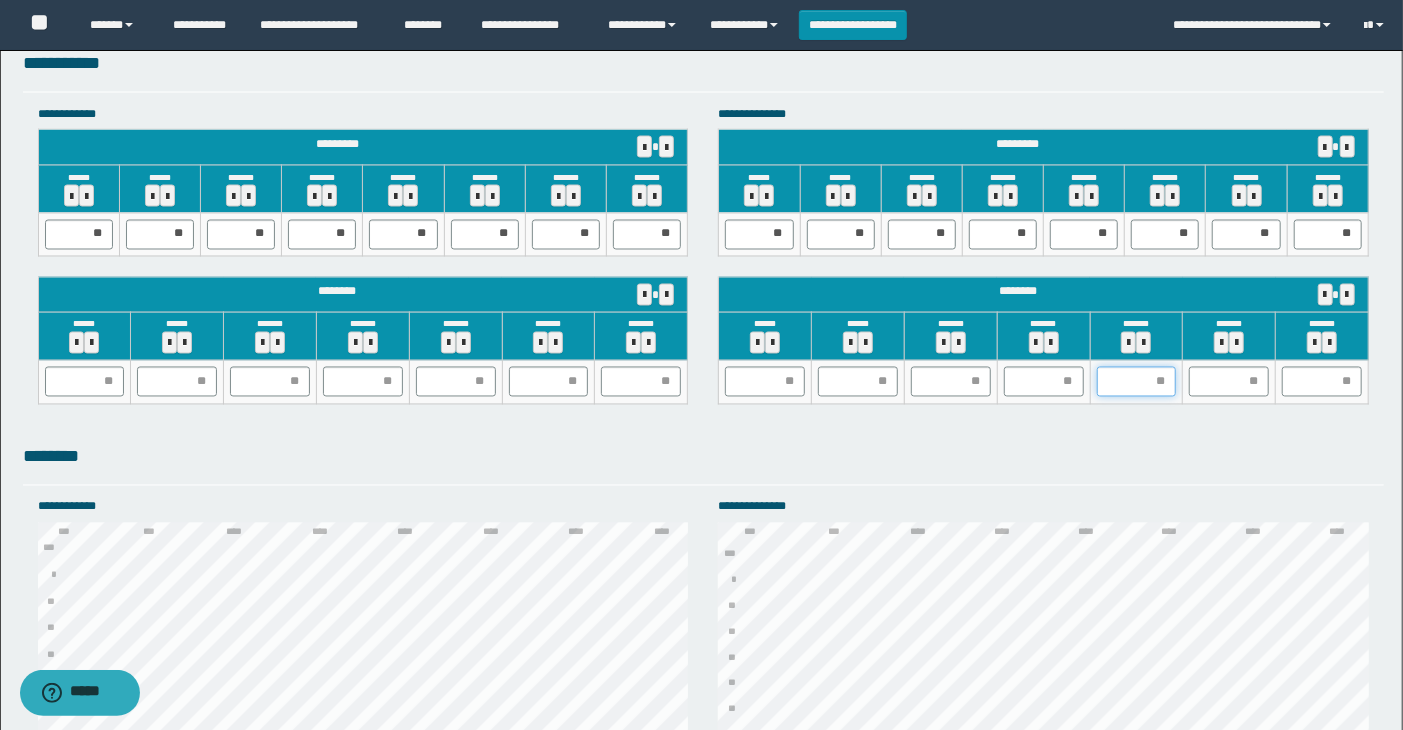 click at bounding box center (1137, 382) 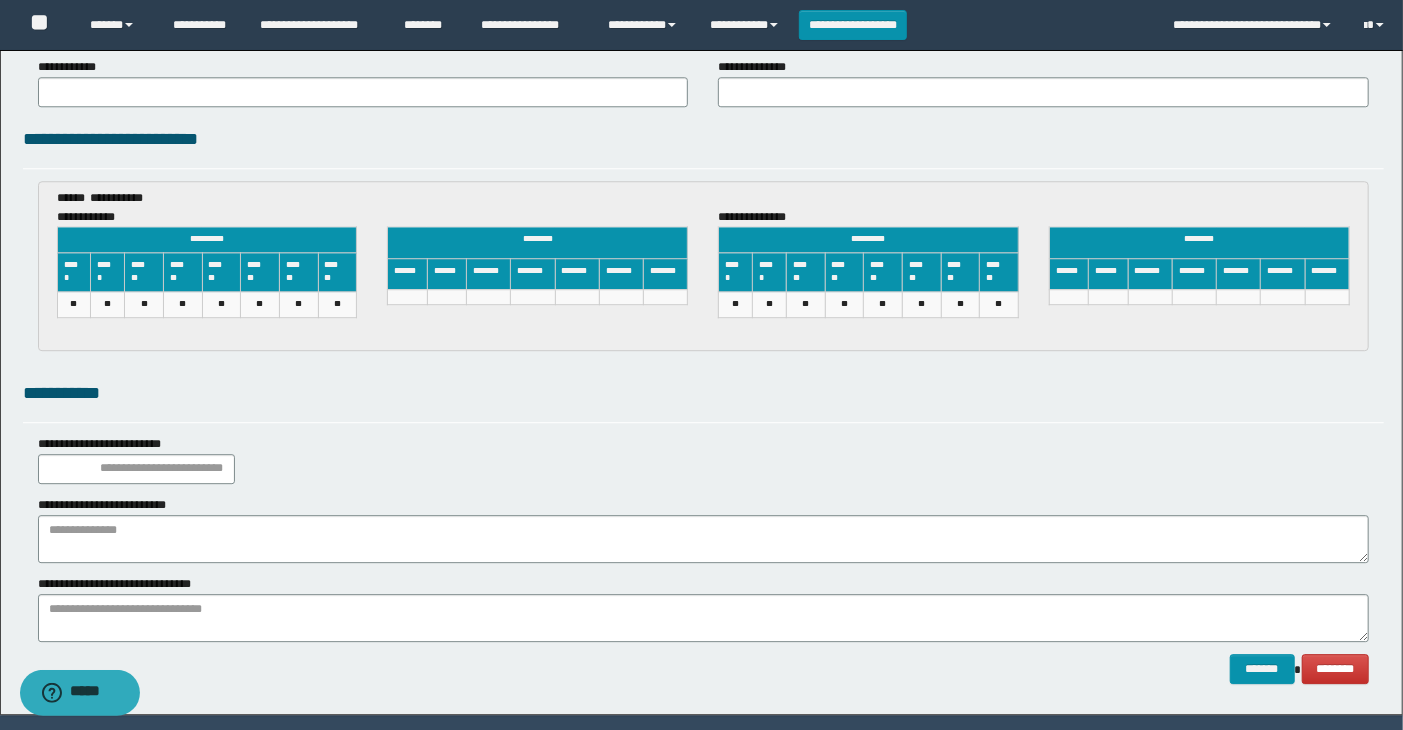 scroll, scrollTop: 3015, scrollLeft: 0, axis: vertical 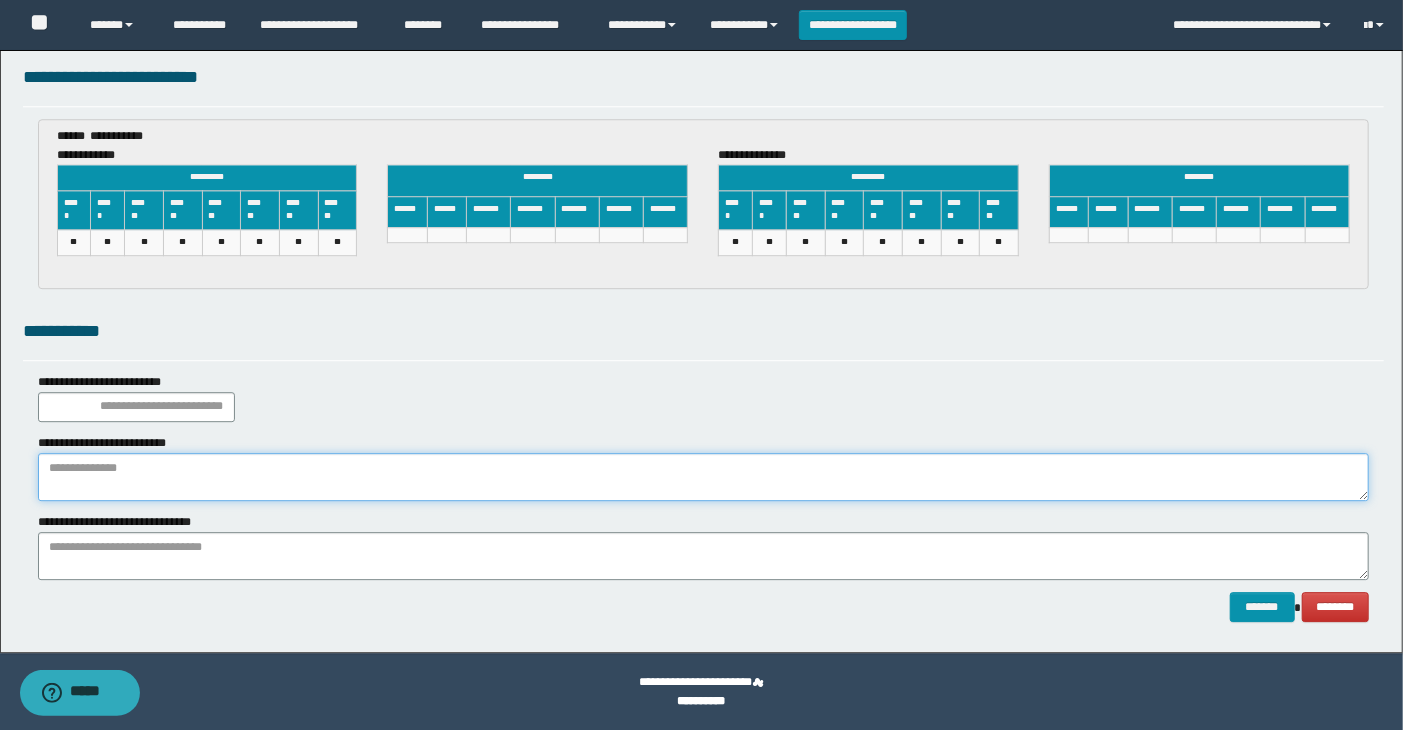 click at bounding box center [704, 477] 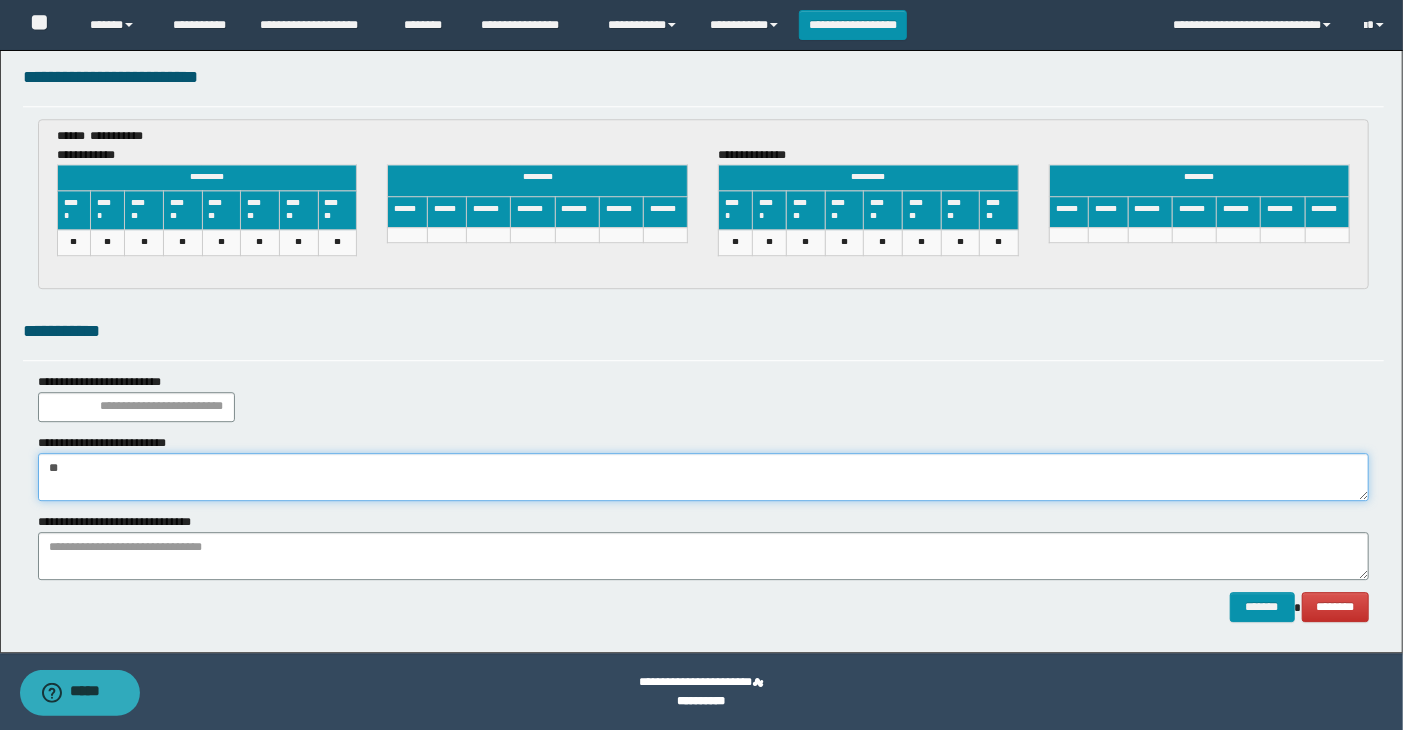 type on "*" 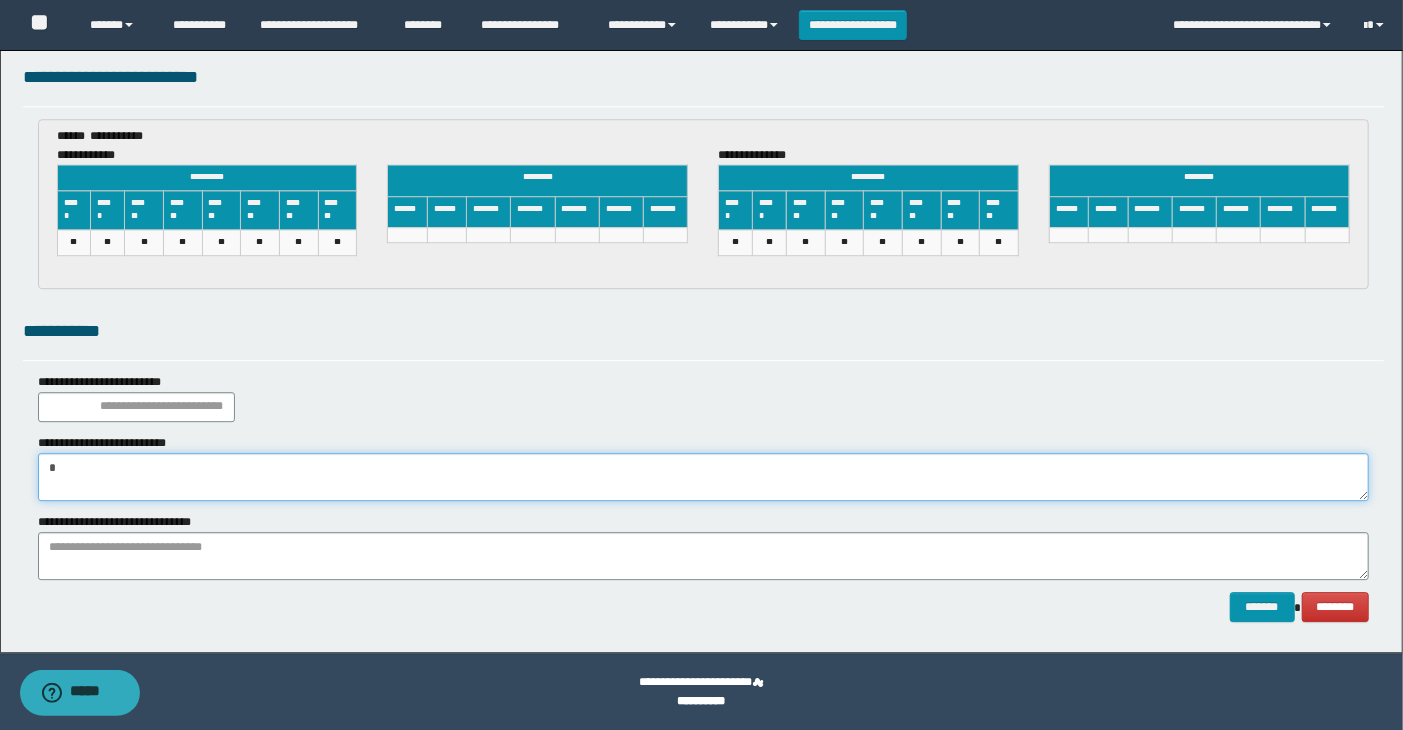 type 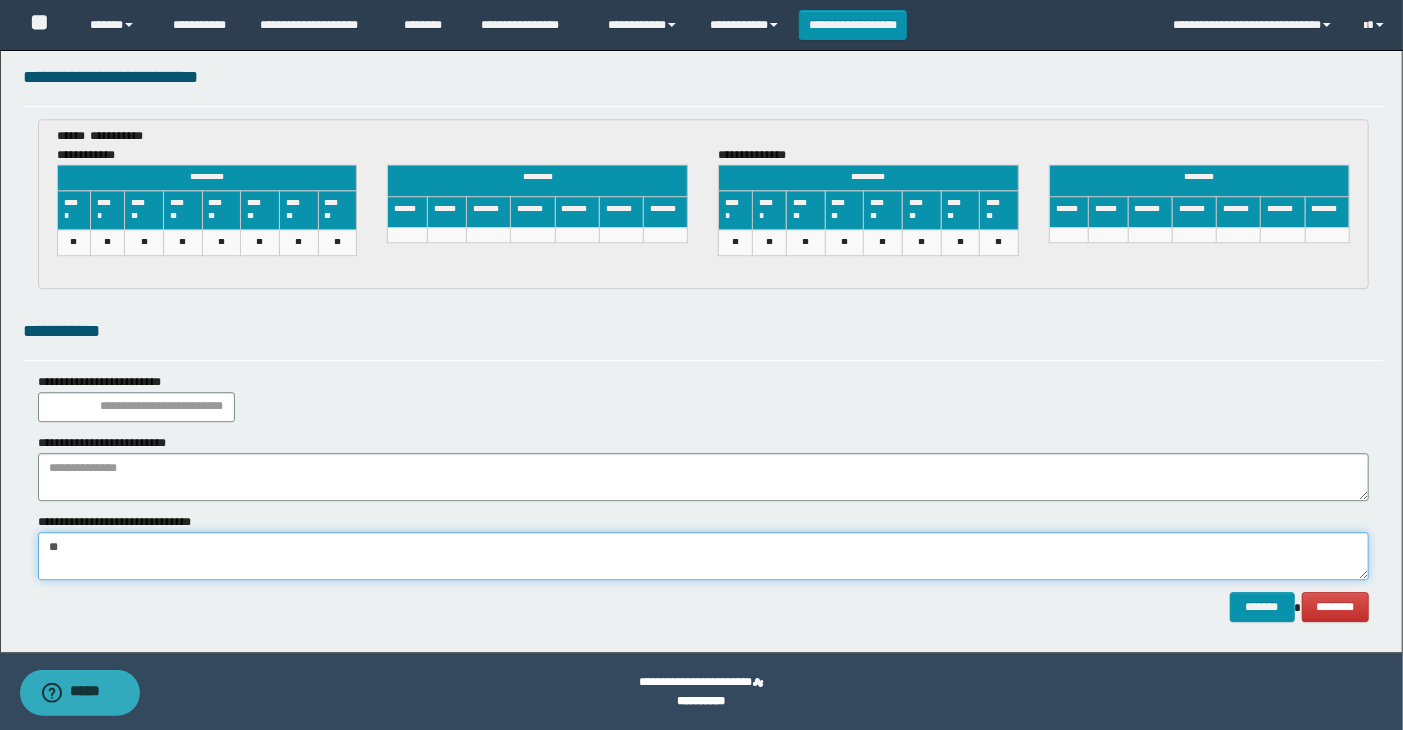 type on "*" 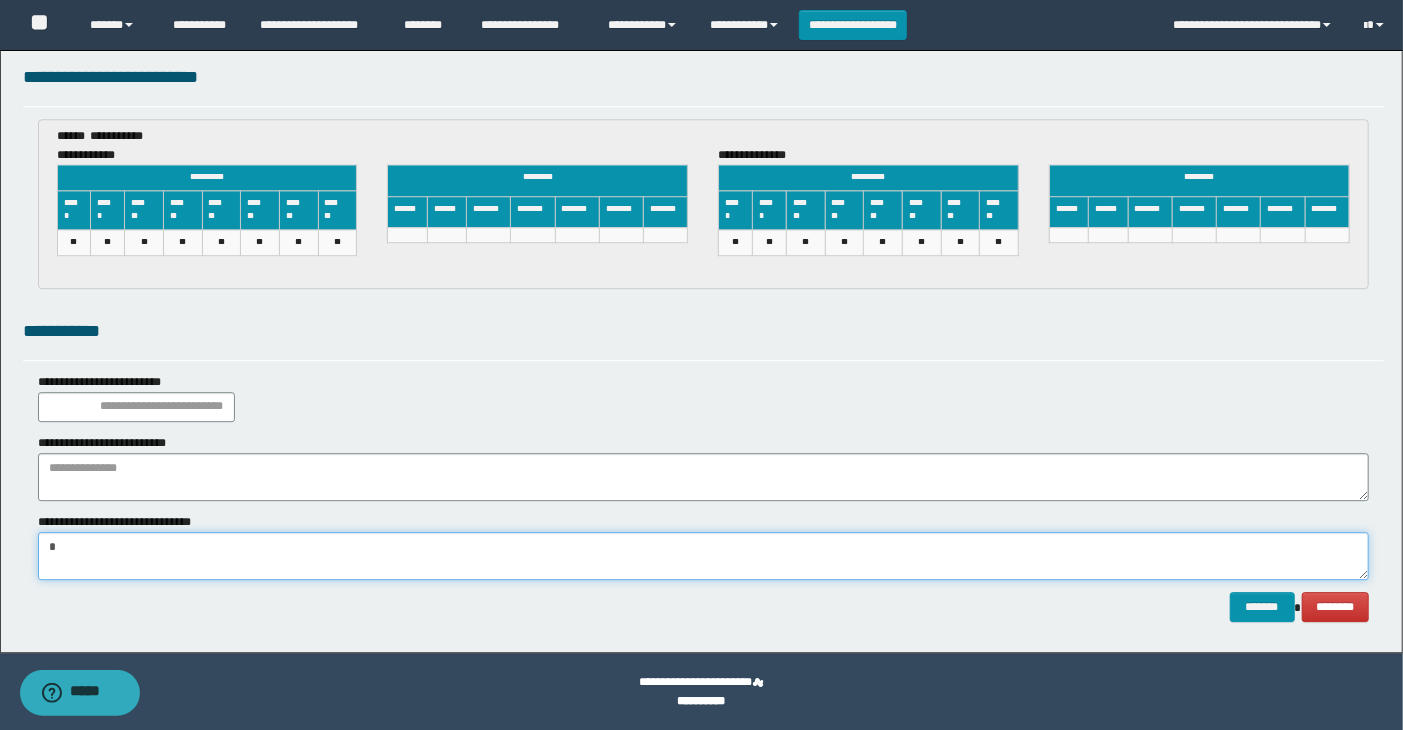 type 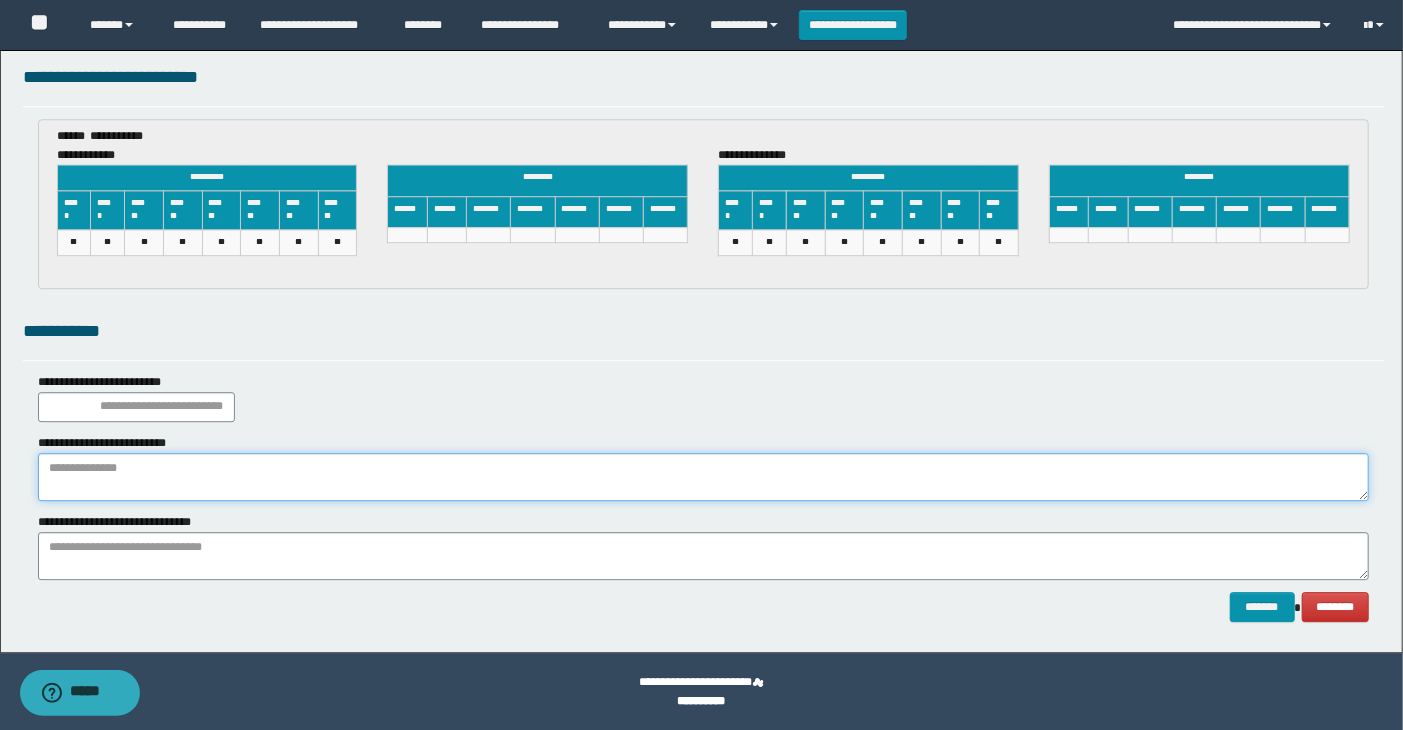 click at bounding box center (704, 477) 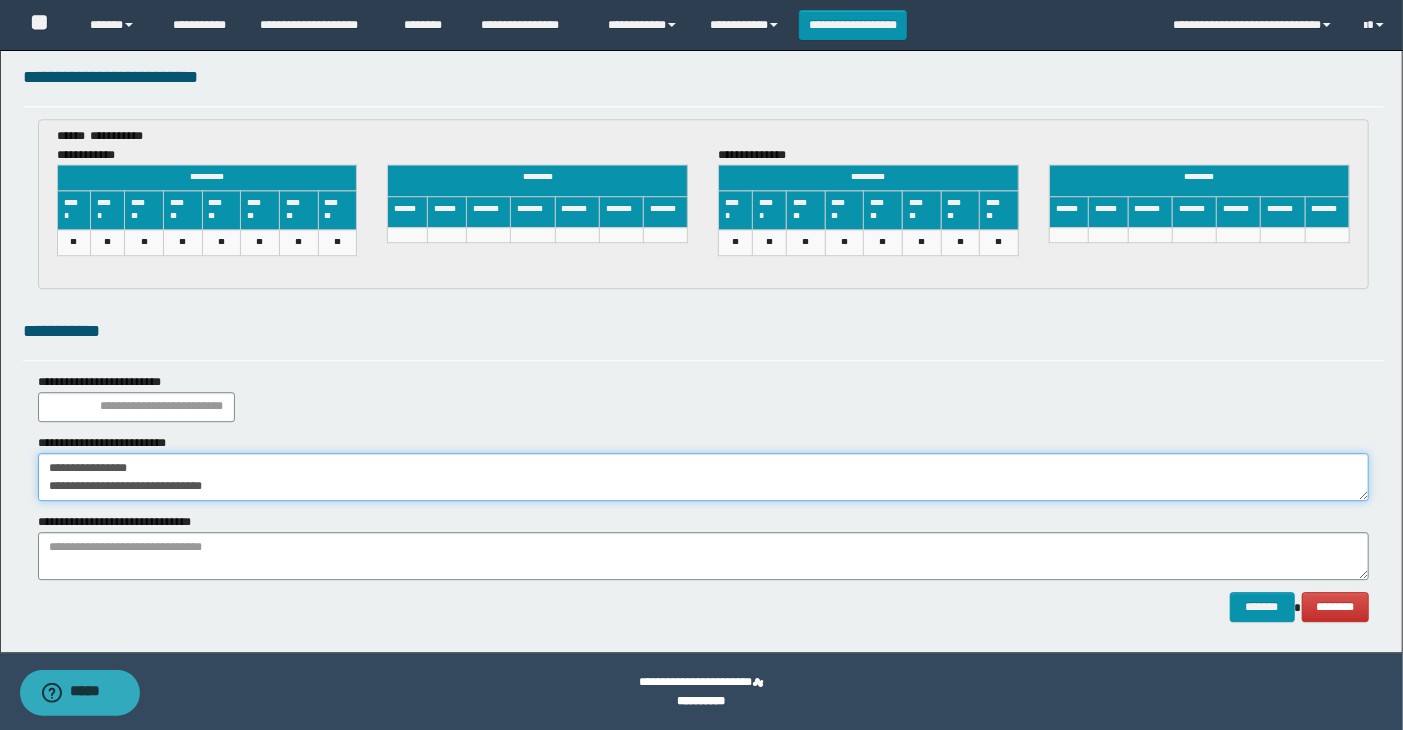 click on "**********" at bounding box center (704, 477) 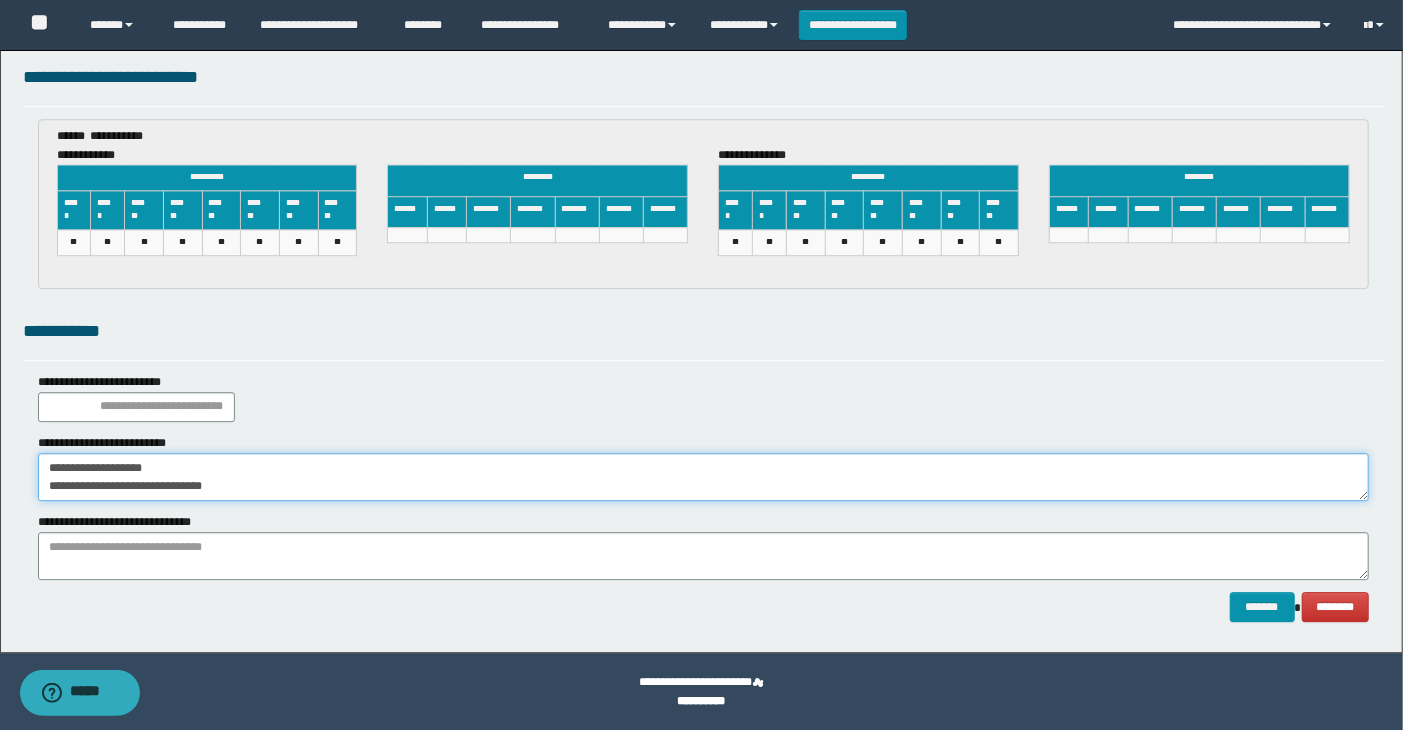 click on "**********" at bounding box center [704, 477] 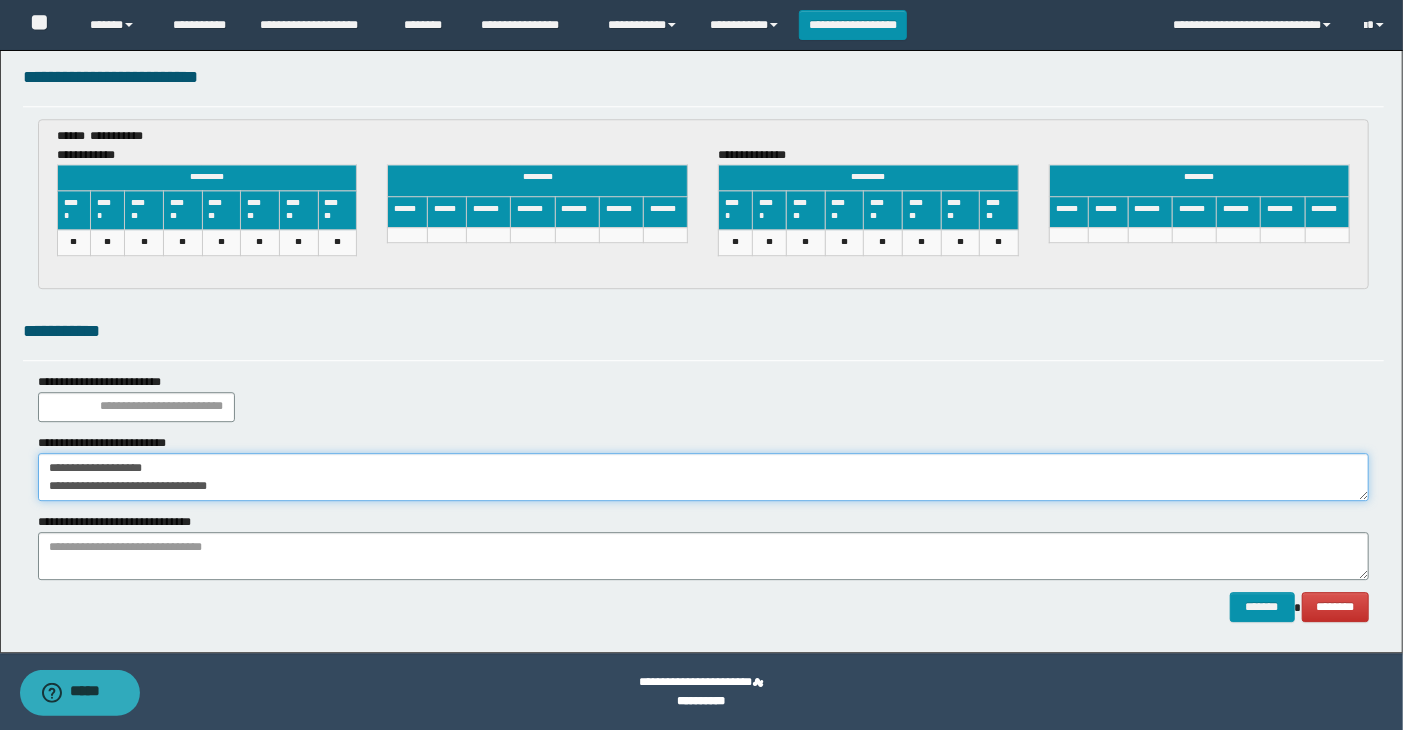 click on "**********" at bounding box center (704, 477) 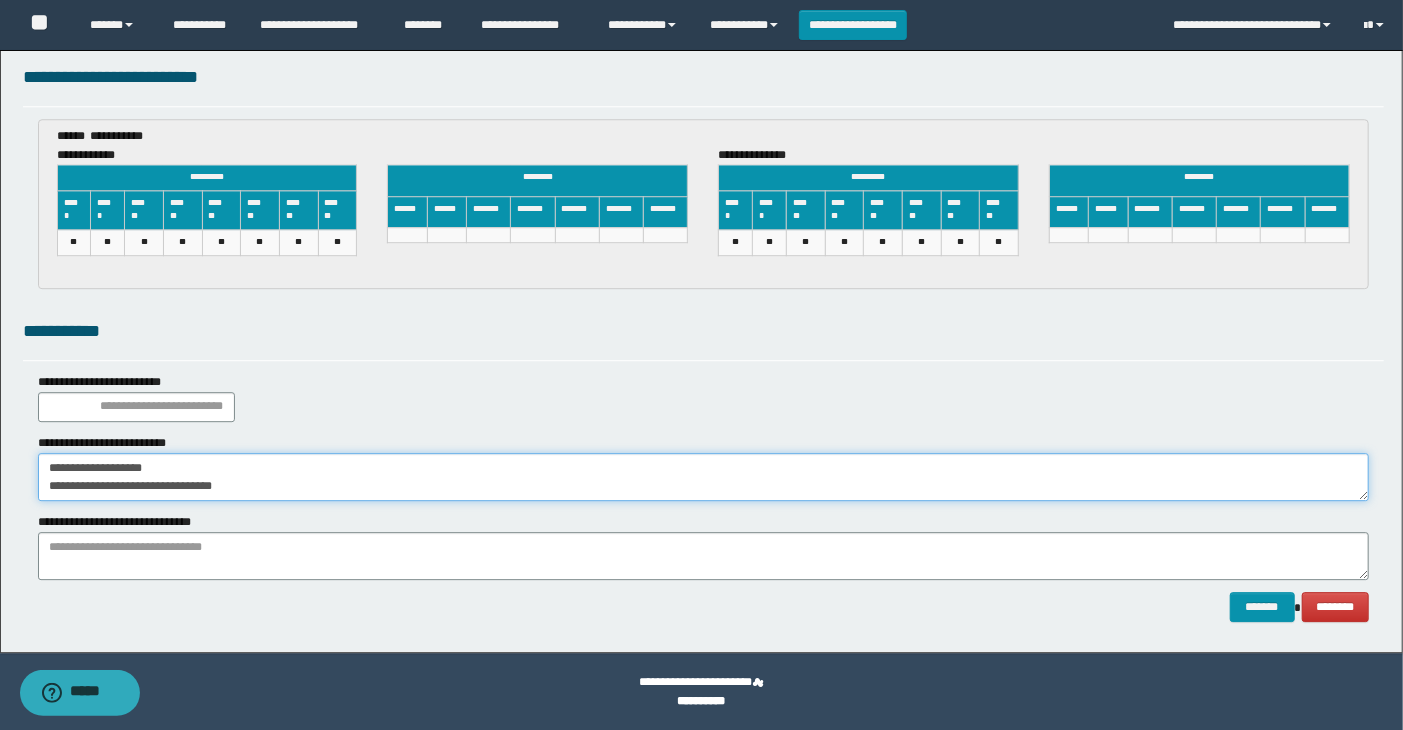 type on "**********" 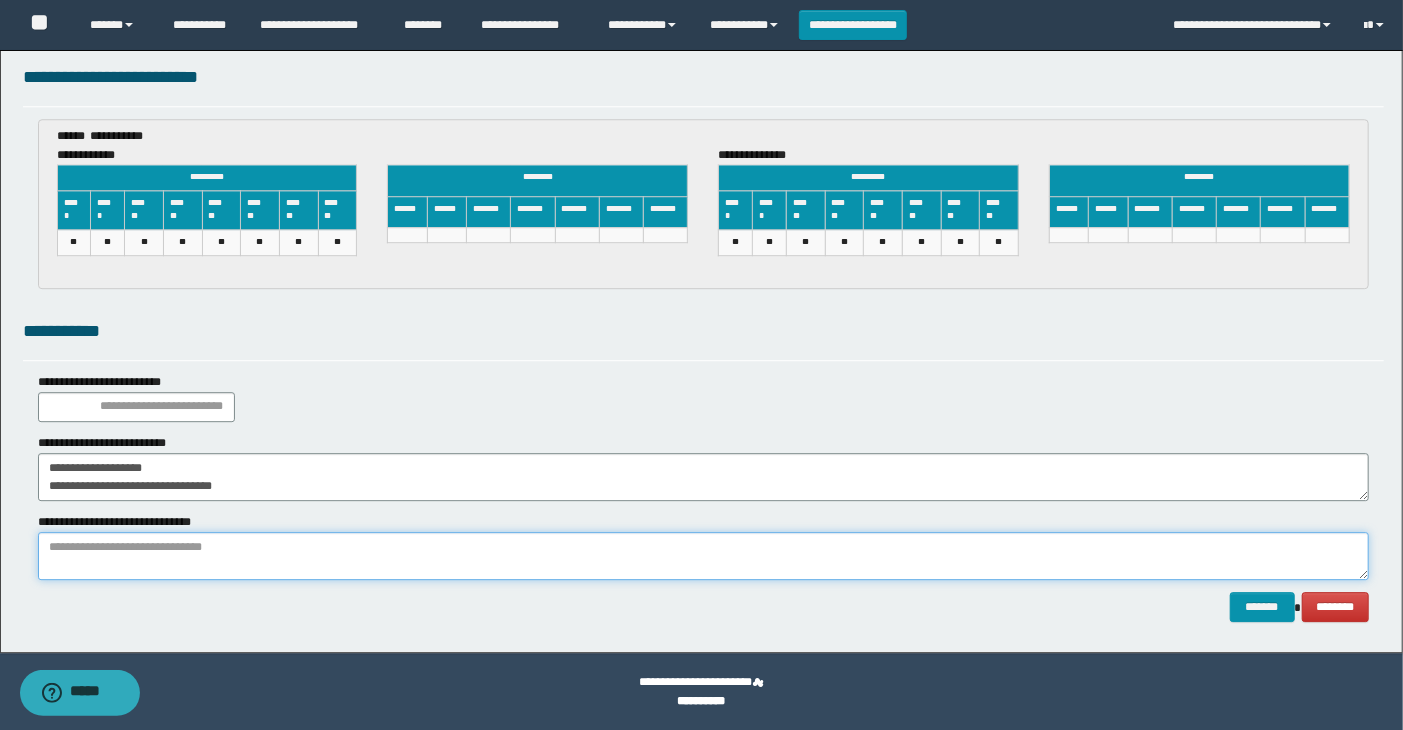 click at bounding box center (704, 556) 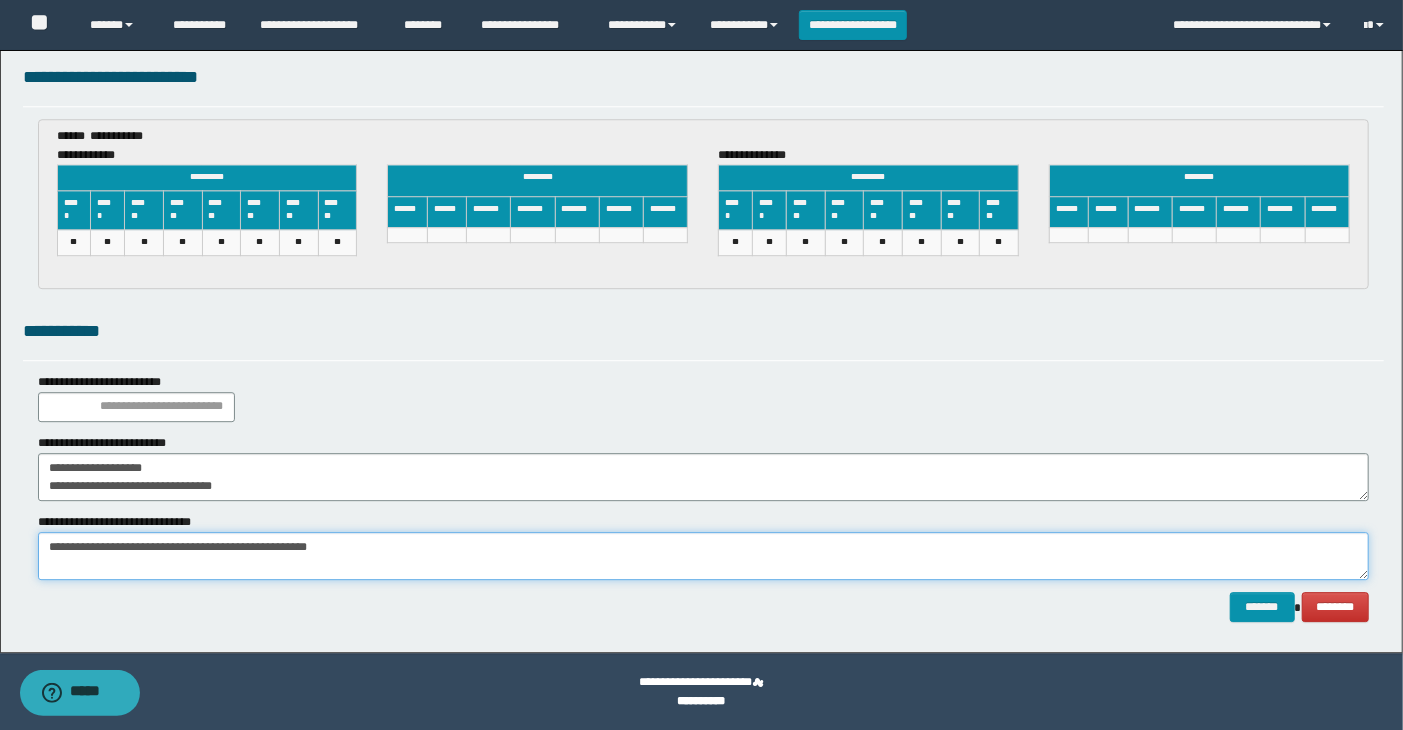 click on "**********" at bounding box center [704, 556] 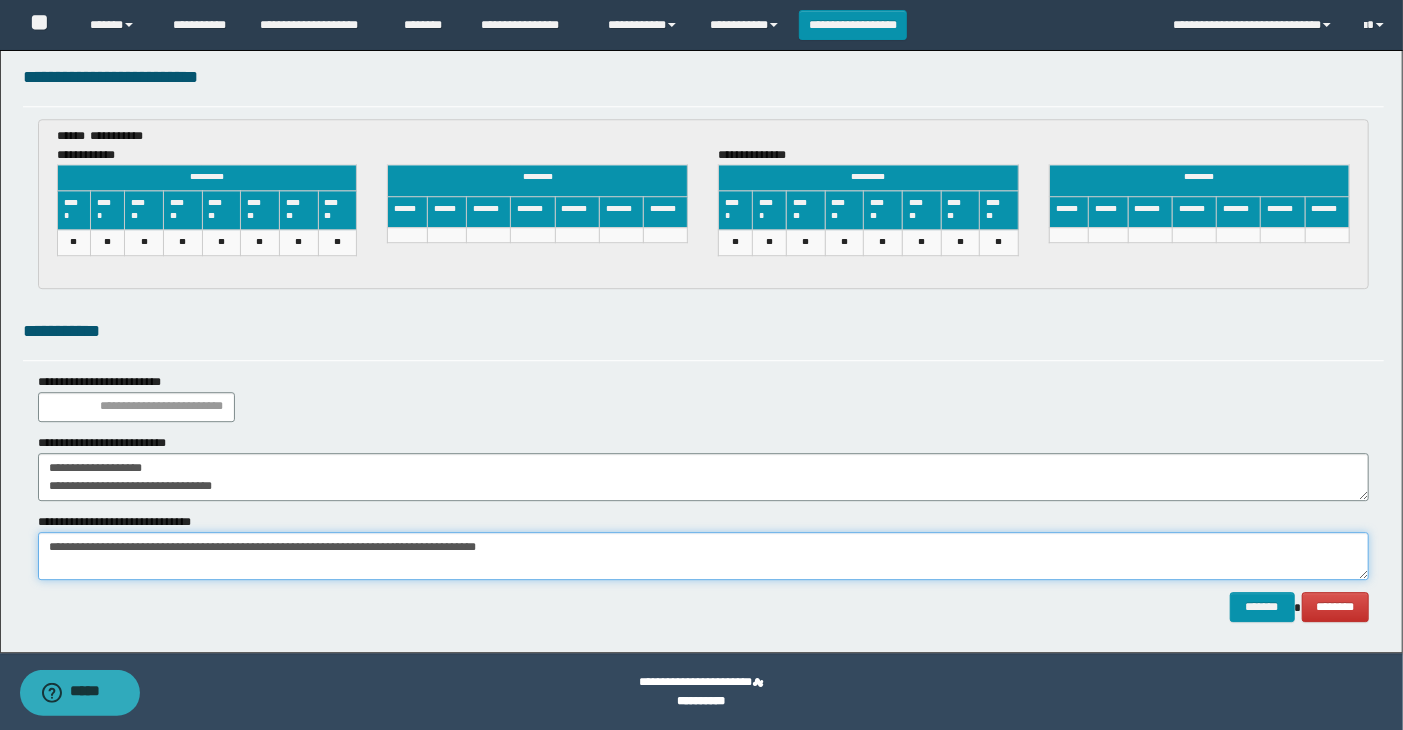 drag, startPoint x: 42, startPoint y: 545, endPoint x: 708, endPoint y: 577, distance: 666.7683 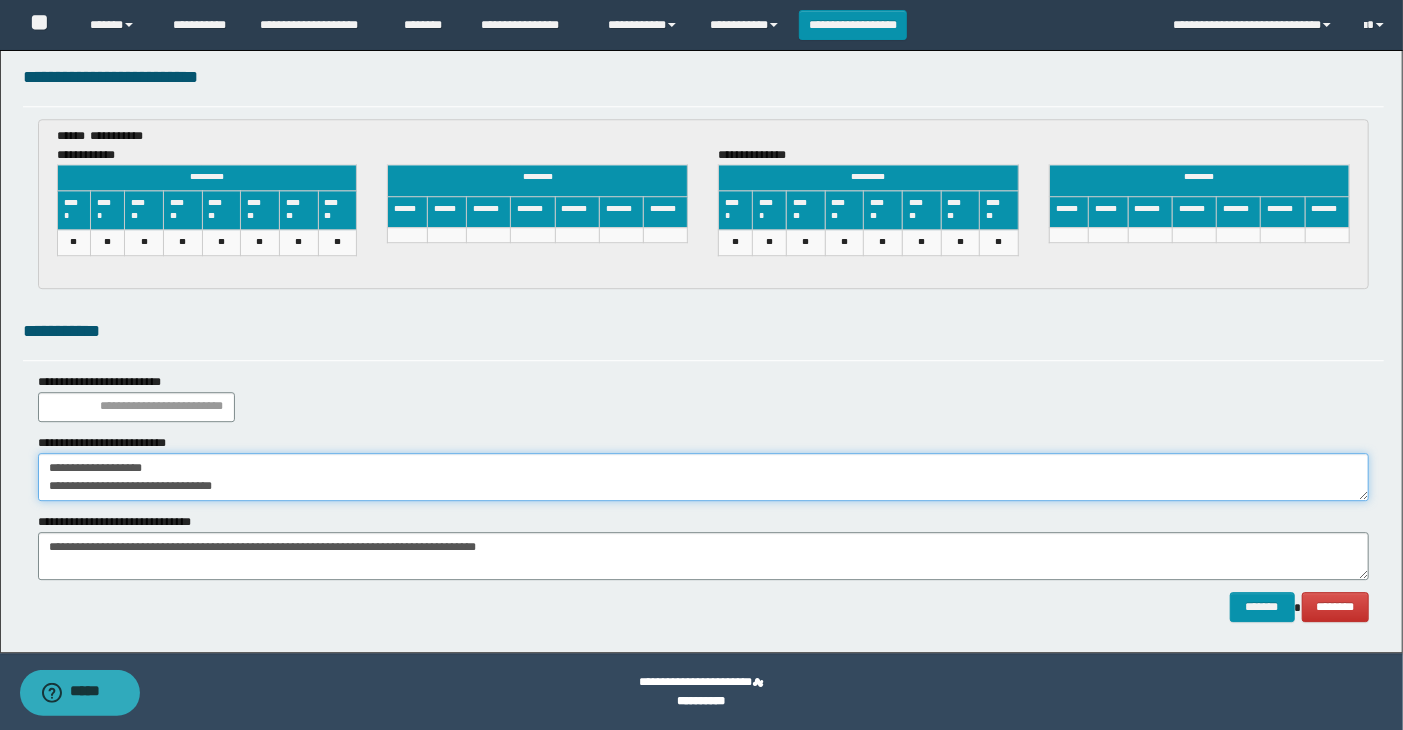 click on "**********" at bounding box center [704, 477] 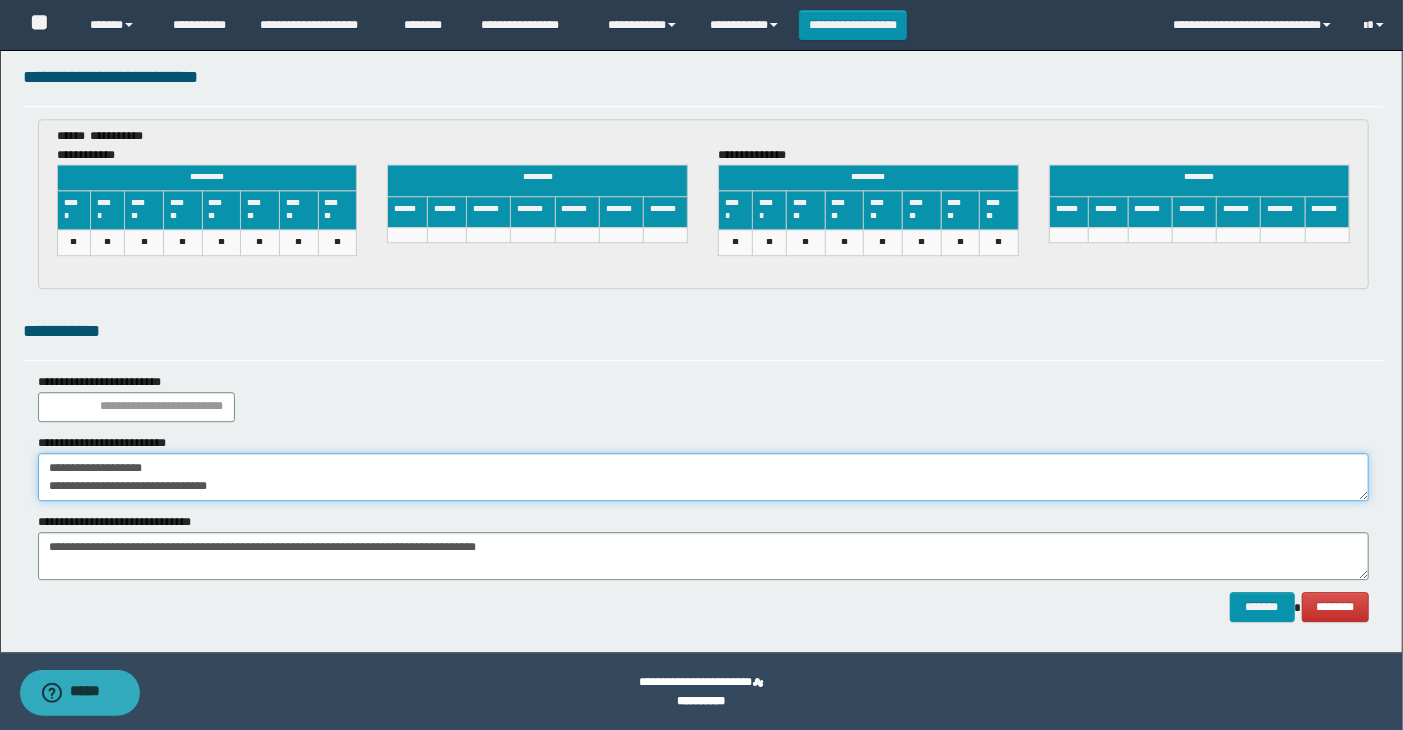 drag, startPoint x: 42, startPoint y: 467, endPoint x: 257, endPoint y: 484, distance: 215.67105 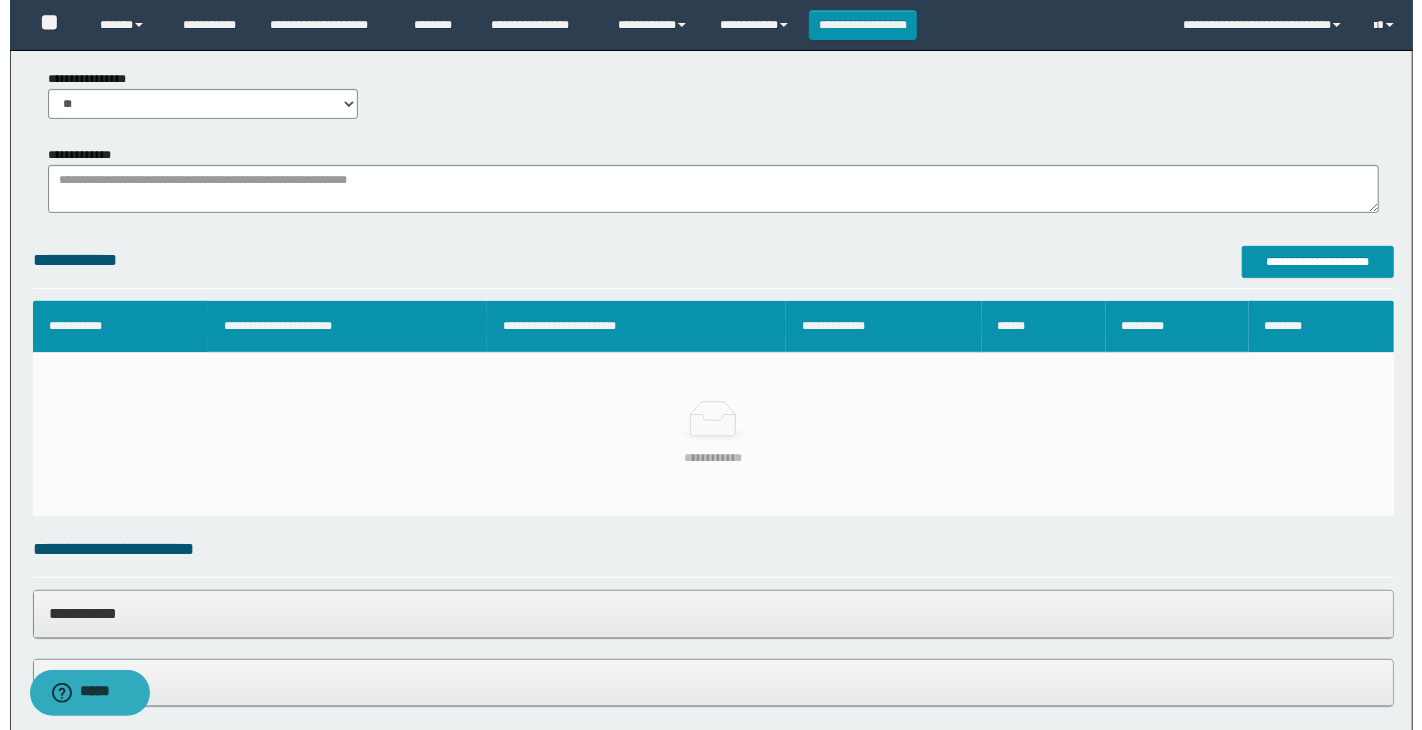 scroll, scrollTop: 237, scrollLeft: 0, axis: vertical 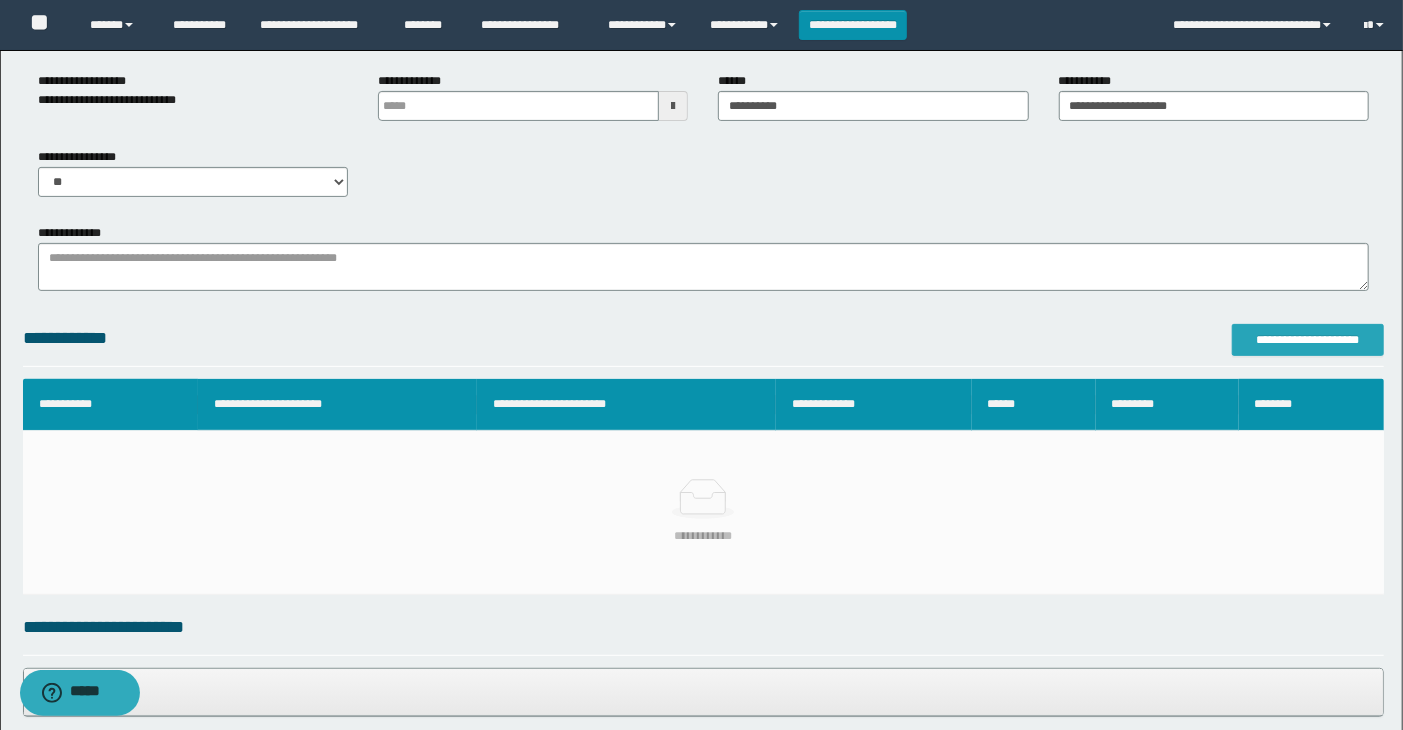 type on "**********" 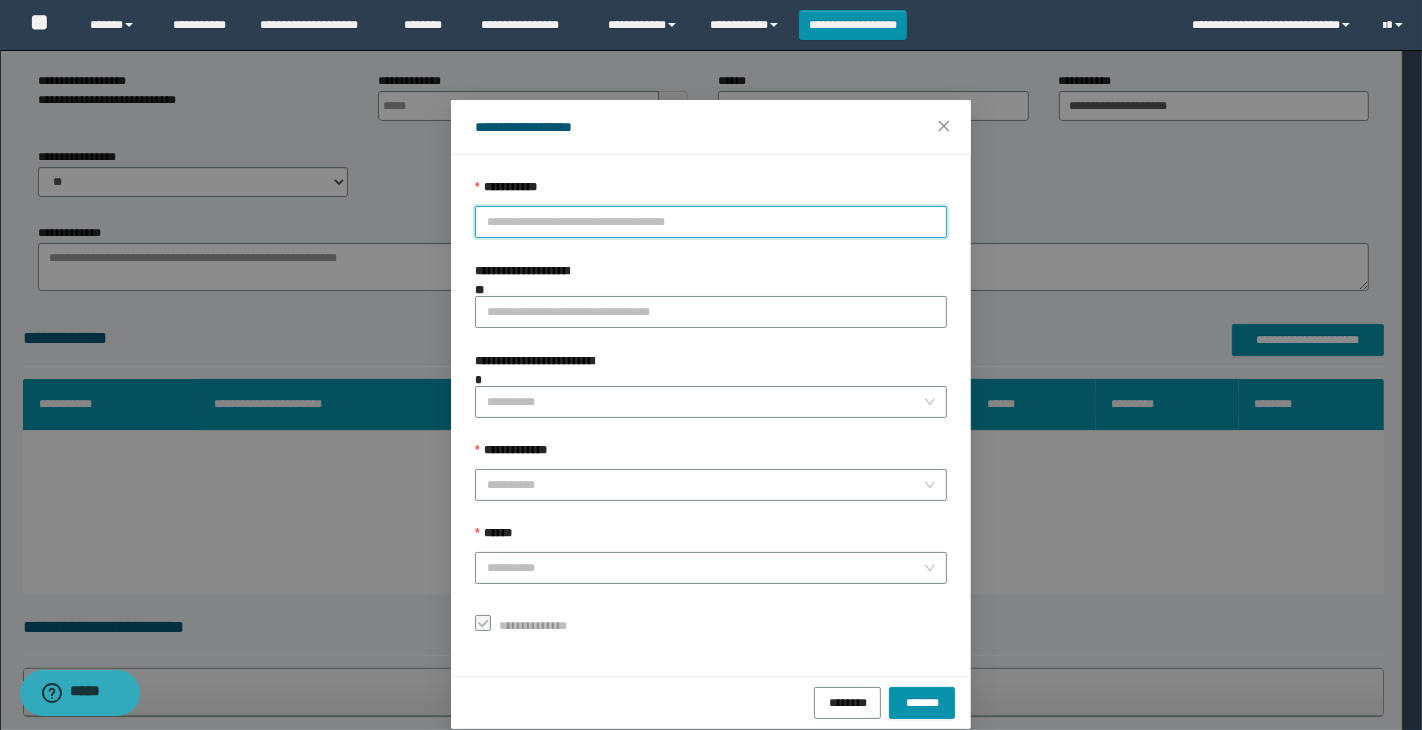 click on "**********" at bounding box center (711, 222) 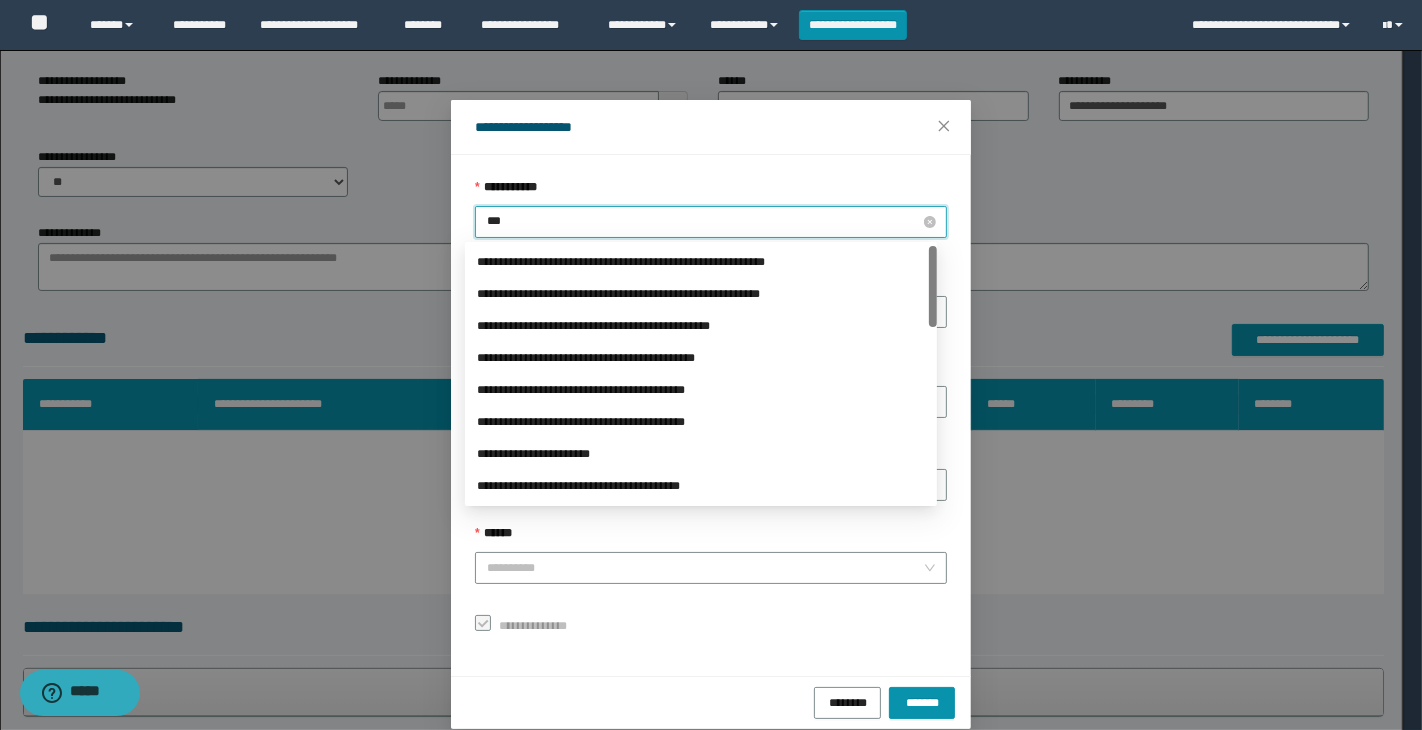 type on "****" 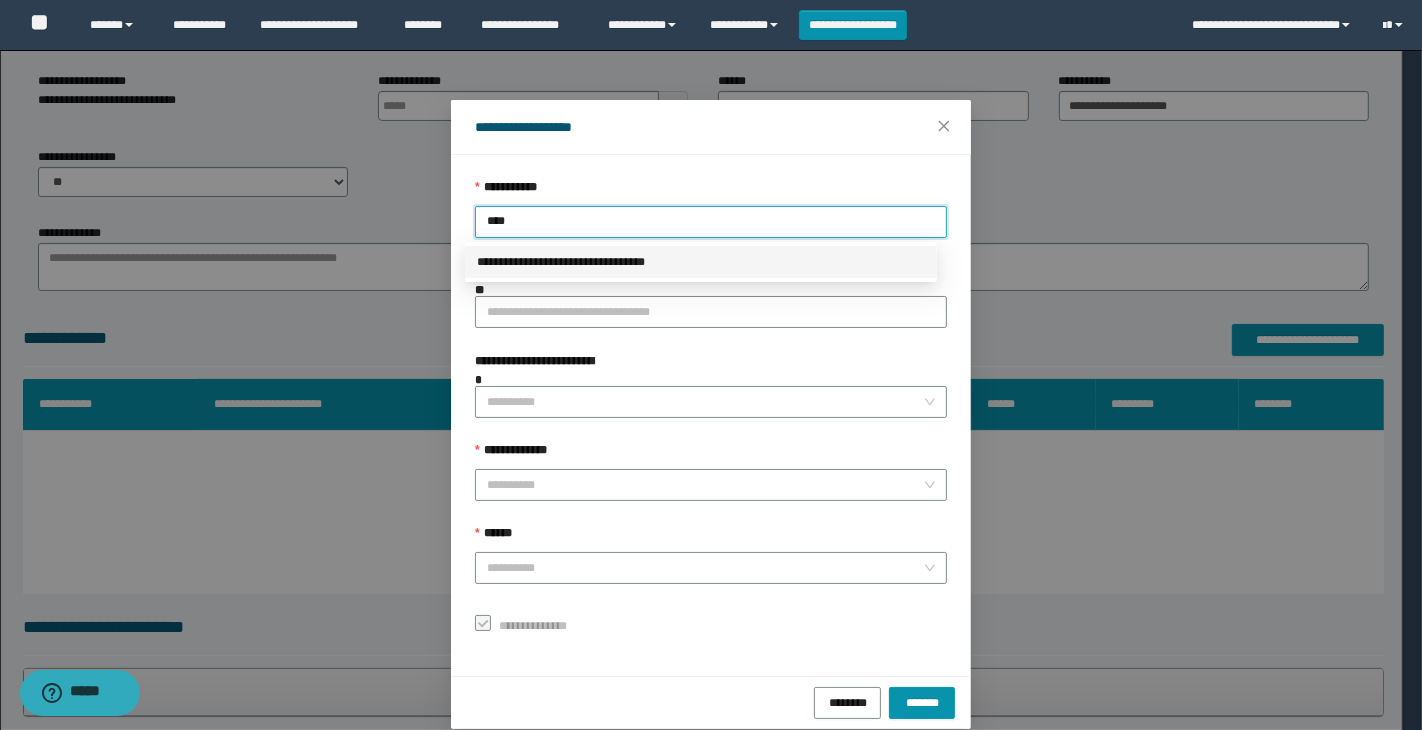 click on "**********" at bounding box center (701, 262) 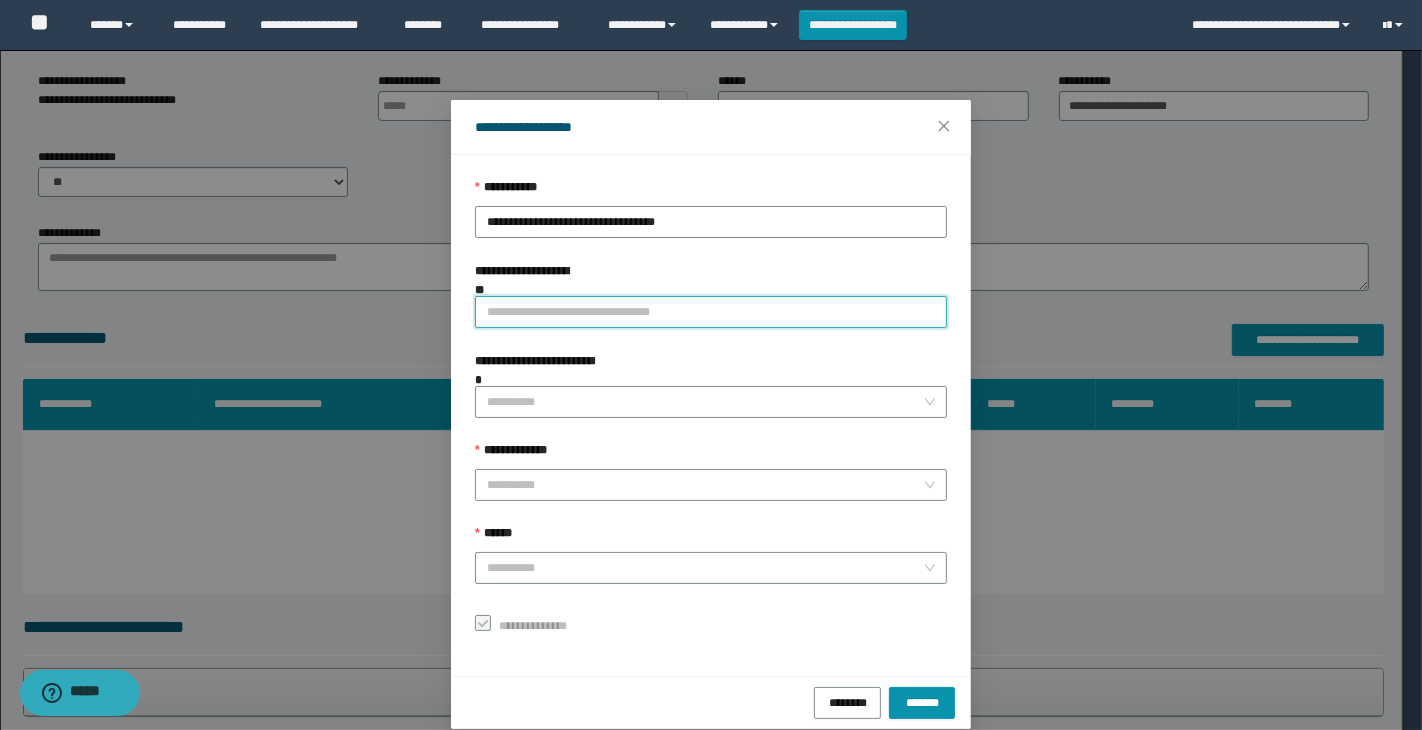 click on "**********" at bounding box center [711, 312] 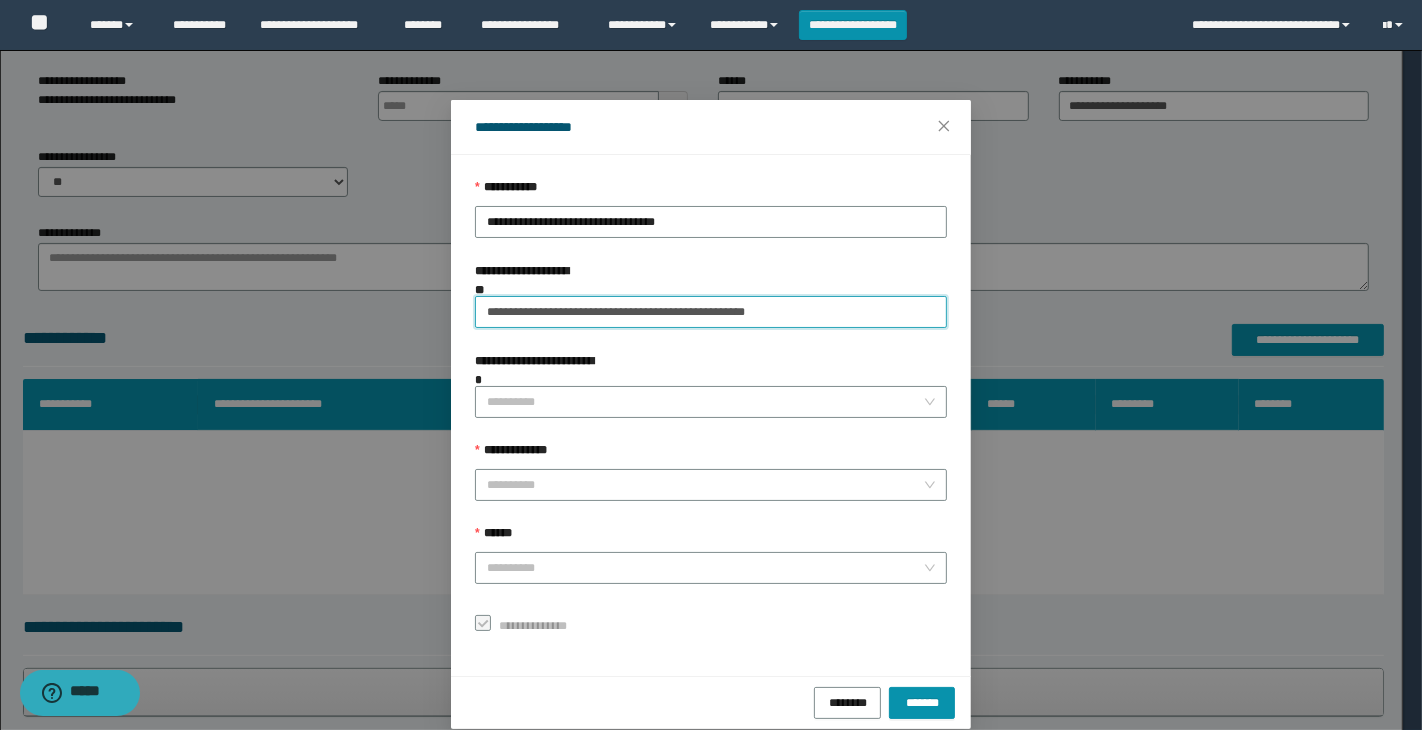 click on "**********" at bounding box center [711, 312] 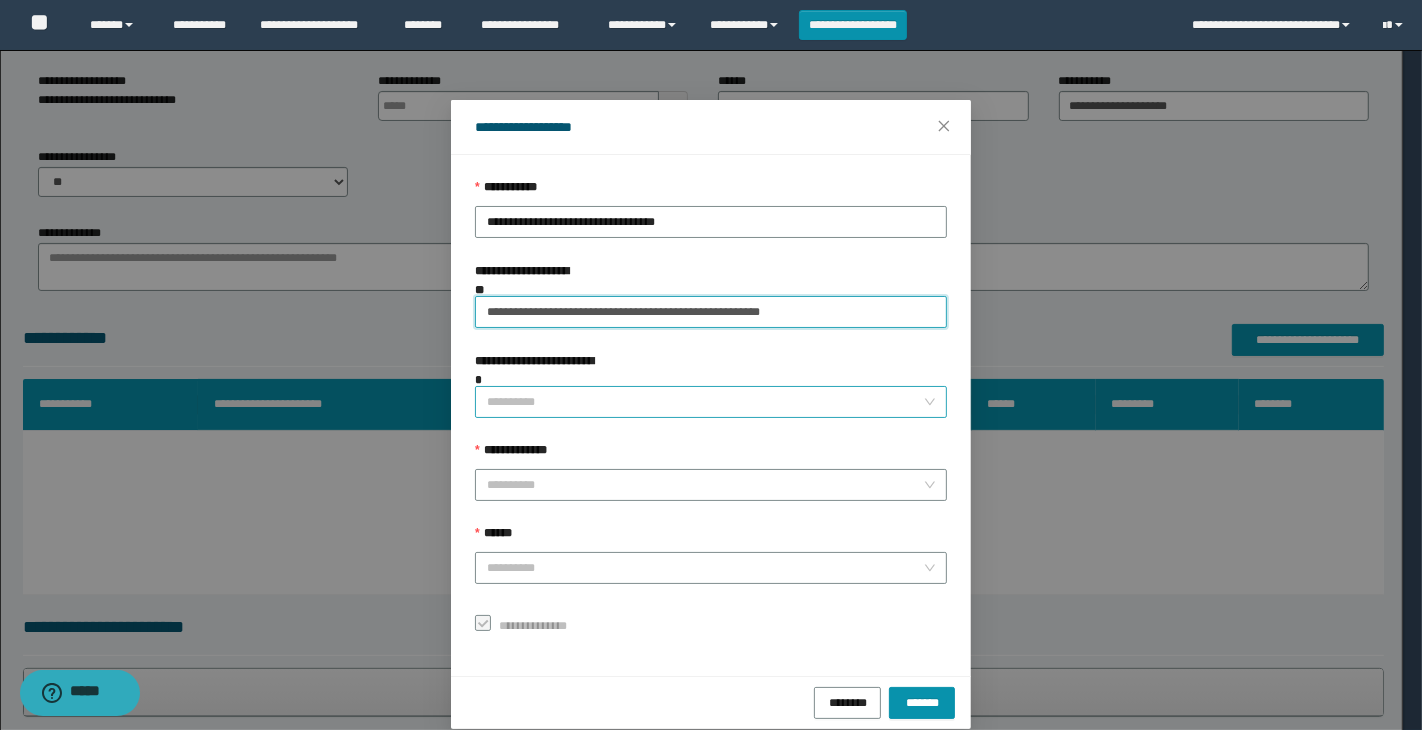 type on "**********" 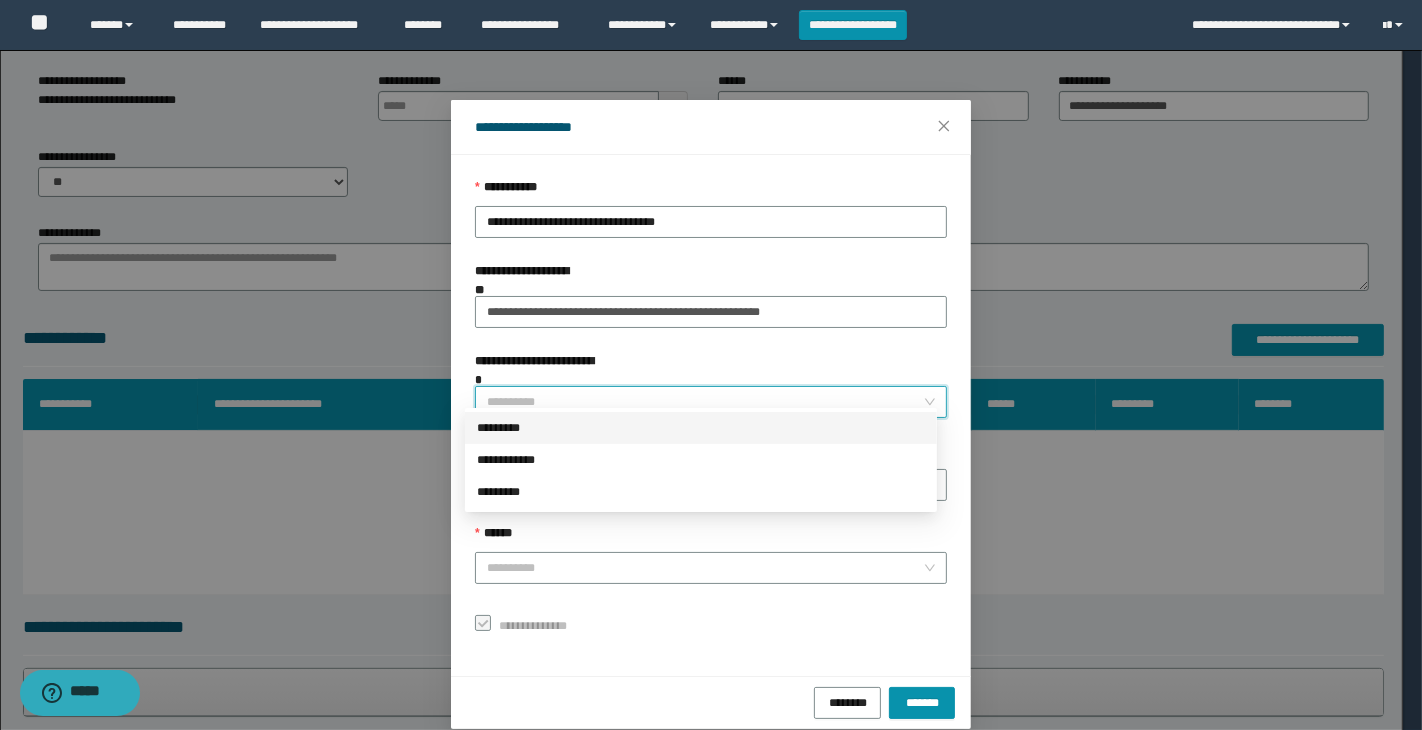 click on "**********" at bounding box center (705, 402) 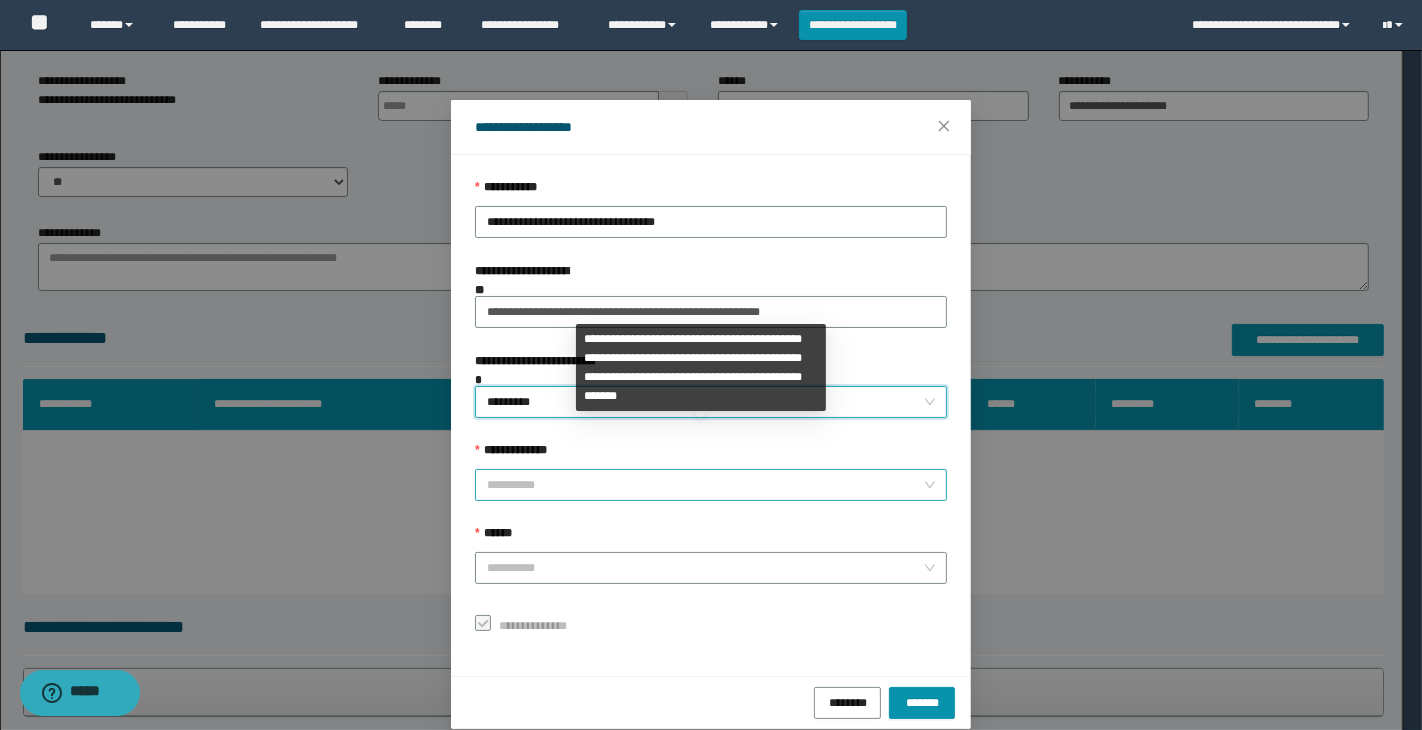 click on "**********" at bounding box center (705, 485) 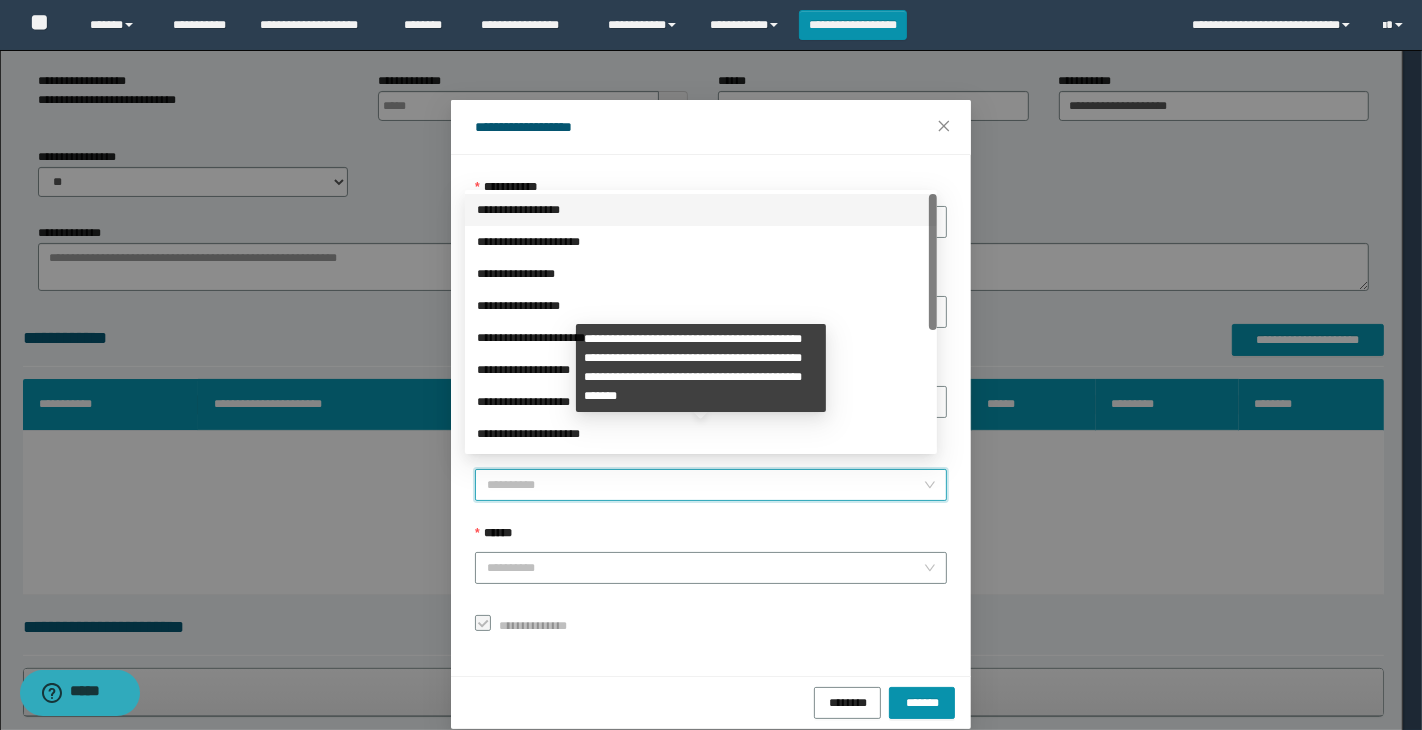 scroll, scrollTop: 23, scrollLeft: 0, axis: vertical 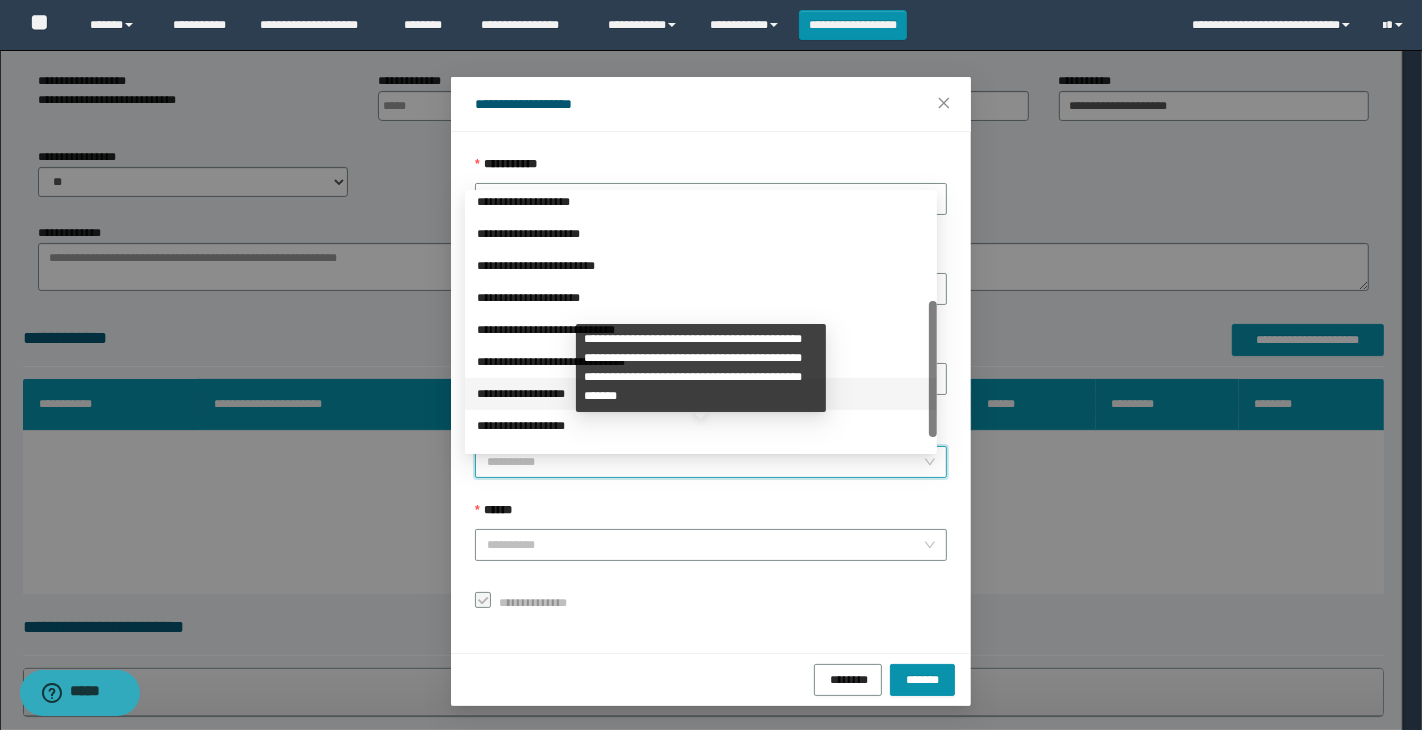 click on "**********" at bounding box center [701, 394] 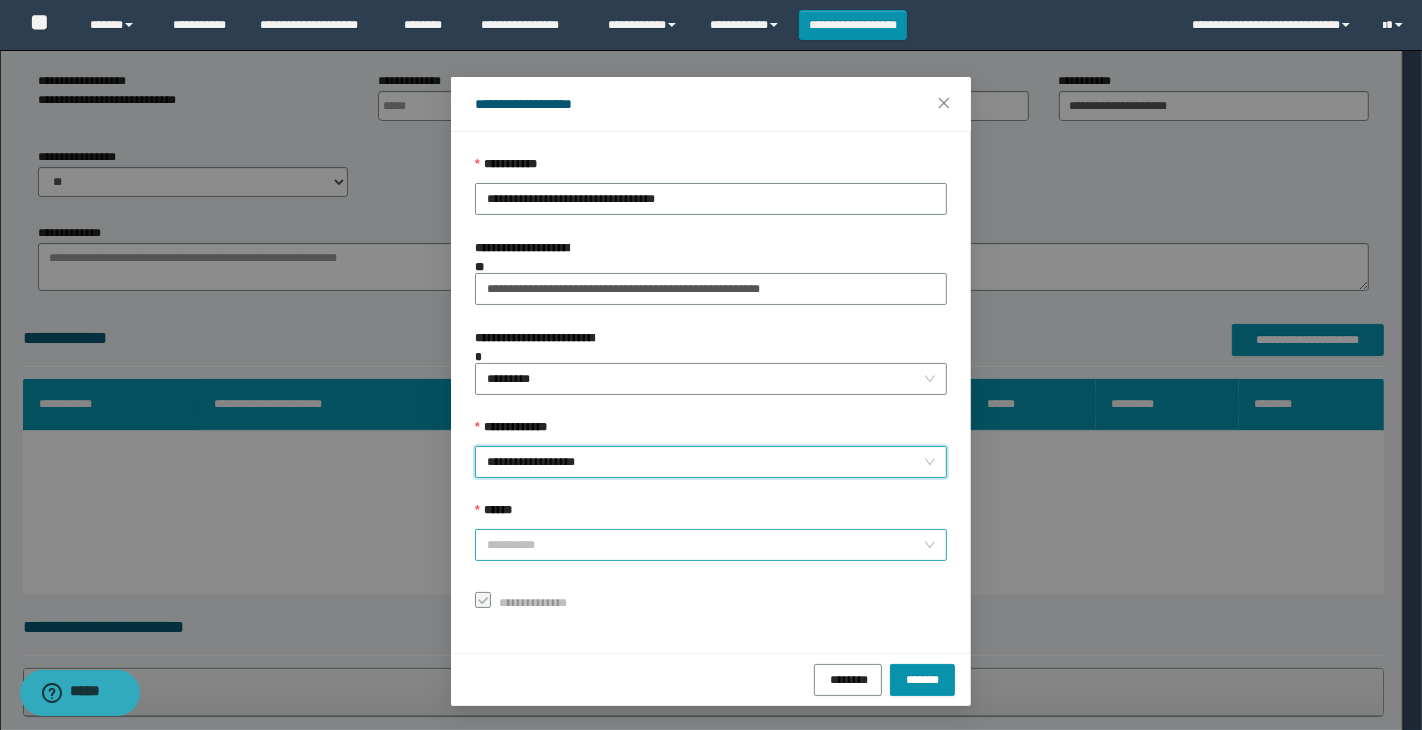 click on "******" at bounding box center (705, 545) 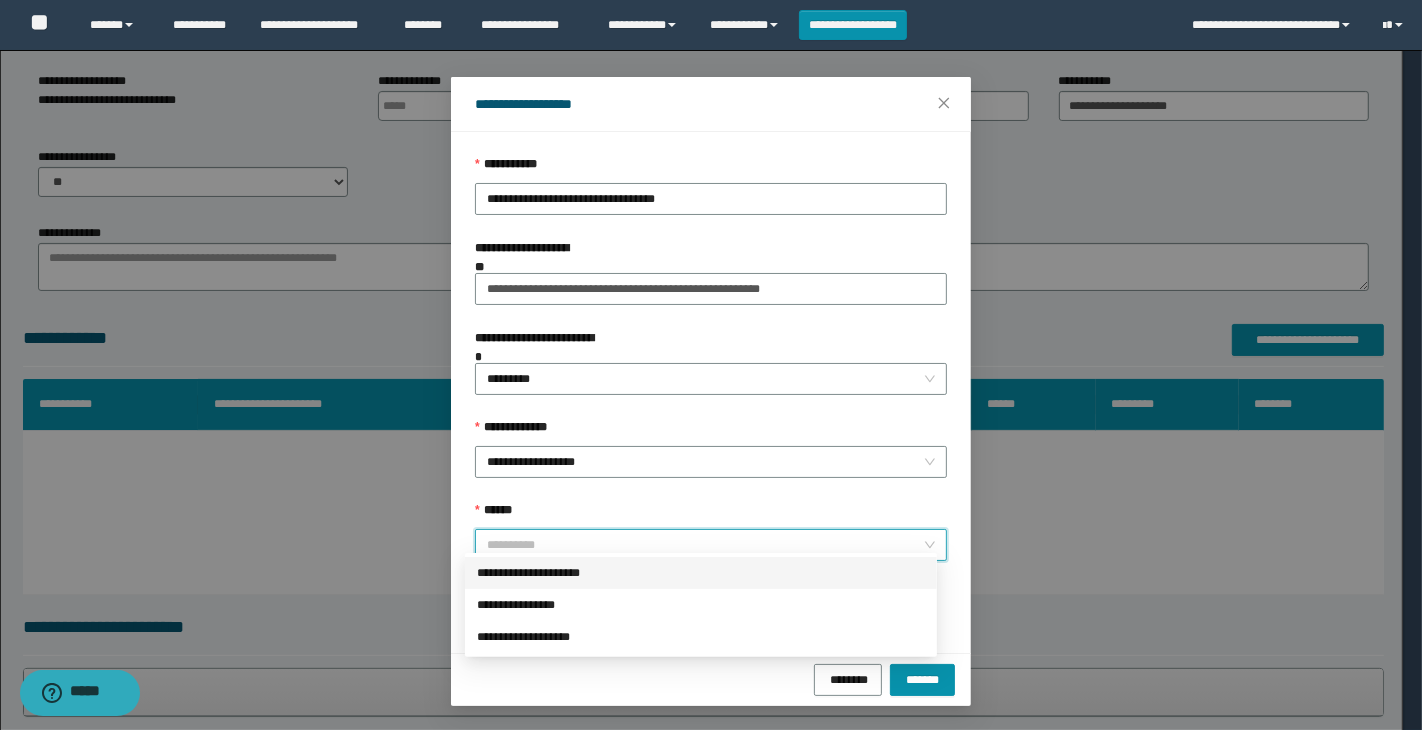 click on "**********" at bounding box center (701, 573) 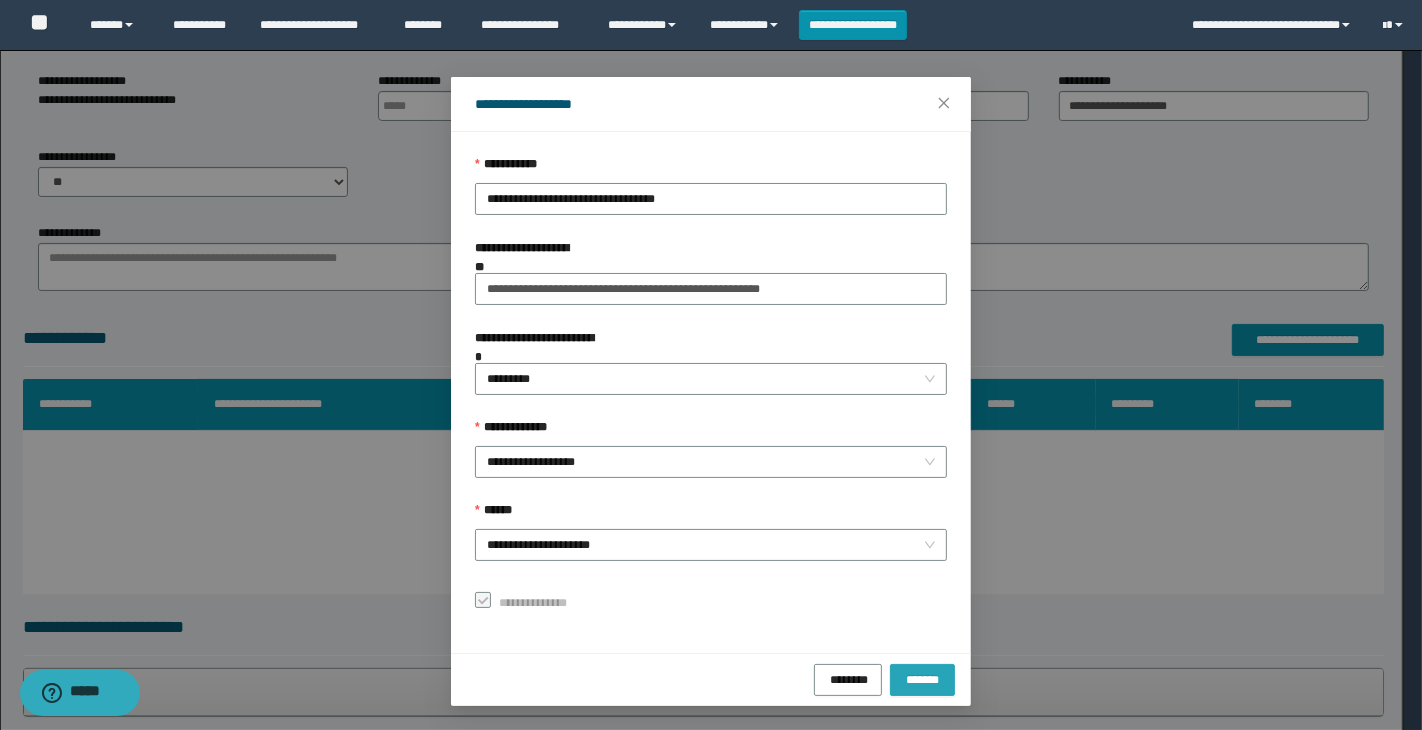 click on "*******" at bounding box center (923, 678) 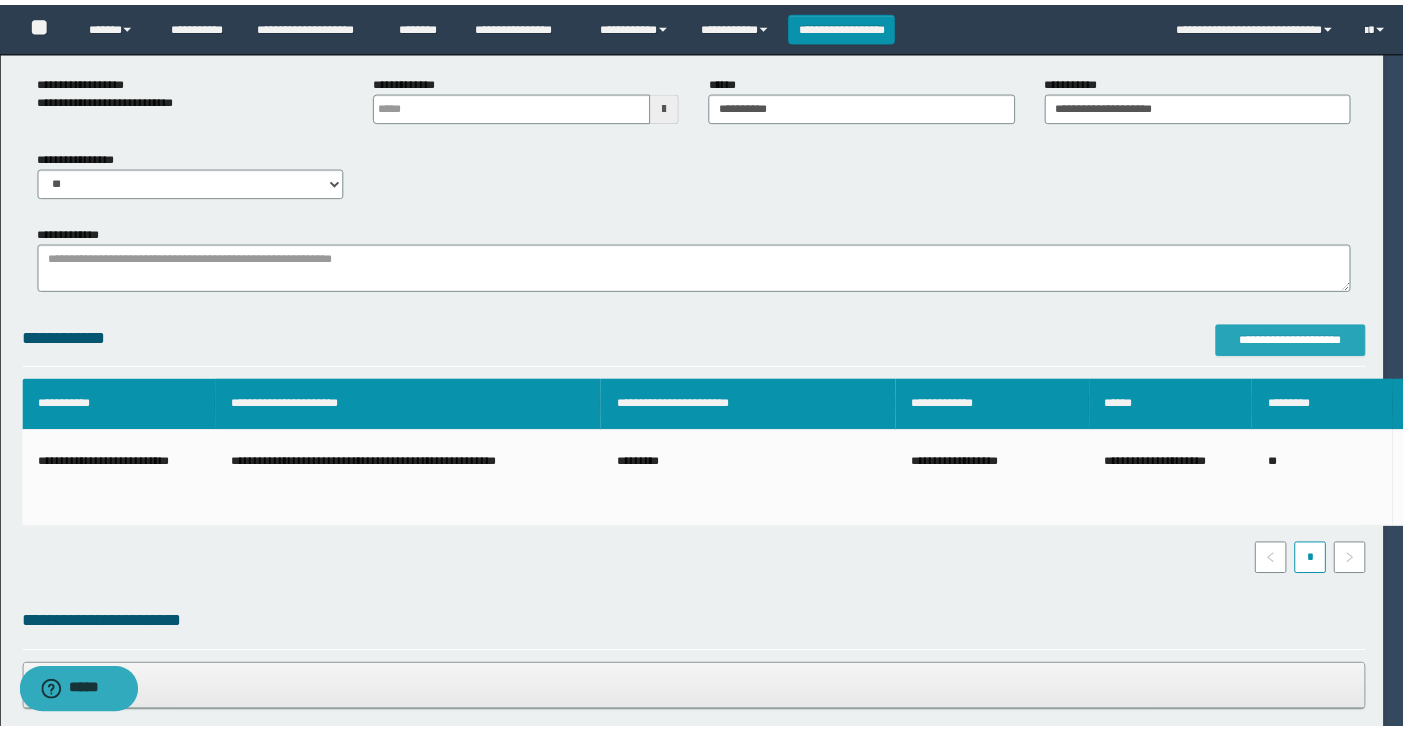 scroll, scrollTop: 0, scrollLeft: 0, axis: both 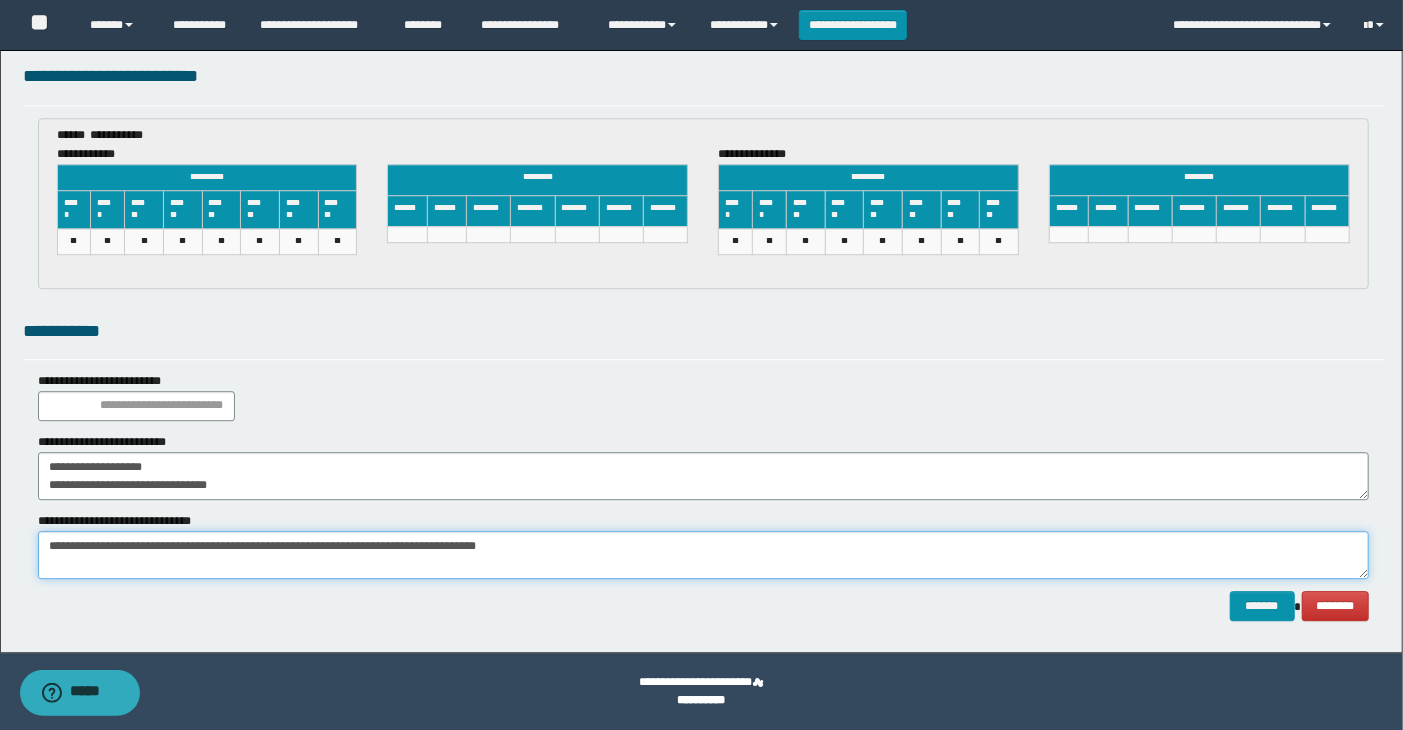 drag, startPoint x: 48, startPoint y: 548, endPoint x: 728, endPoint y: 553, distance: 680.0184 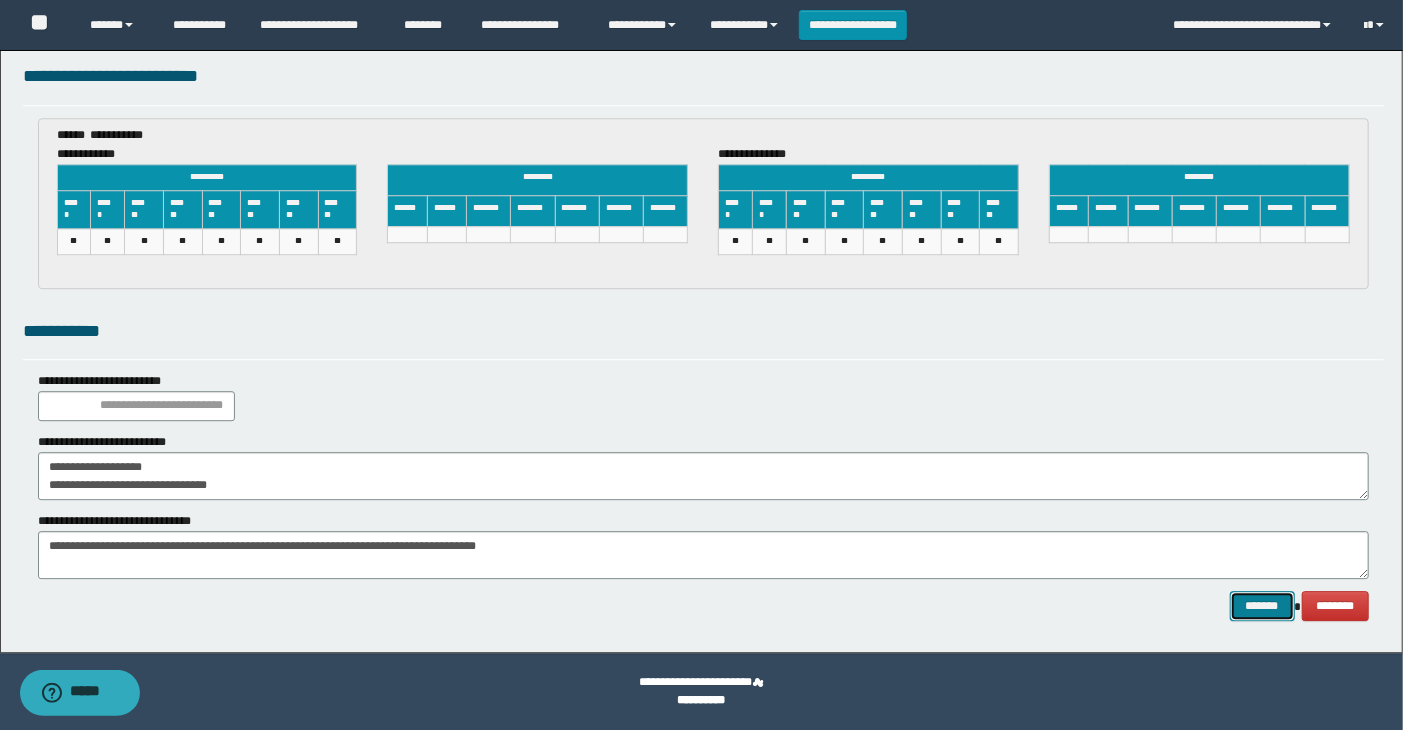 click on "*******" at bounding box center (1262, 606) 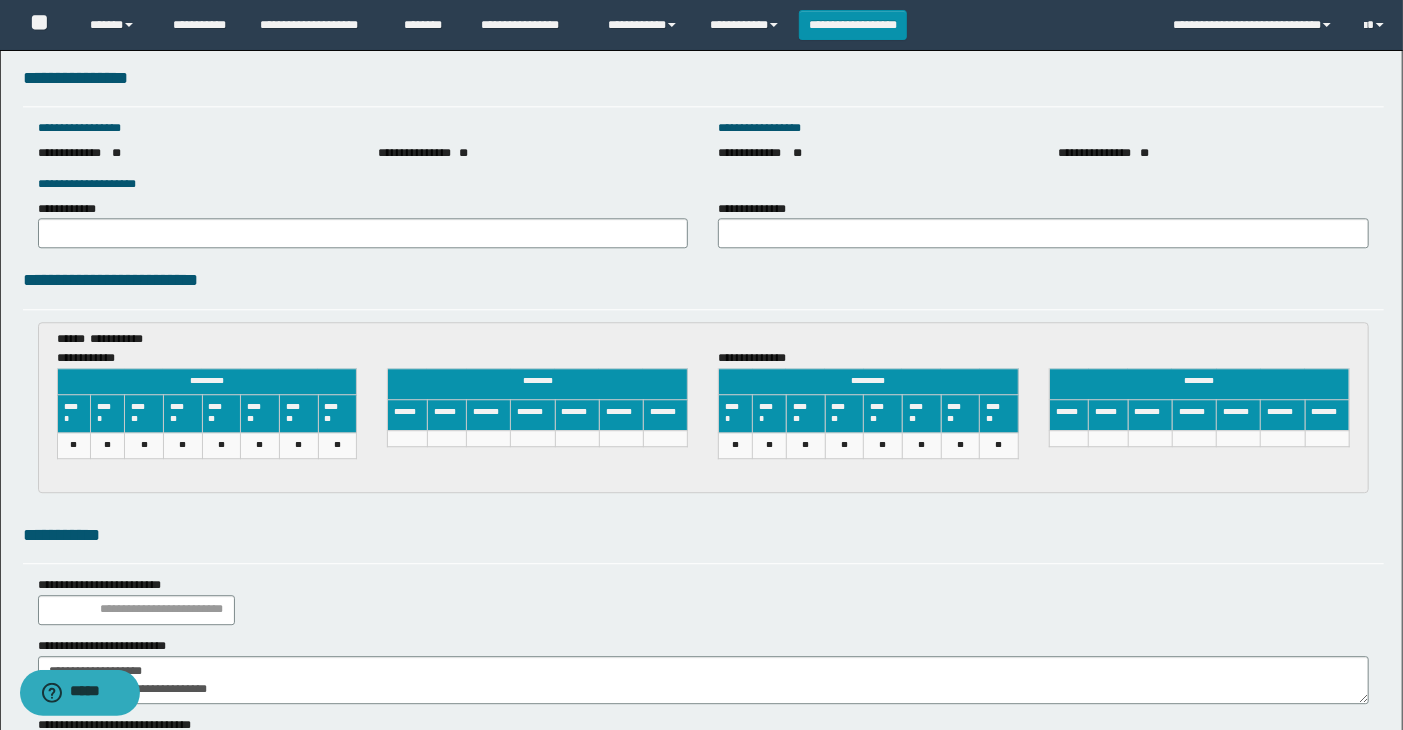 scroll, scrollTop: 2981, scrollLeft: 0, axis: vertical 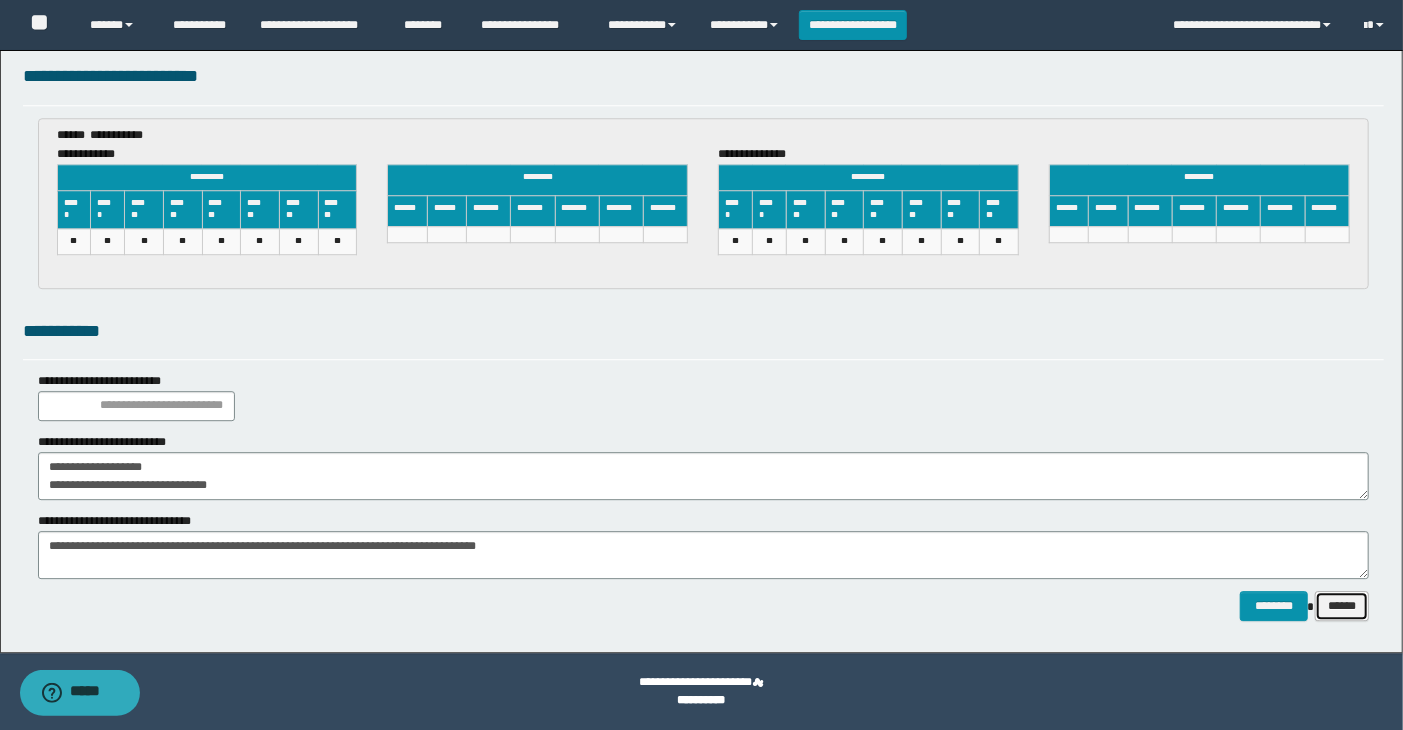 click on "******" at bounding box center (1342, 606) 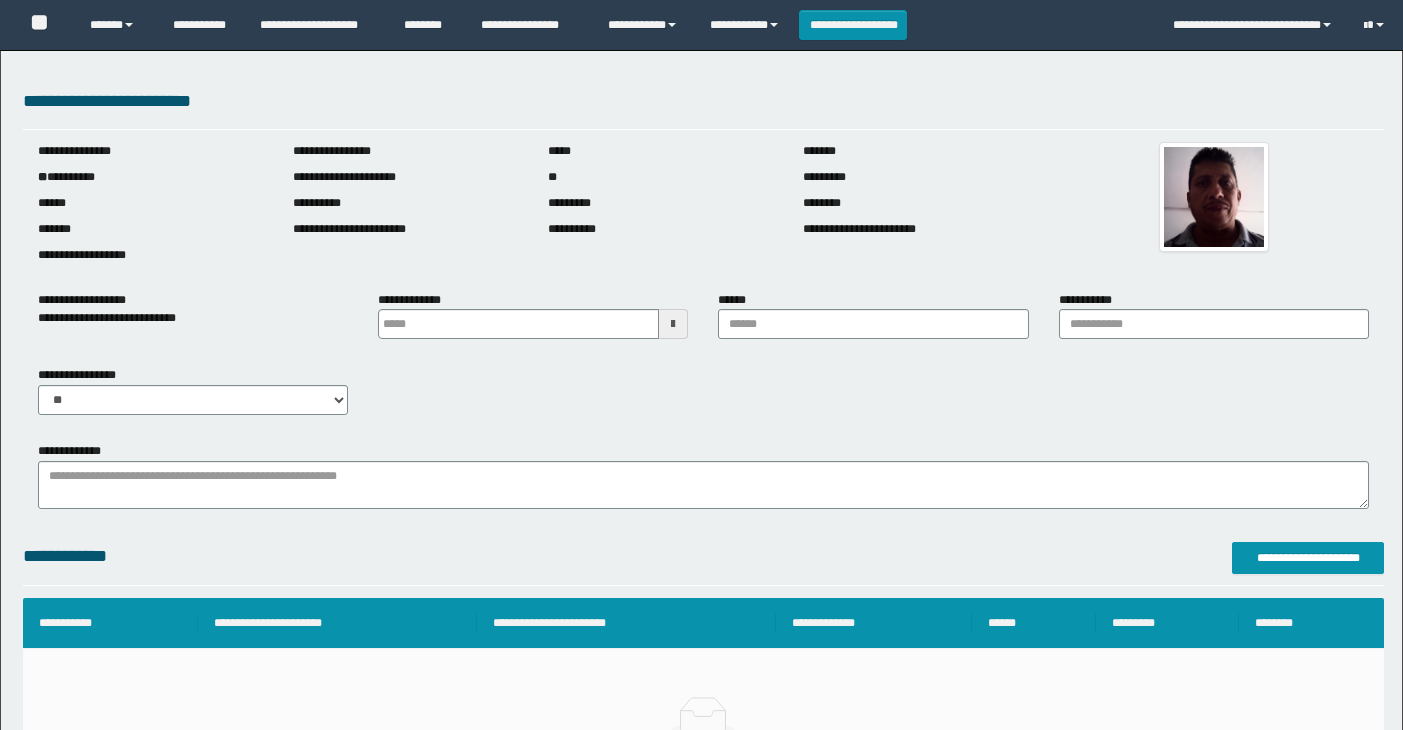 type on "**********" 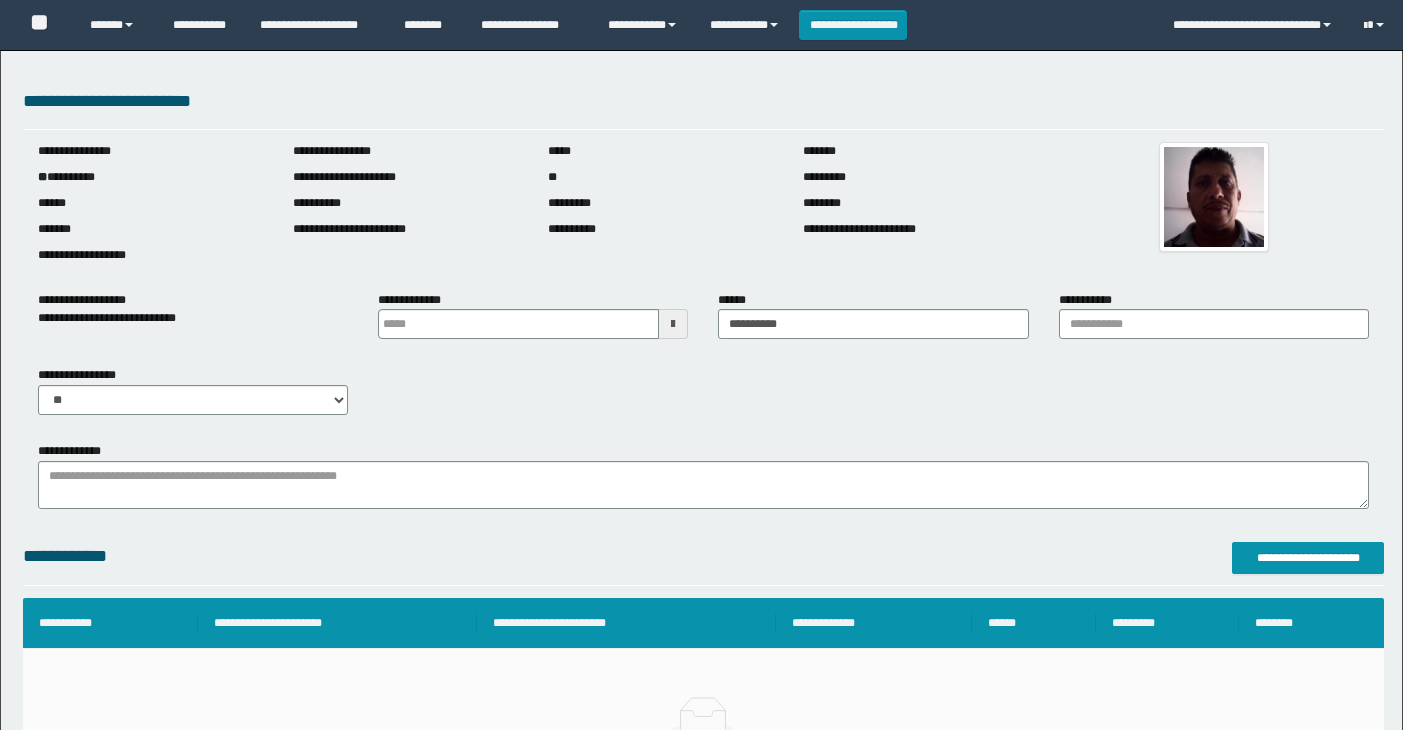 scroll, scrollTop: 0, scrollLeft: 0, axis: both 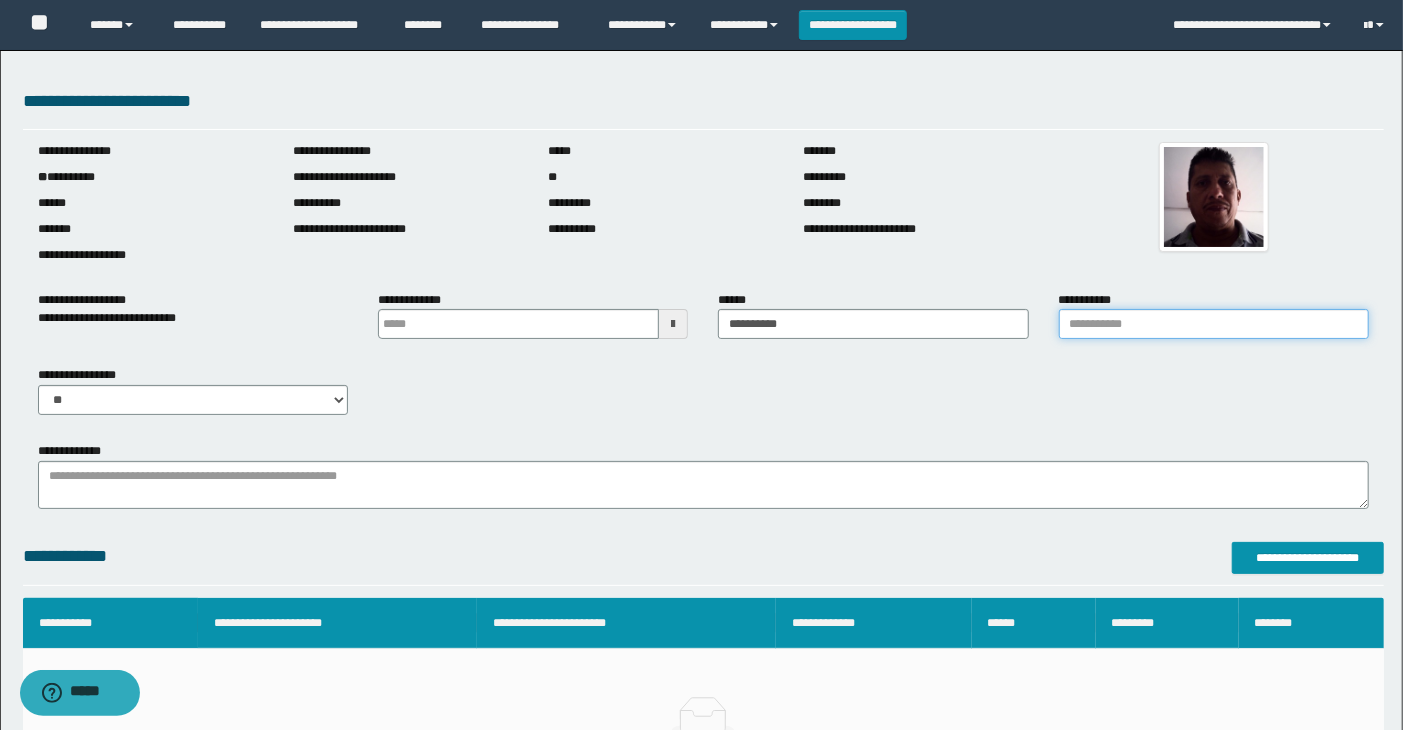 drag, startPoint x: 1091, startPoint y: 318, endPoint x: 1103, endPoint y: 336, distance: 21.633308 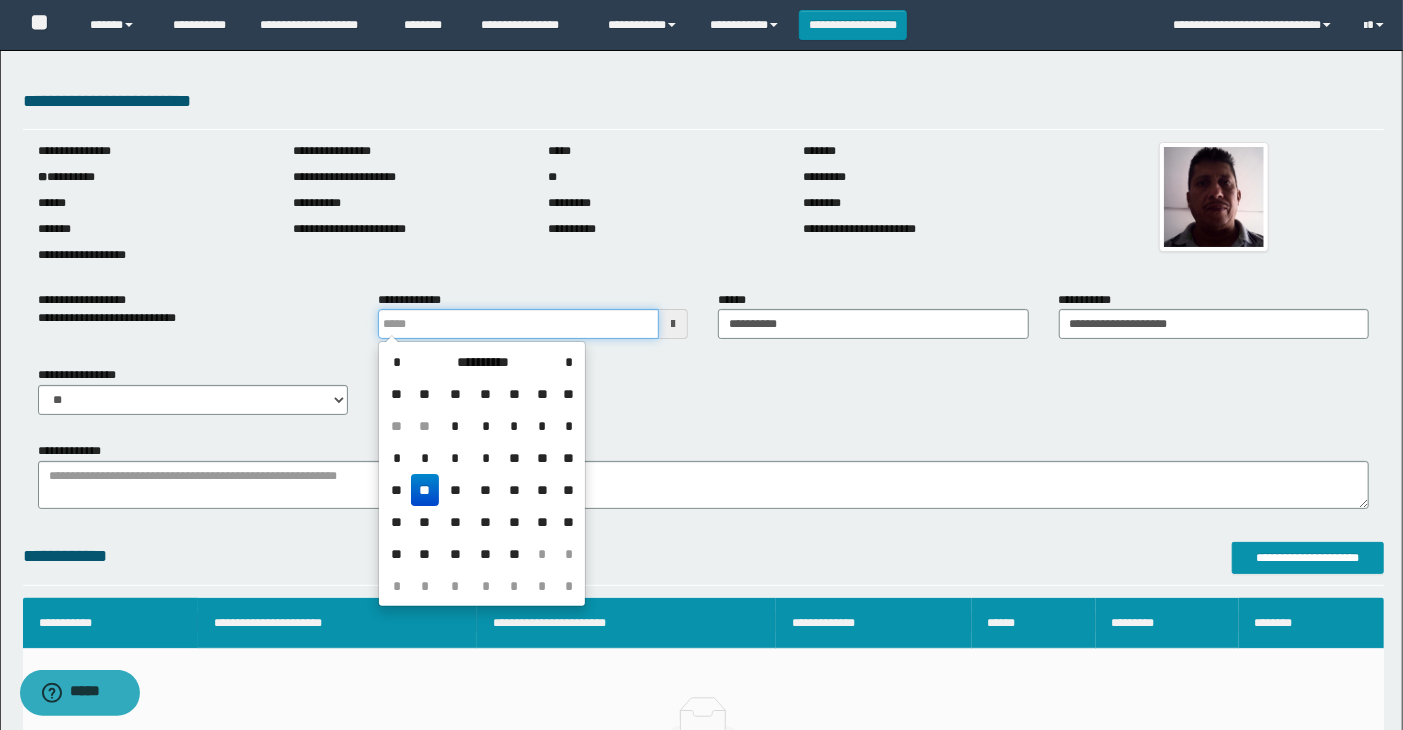 click at bounding box center (518, 324) 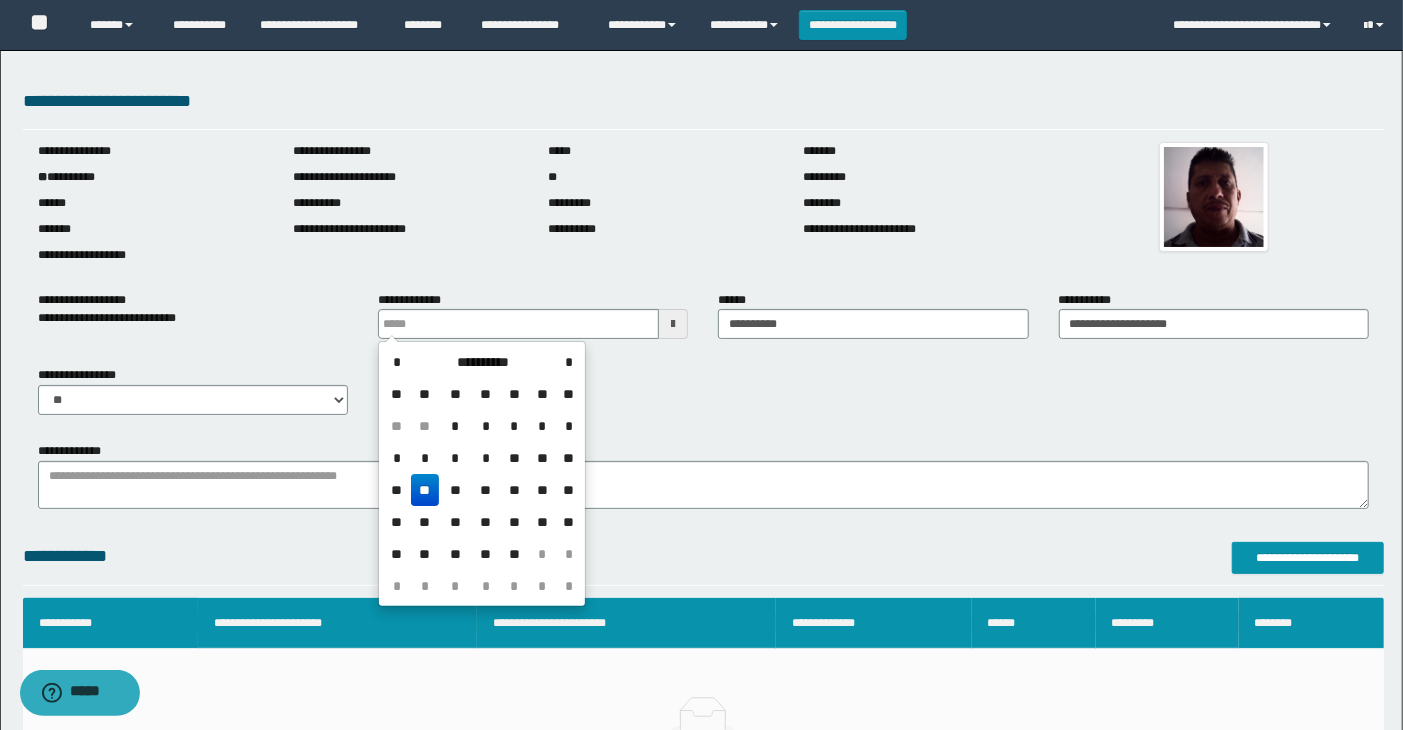 click on "**********" at bounding box center [704, 398] 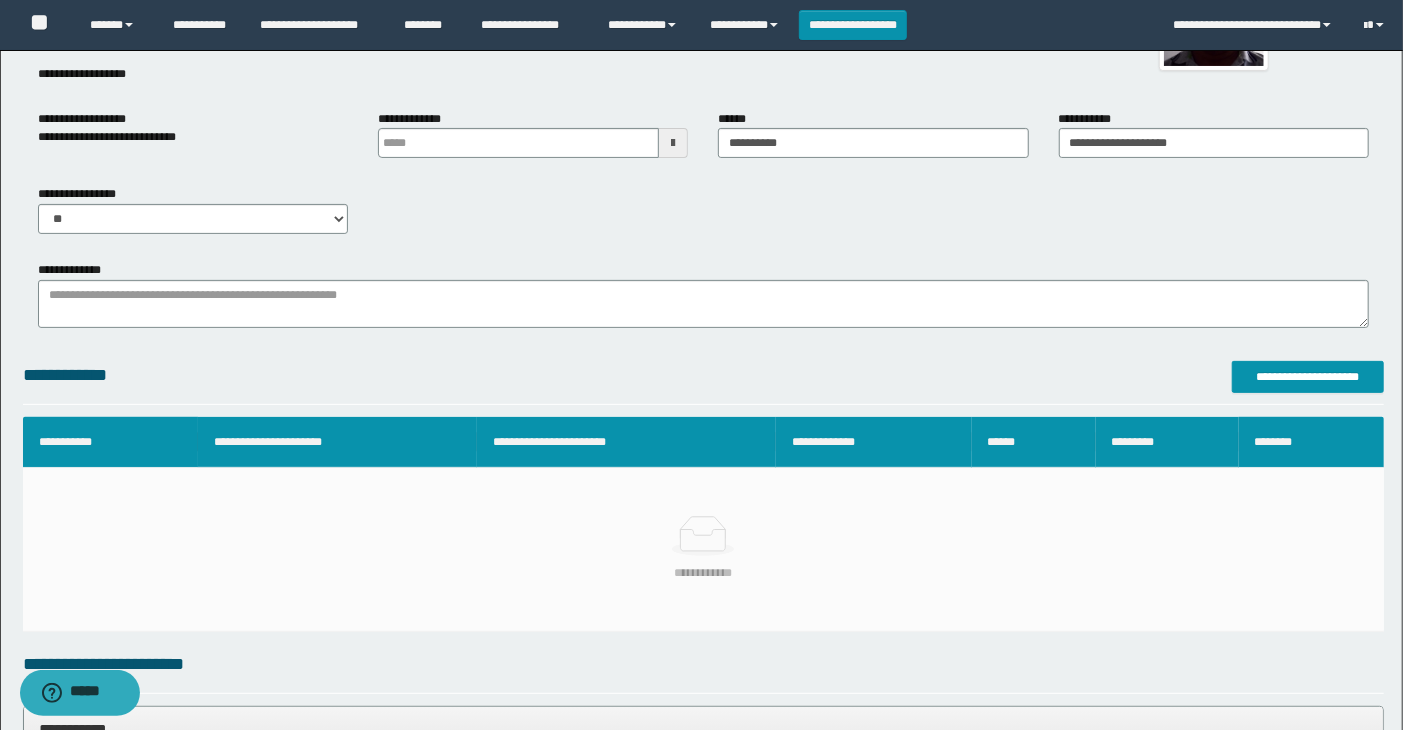 scroll, scrollTop: 0, scrollLeft: 0, axis: both 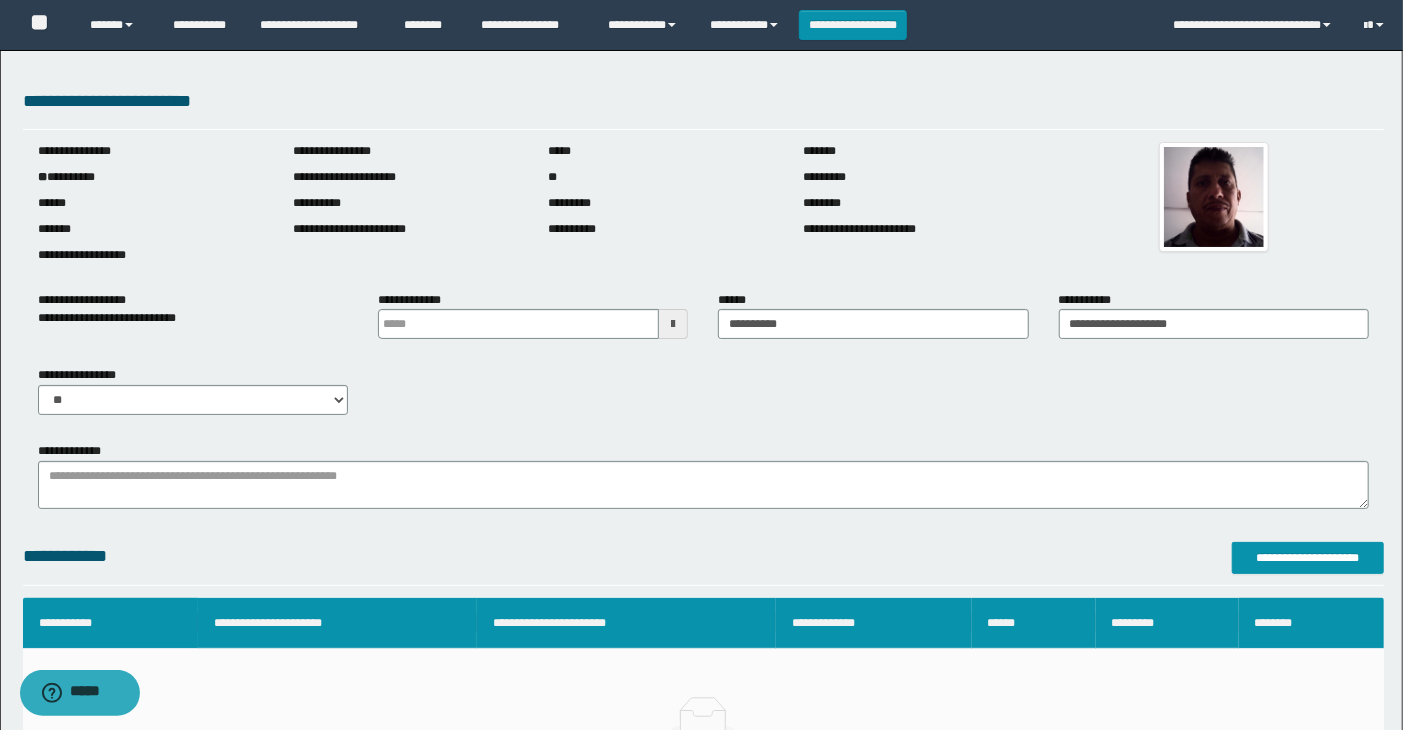 click at bounding box center [673, 324] 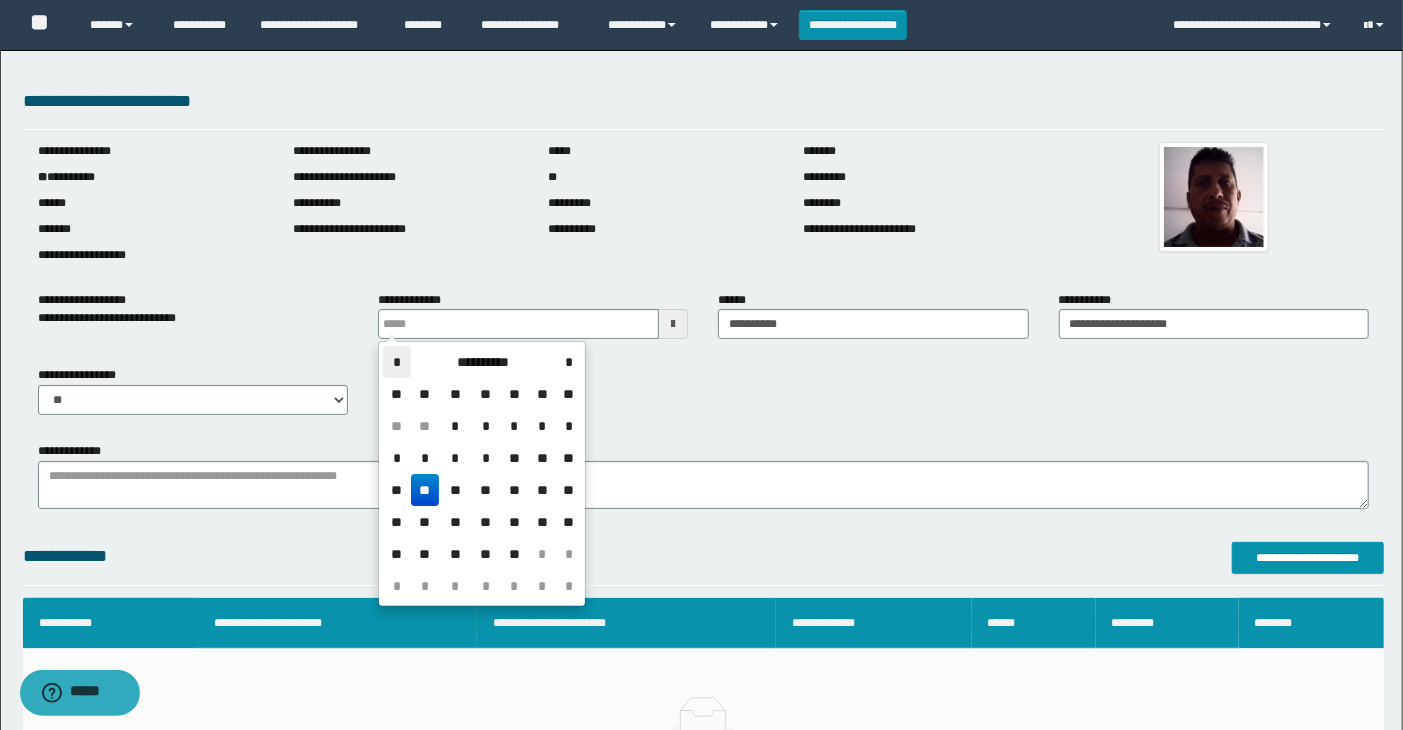 click on "*" at bounding box center (397, 362) 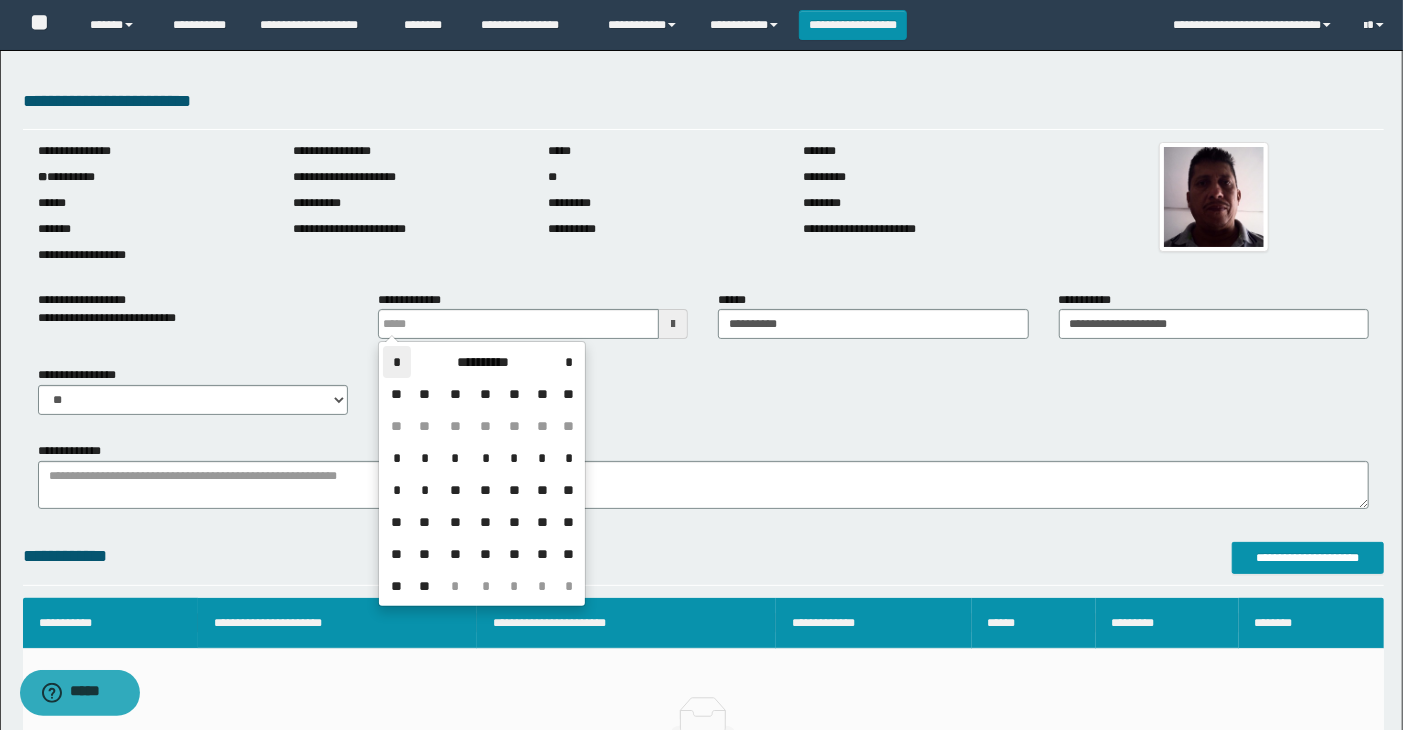 click on "*" at bounding box center (397, 362) 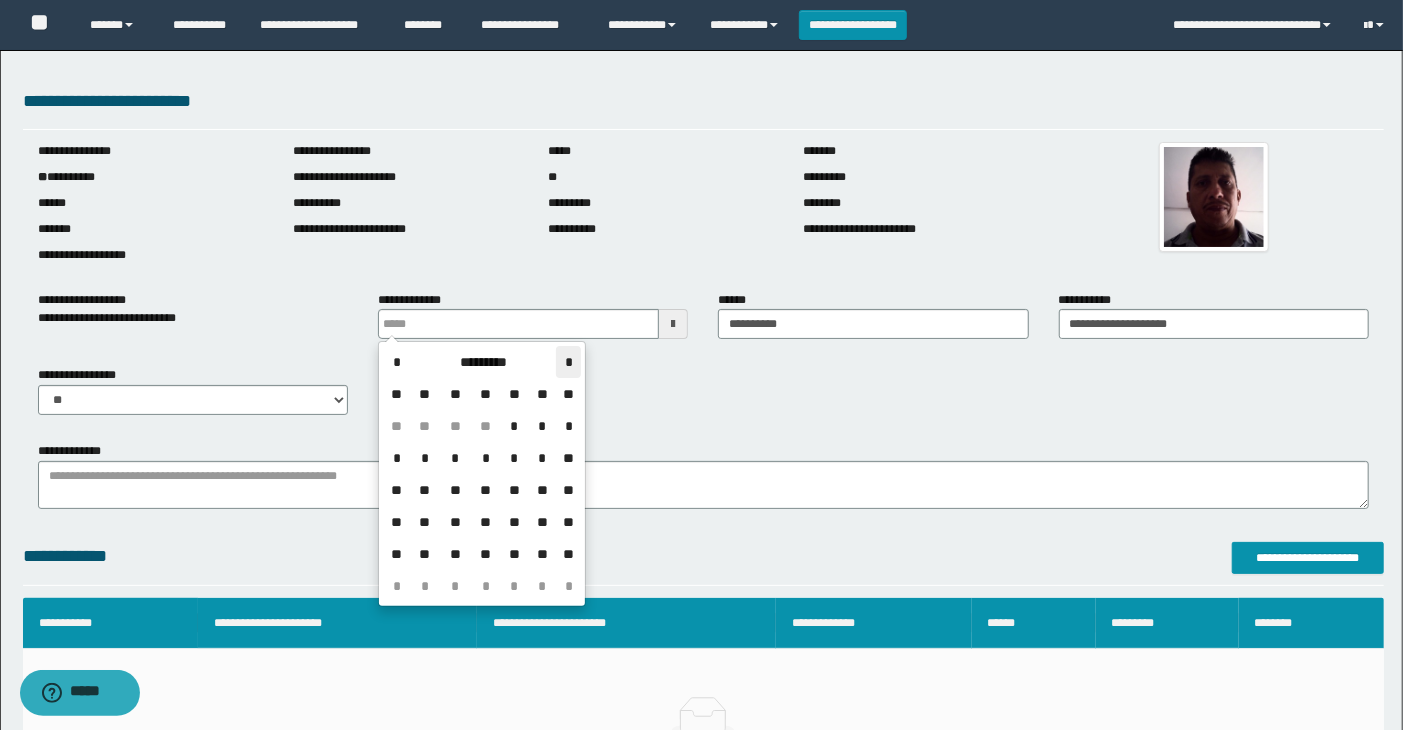 click on "*" at bounding box center [568, 362] 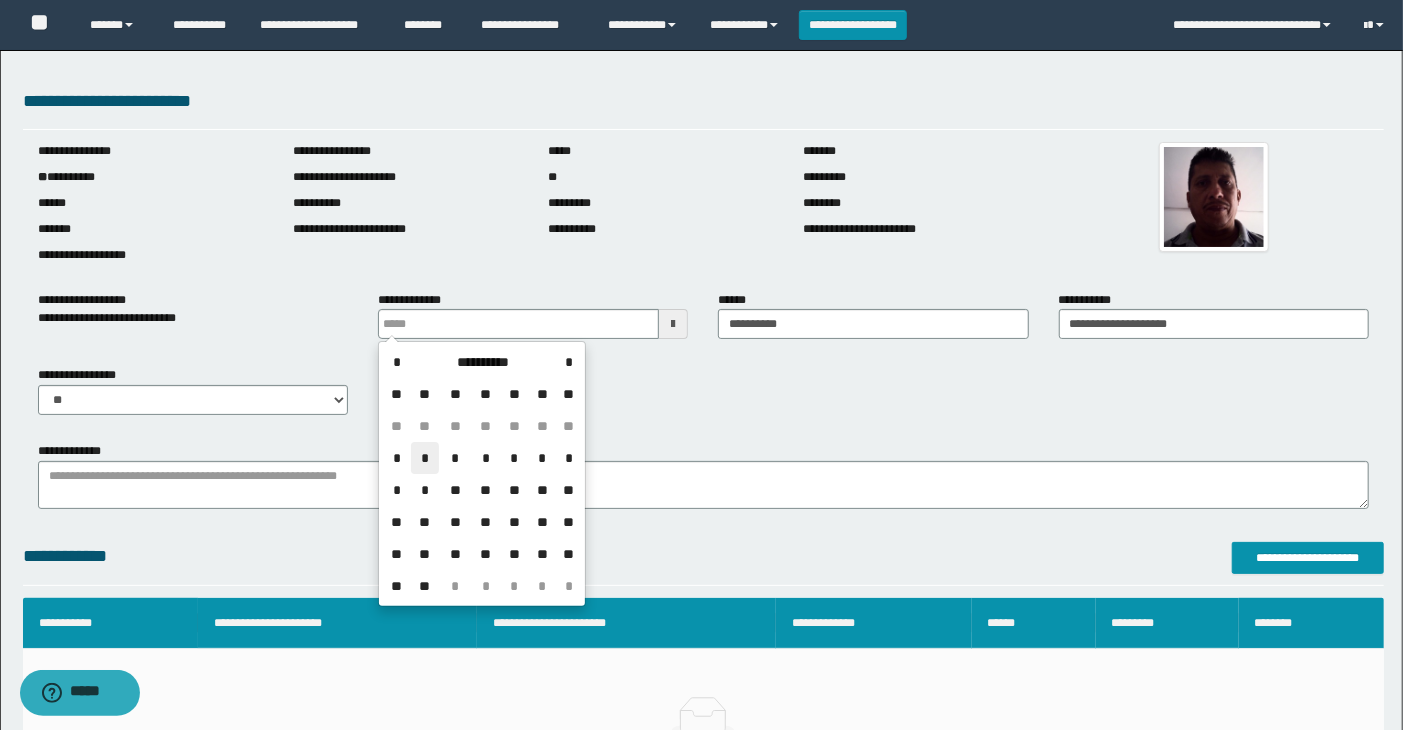 click on "*" at bounding box center (425, 458) 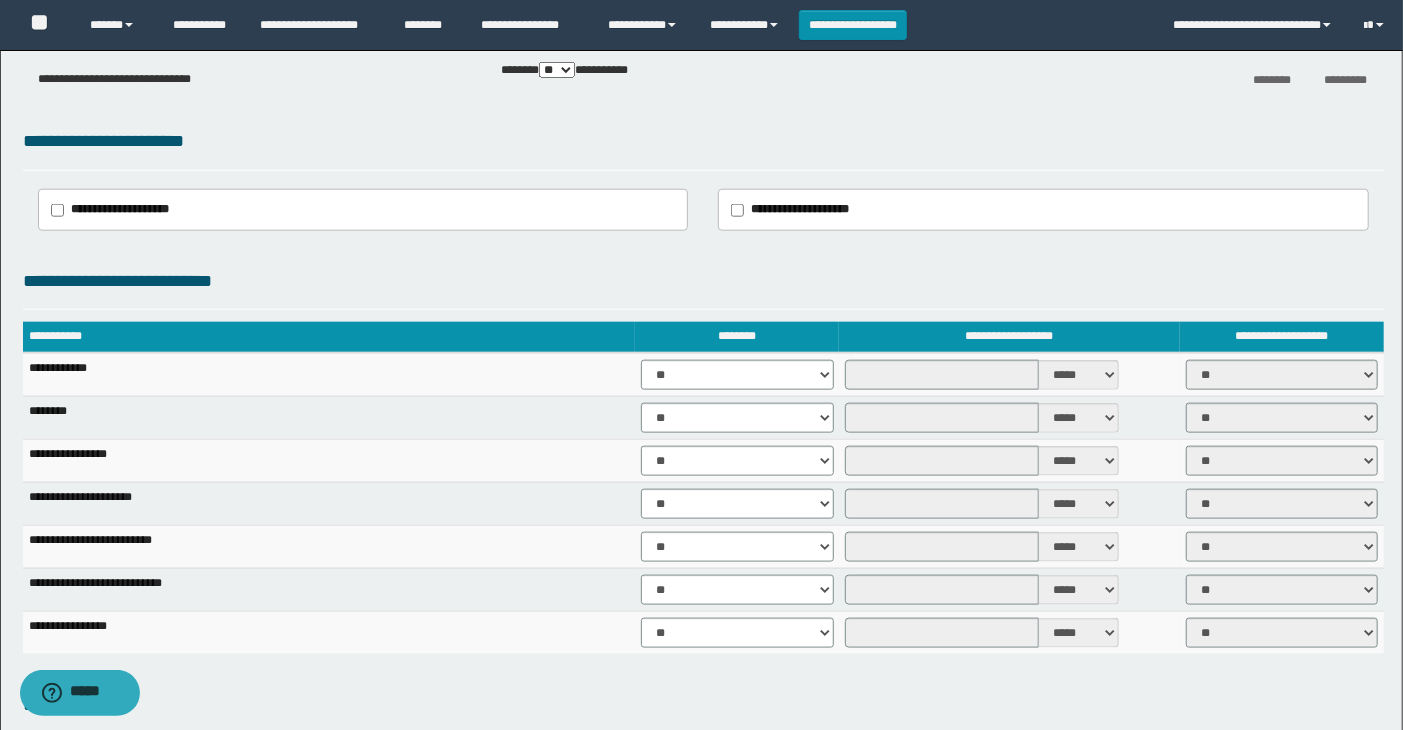 scroll, scrollTop: 1111, scrollLeft: 0, axis: vertical 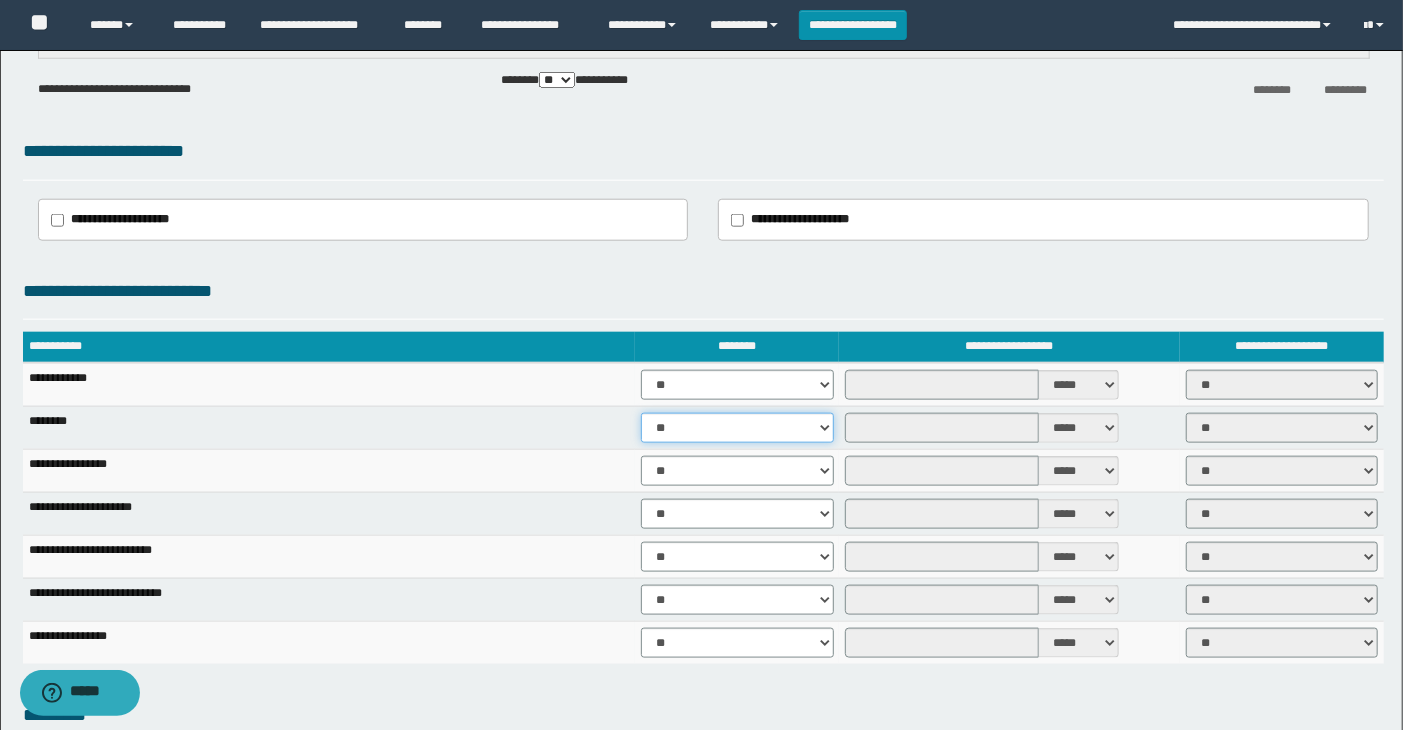 click on "**
**" at bounding box center [737, 428] 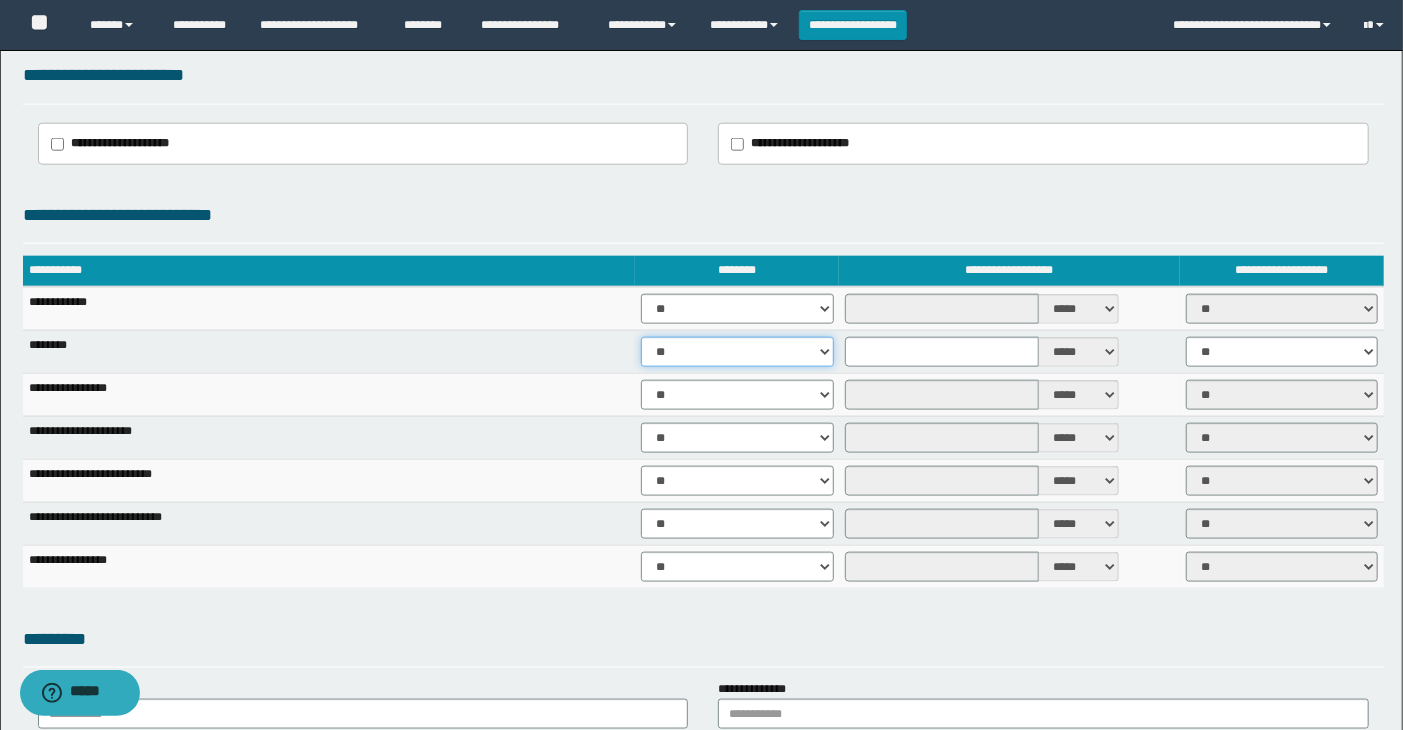scroll, scrollTop: 1333, scrollLeft: 0, axis: vertical 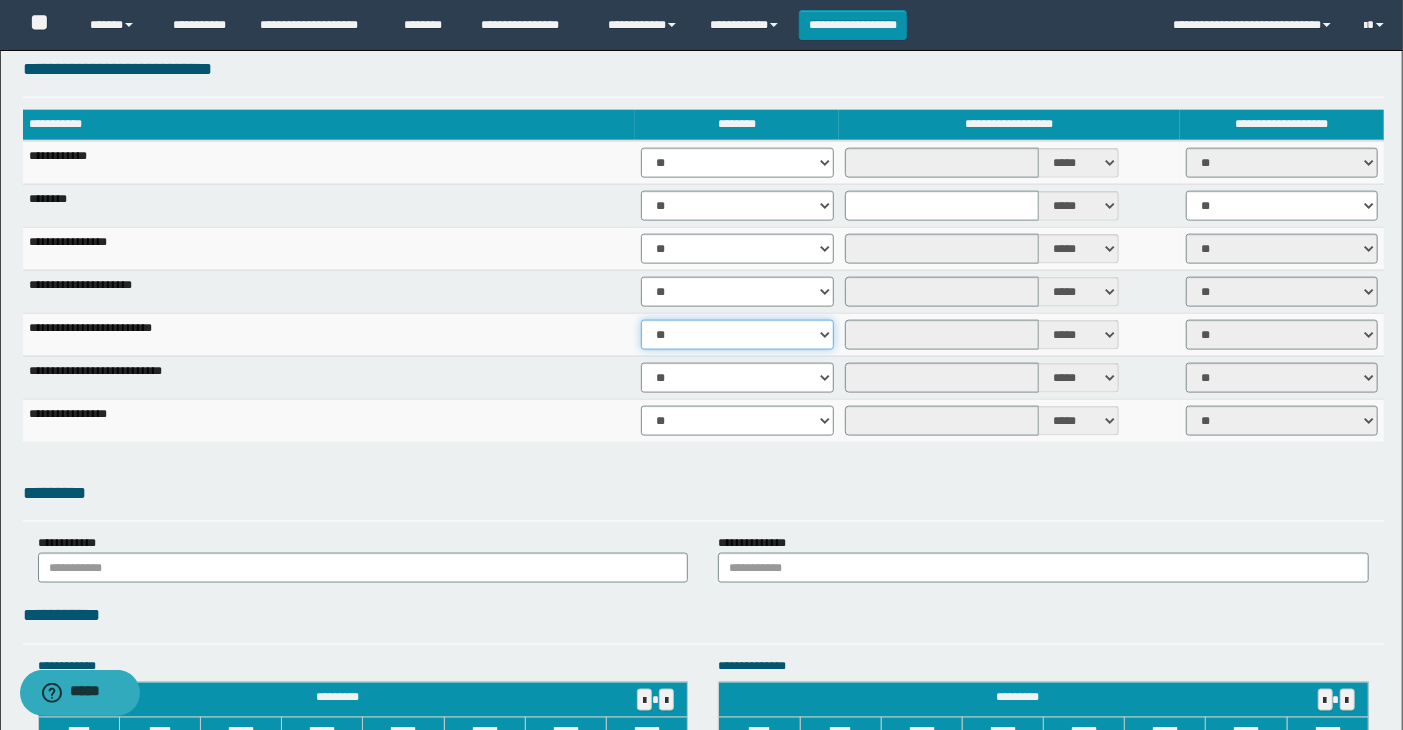 click on "**
**" at bounding box center [737, 335] 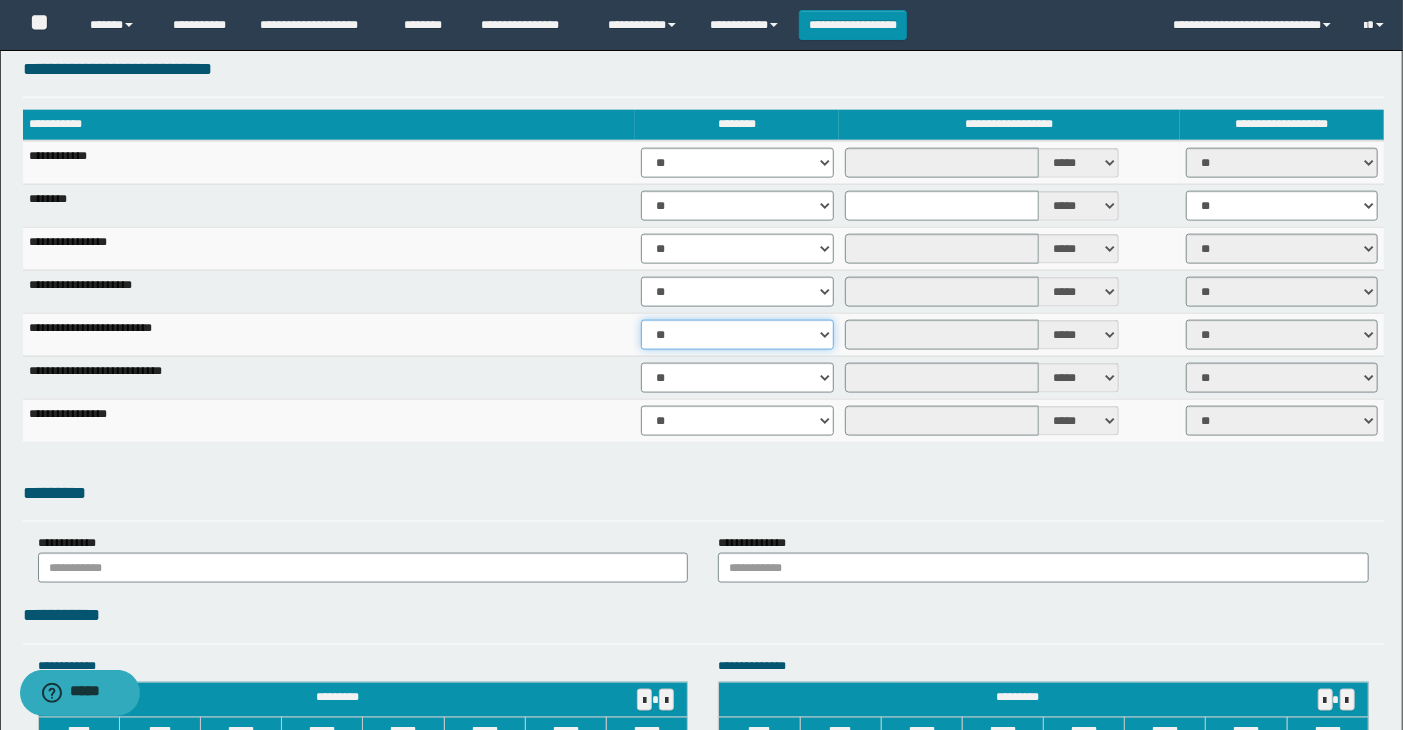 click on "**
**" at bounding box center [737, 335] 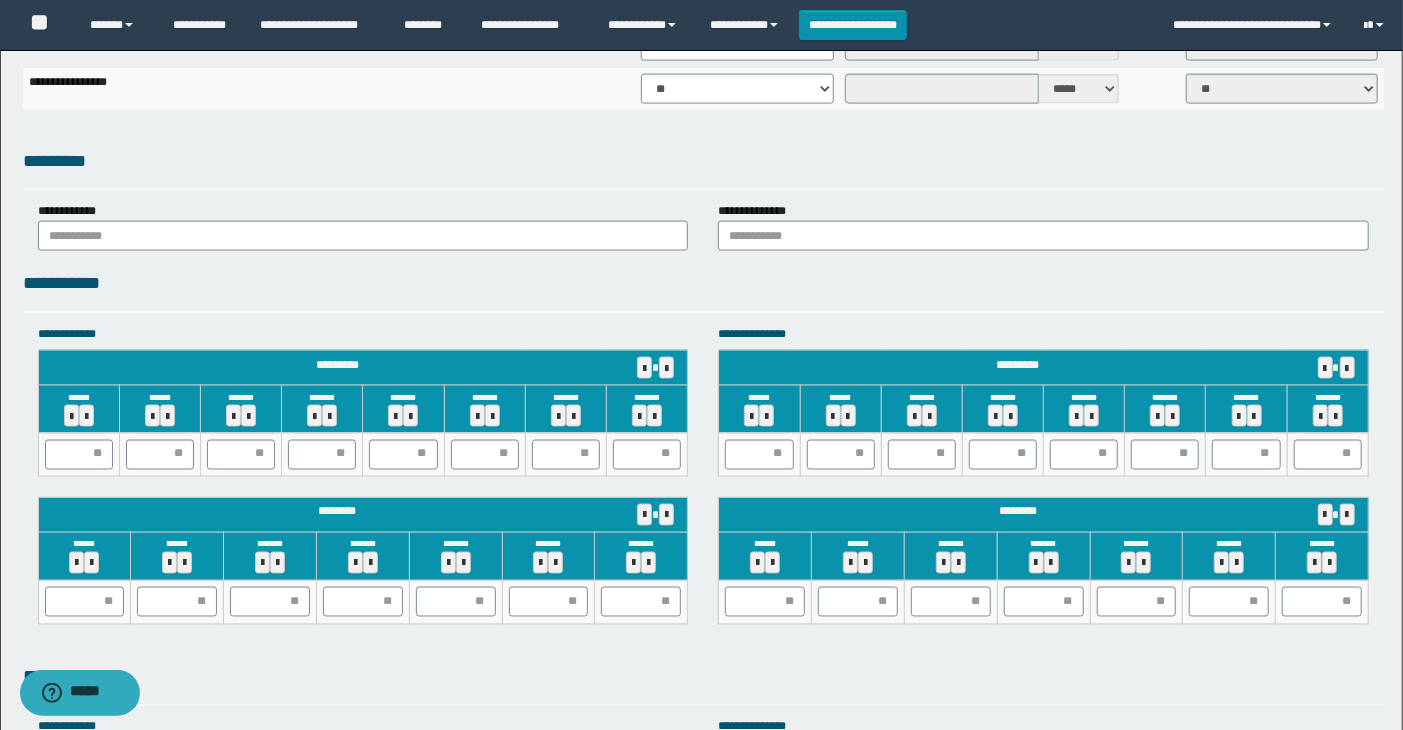 scroll, scrollTop: 1666, scrollLeft: 0, axis: vertical 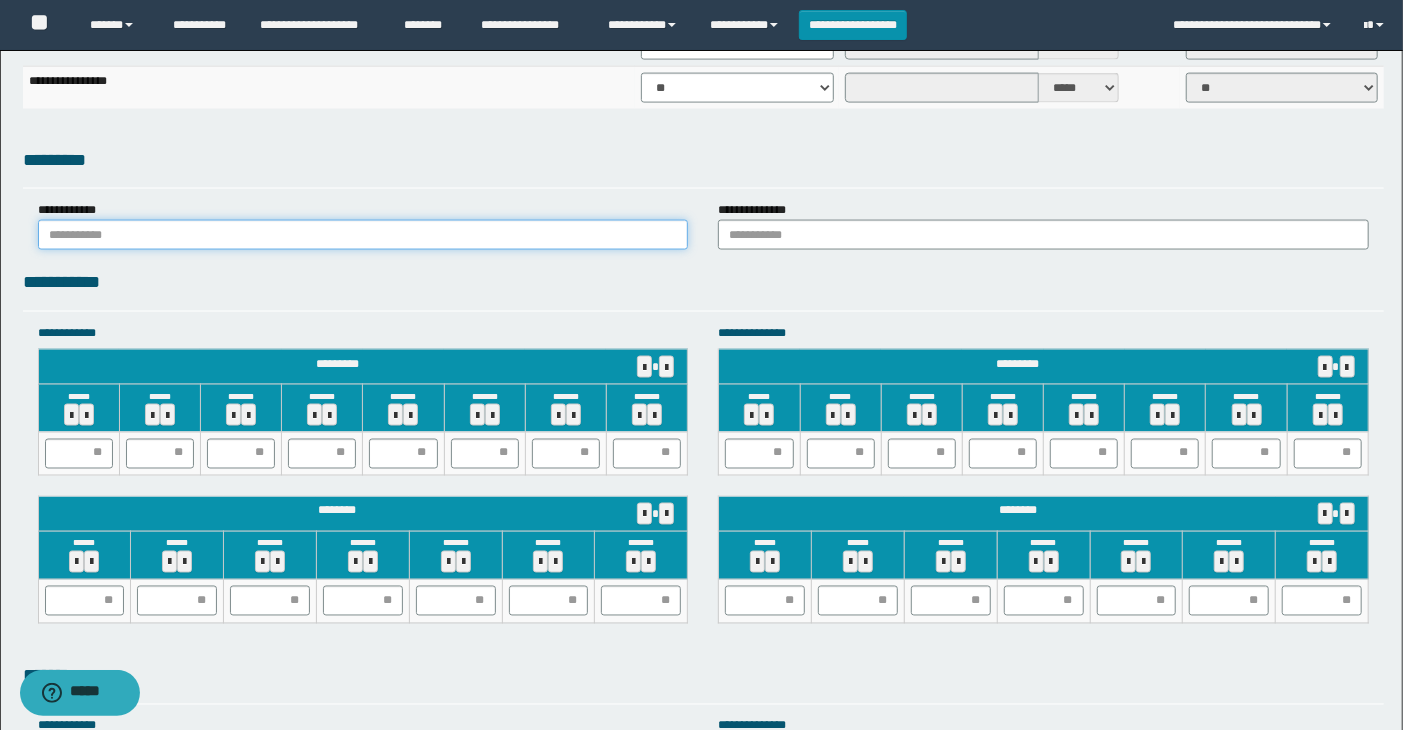 click at bounding box center [363, 235] 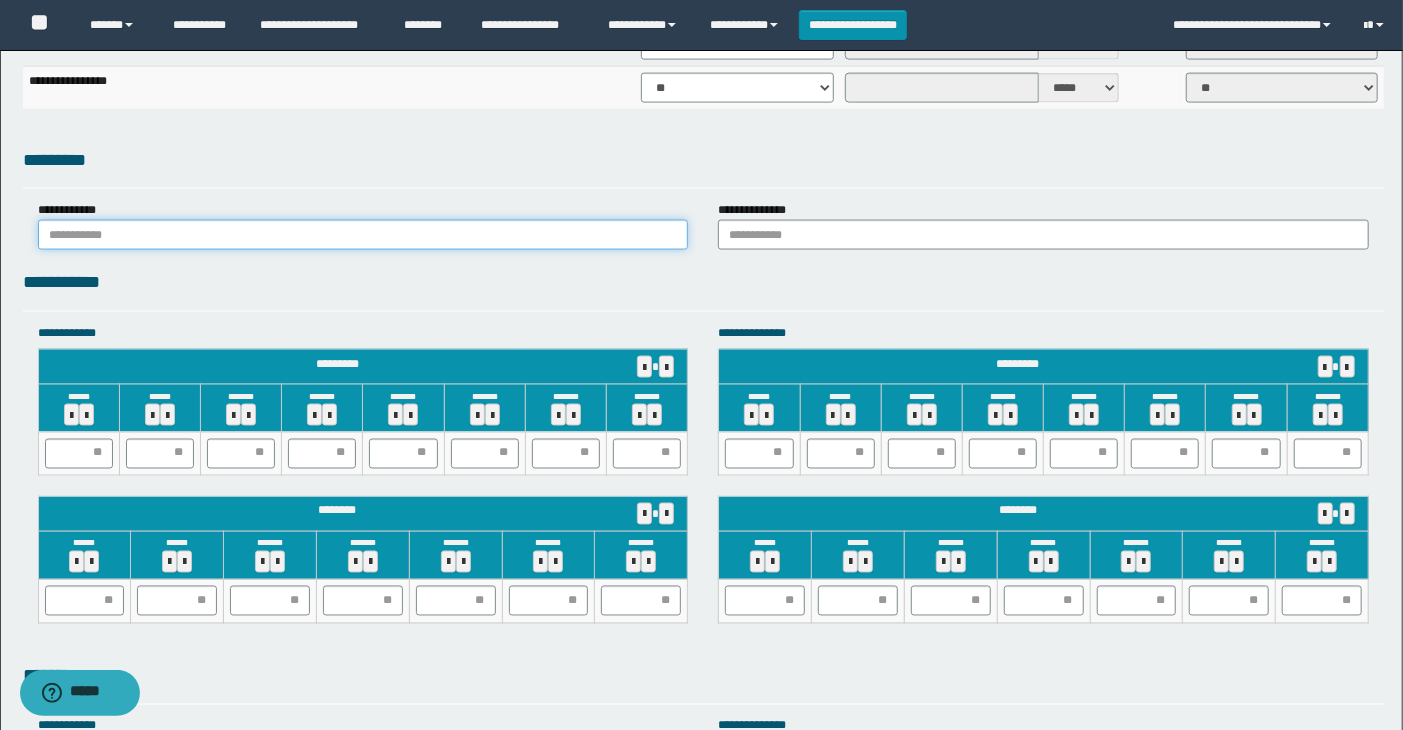 type on "******" 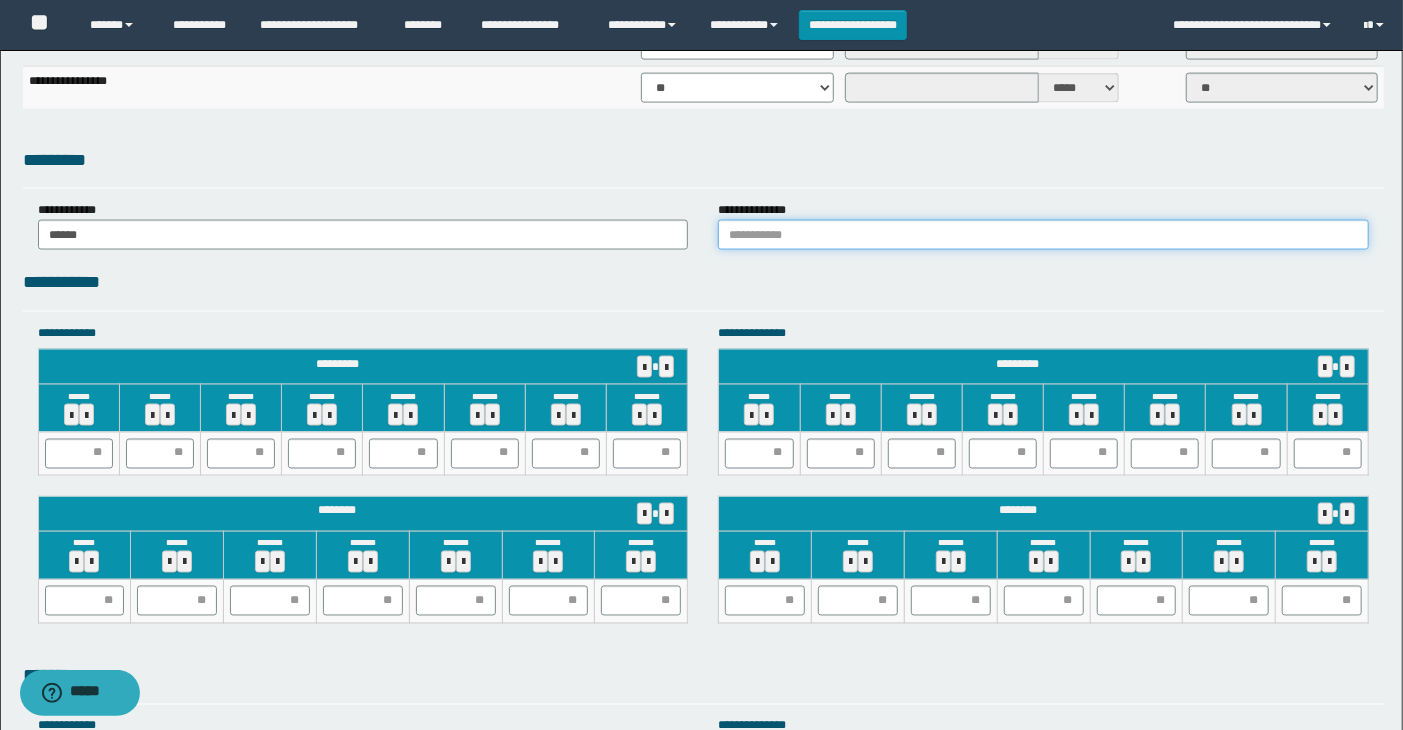 drag, startPoint x: 822, startPoint y: 224, endPoint x: 843, endPoint y: 252, distance: 35 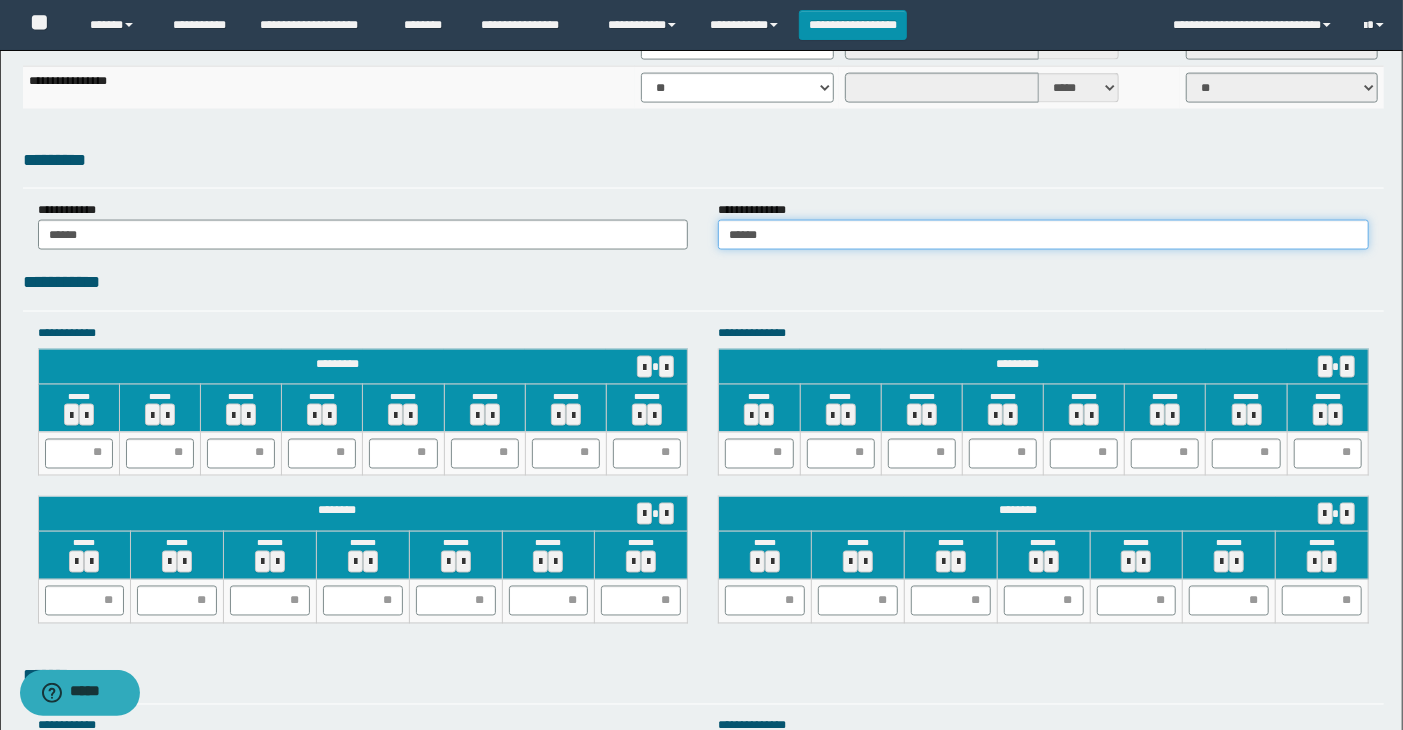 scroll, scrollTop: 1777, scrollLeft: 0, axis: vertical 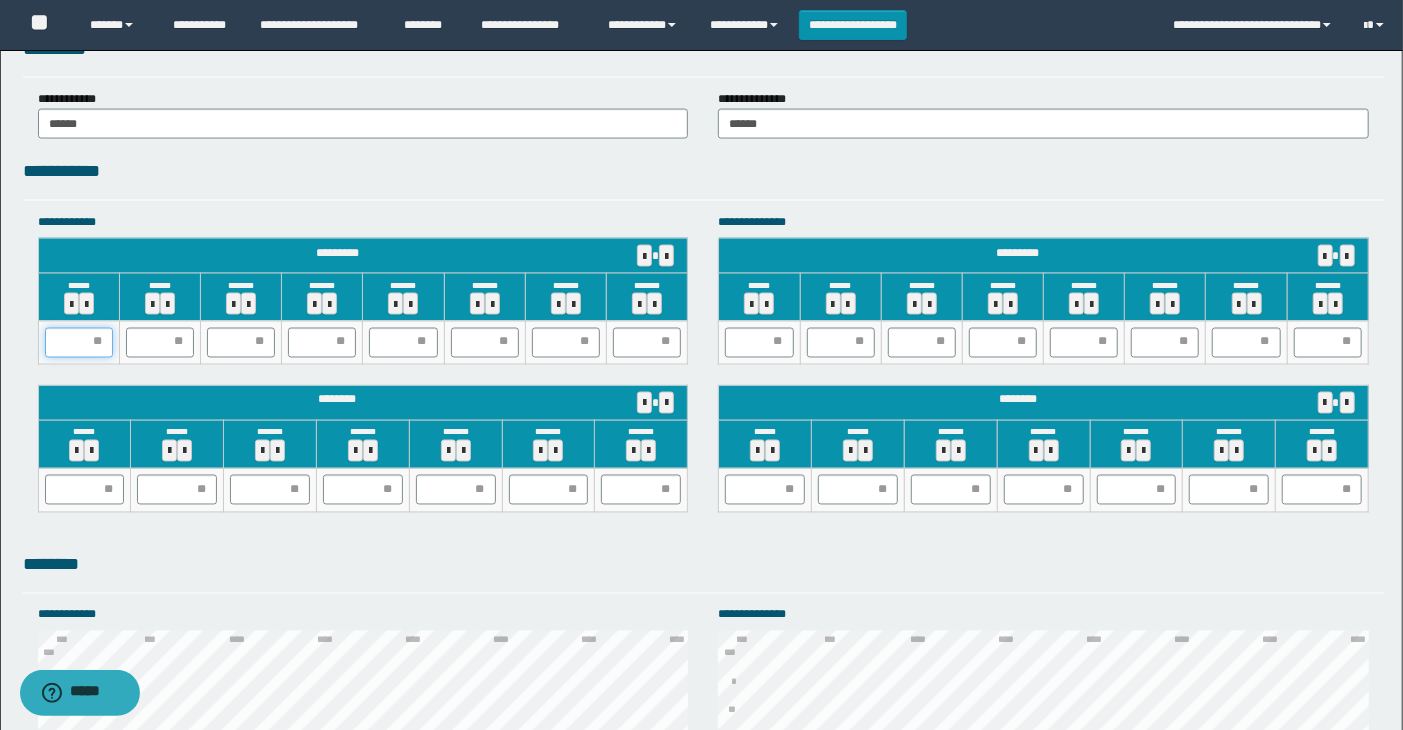 click at bounding box center (79, 343) 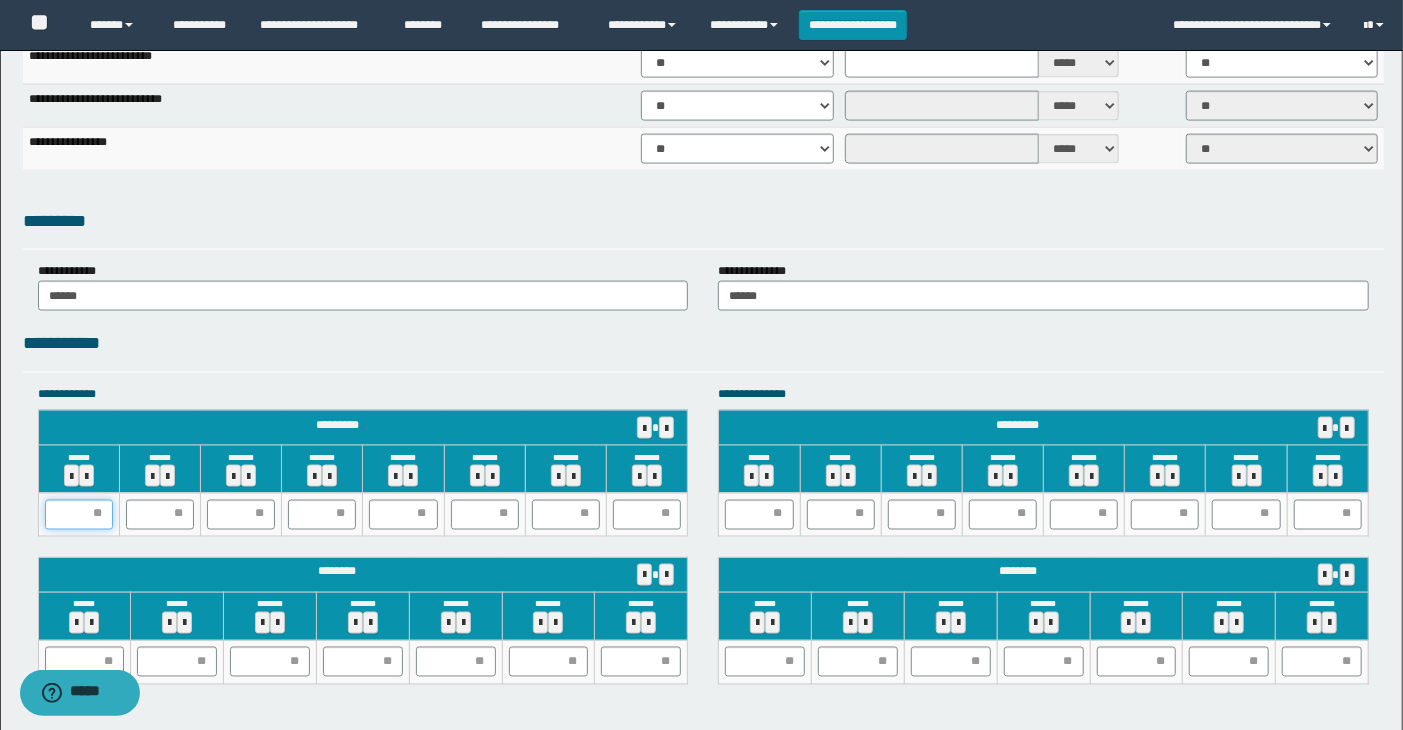 scroll, scrollTop: 1666, scrollLeft: 0, axis: vertical 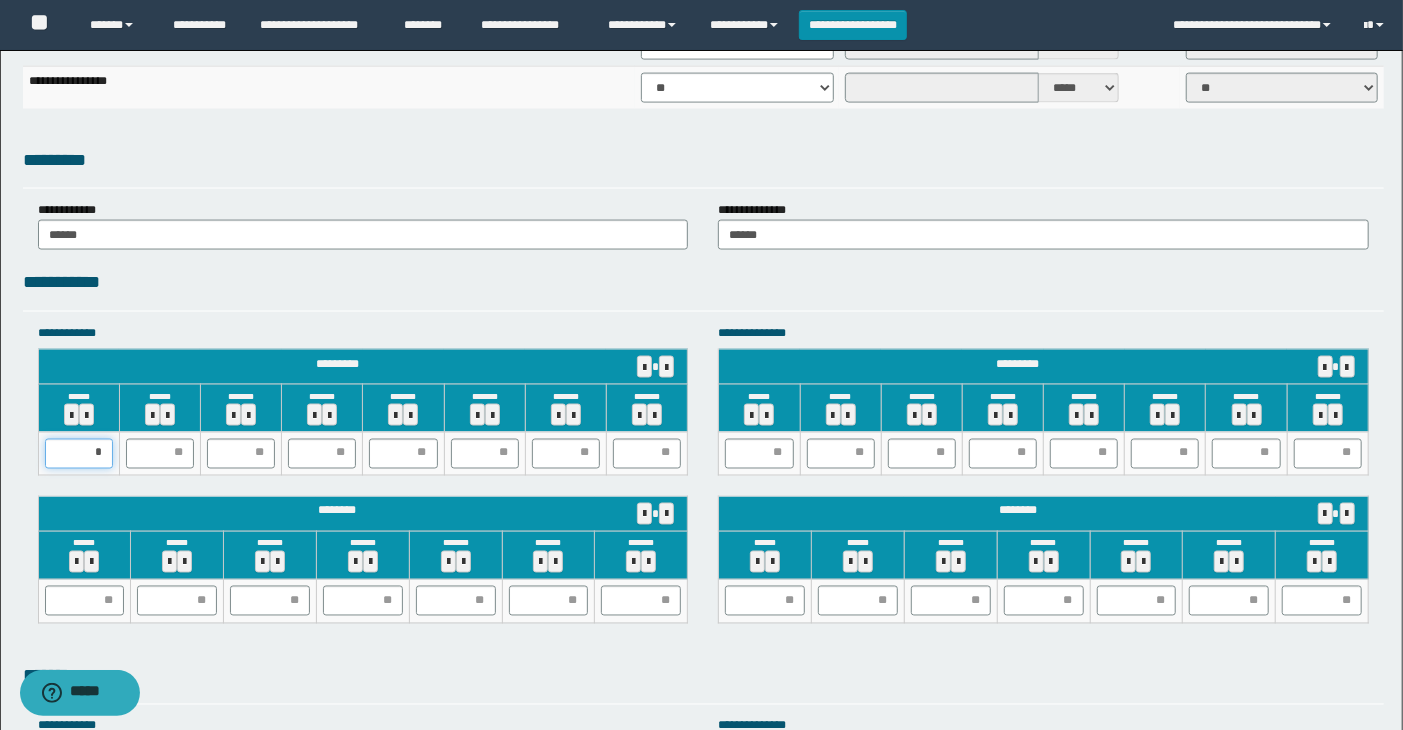 type on "**" 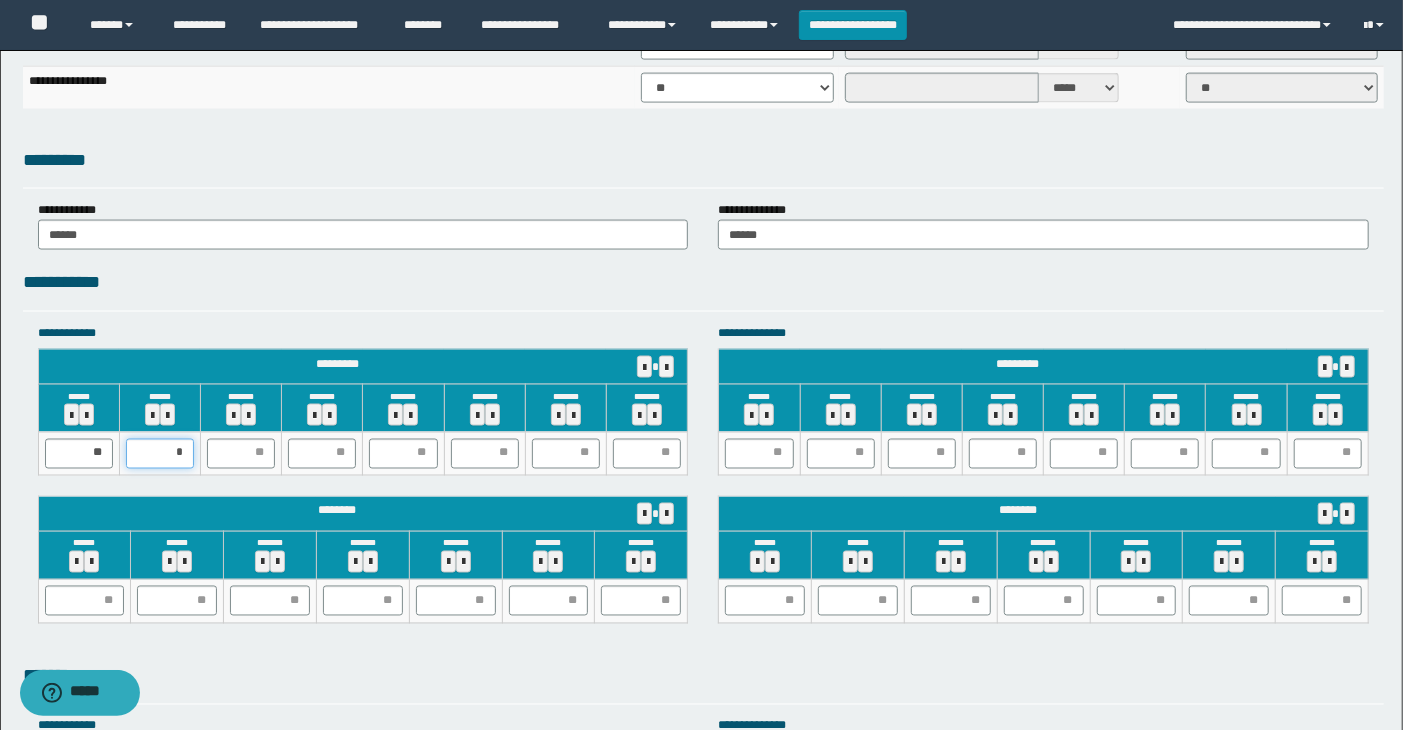 type on "**" 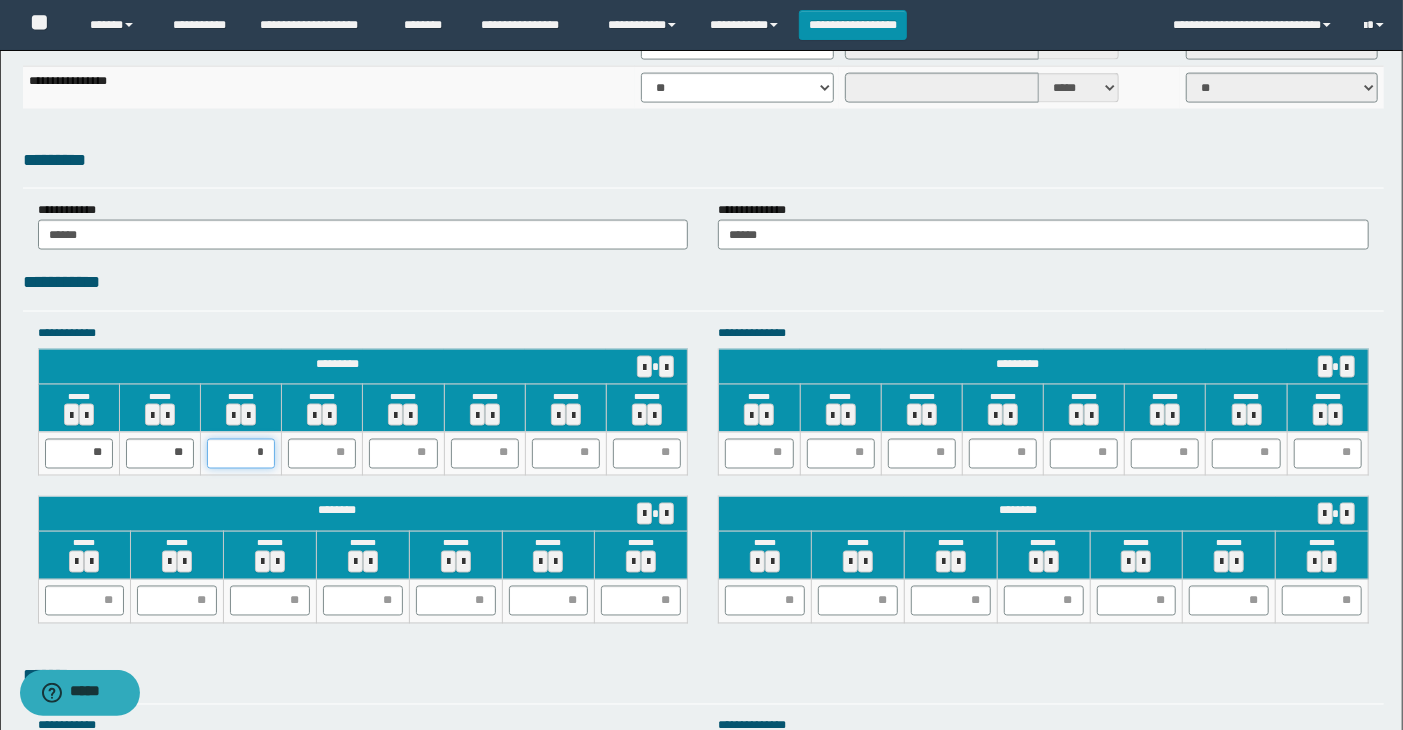 type on "**" 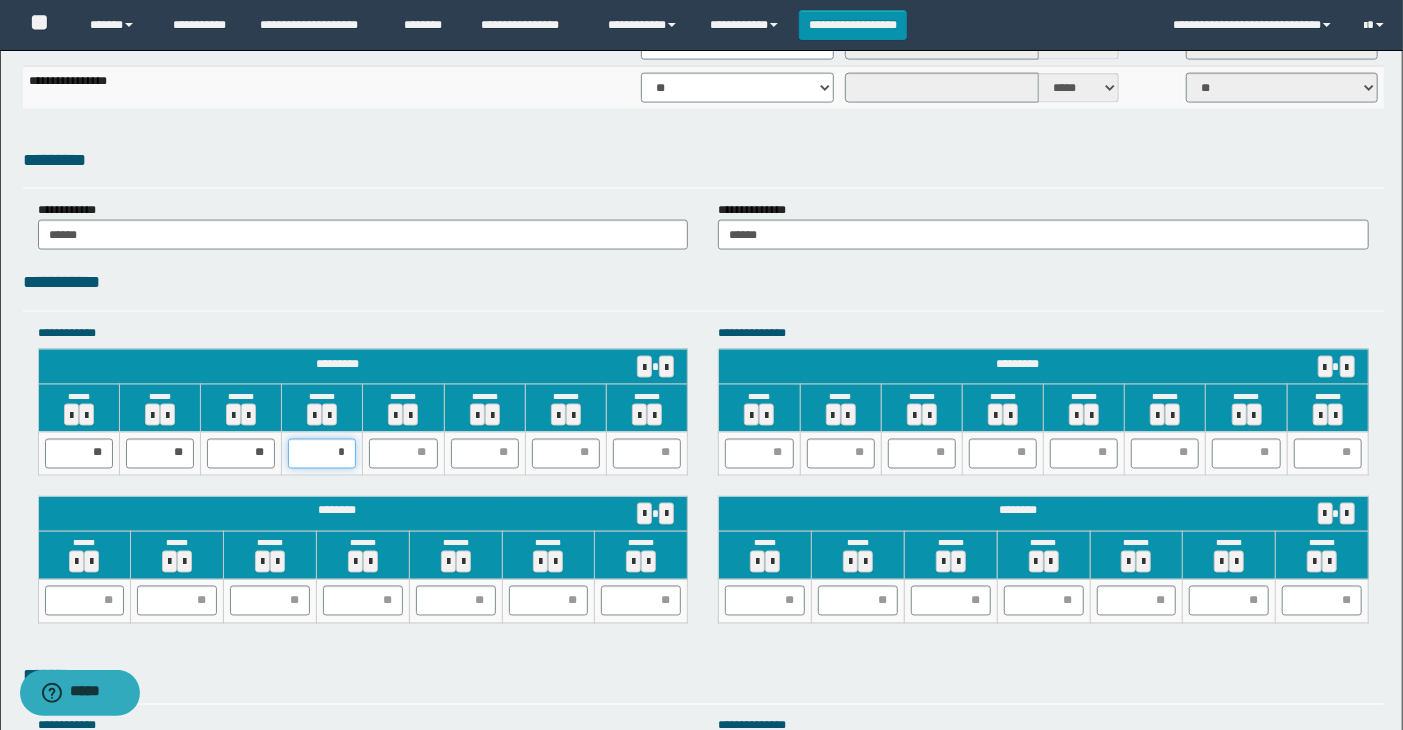 type on "**" 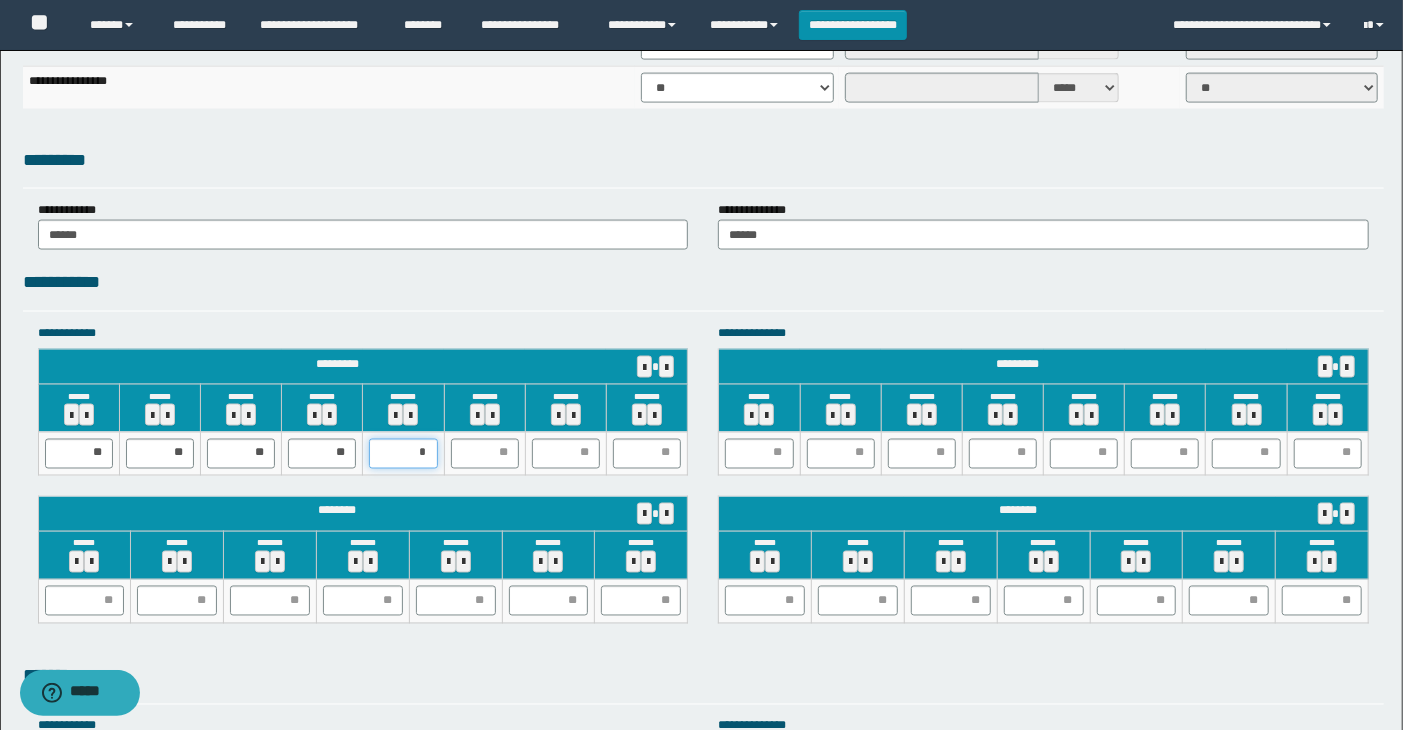 type on "**" 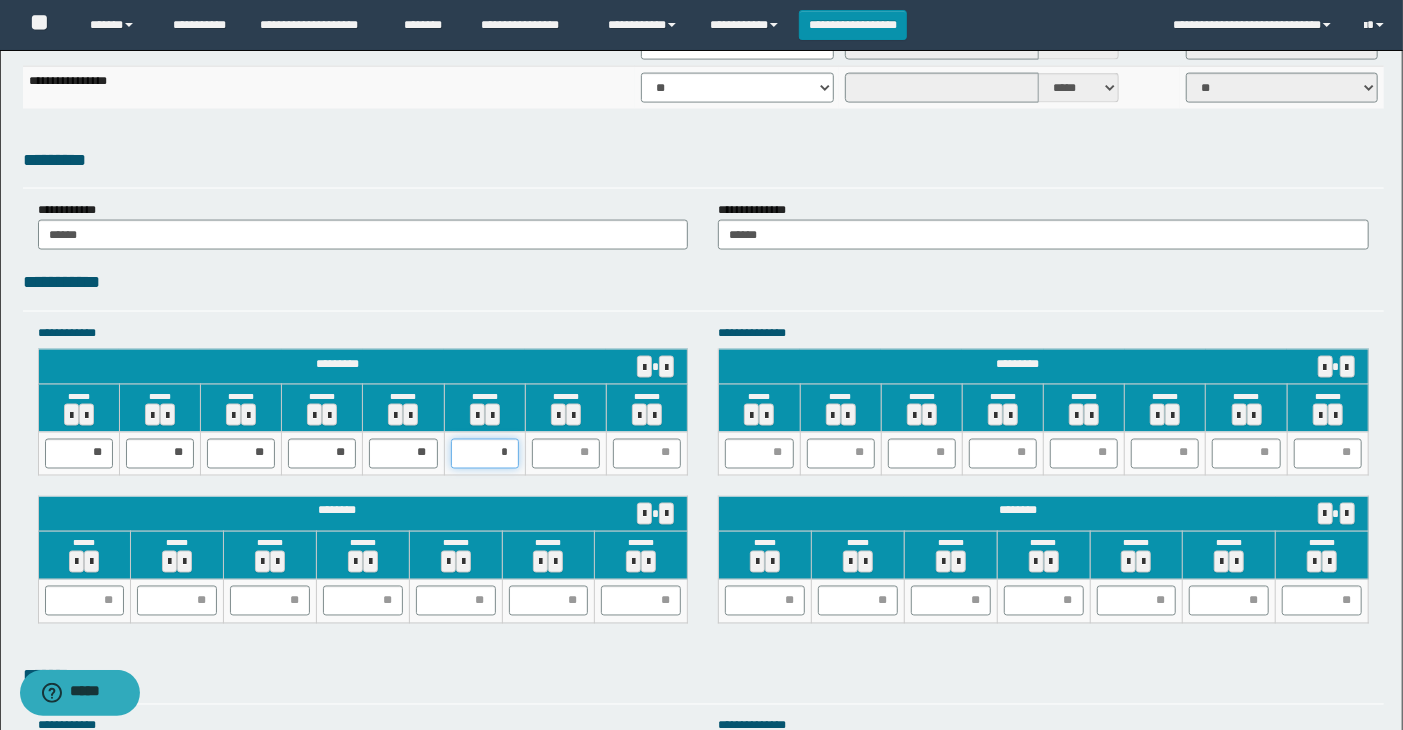 type on "**" 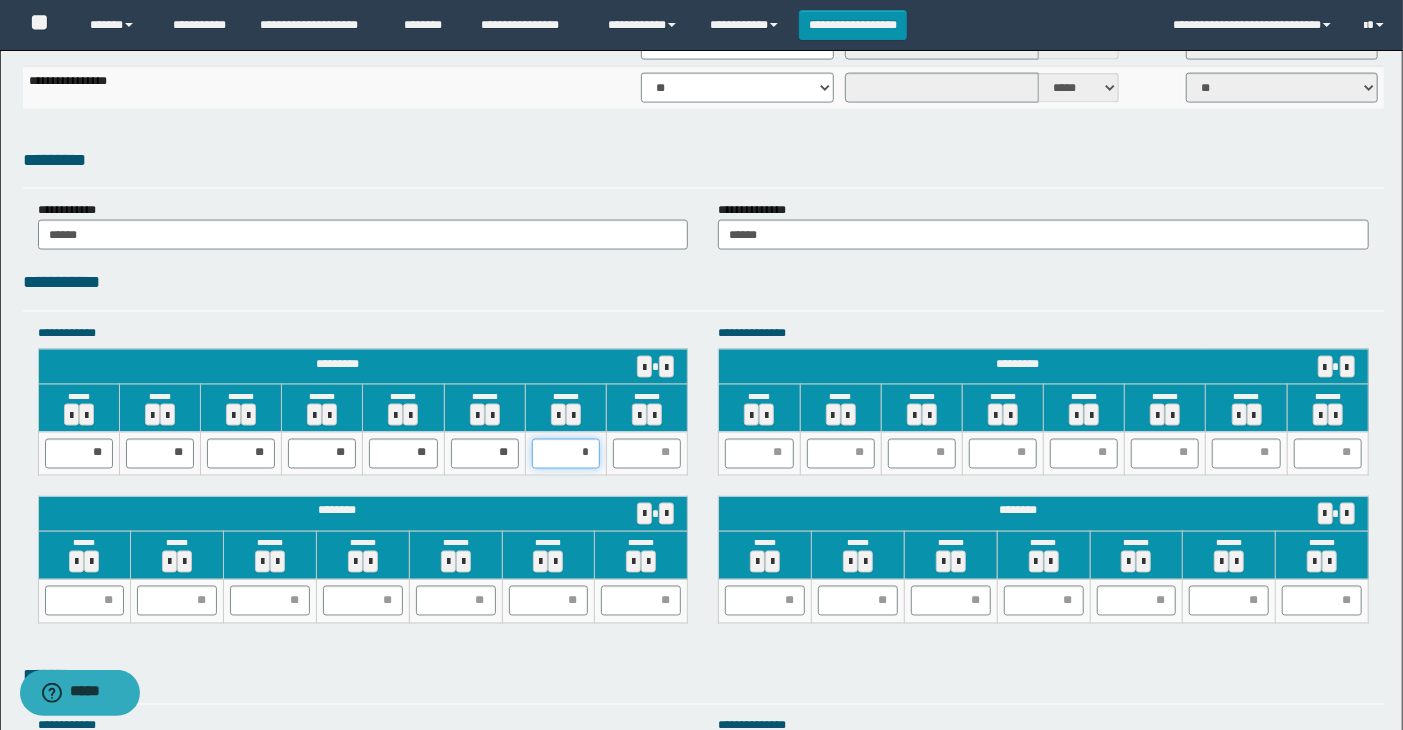 type on "**" 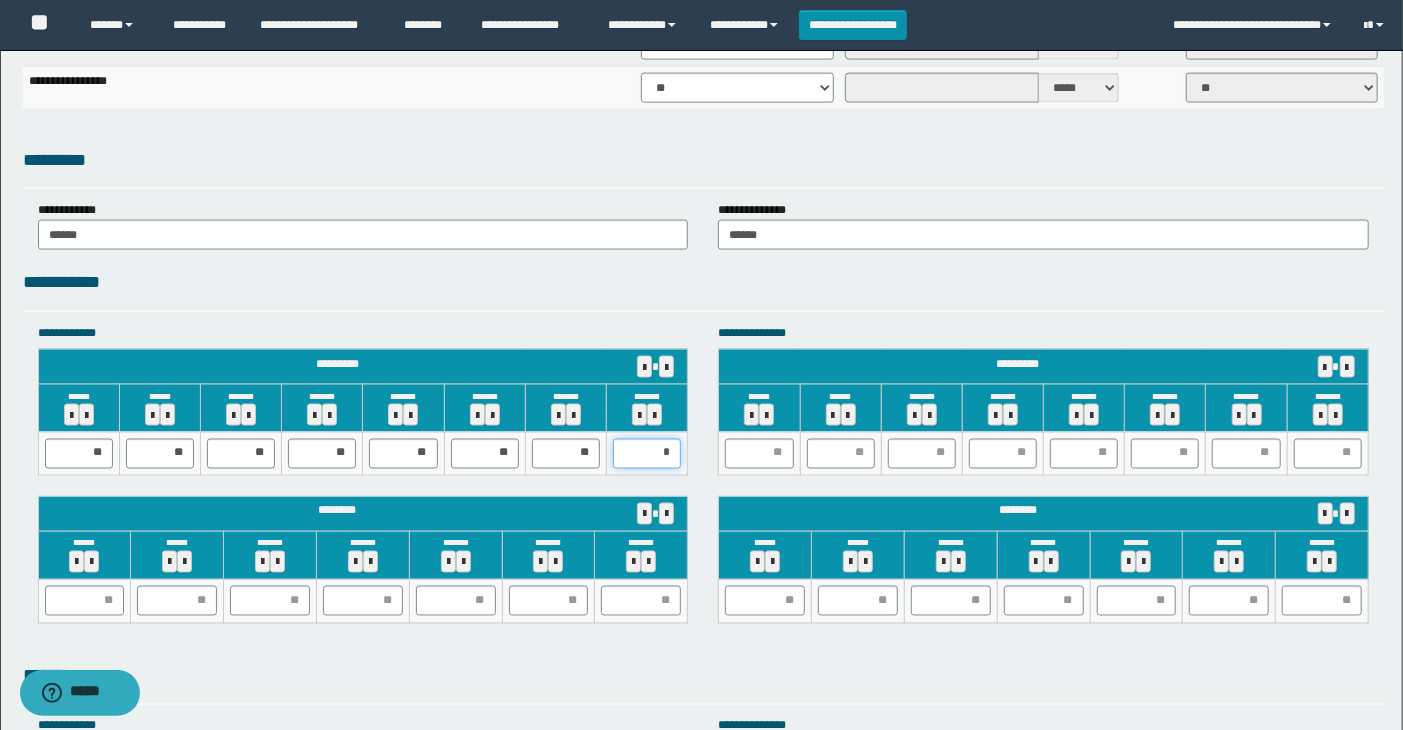 type on "**" 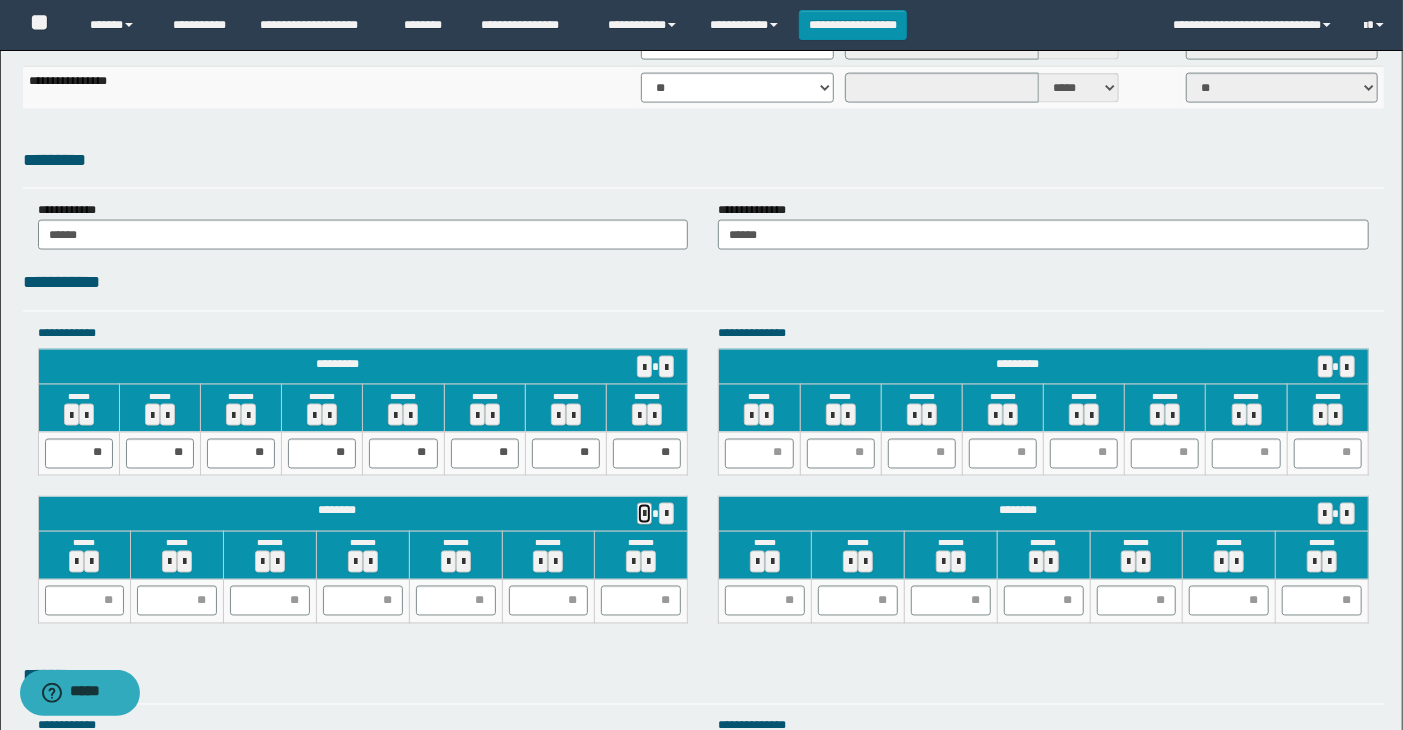 type 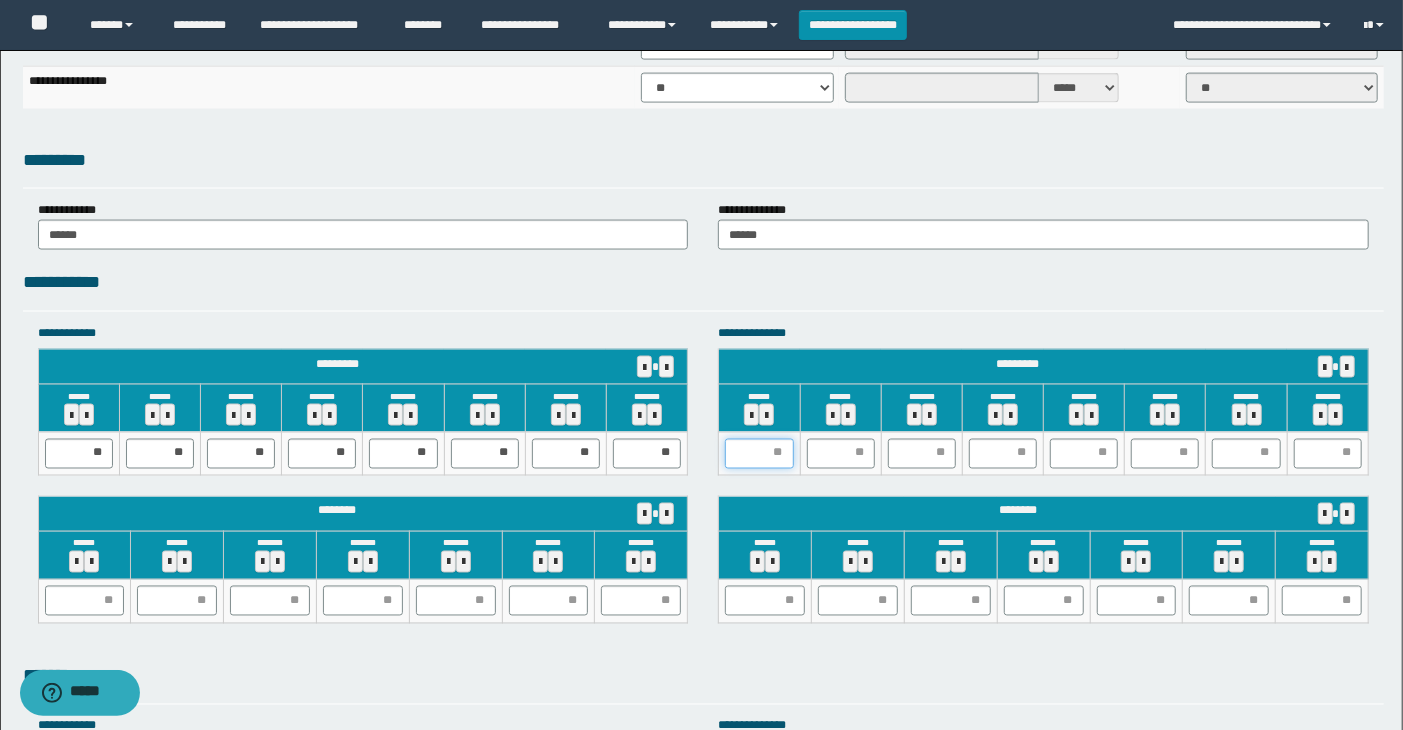 click at bounding box center [759, 454] 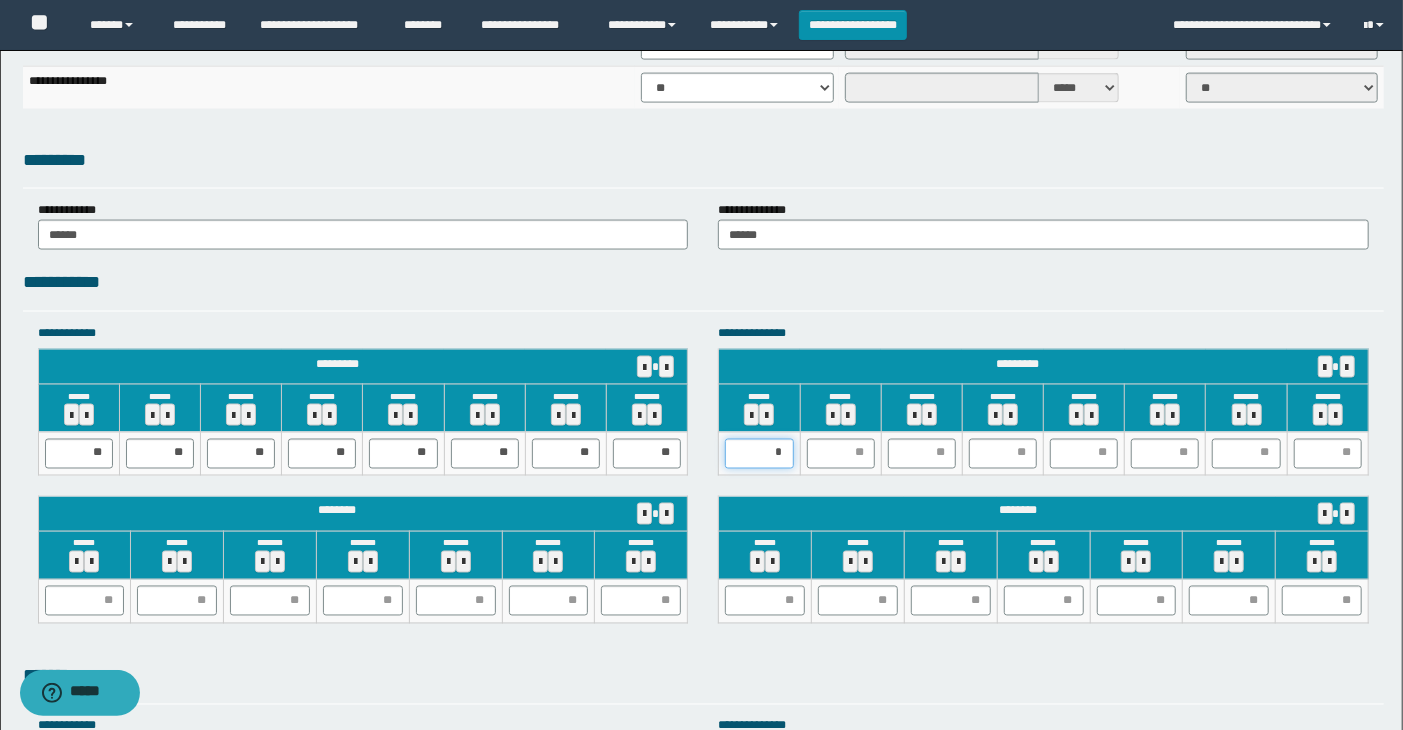 type on "**" 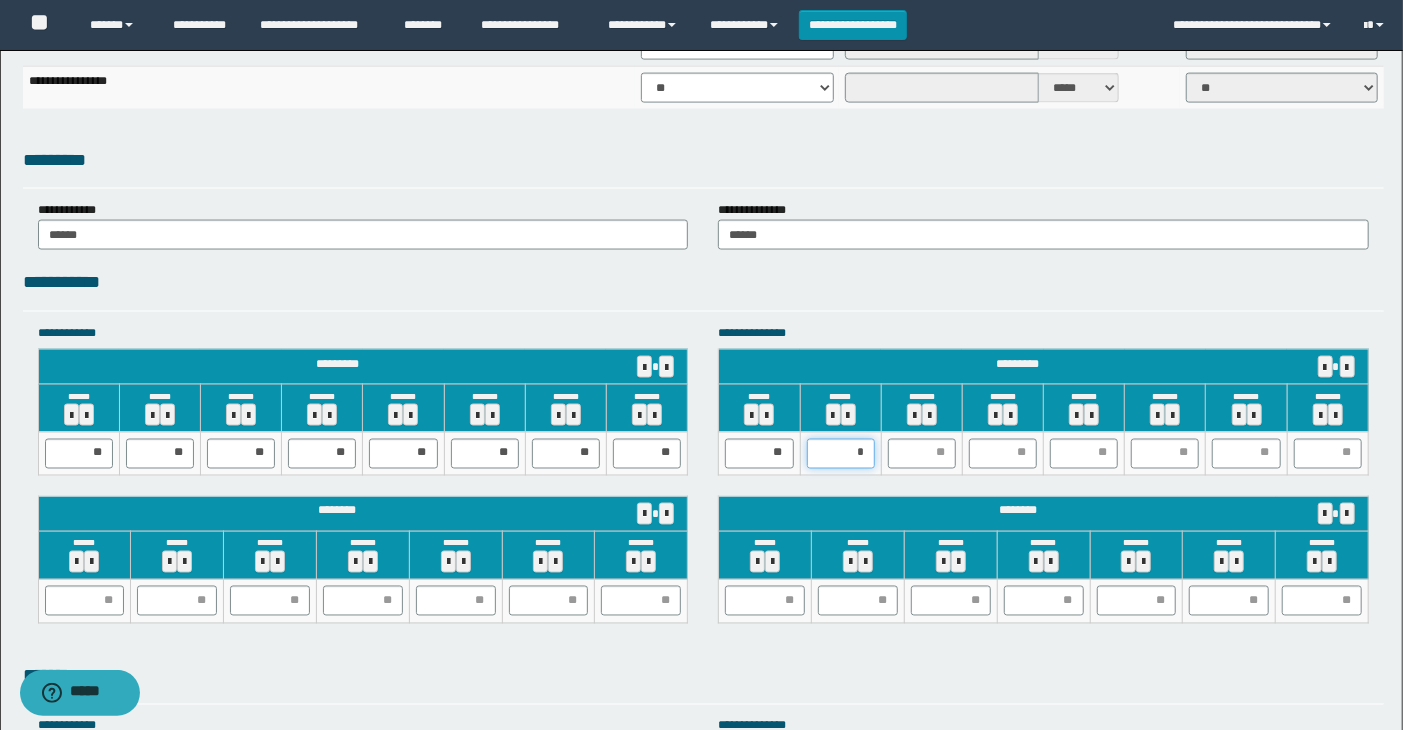 type on "**" 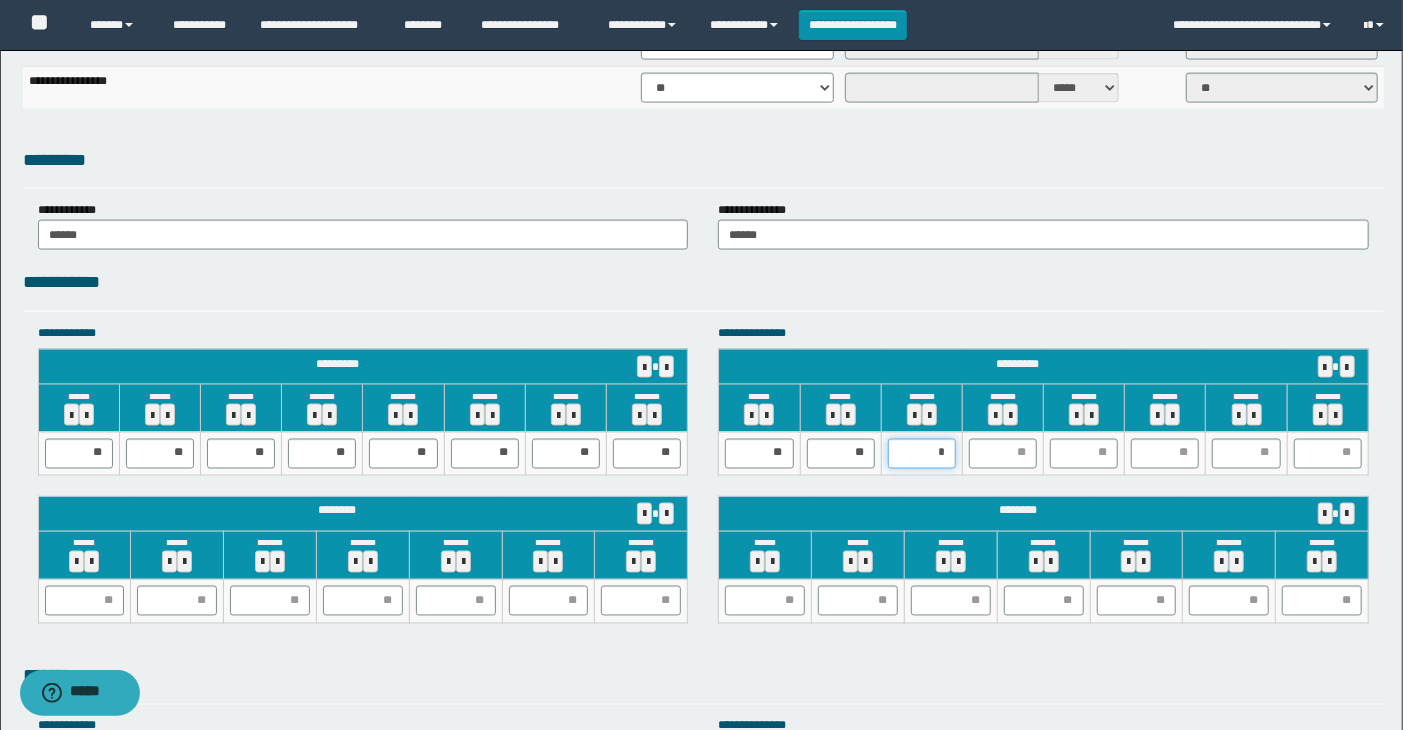 type on "**" 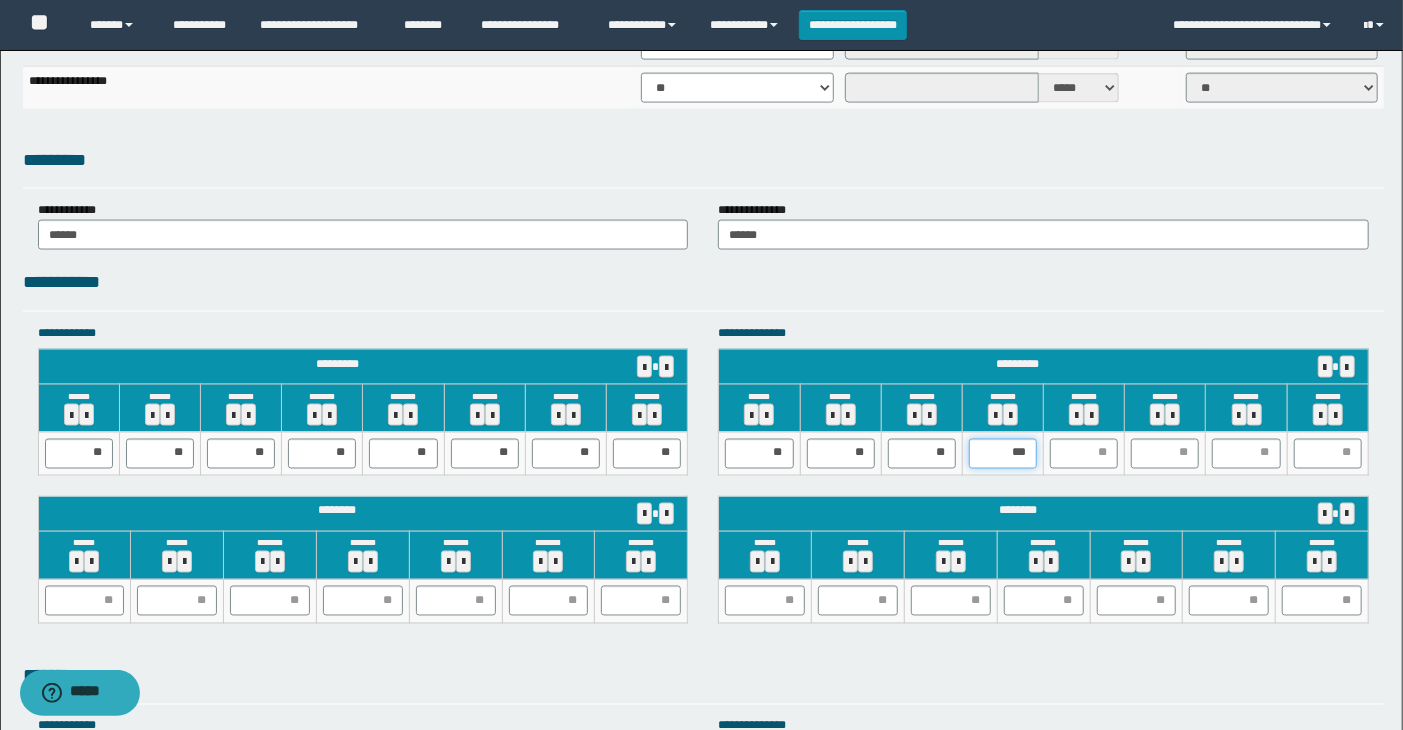 type on "**" 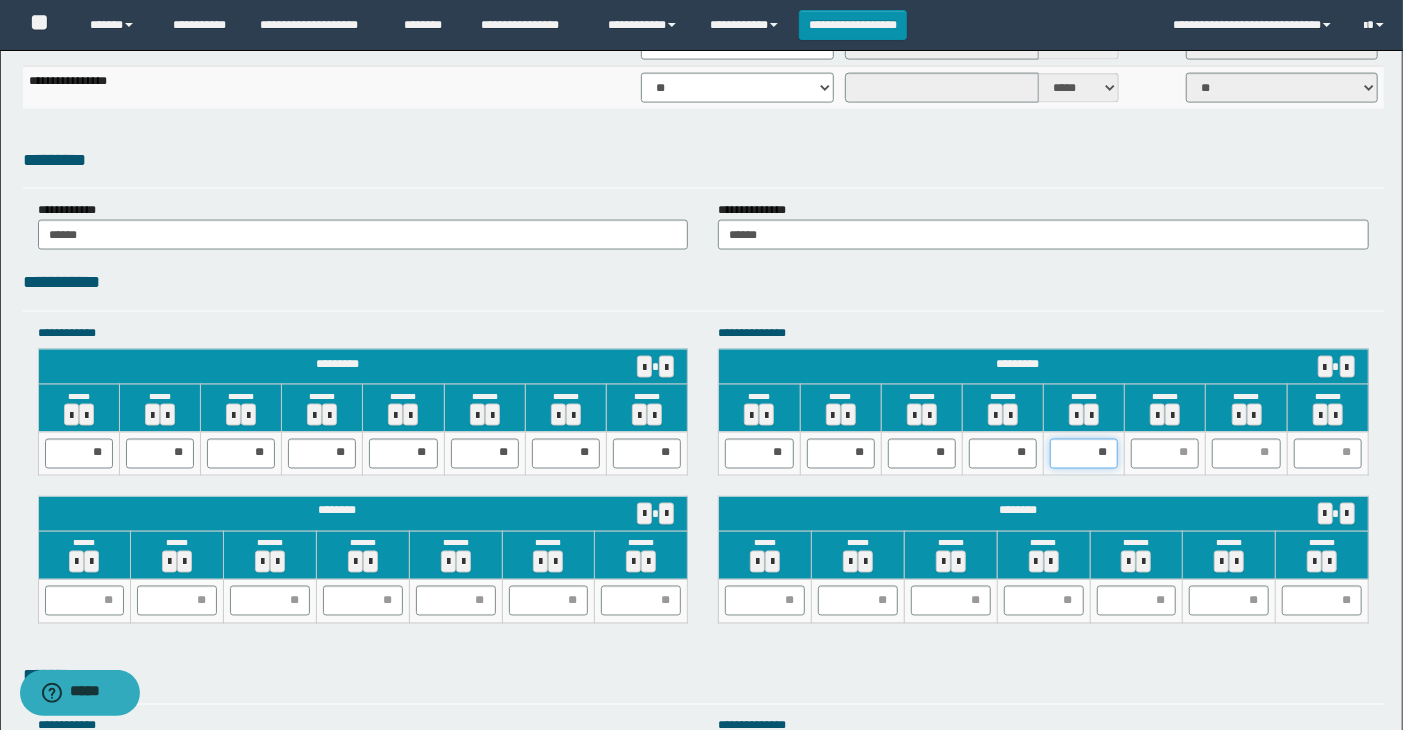 type on "***" 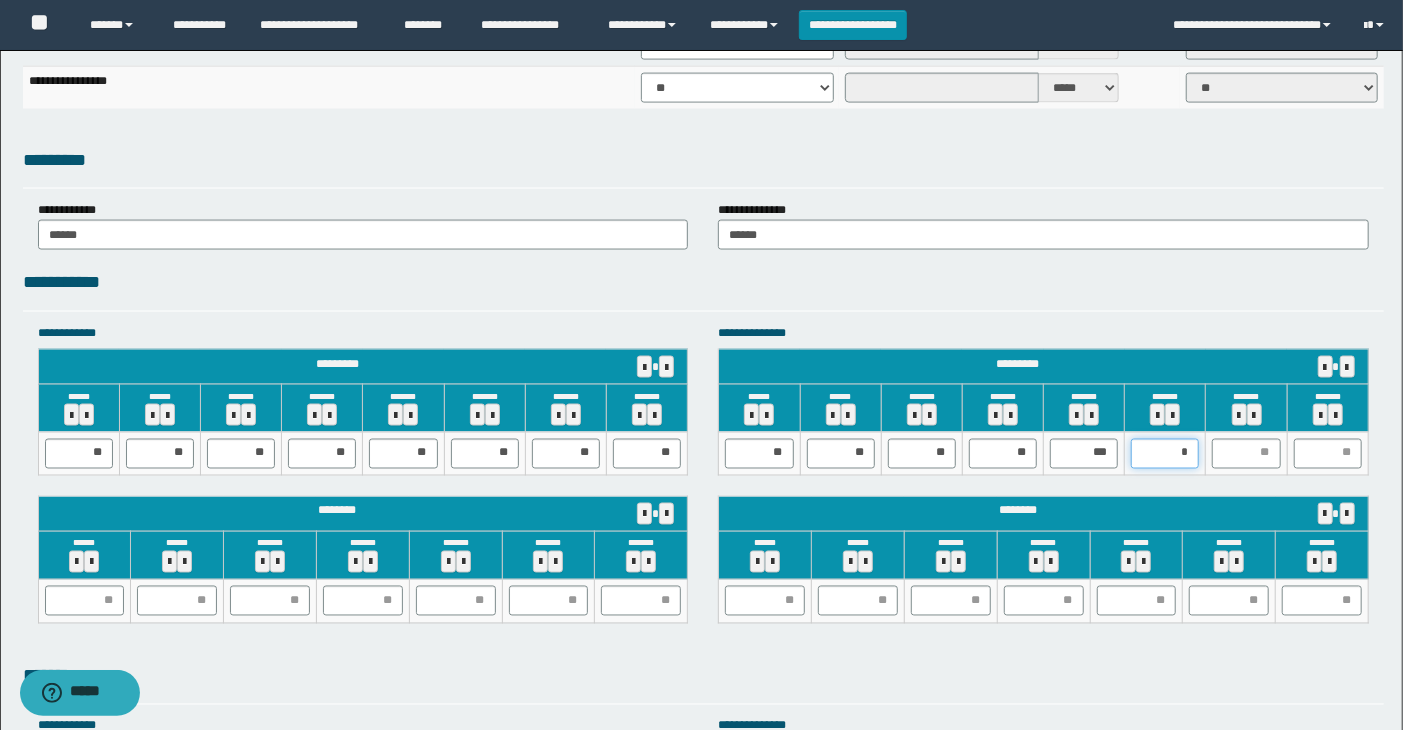type on "**" 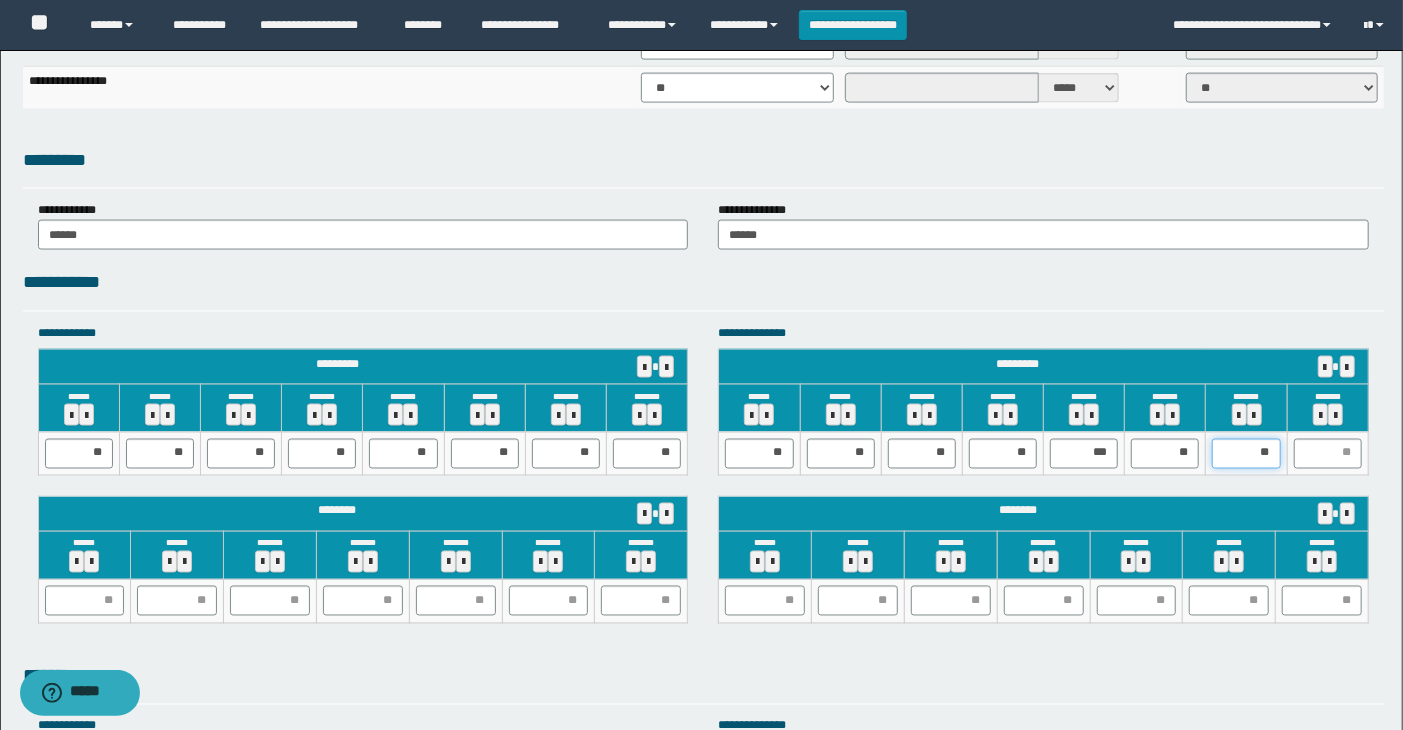 drag, startPoint x: 1258, startPoint y: 452, endPoint x: 1295, endPoint y: 450, distance: 37.054016 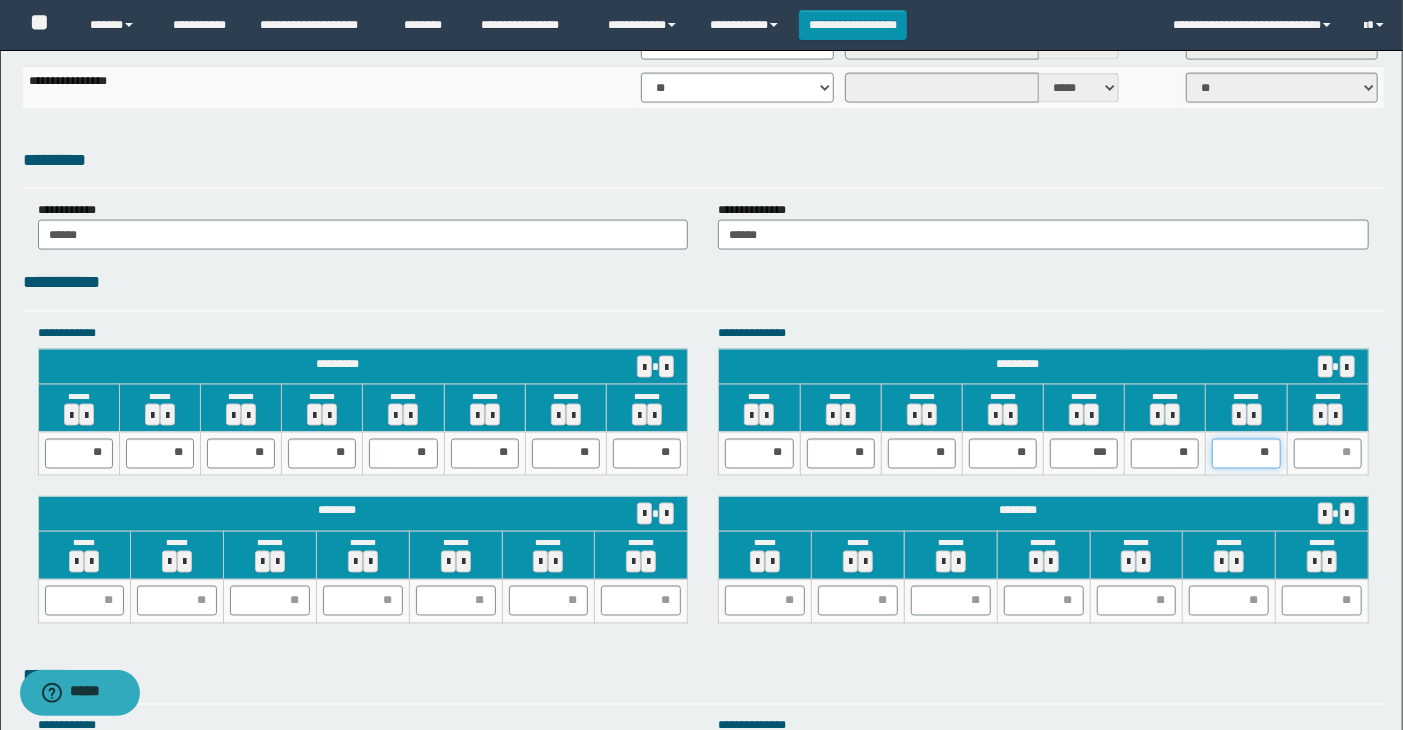 click on "**
**
**
**
***
**
**" at bounding box center [1044, 453] 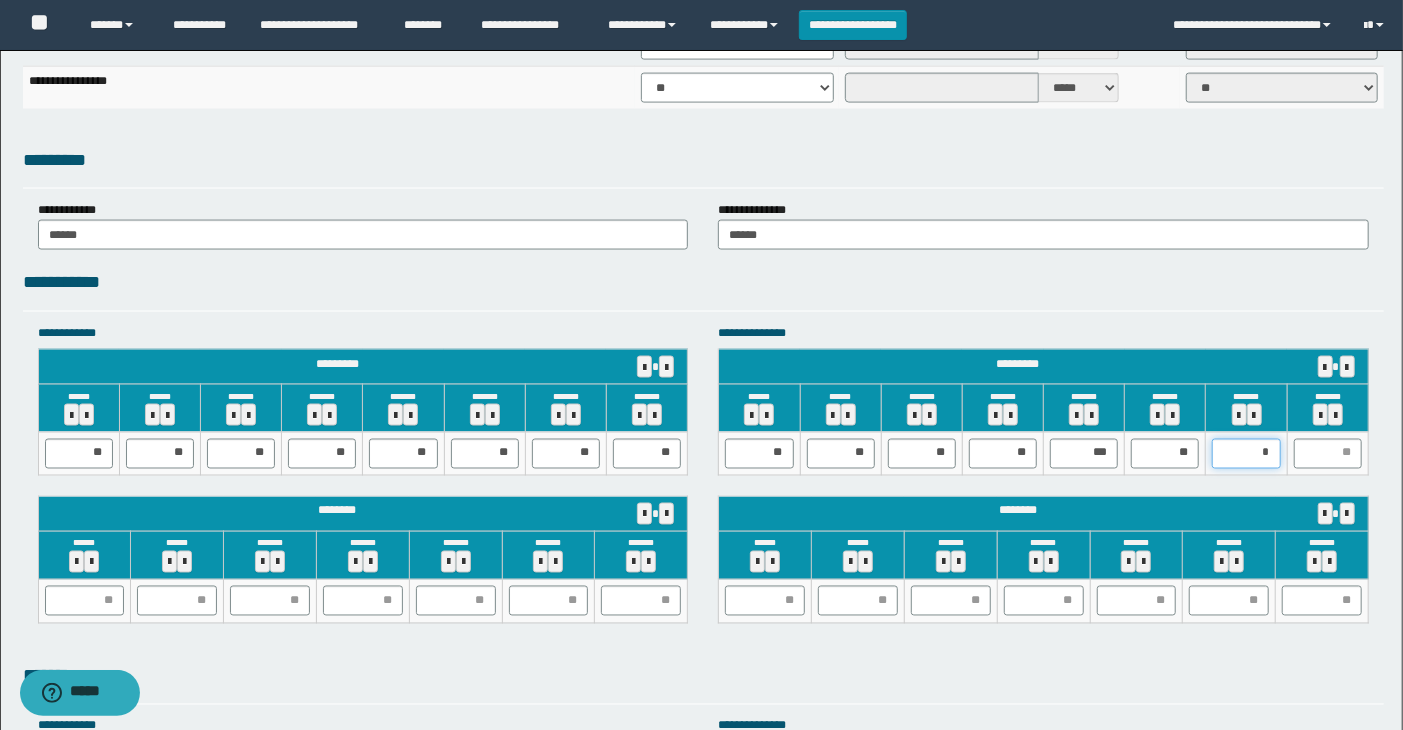 type on "**" 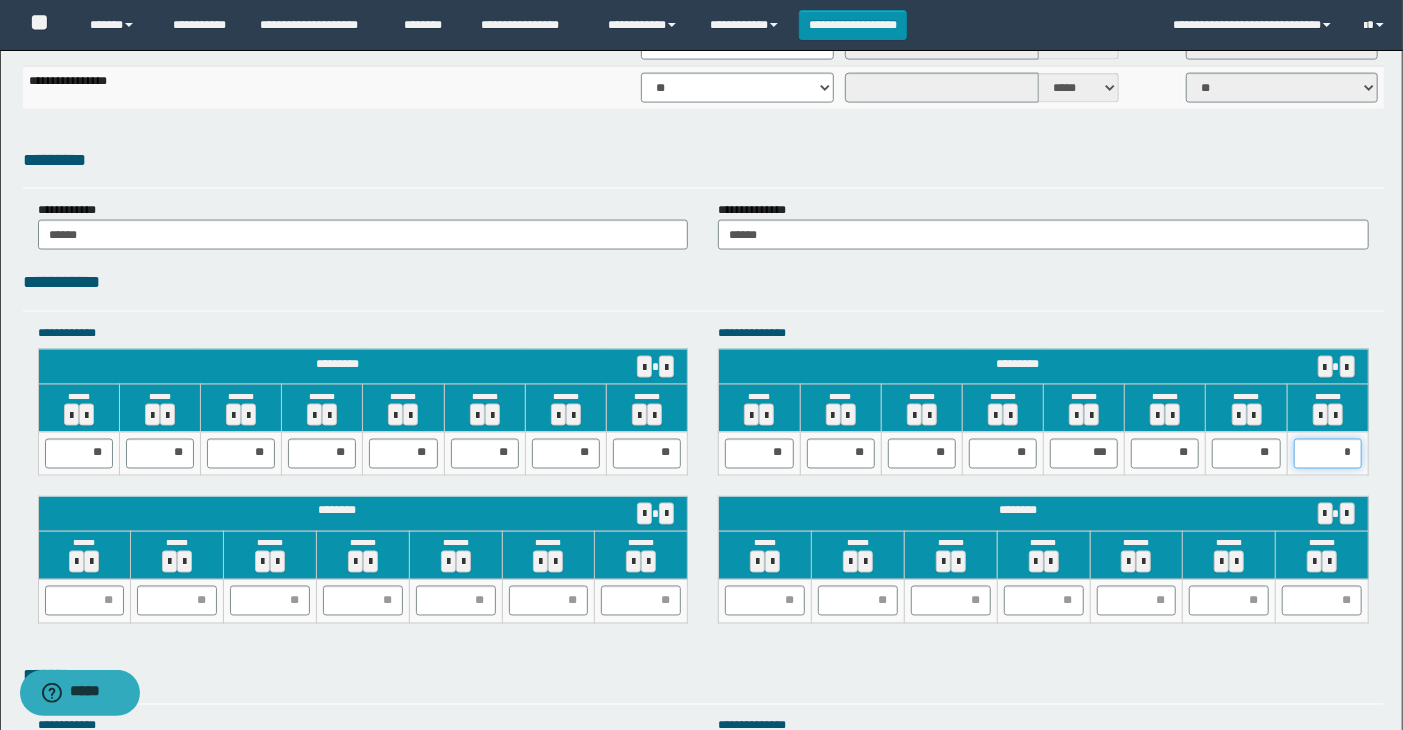 type on "**" 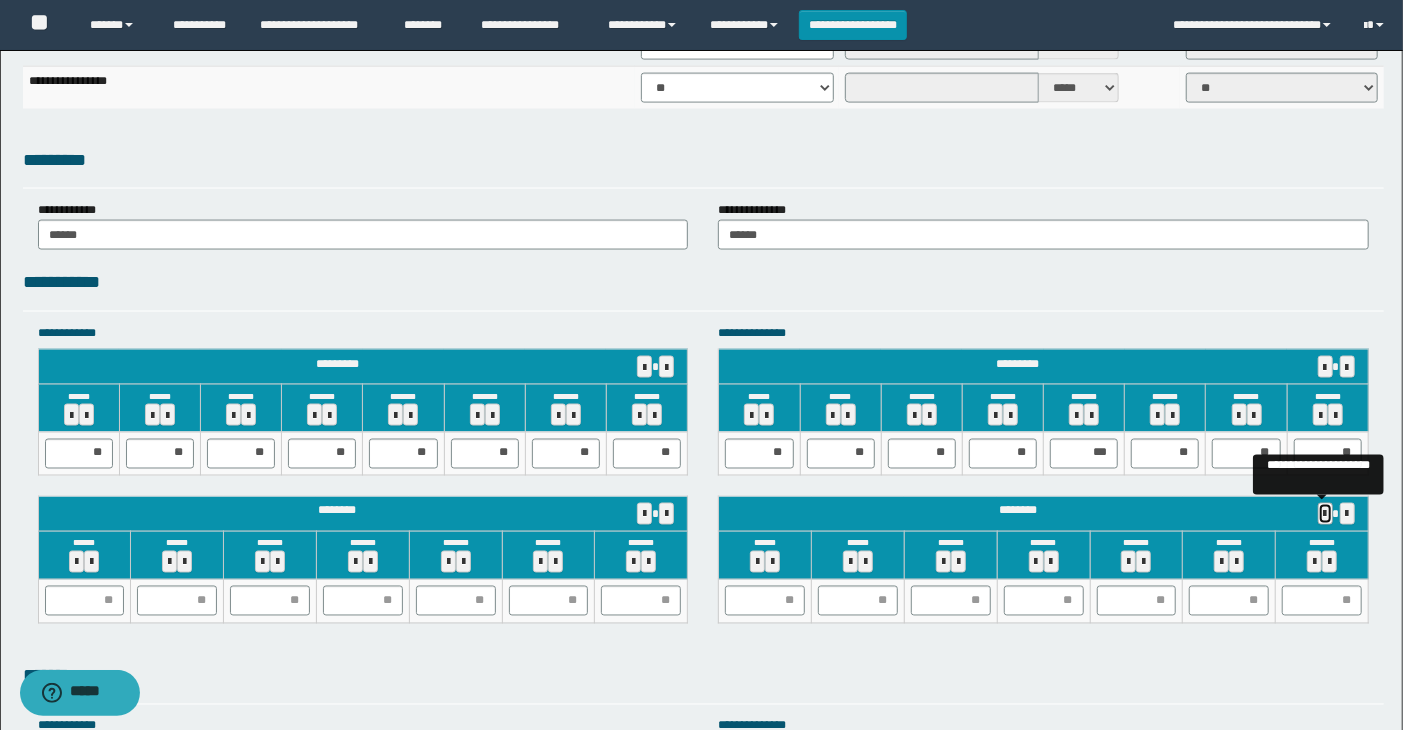 type 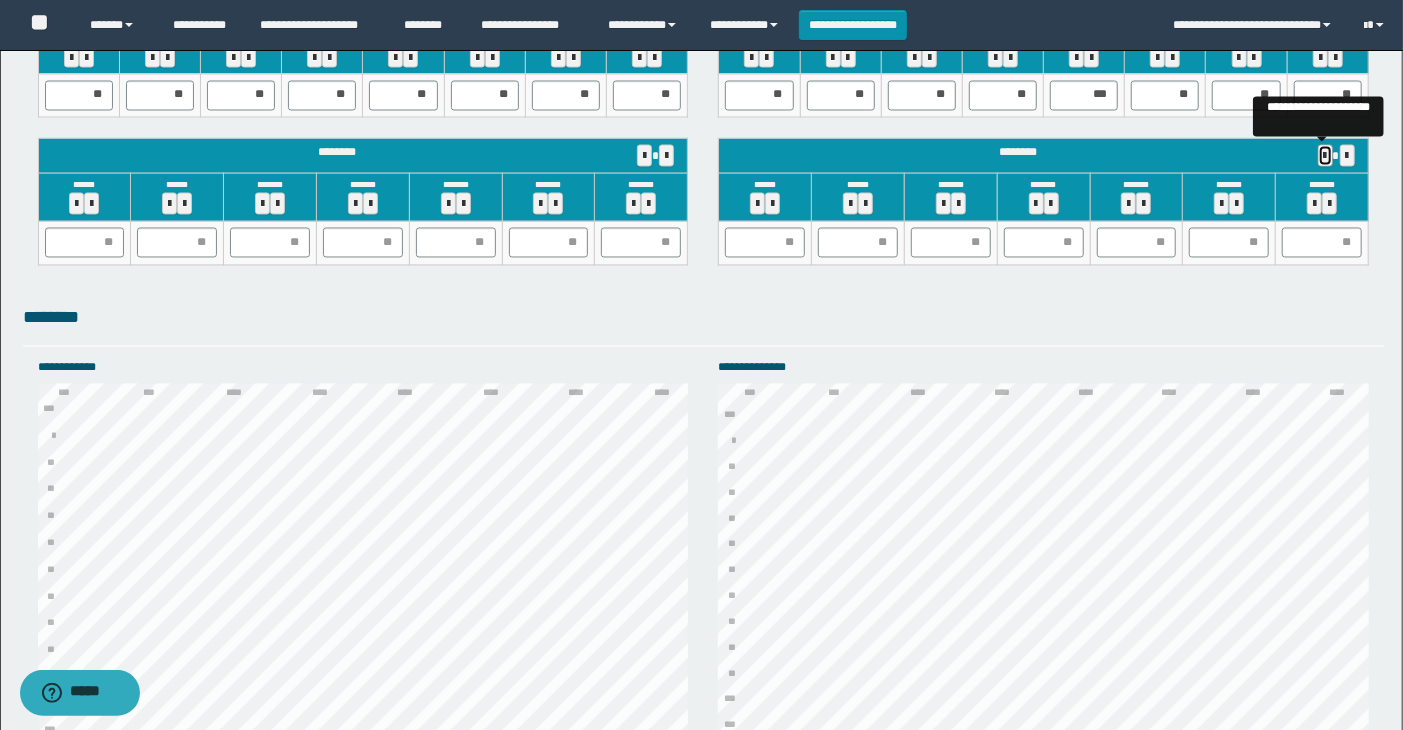 scroll, scrollTop: 1888, scrollLeft: 0, axis: vertical 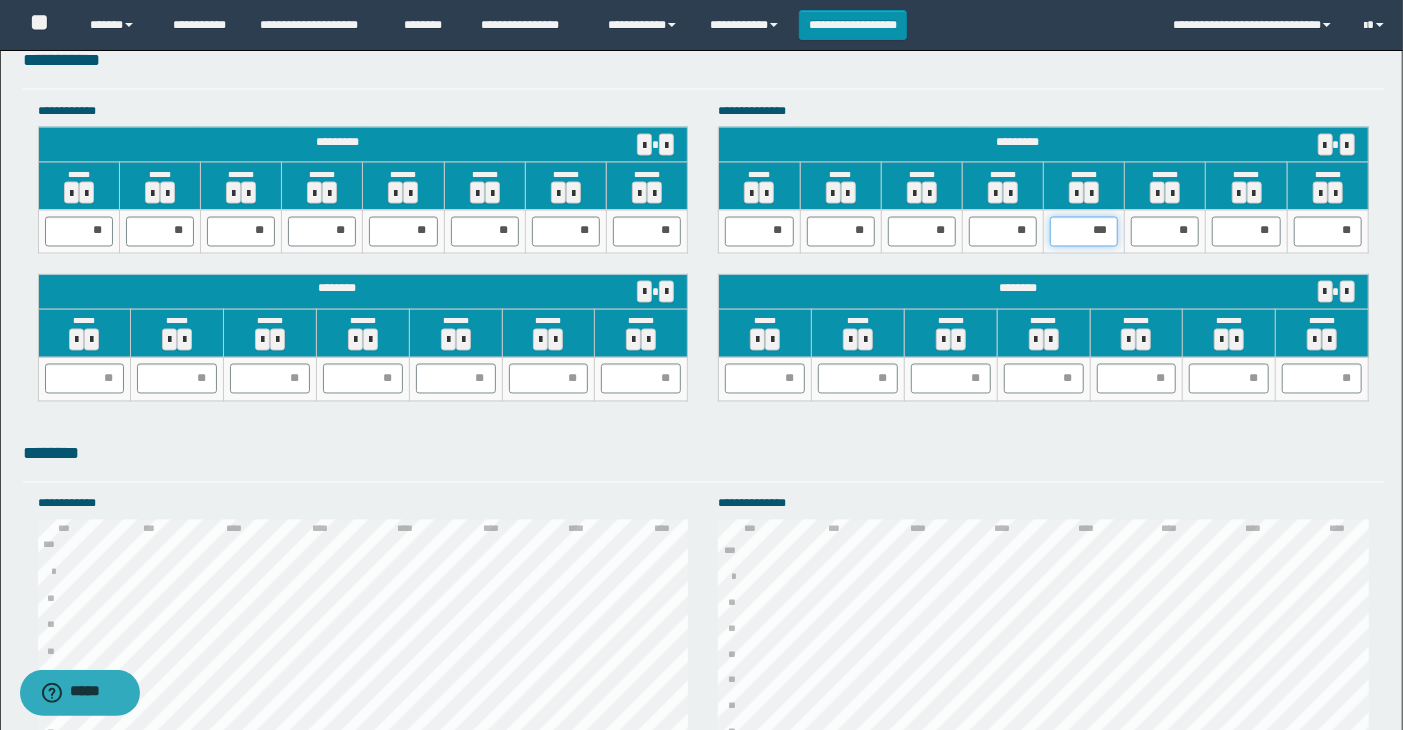 click on "***" at bounding box center (1084, 232) 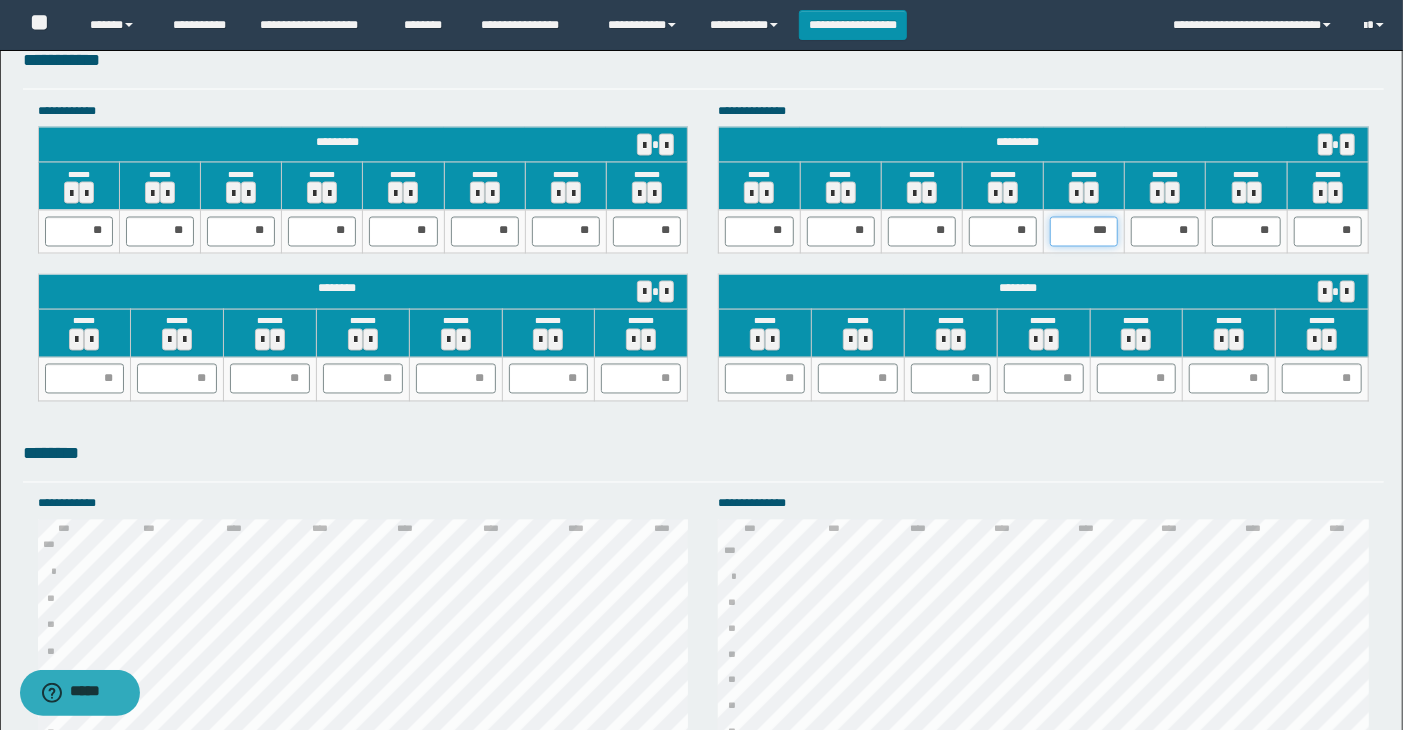 type on "**" 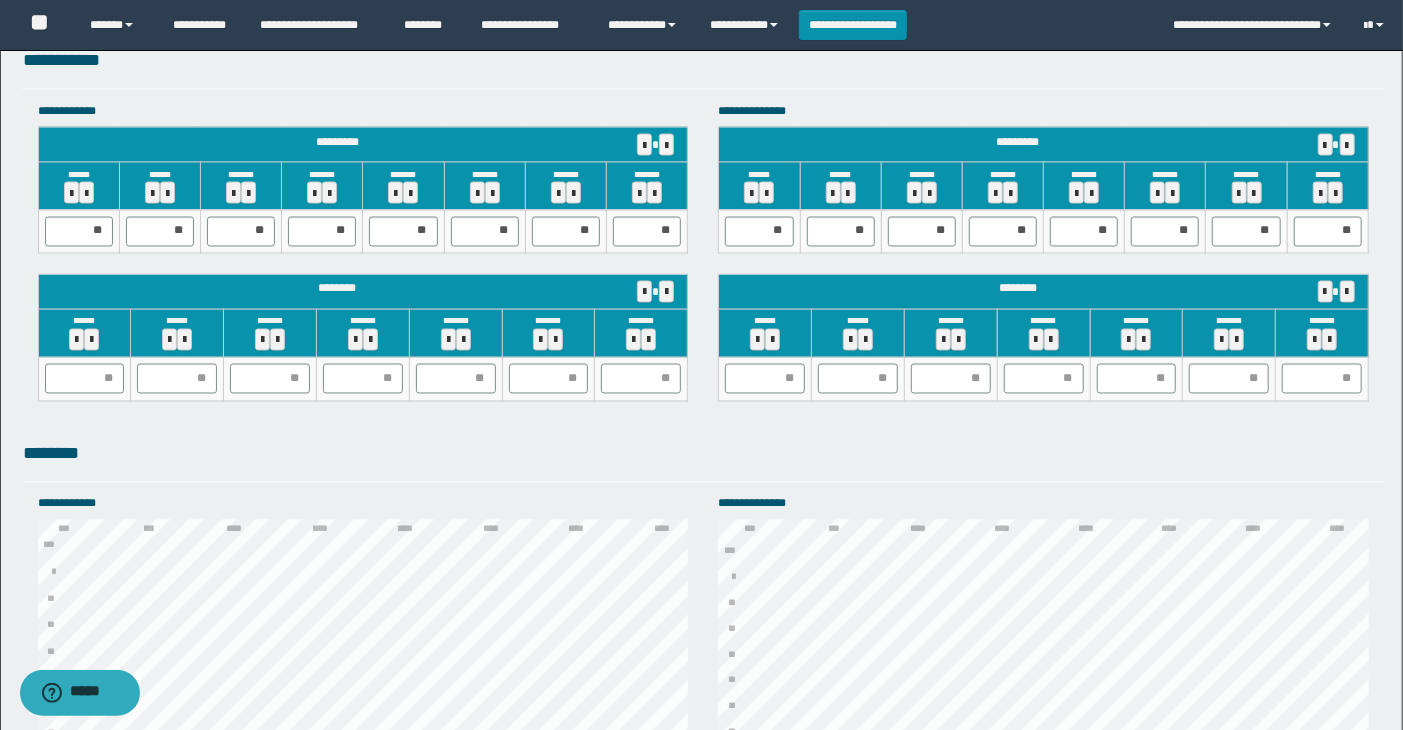 click on "********
******
******
*******
*******
*******
*******
*******" at bounding box center (1043, 338) 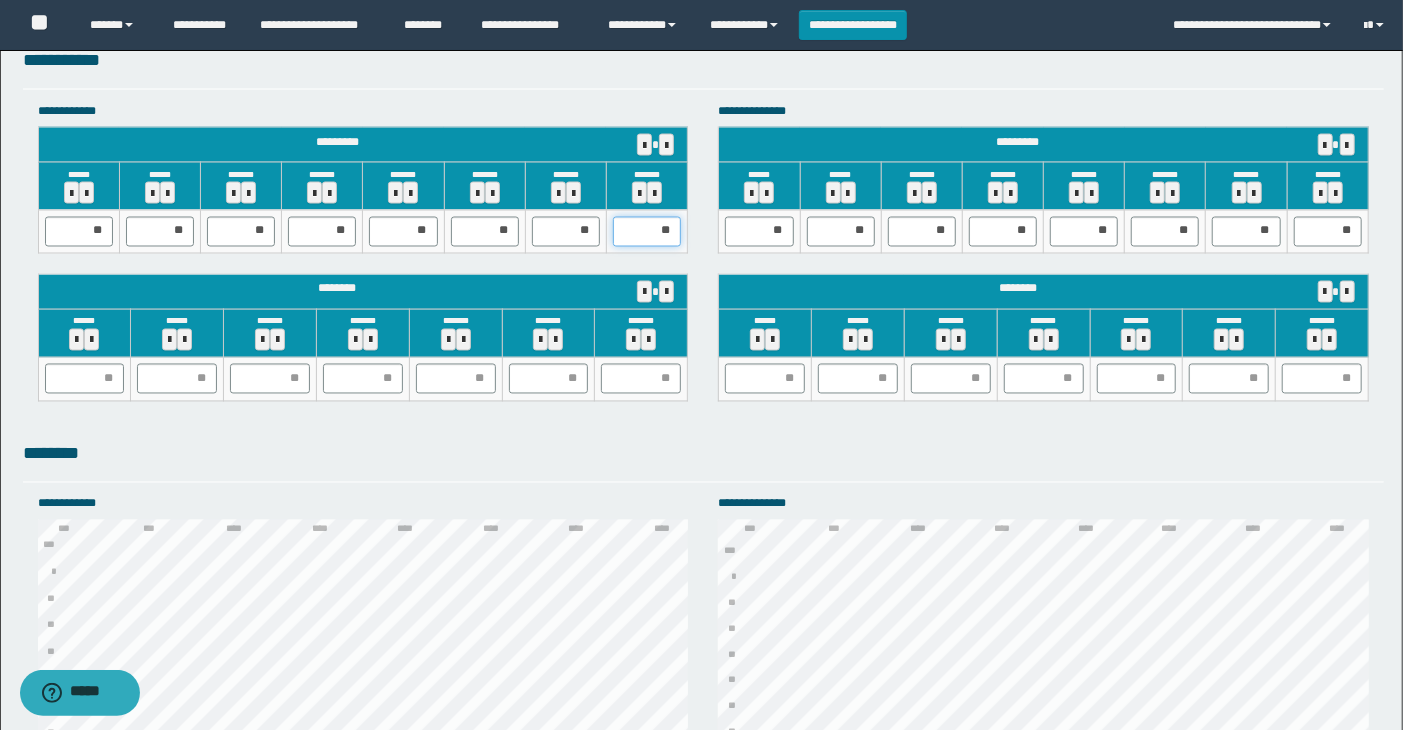 drag, startPoint x: 671, startPoint y: 227, endPoint x: 652, endPoint y: 233, distance: 19.924858 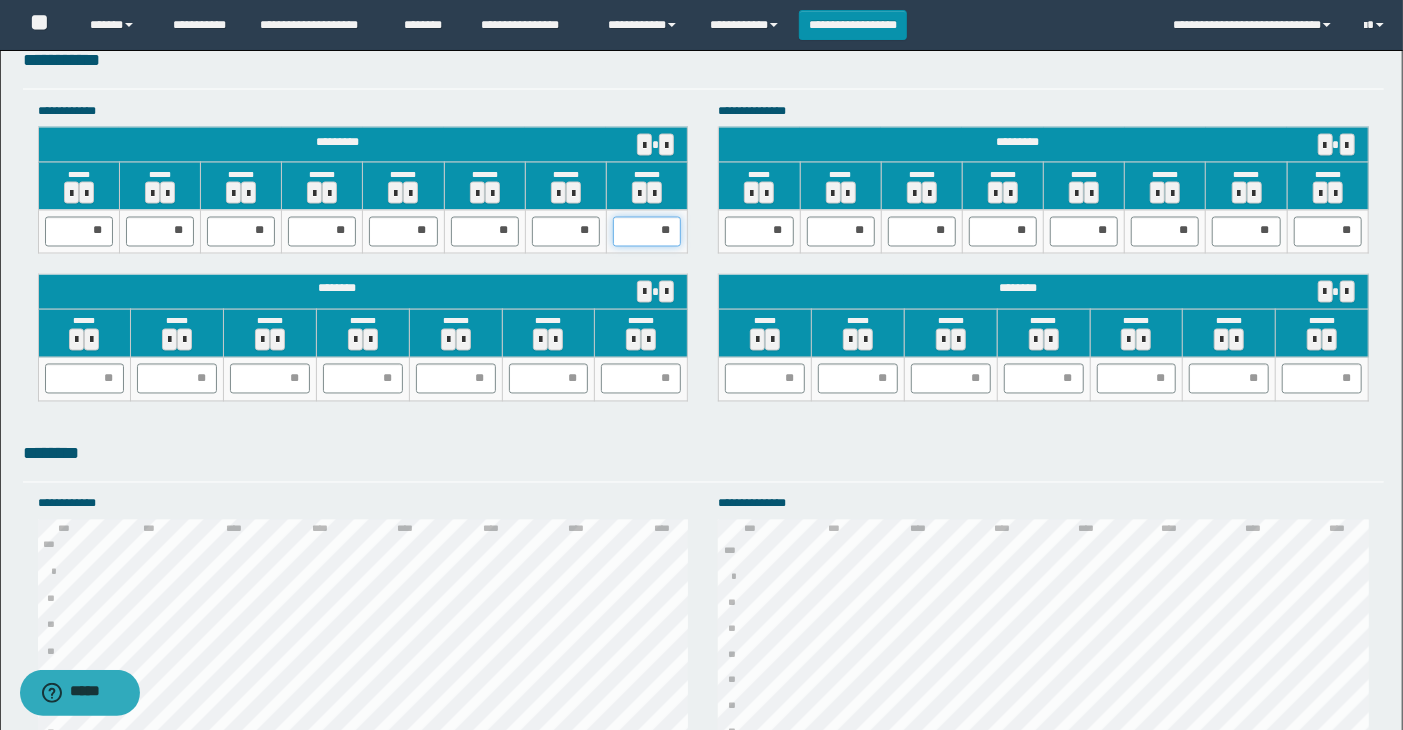 click on "**" at bounding box center [647, 232] 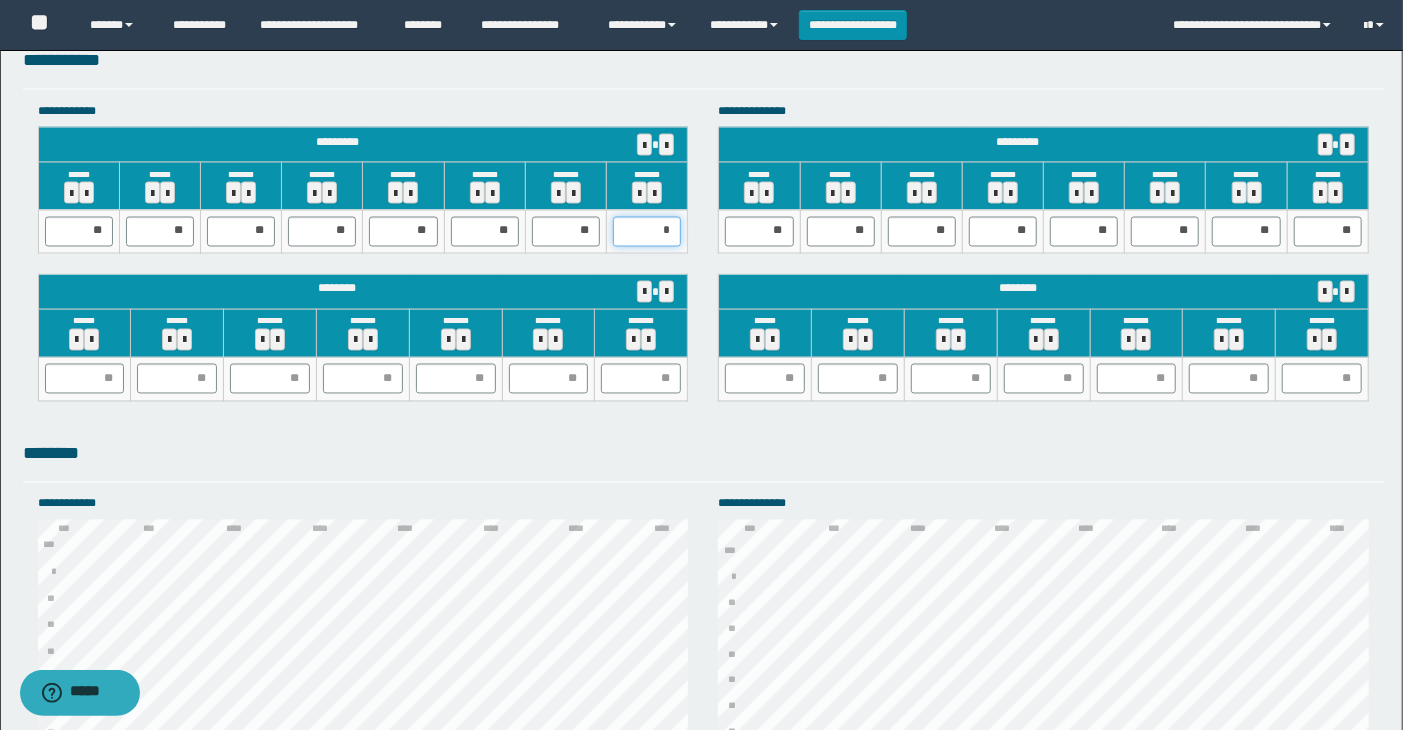 type on "**" 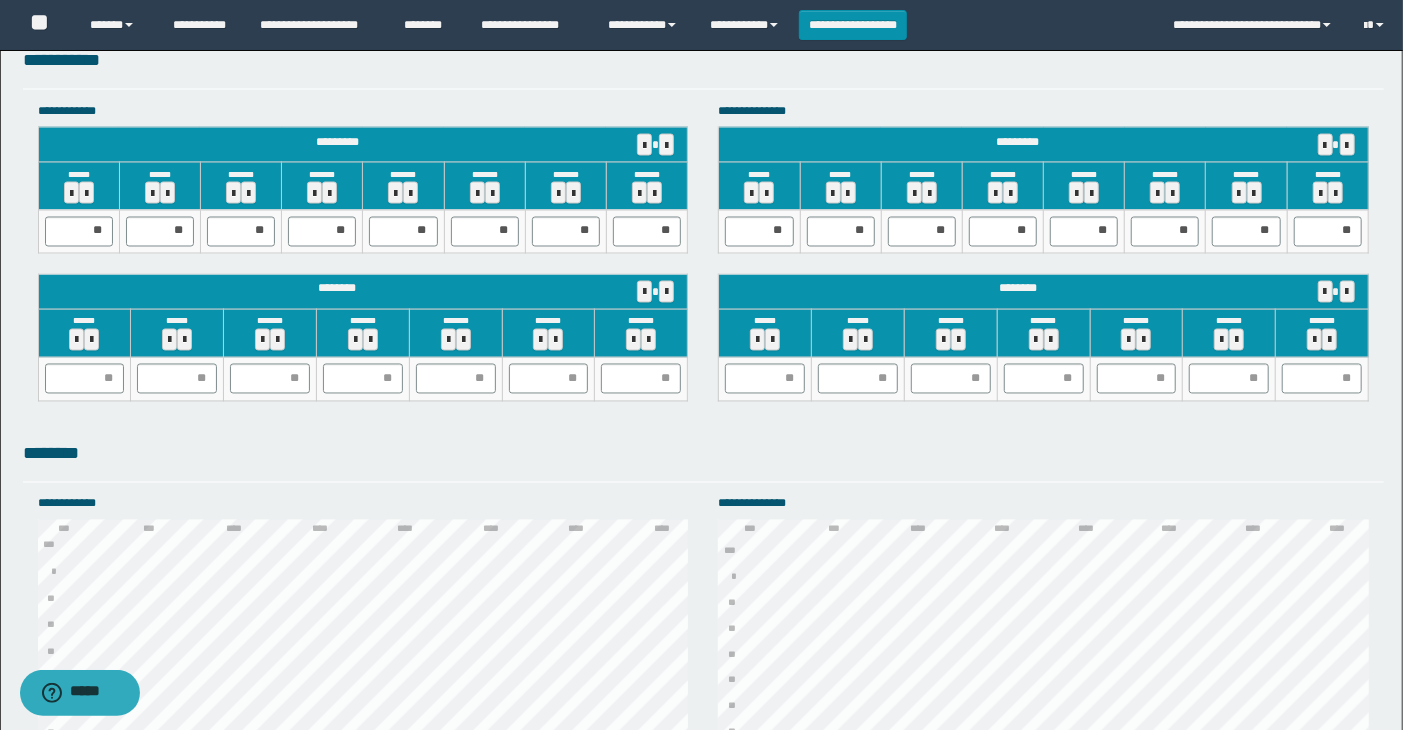click on "**********" at bounding box center (701, -166) 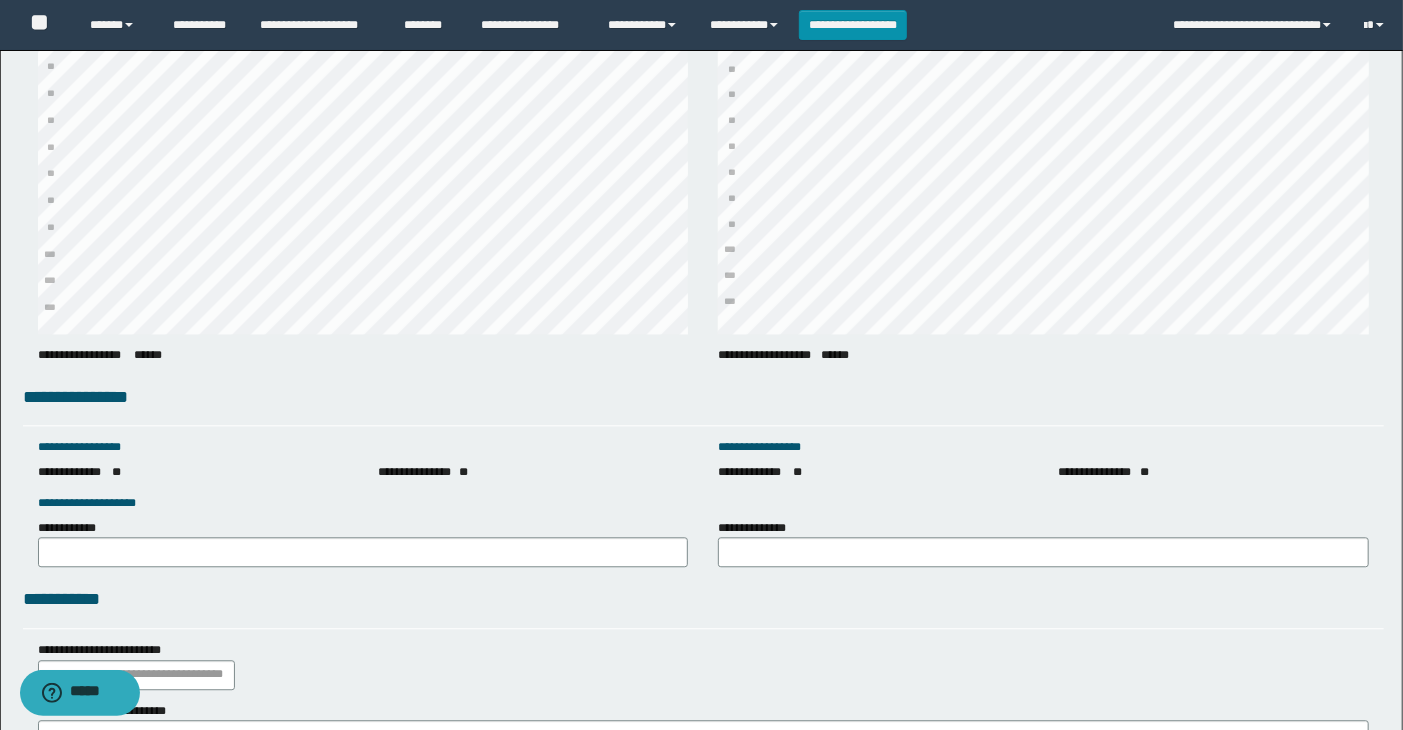 scroll, scrollTop: 2743, scrollLeft: 0, axis: vertical 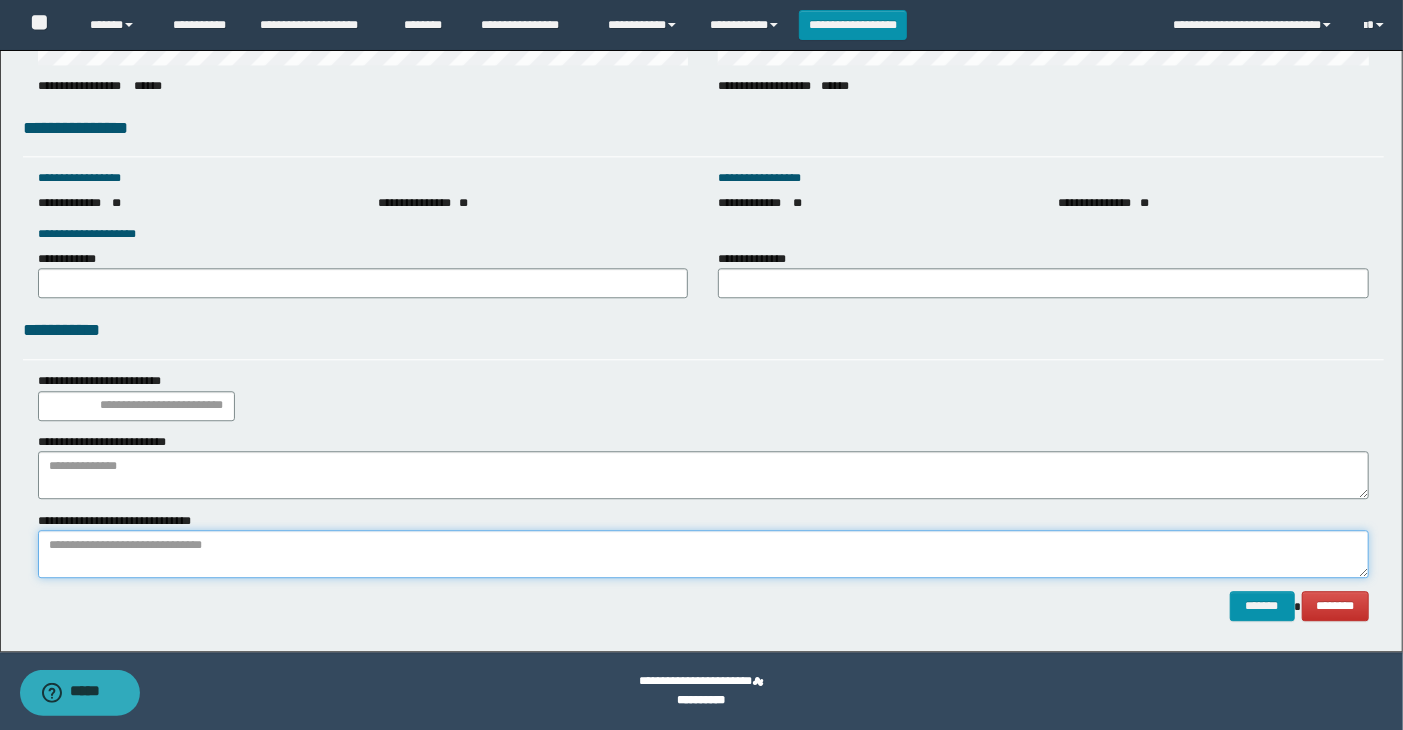 click at bounding box center [704, 554] 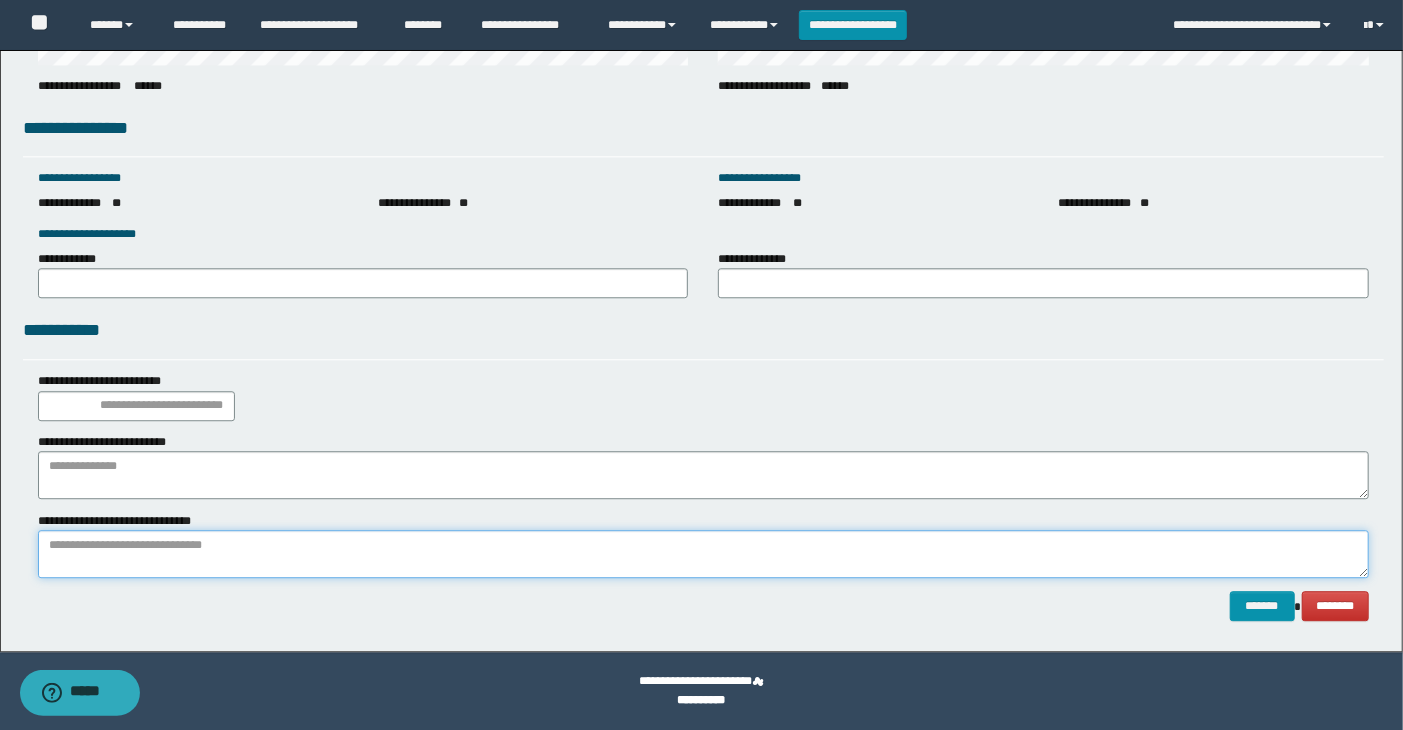 paste on "**********" 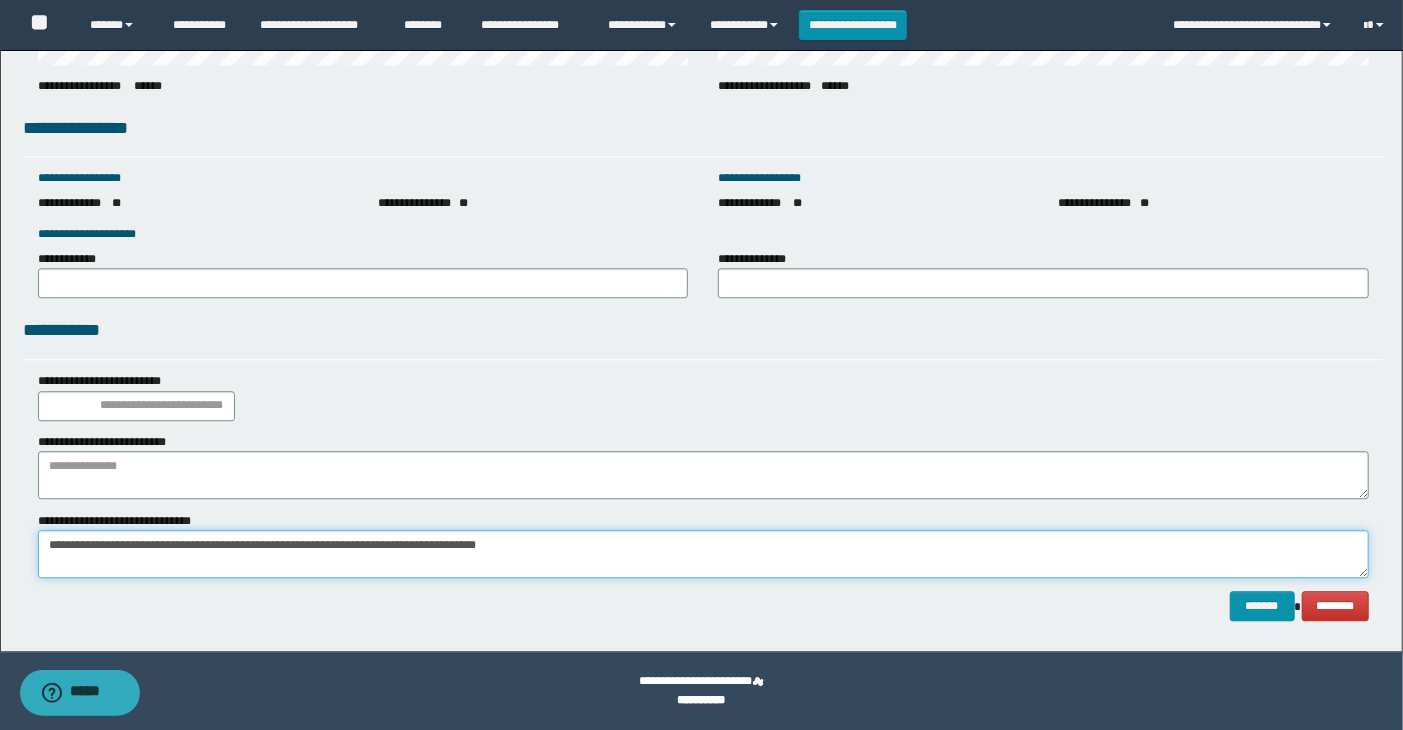 type on "**********" 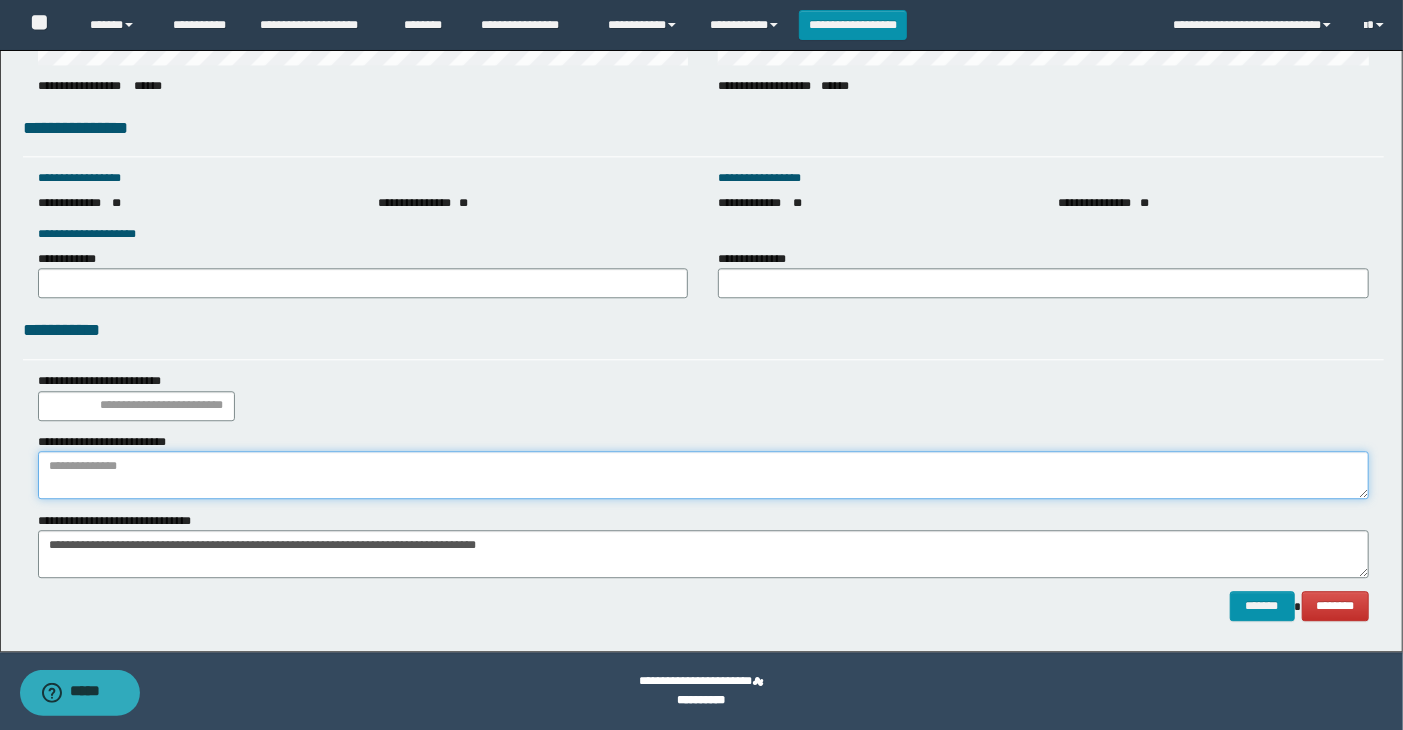 click at bounding box center (704, 475) 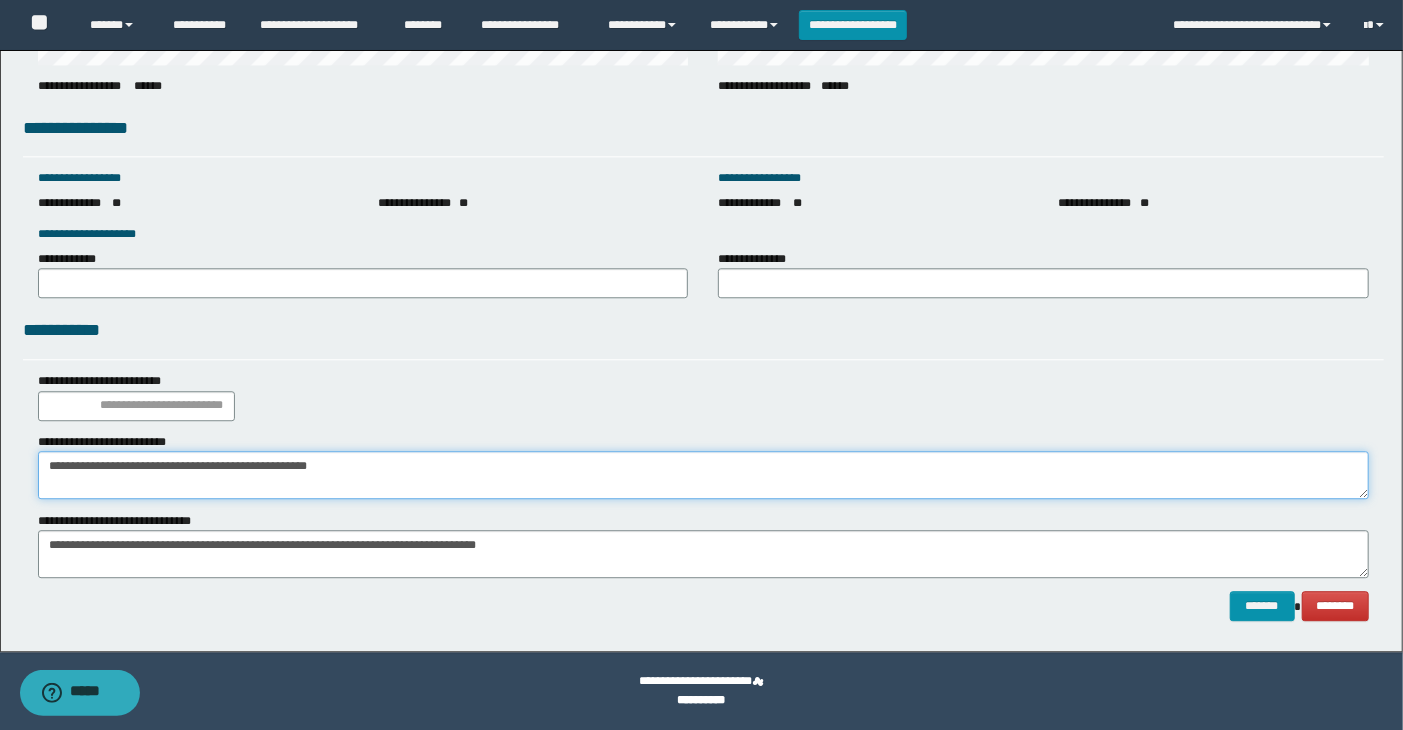 click on "**********" at bounding box center (704, 475) 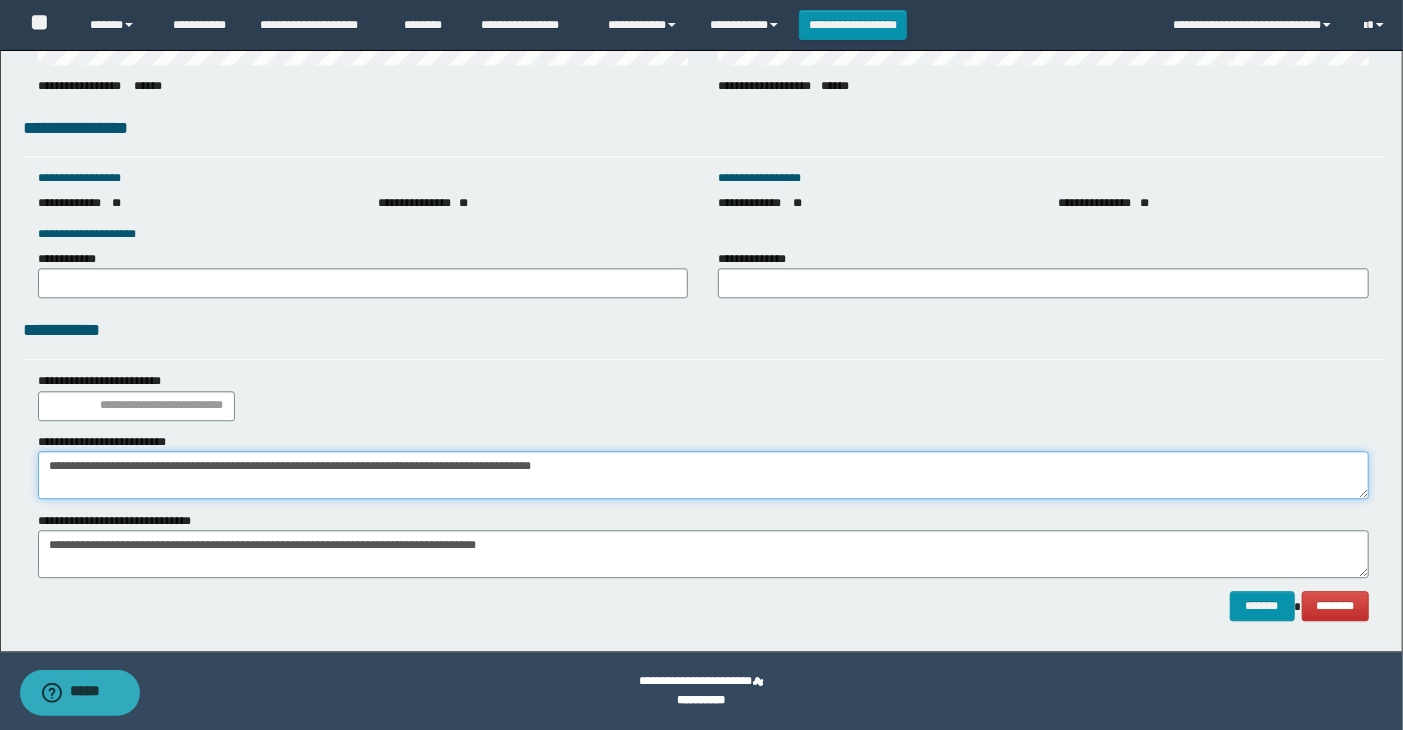 click on "**********" at bounding box center [704, 475] 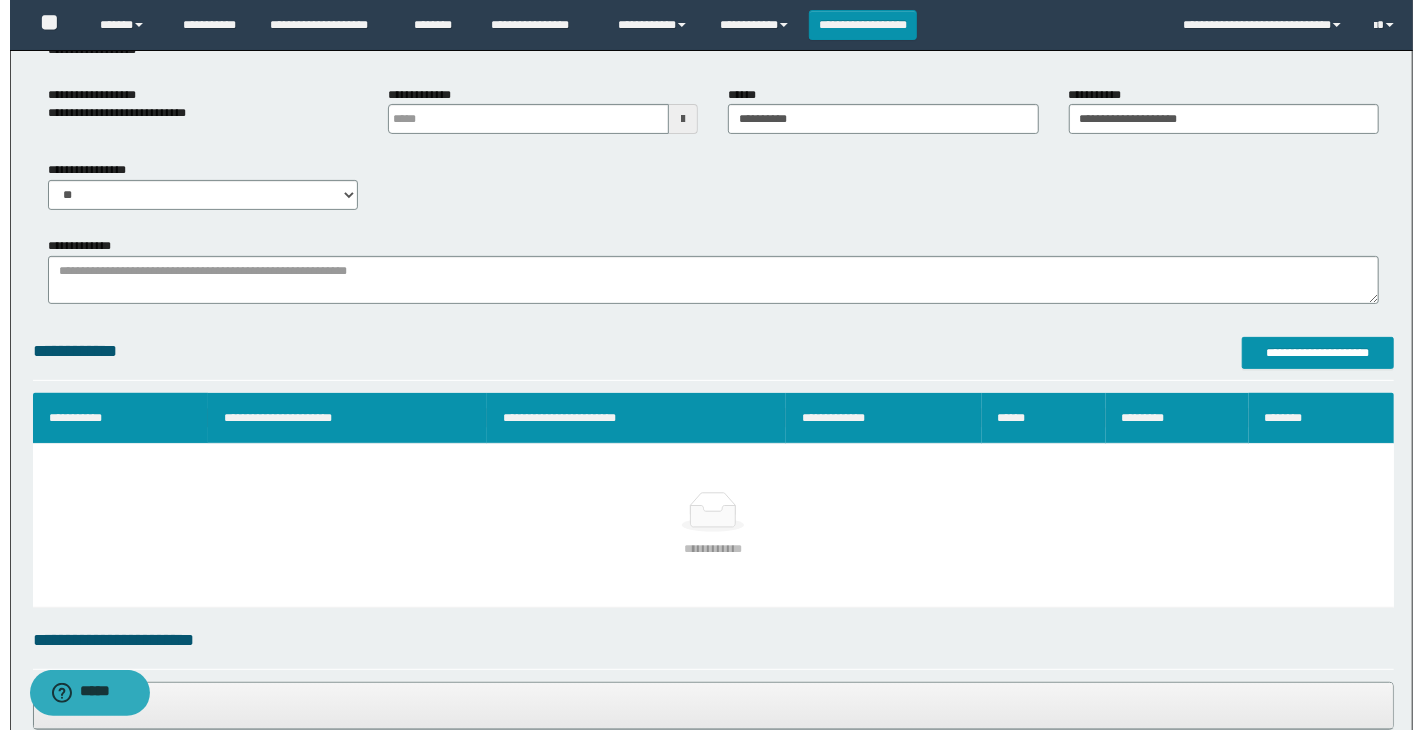 scroll, scrollTop: 222, scrollLeft: 0, axis: vertical 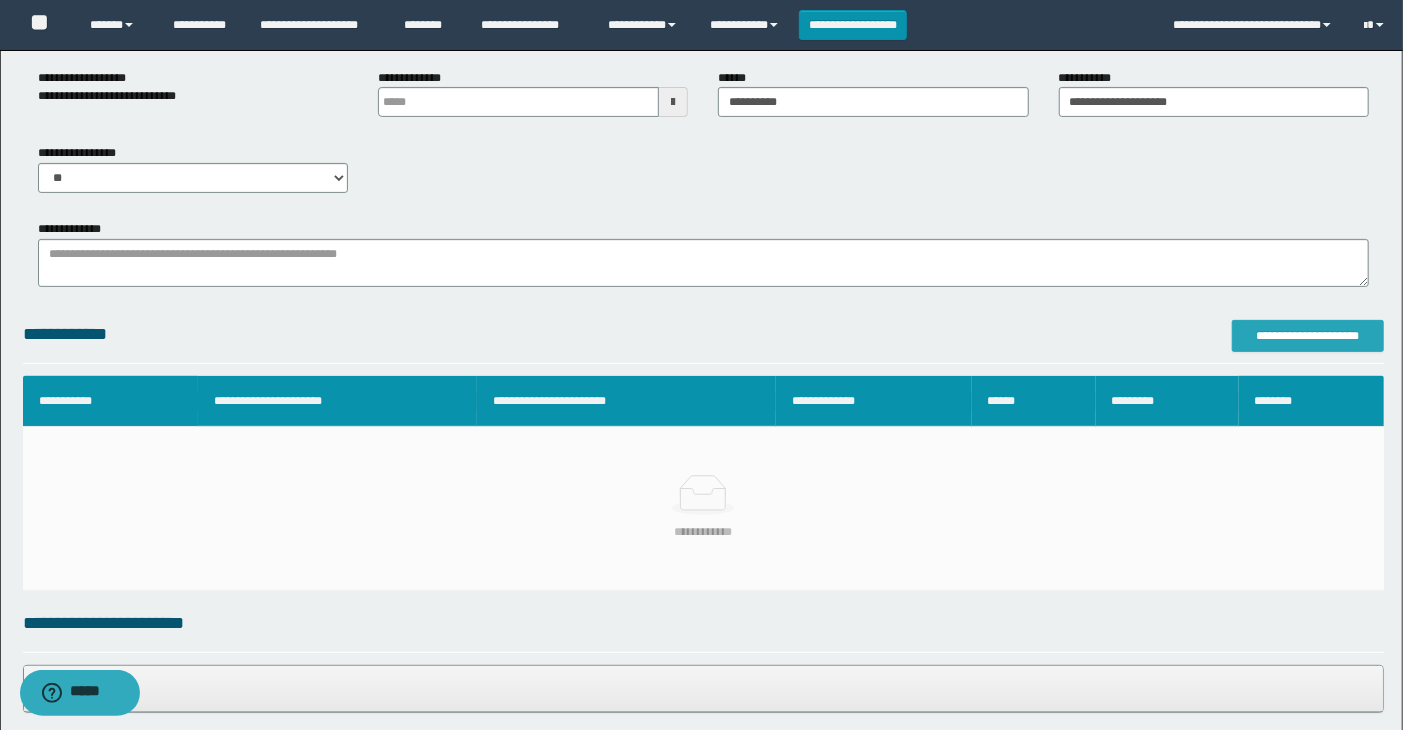 type on "**********" 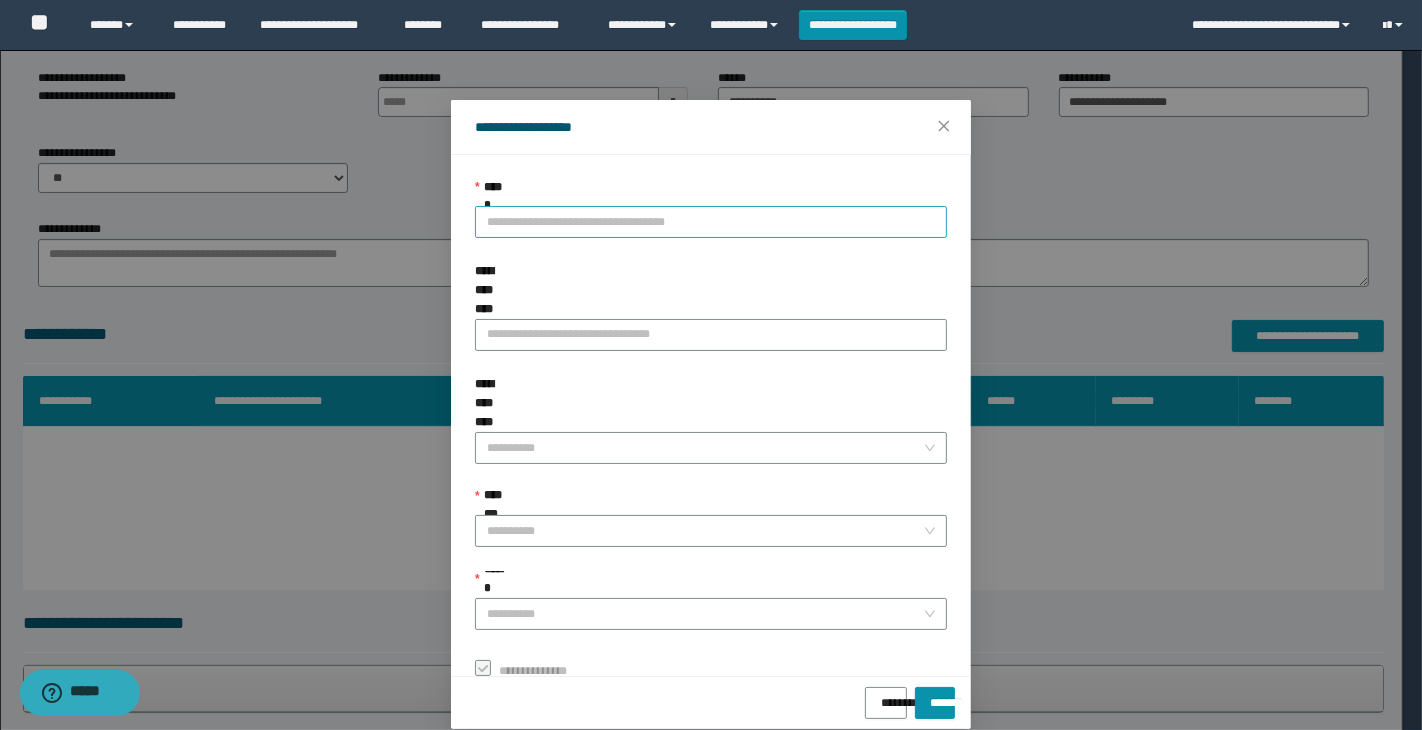 click on "**********" at bounding box center [711, 222] 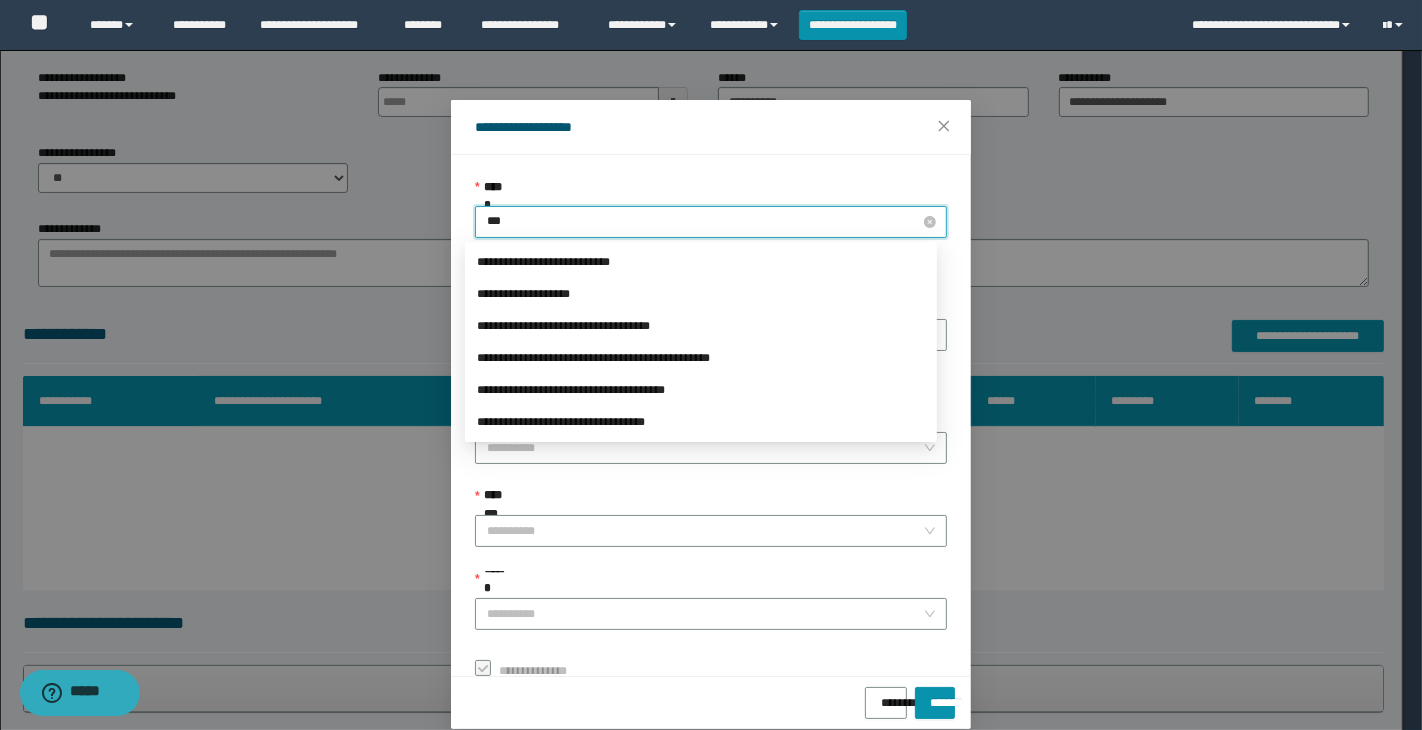type on "****" 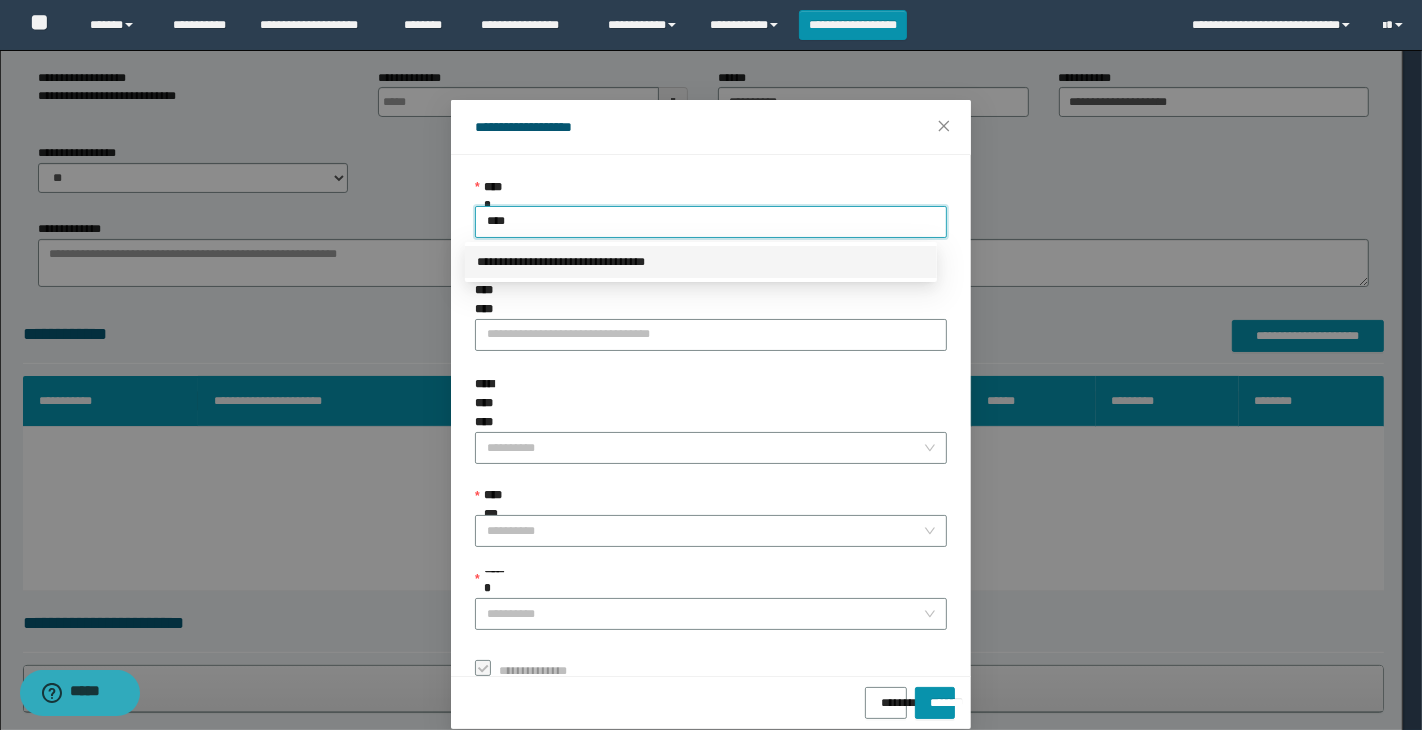 click on "**********" at bounding box center (701, 262) 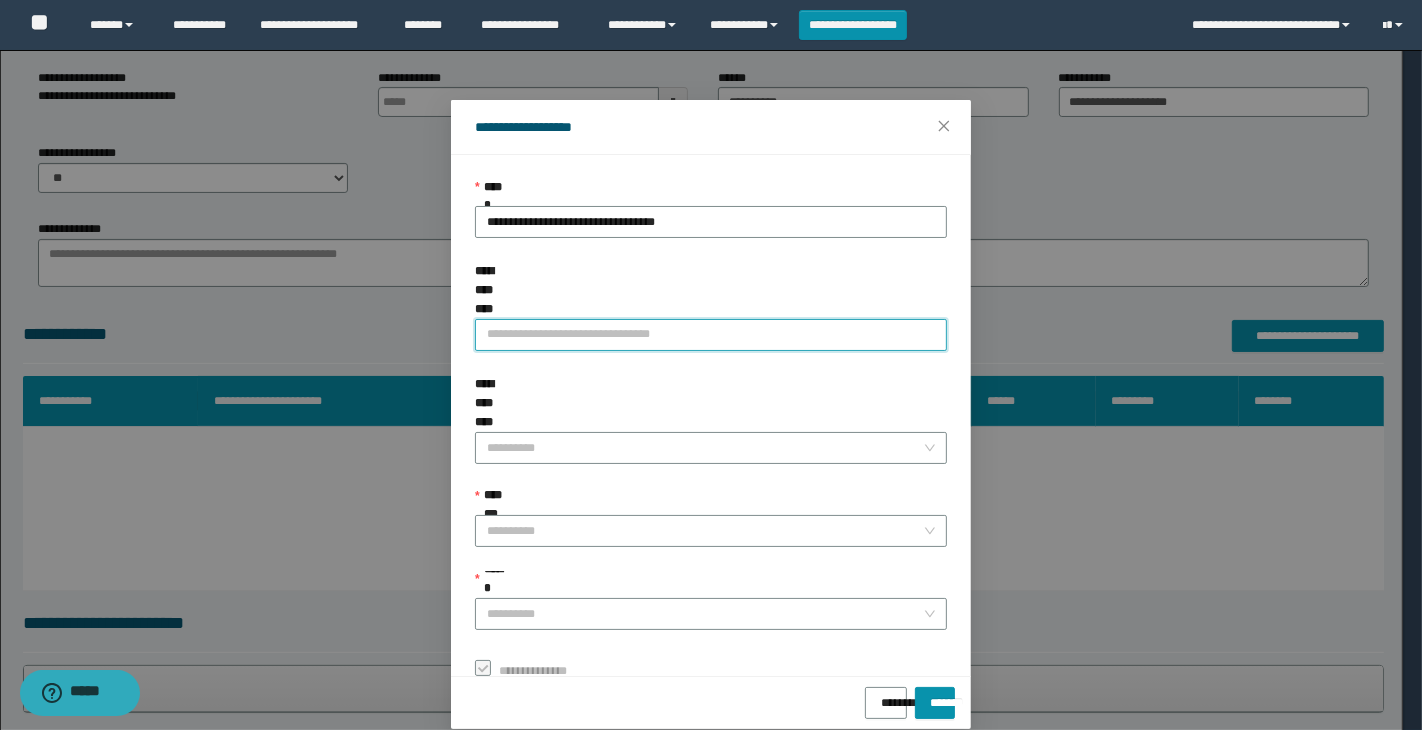 click on "**********" at bounding box center [711, 335] 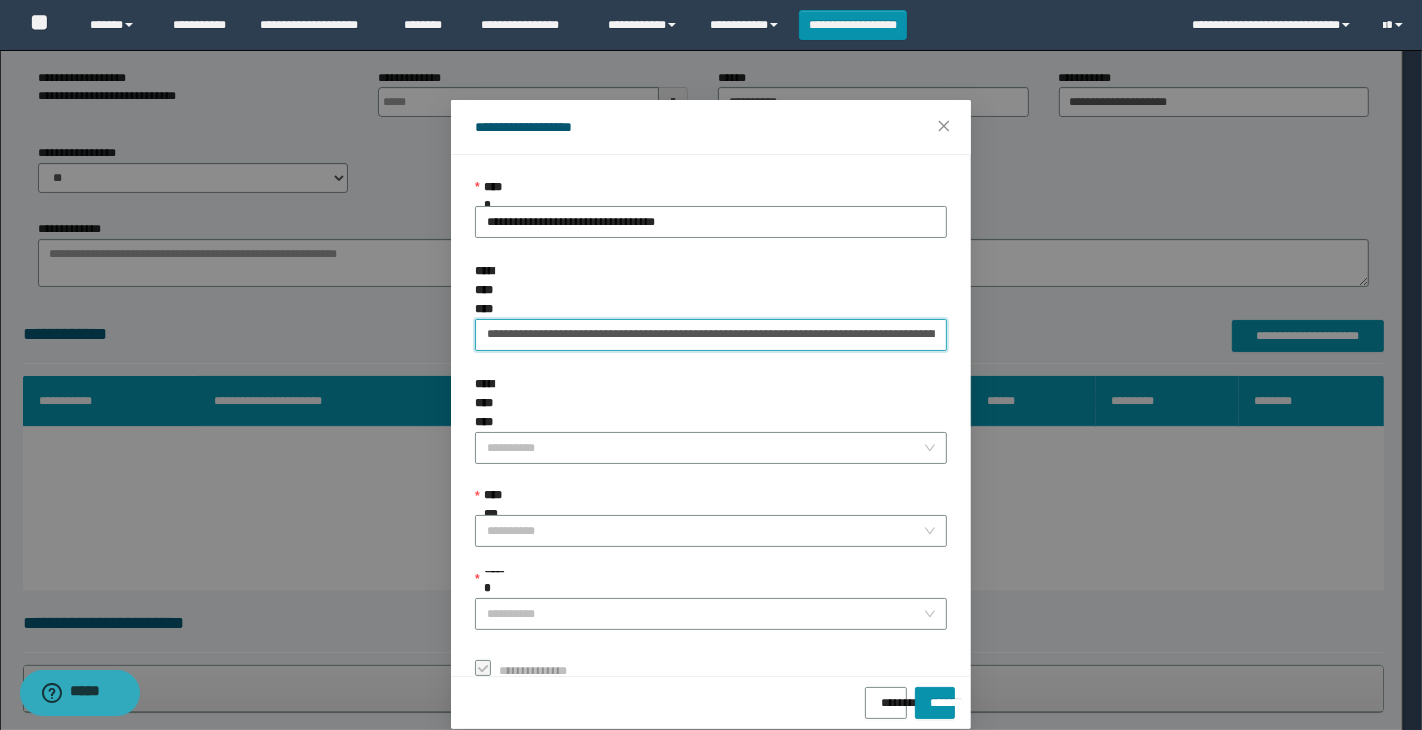 scroll, scrollTop: 0, scrollLeft: 130, axis: horizontal 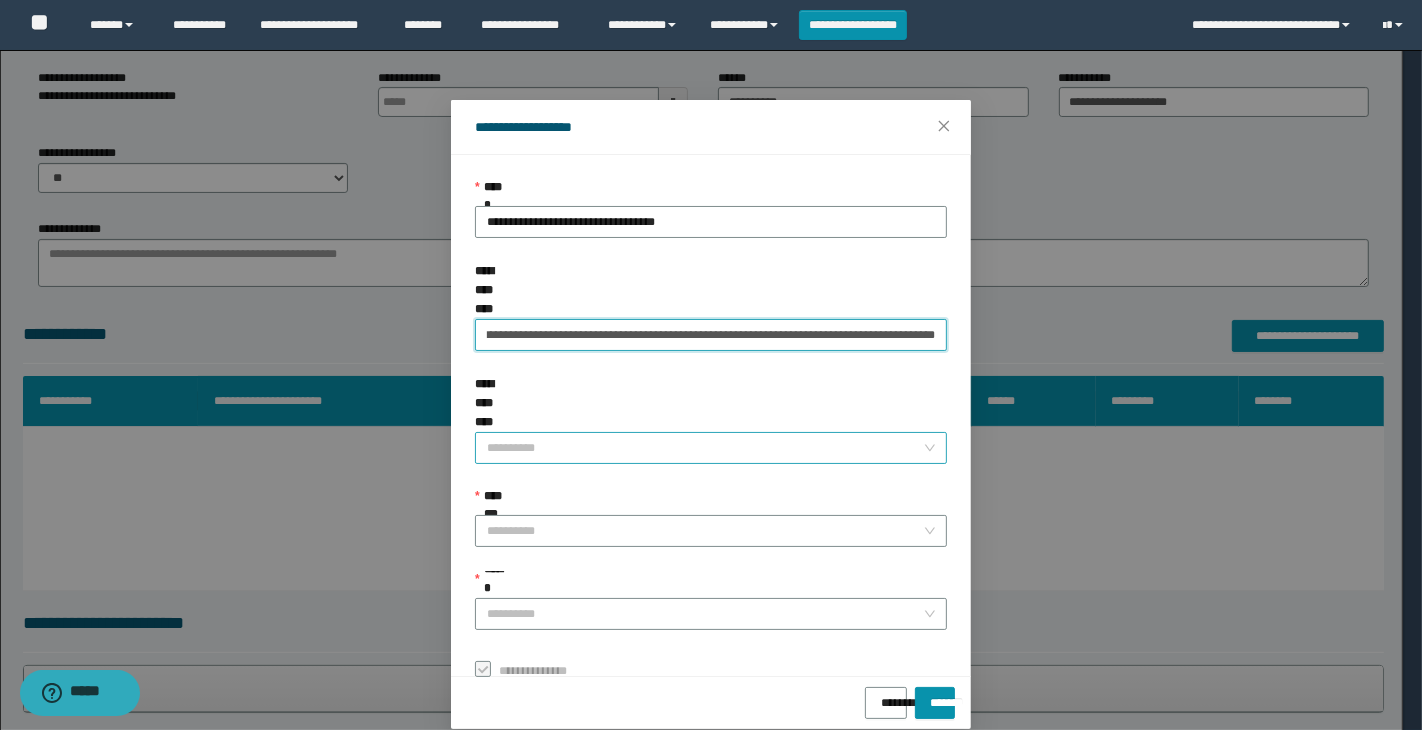 type on "**********" 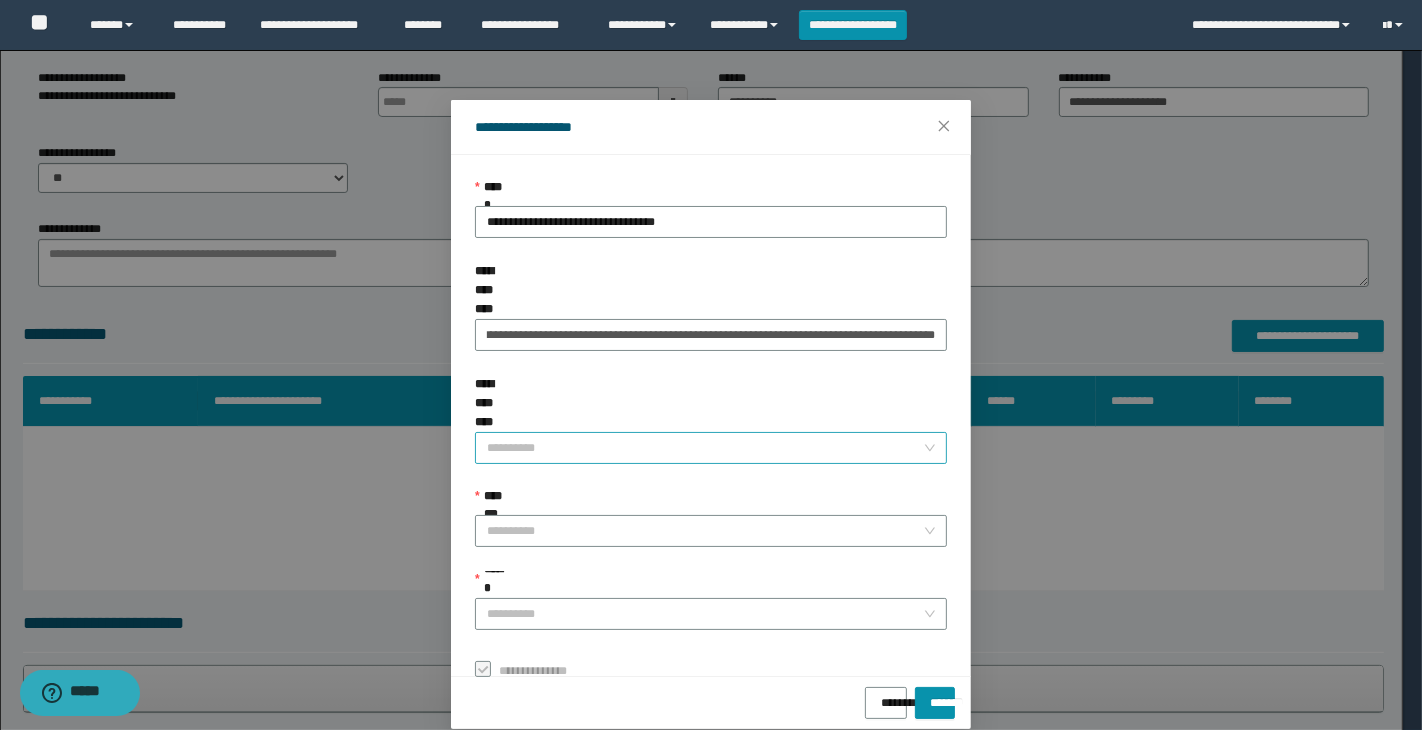scroll, scrollTop: 0, scrollLeft: 0, axis: both 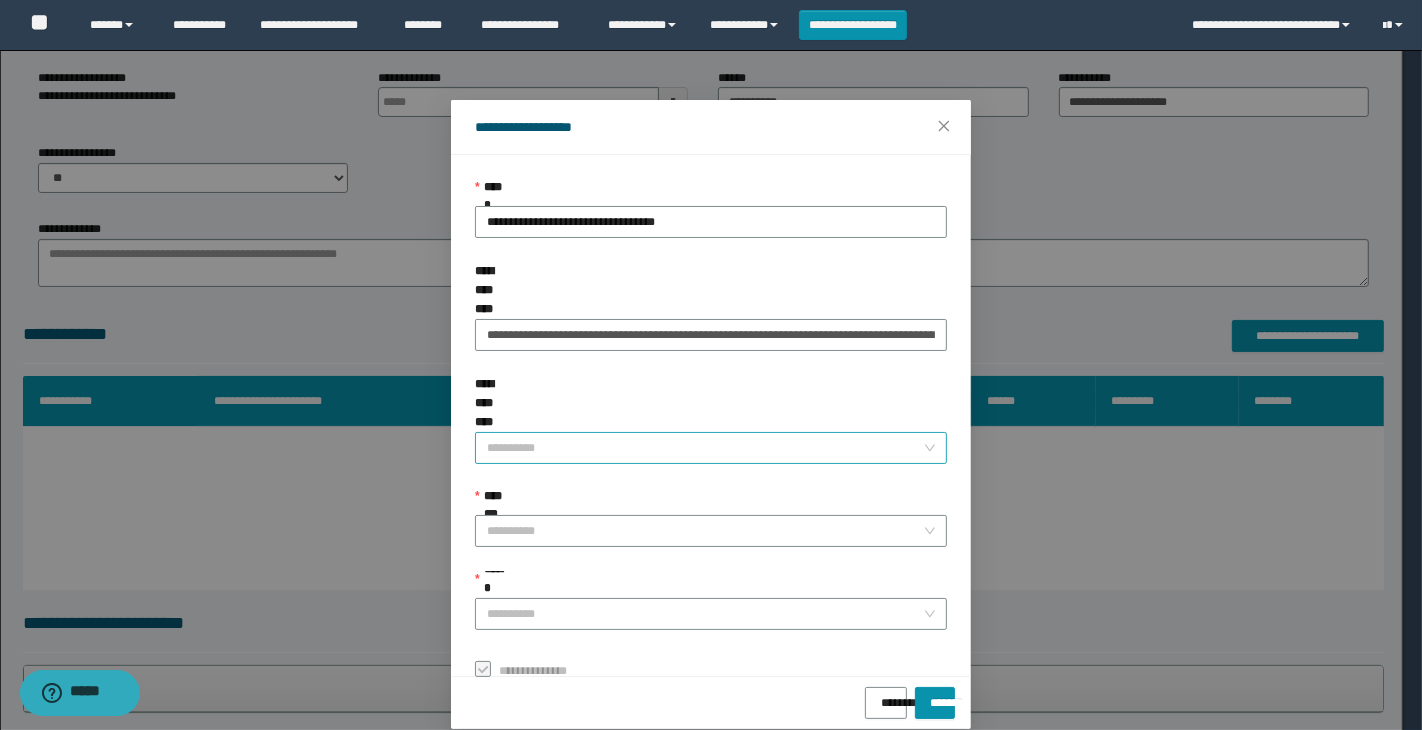click on "**********" at bounding box center (705, 448) 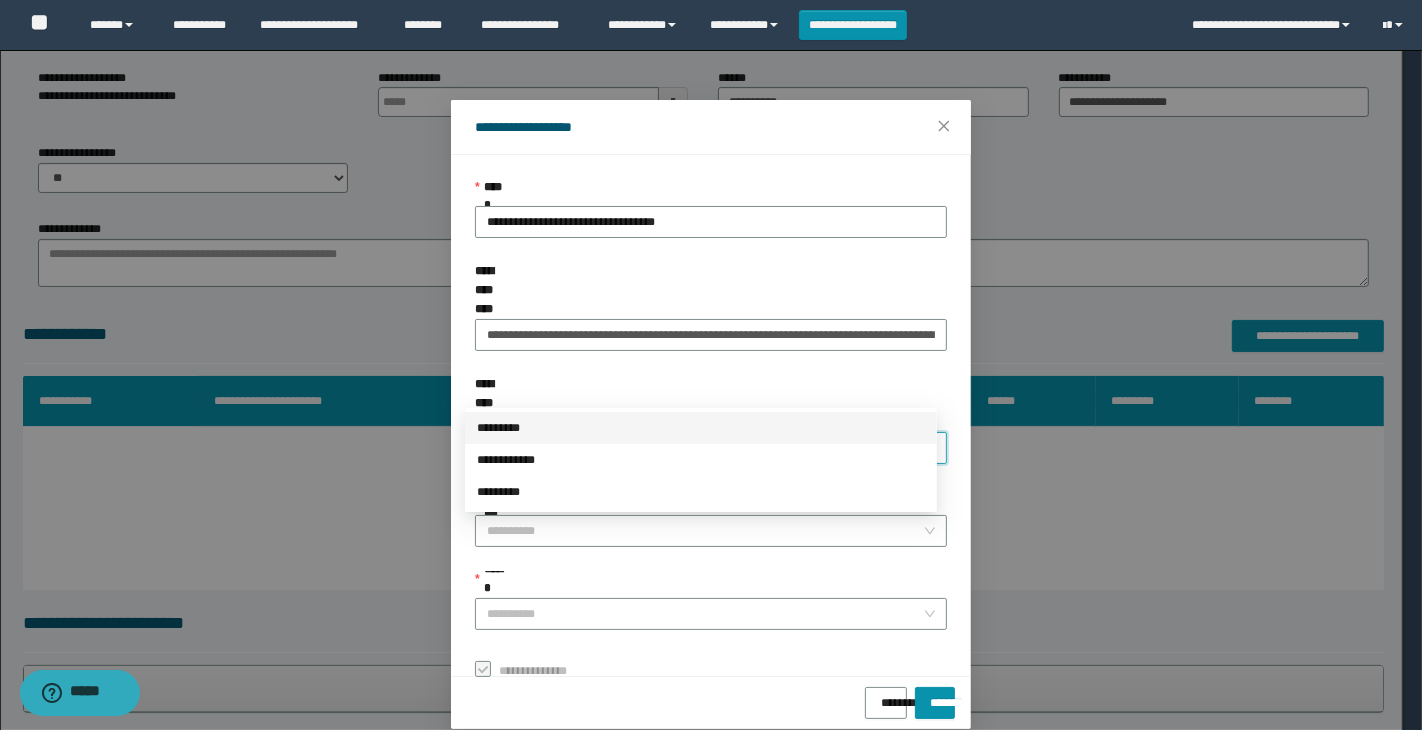 click on "*********" at bounding box center [701, 428] 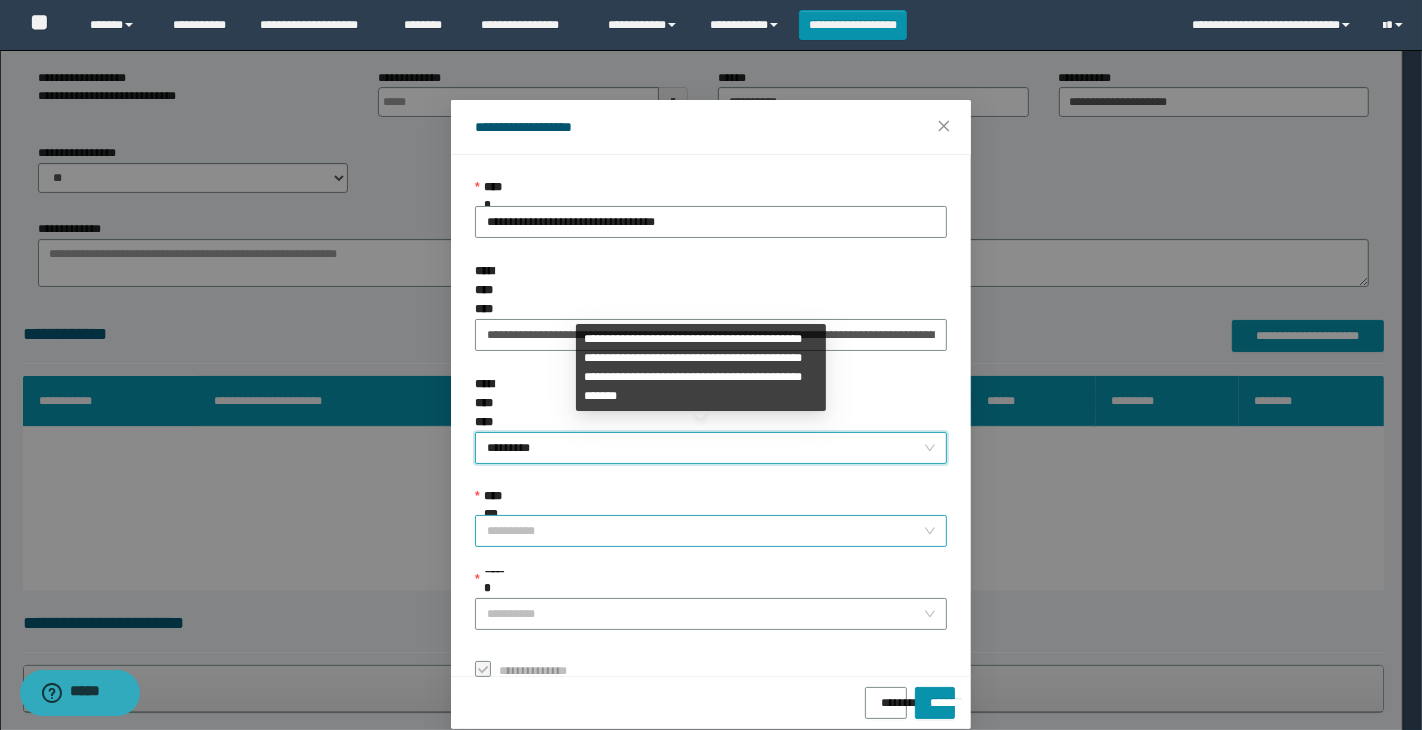 click on "**********" at bounding box center (705, 531) 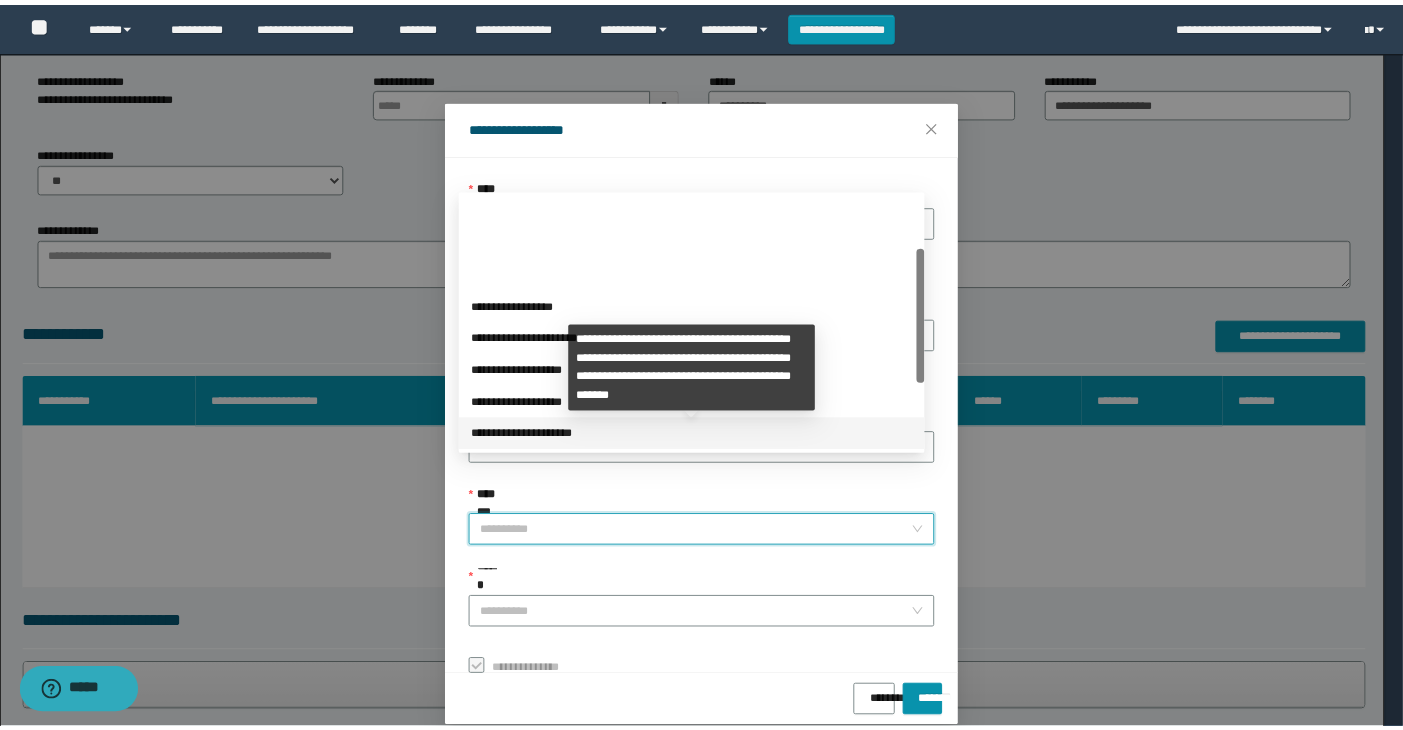 scroll, scrollTop: 200, scrollLeft: 0, axis: vertical 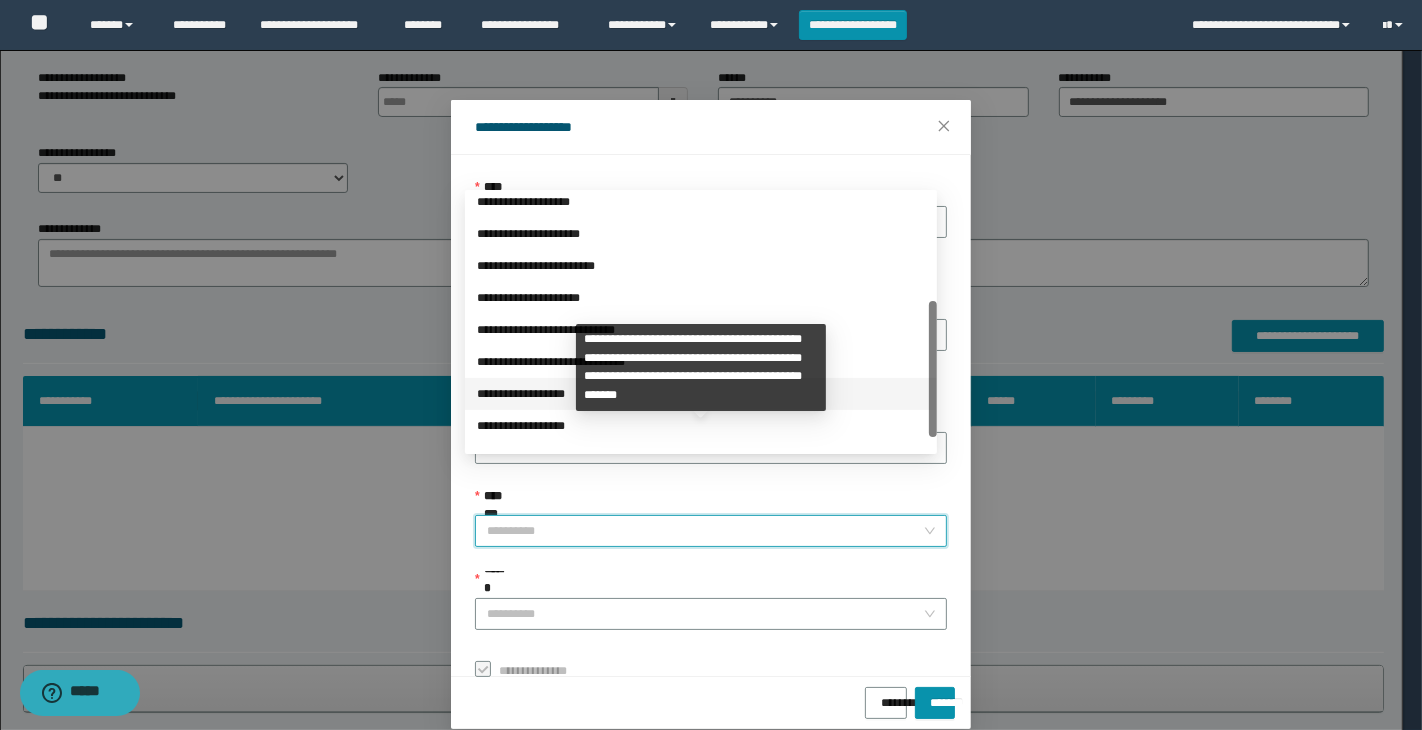 click on "**********" at bounding box center [701, 394] 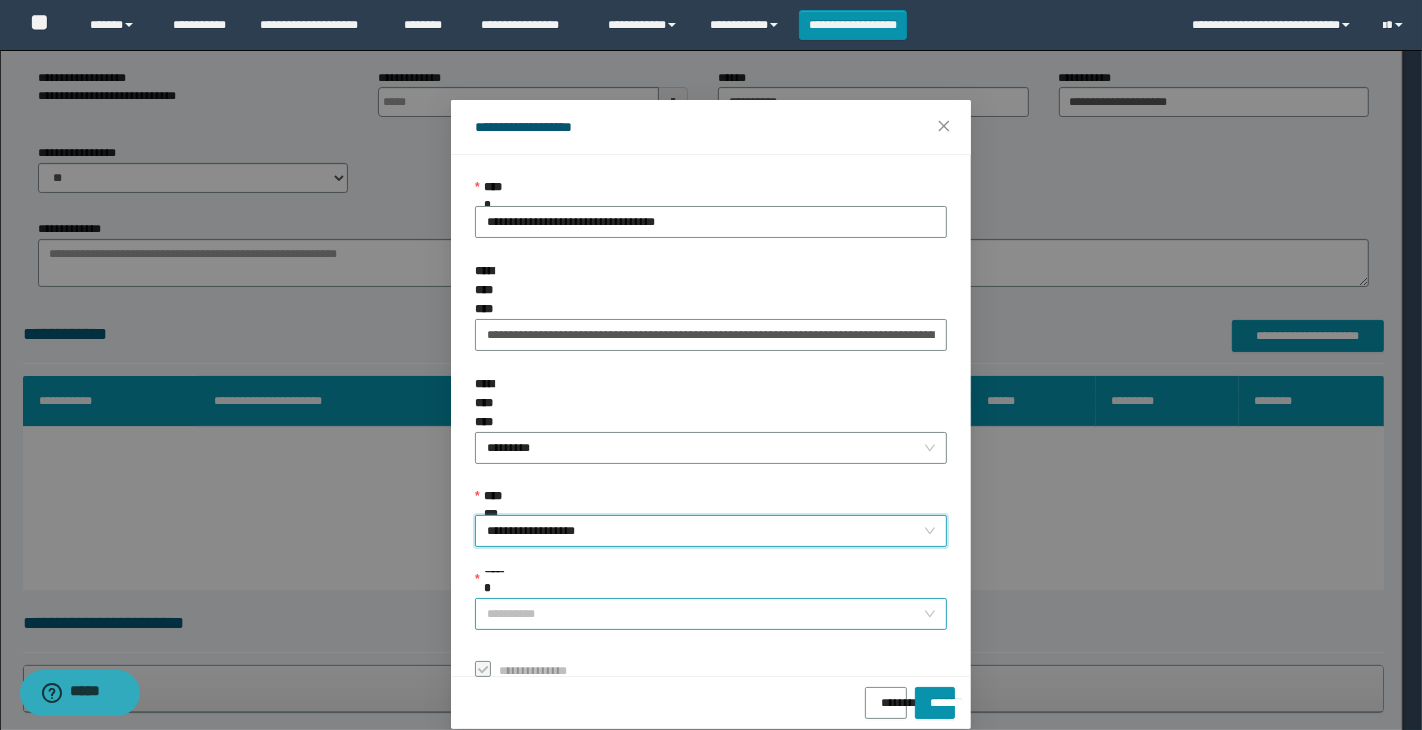 click on "******" at bounding box center [705, 614] 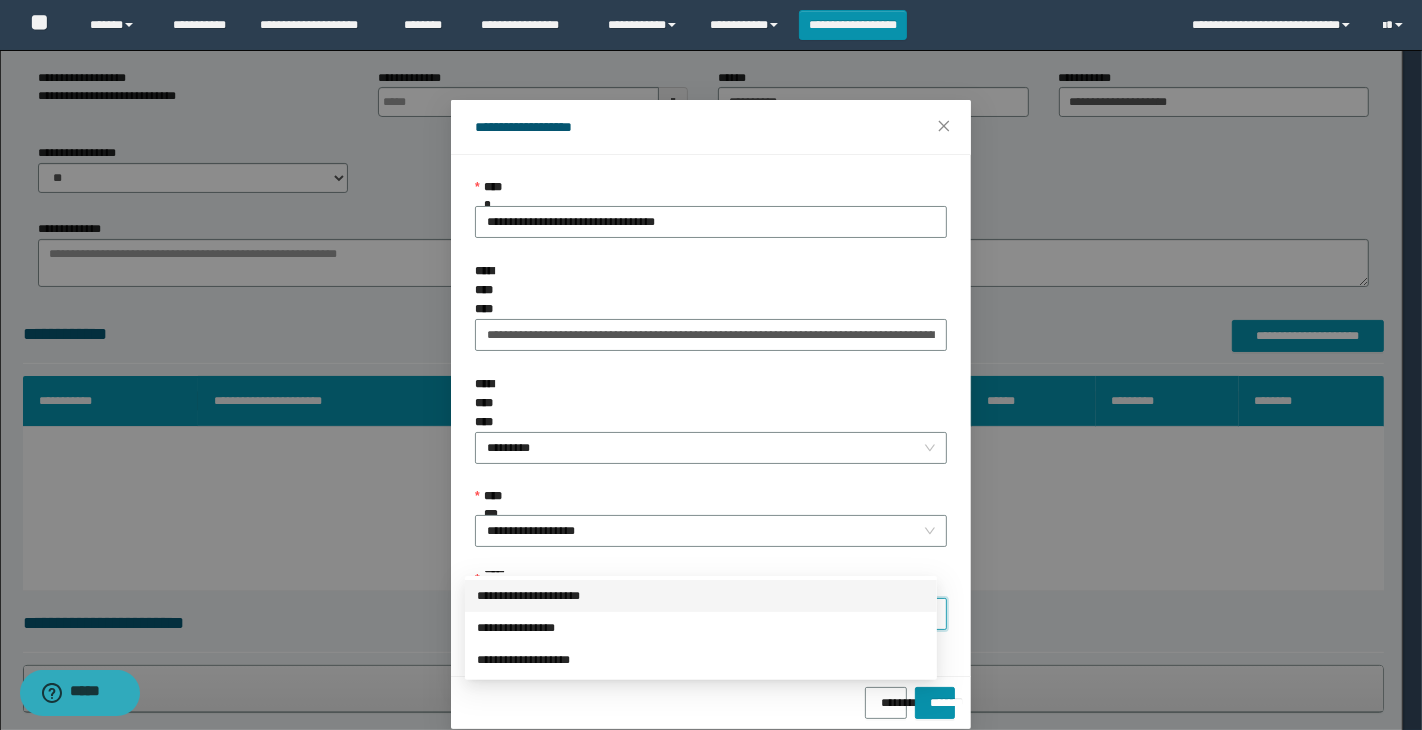 click on "**********" at bounding box center (701, 596) 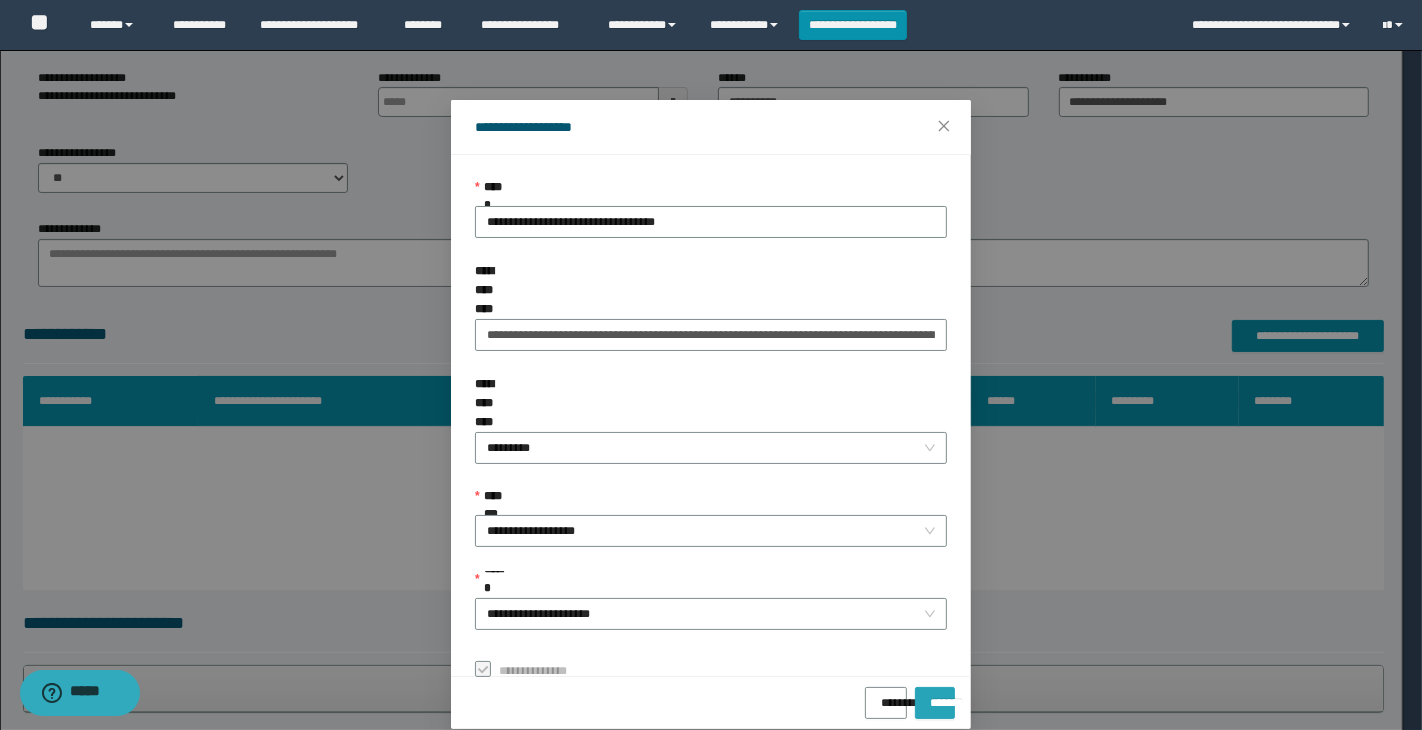 click on "*******" at bounding box center (935, 703) 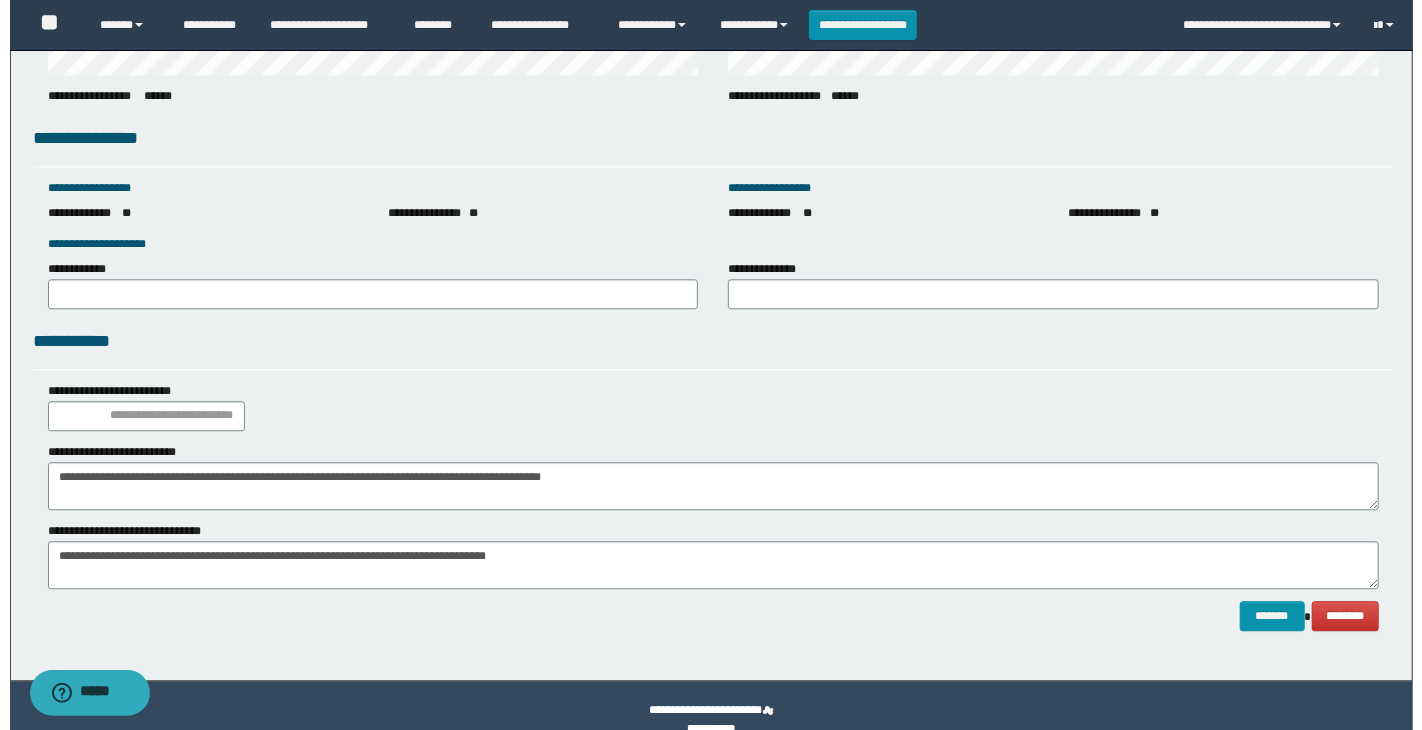 scroll, scrollTop: 2758, scrollLeft: 0, axis: vertical 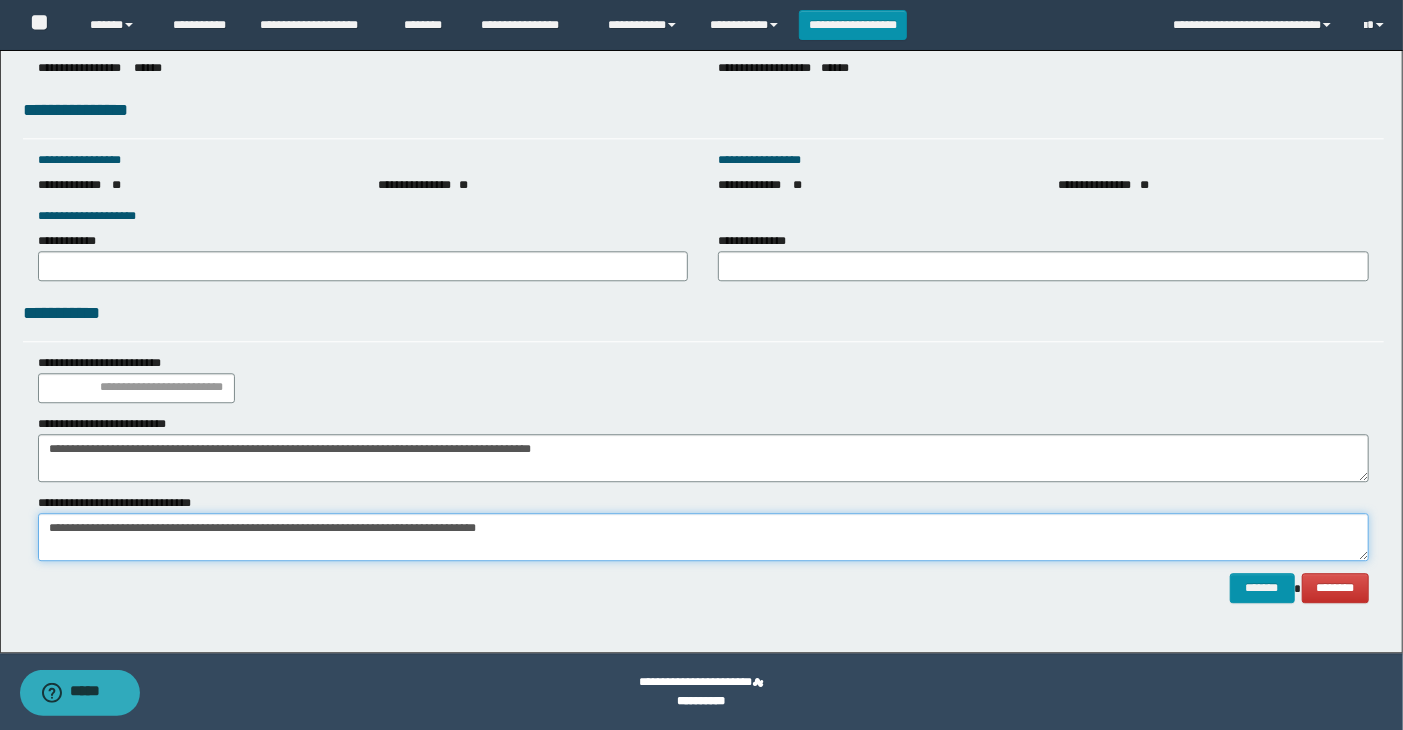 drag, startPoint x: 46, startPoint y: 541, endPoint x: 648, endPoint y: 601, distance: 604.98267 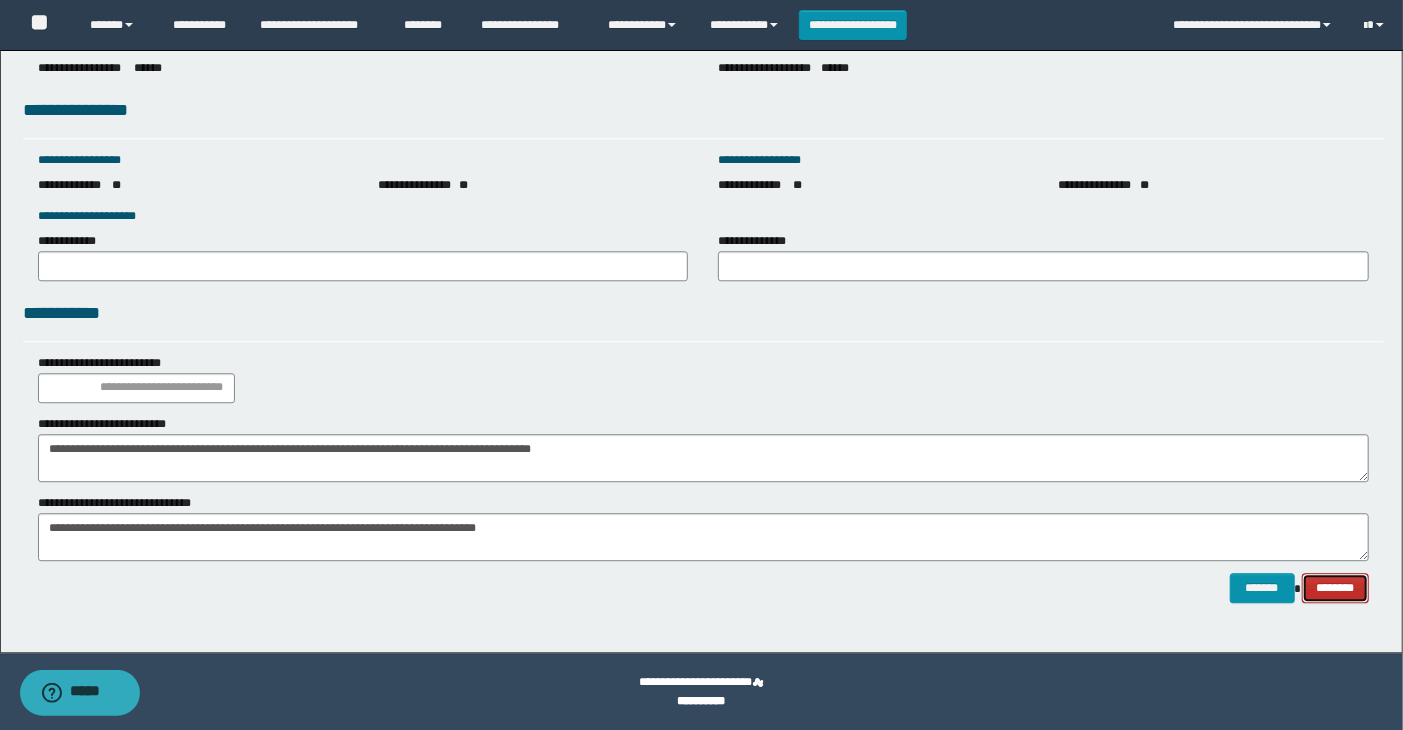 type 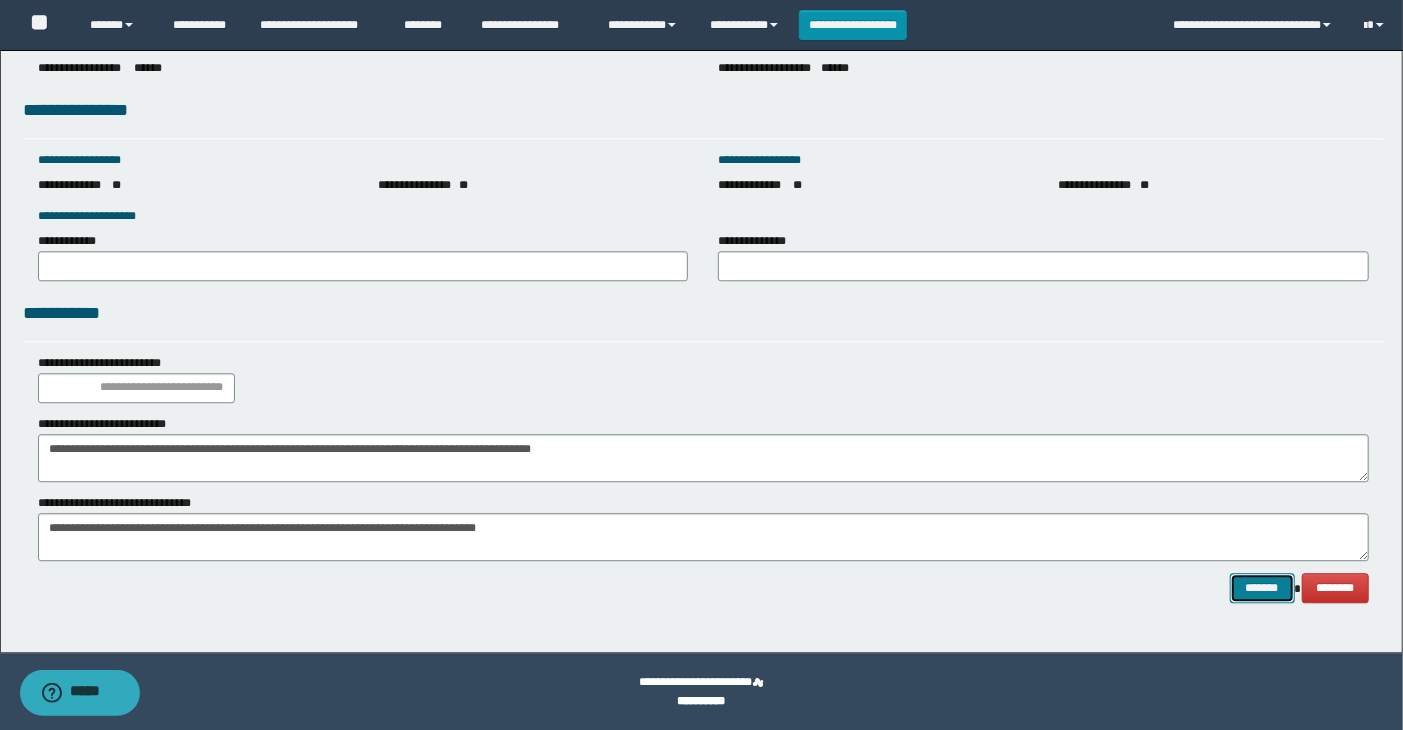 click on "*******" at bounding box center [1262, 588] 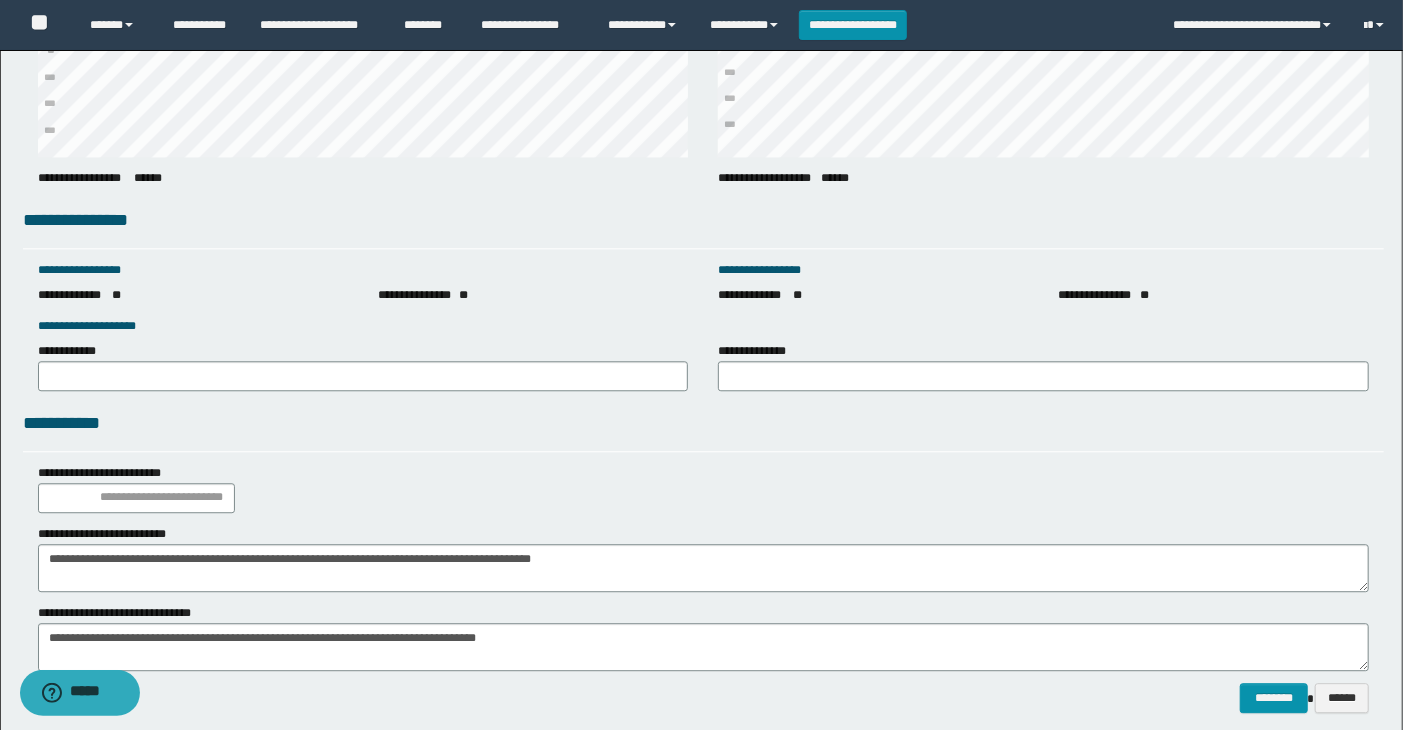 scroll, scrollTop: 2758, scrollLeft: 0, axis: vertical 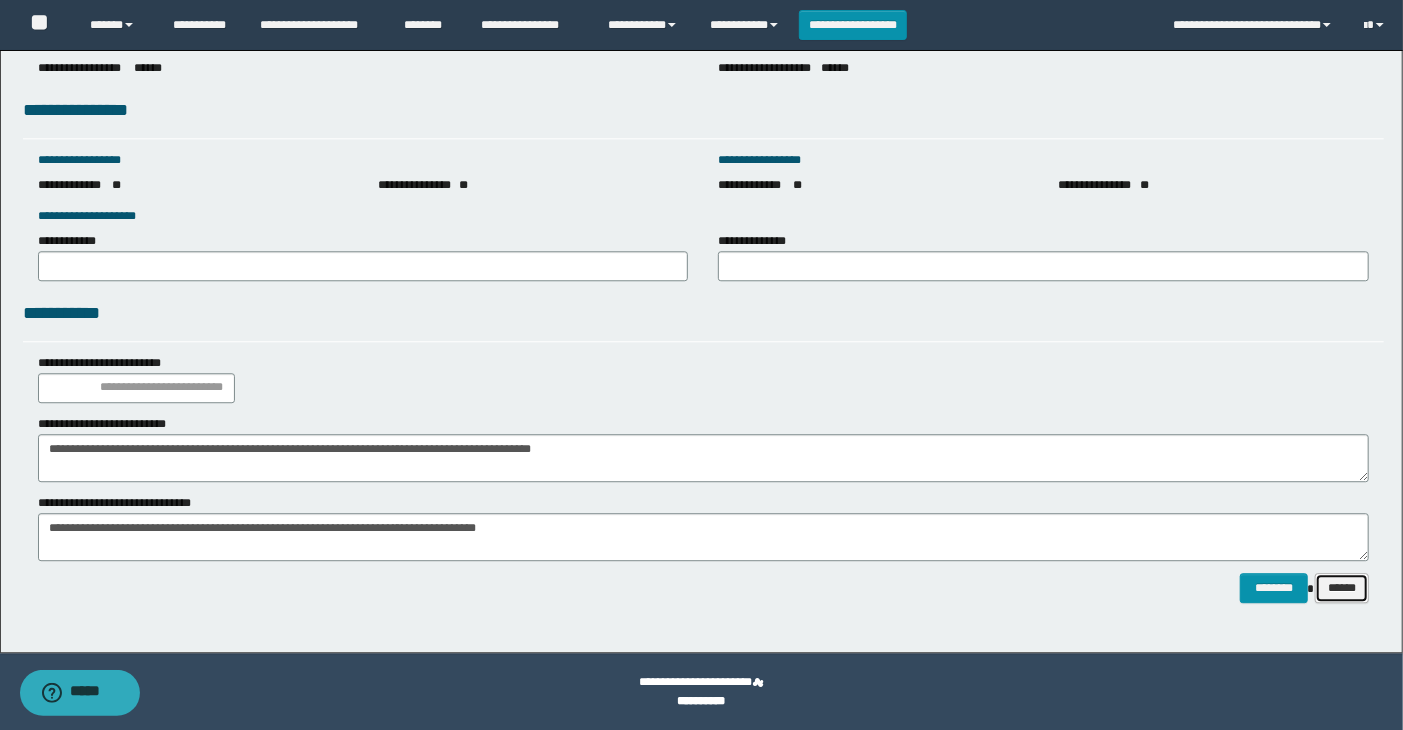click on "******" at bounding box center [1342, 588] 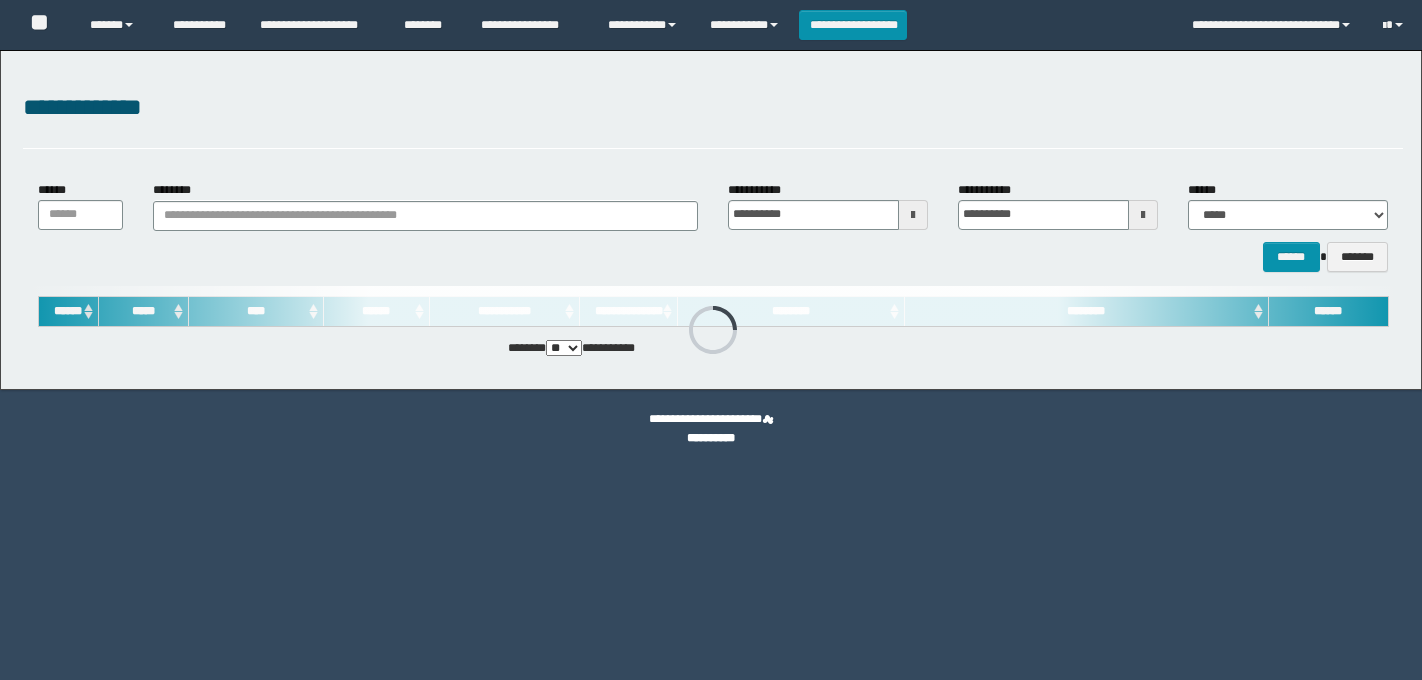 scroll, scrollTop: 0, scrollLeft: 0, axis: both 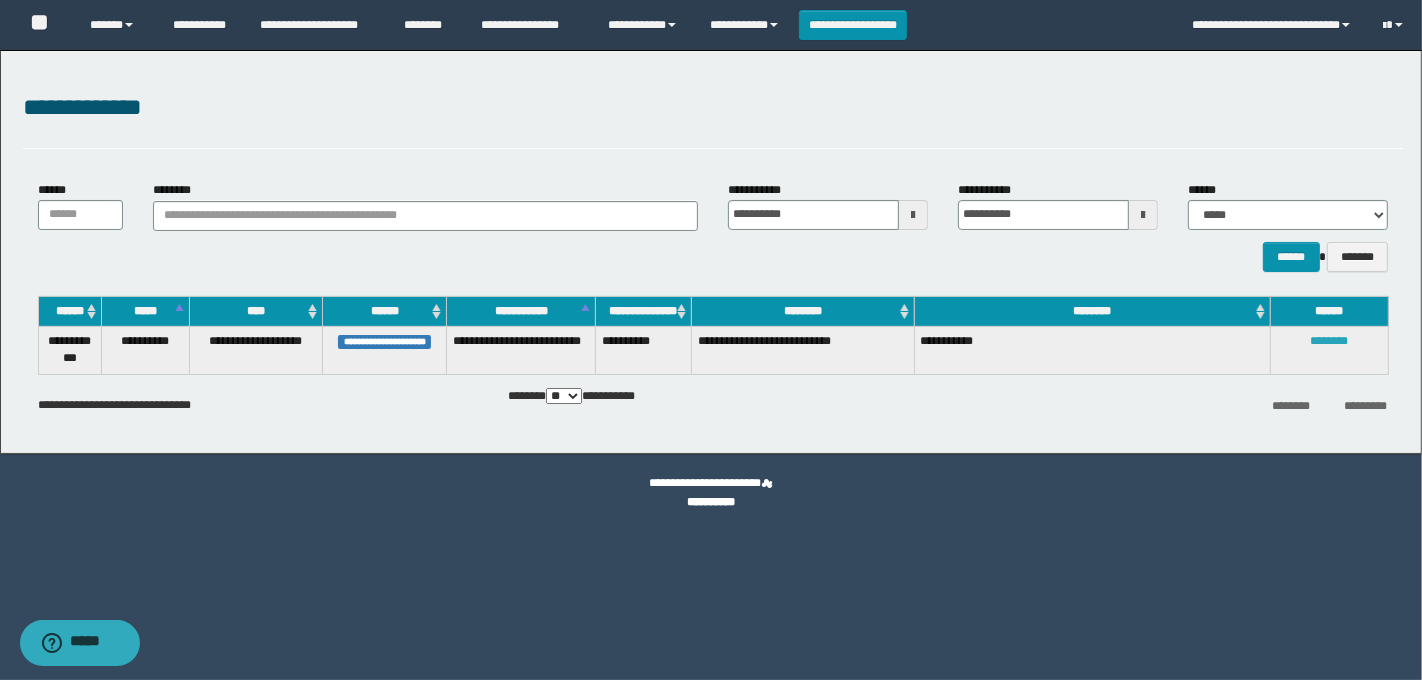 click on "********" at bounding box center (1329, 341) 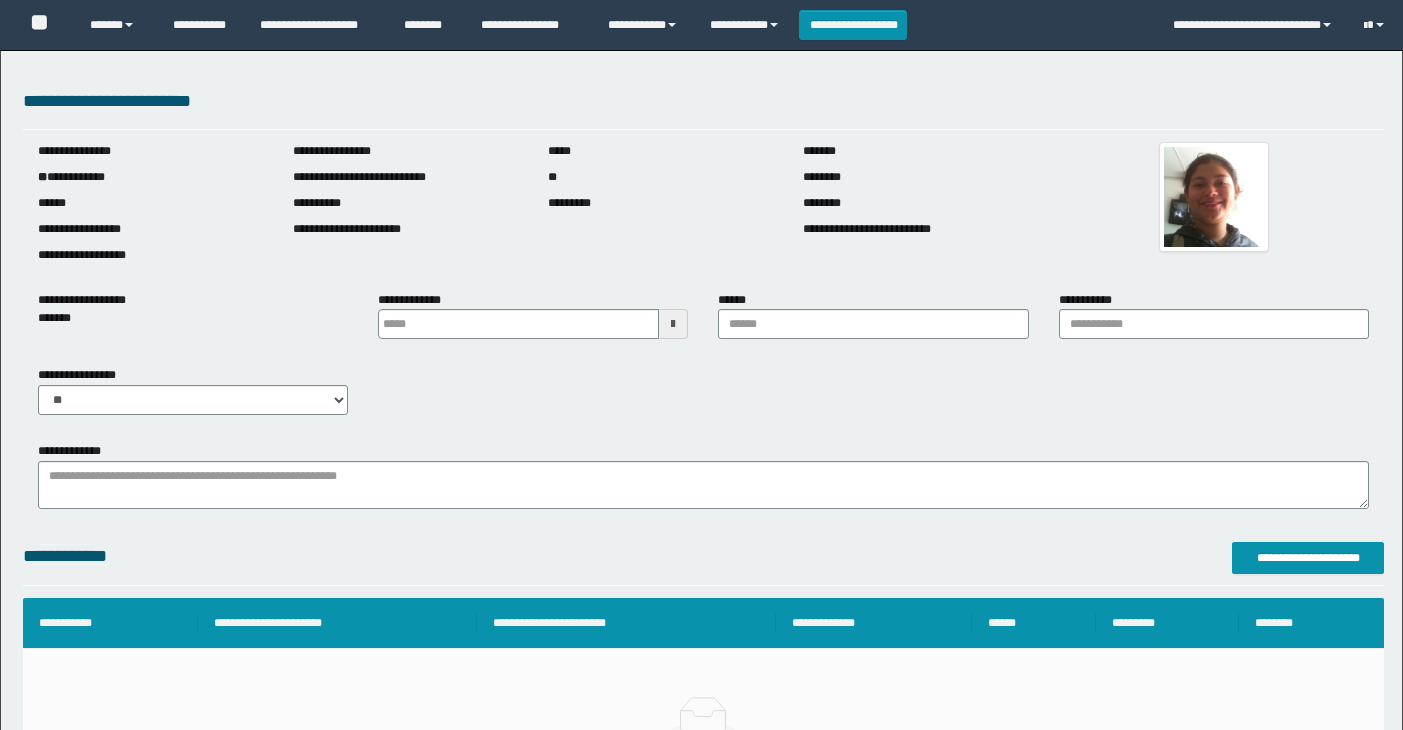 scroll, scrollTop: 0, scrollLeft: 0, axis: both 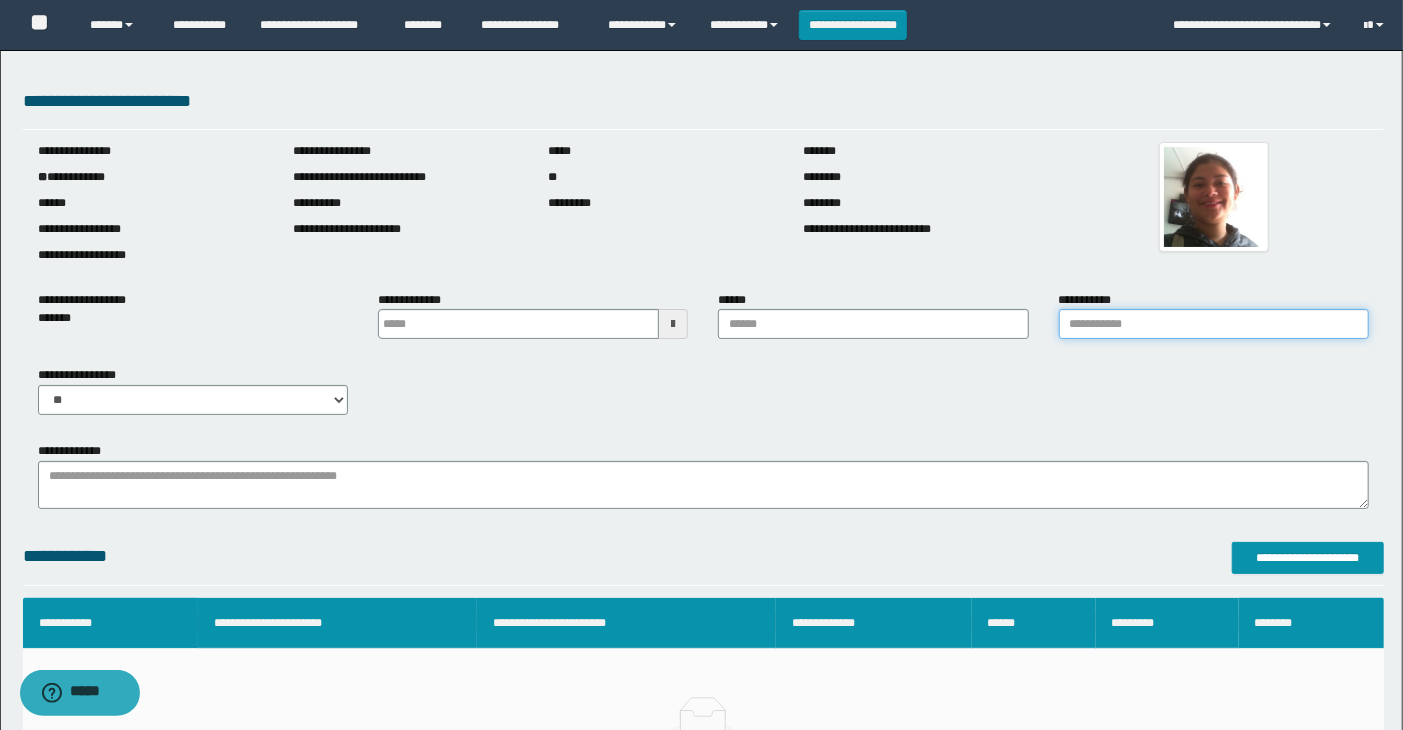 click on "**********" at bounding box center [1214, 324] 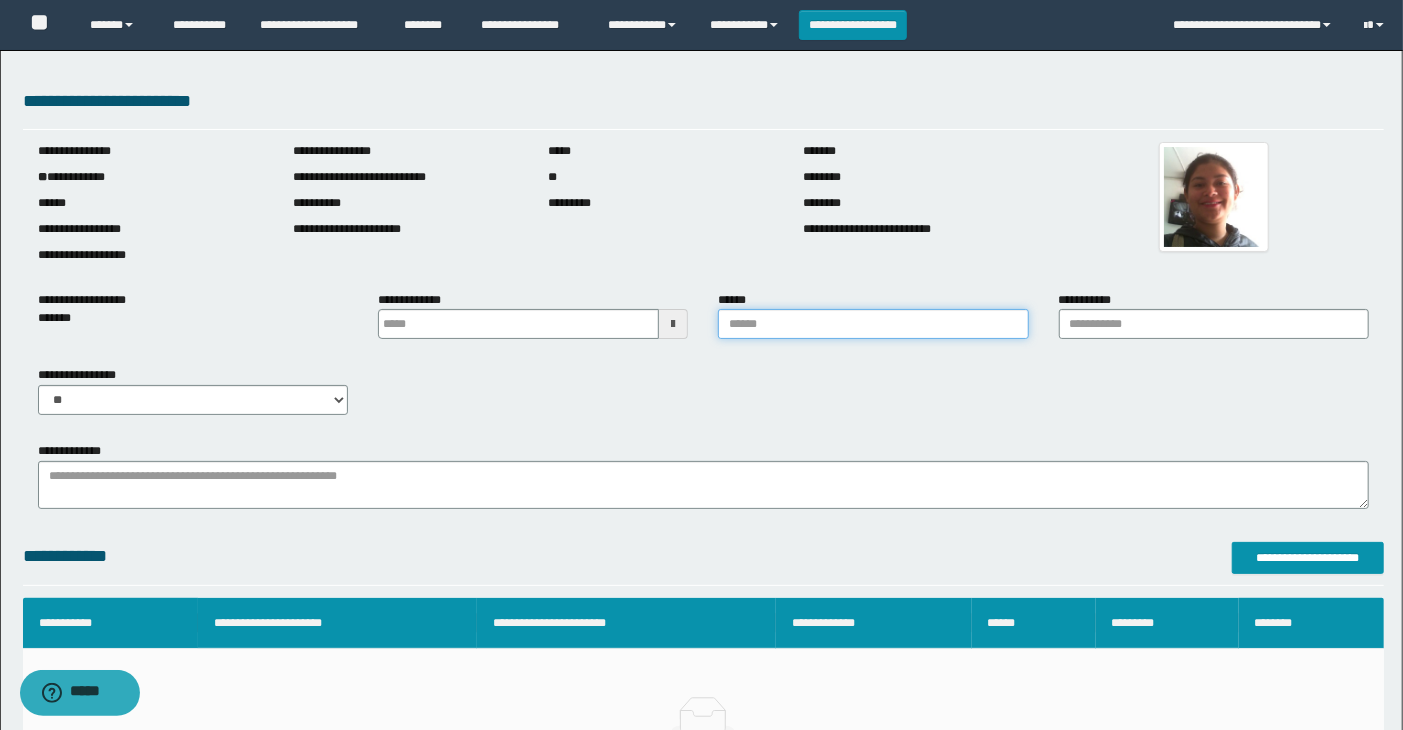 click on "******" at bounding box center (873, 324) 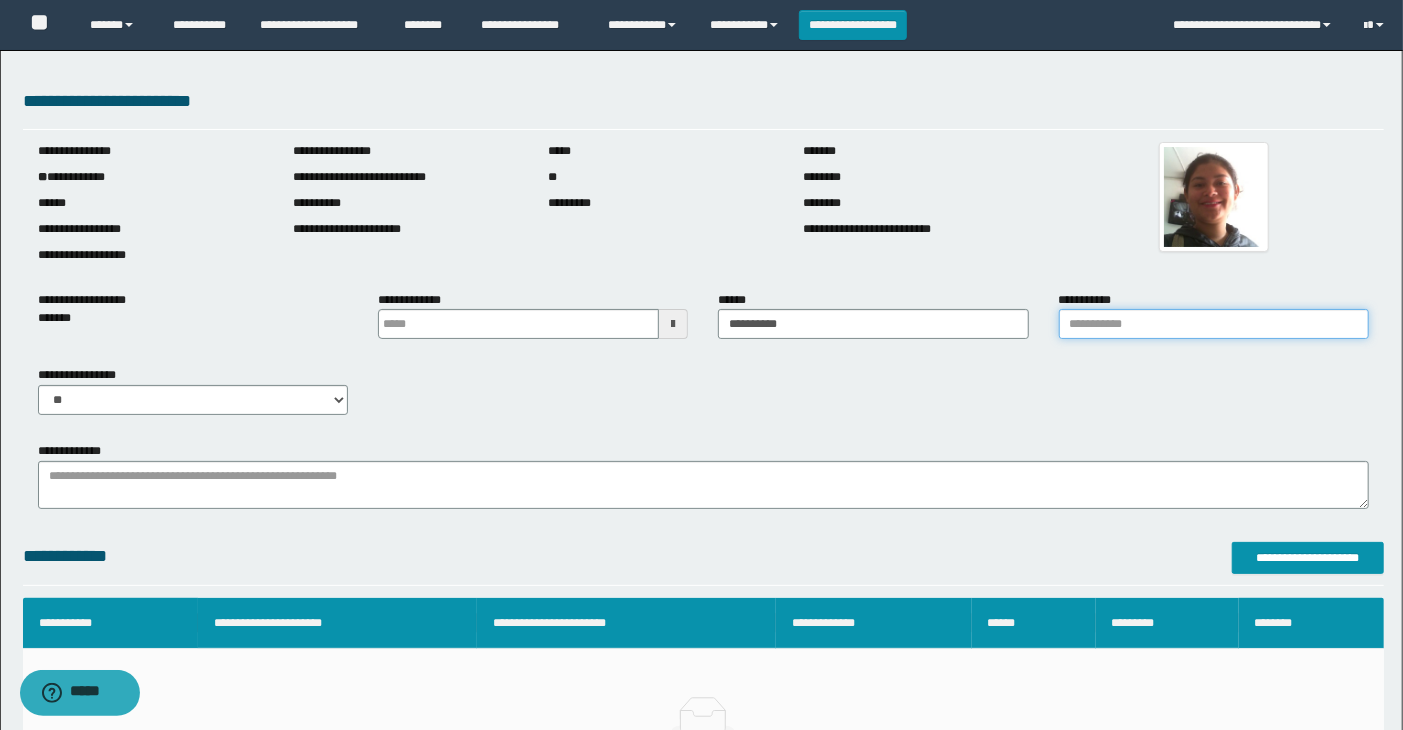 click on "**********" at bounding box center [1214, 324] 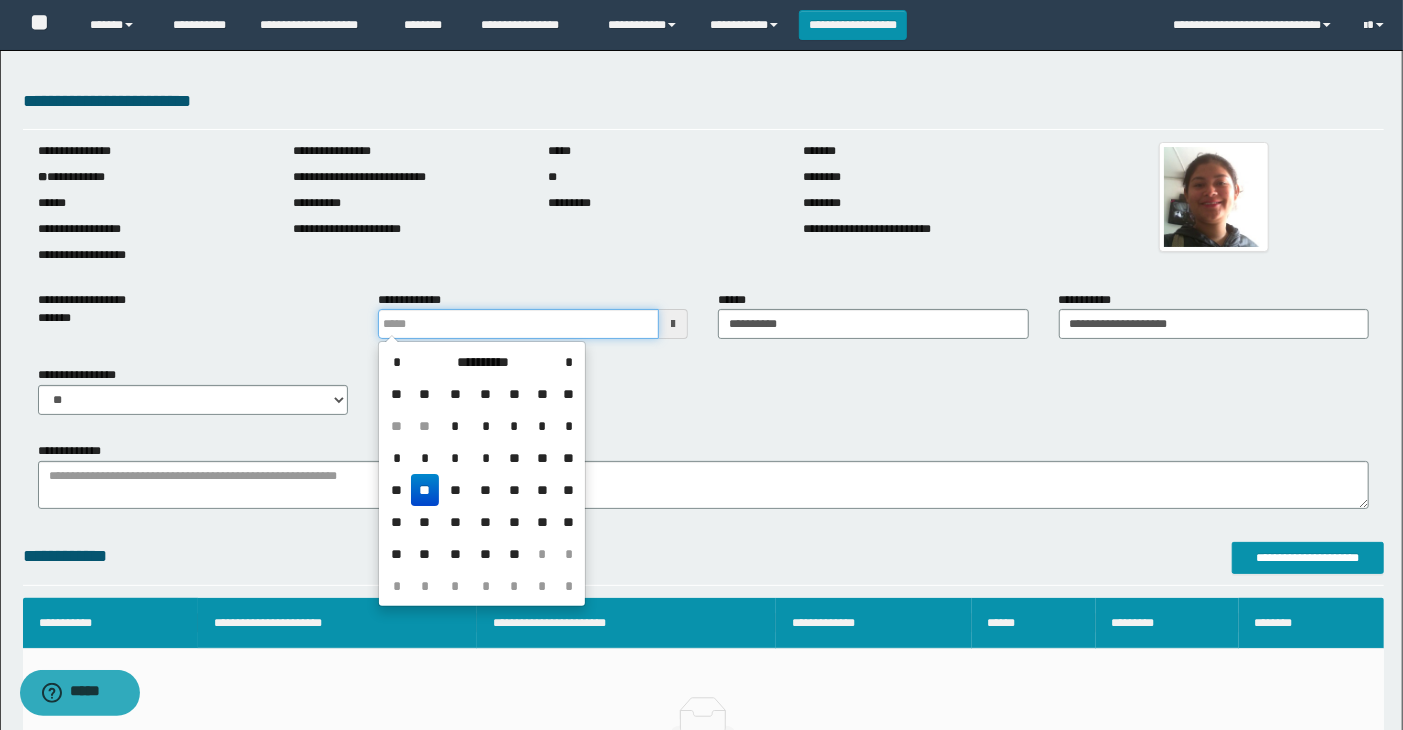 click at bounding box center (518, 324) 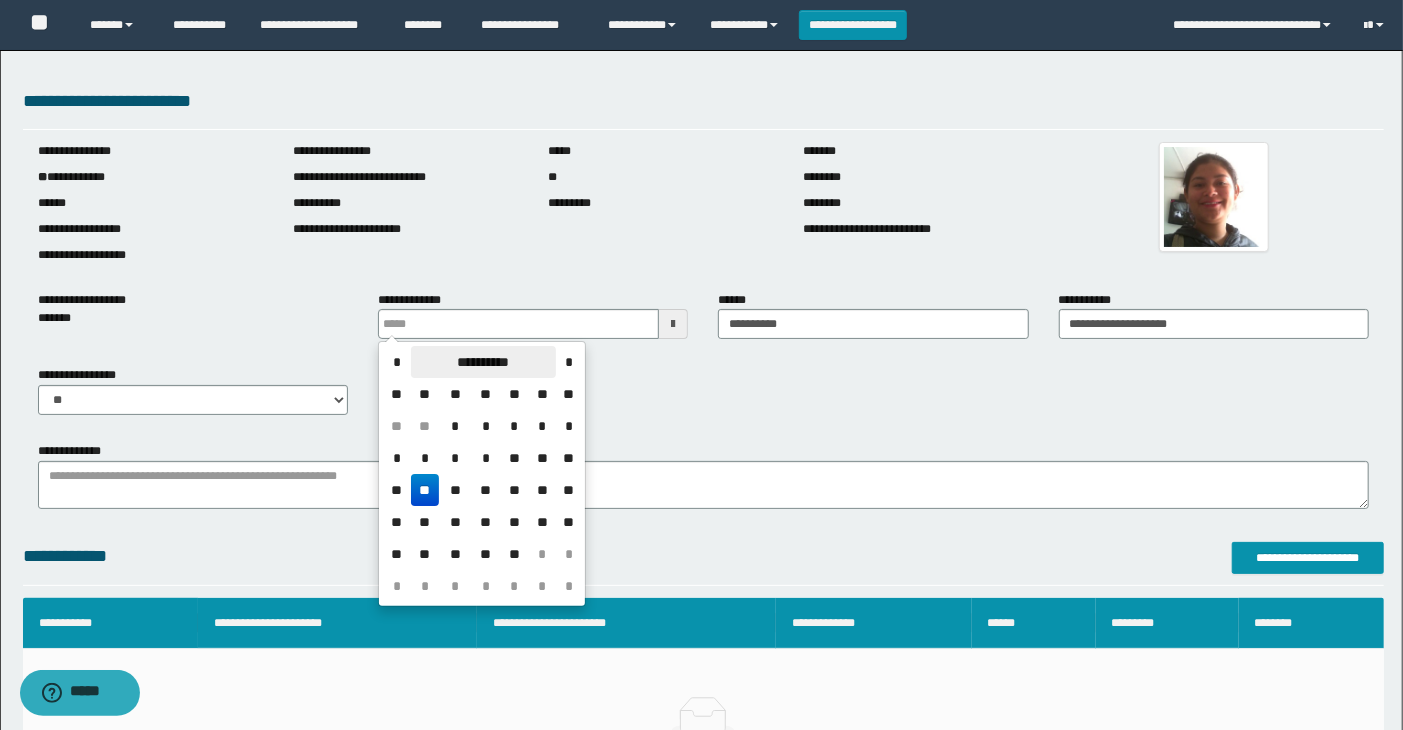 click on "**********" at bounding box center (483, 362) 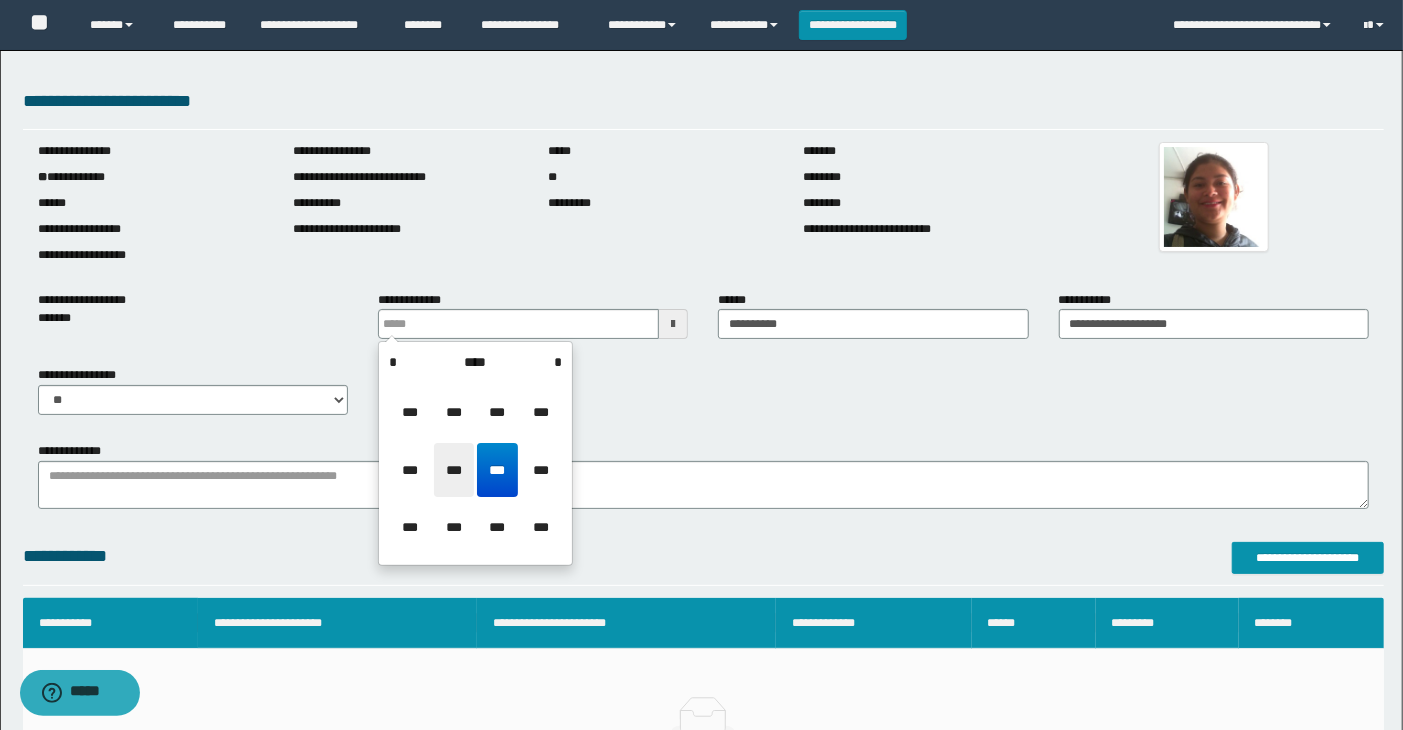 click on "***" at bounding box center (454, 470) 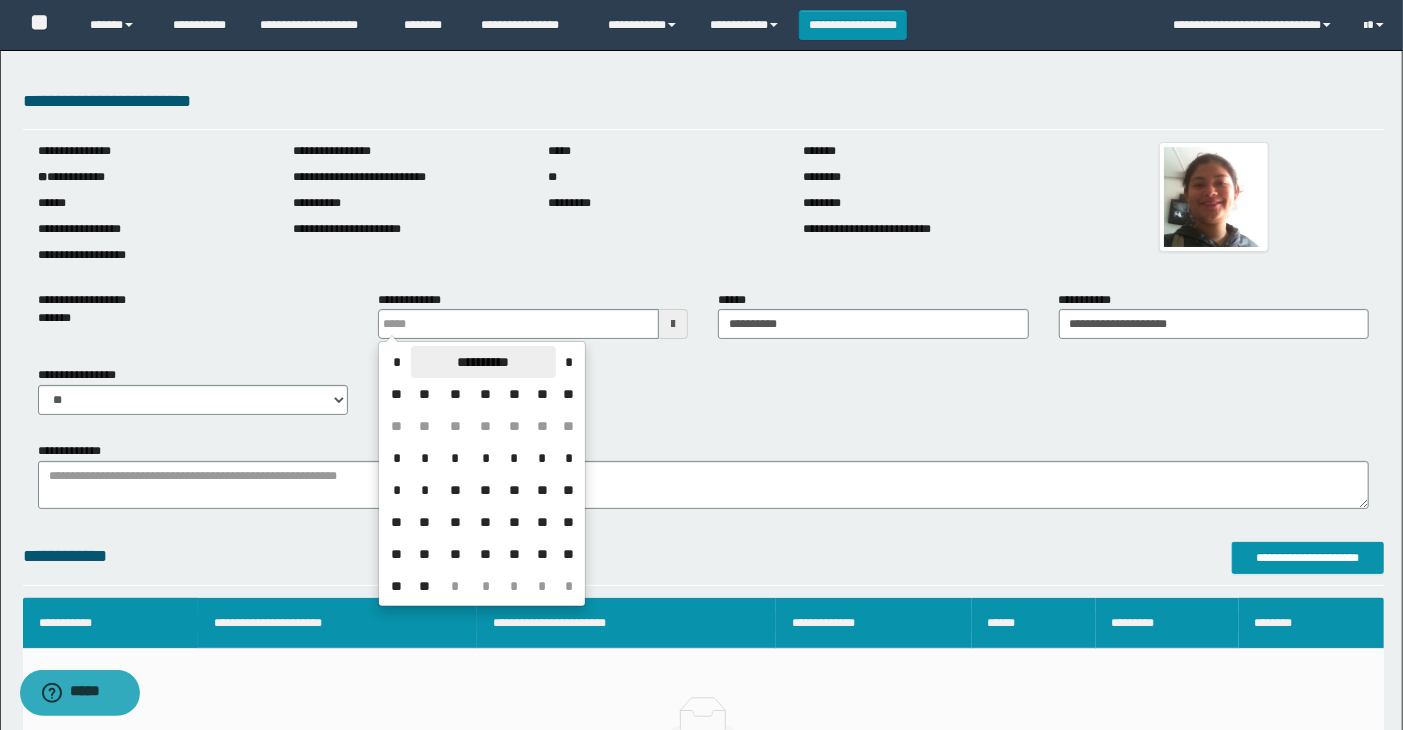 click on "**********" at bounding box center [483, 362] 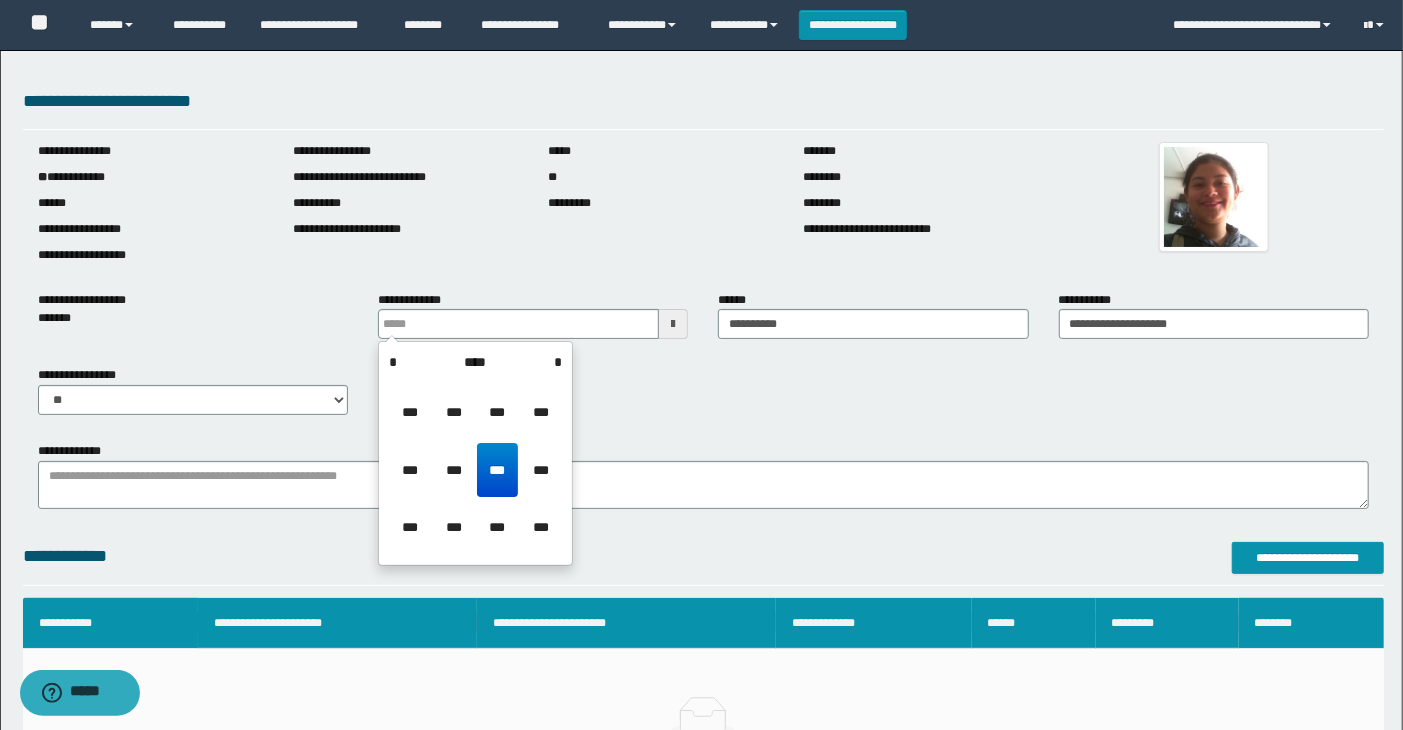click on "****" at bounding box center [475, 362] 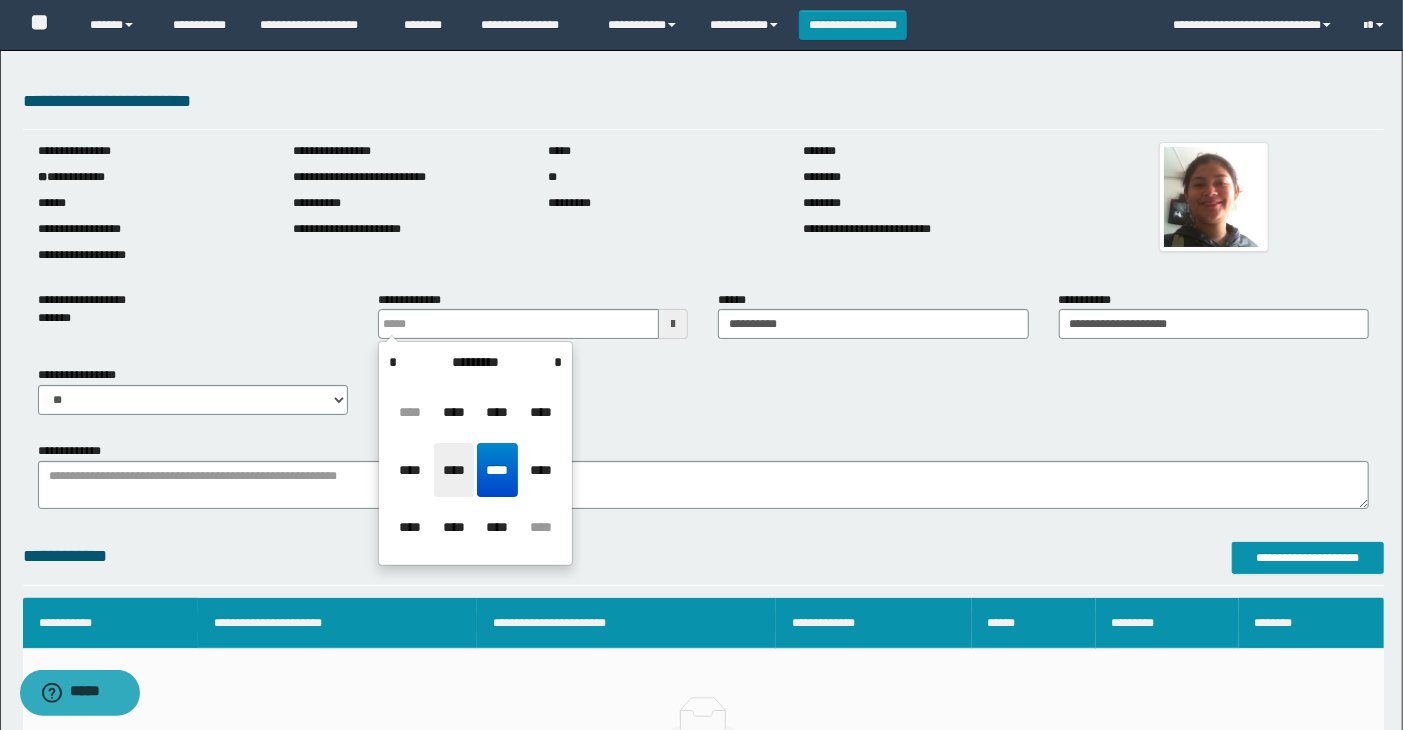 click on "****" at bounding box center (454, 470) 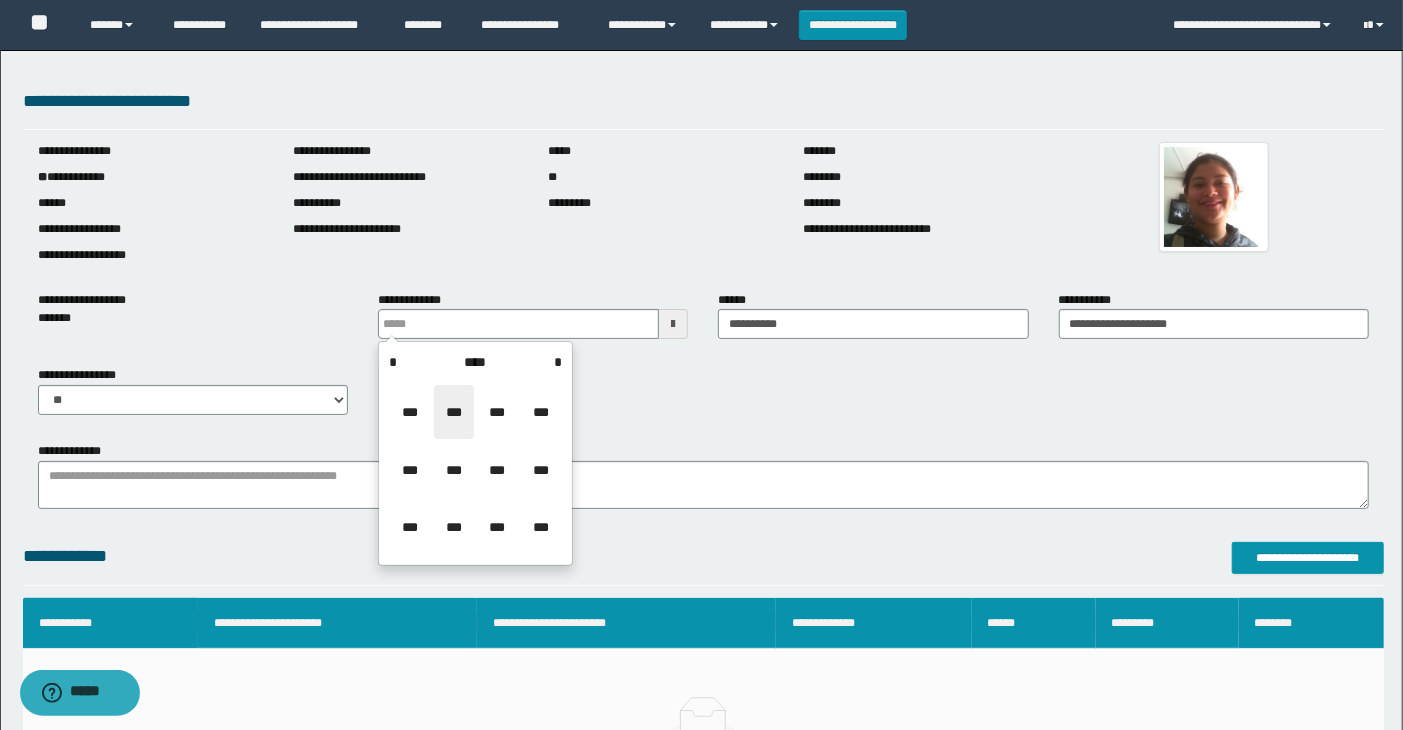 click on "***" at bounding box center [454, 412] 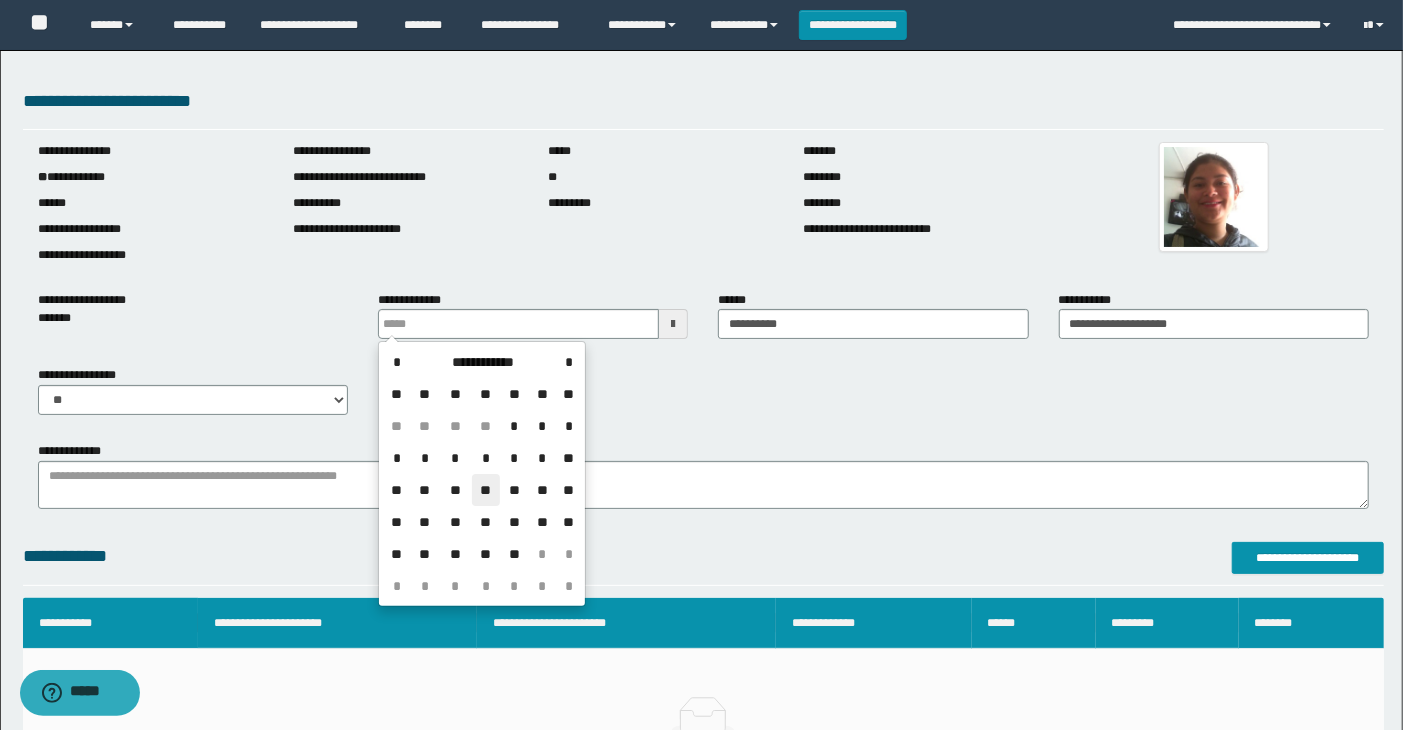 click on "**" at bounding box center (486, 490) 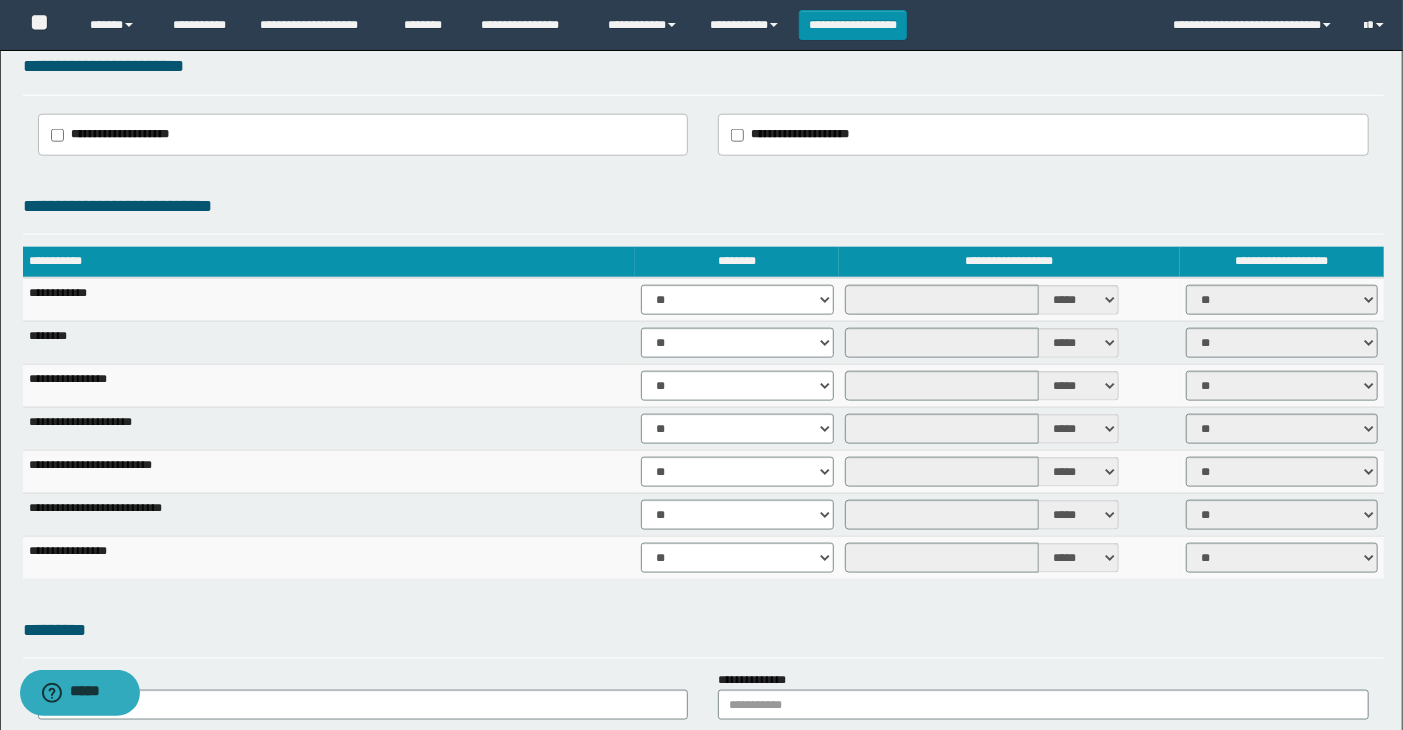 scroll, scrollTop: 1222, scrollLeft: 0, axis: vertical 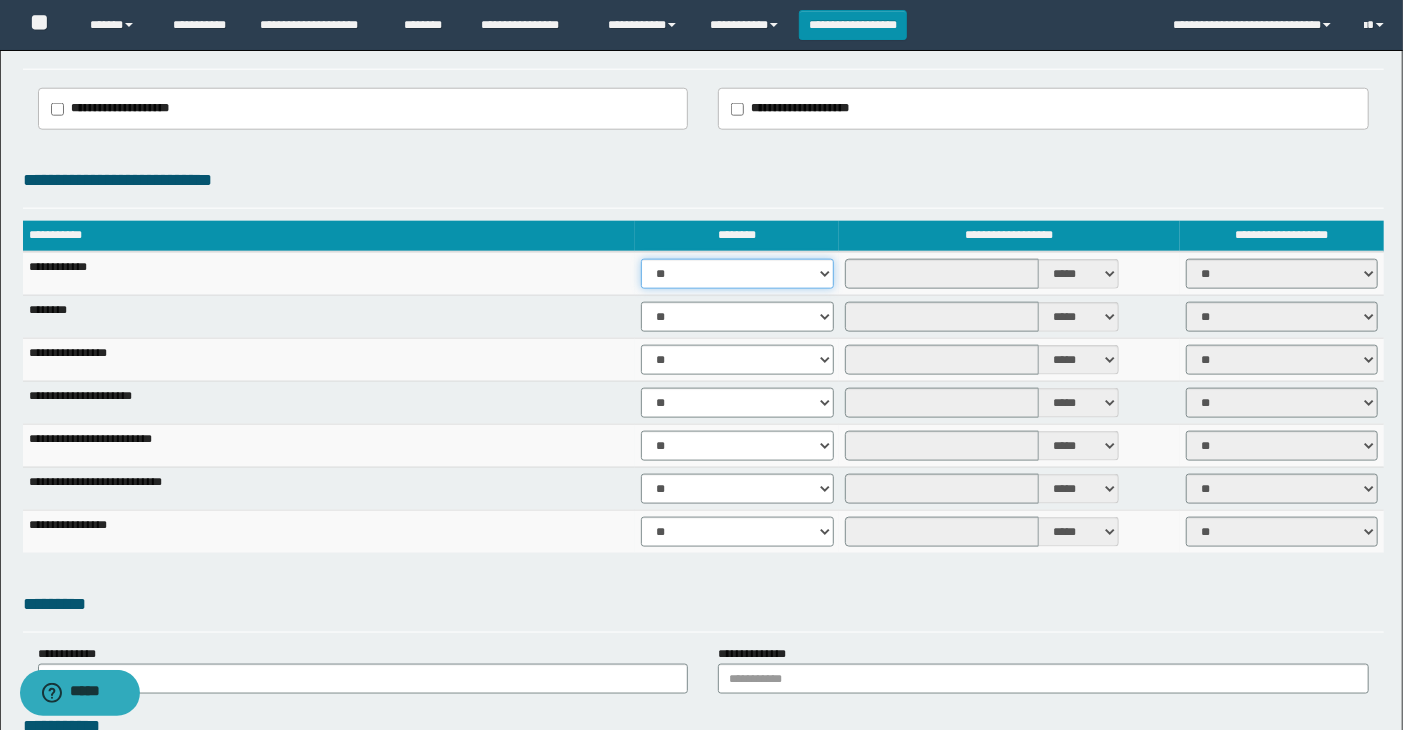 click on "**
**" at bounding box center [737, 274] 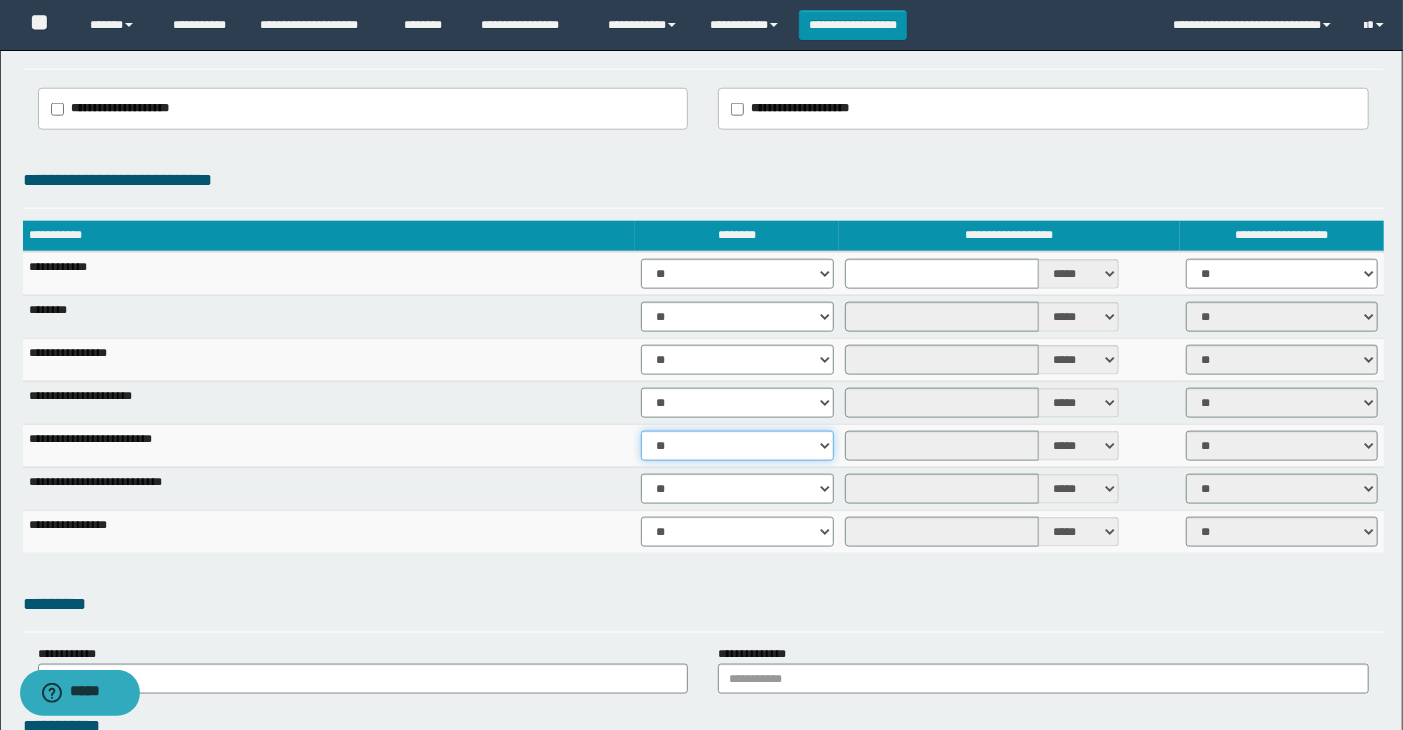 click on "**
**" at bounding box center [737, 446] 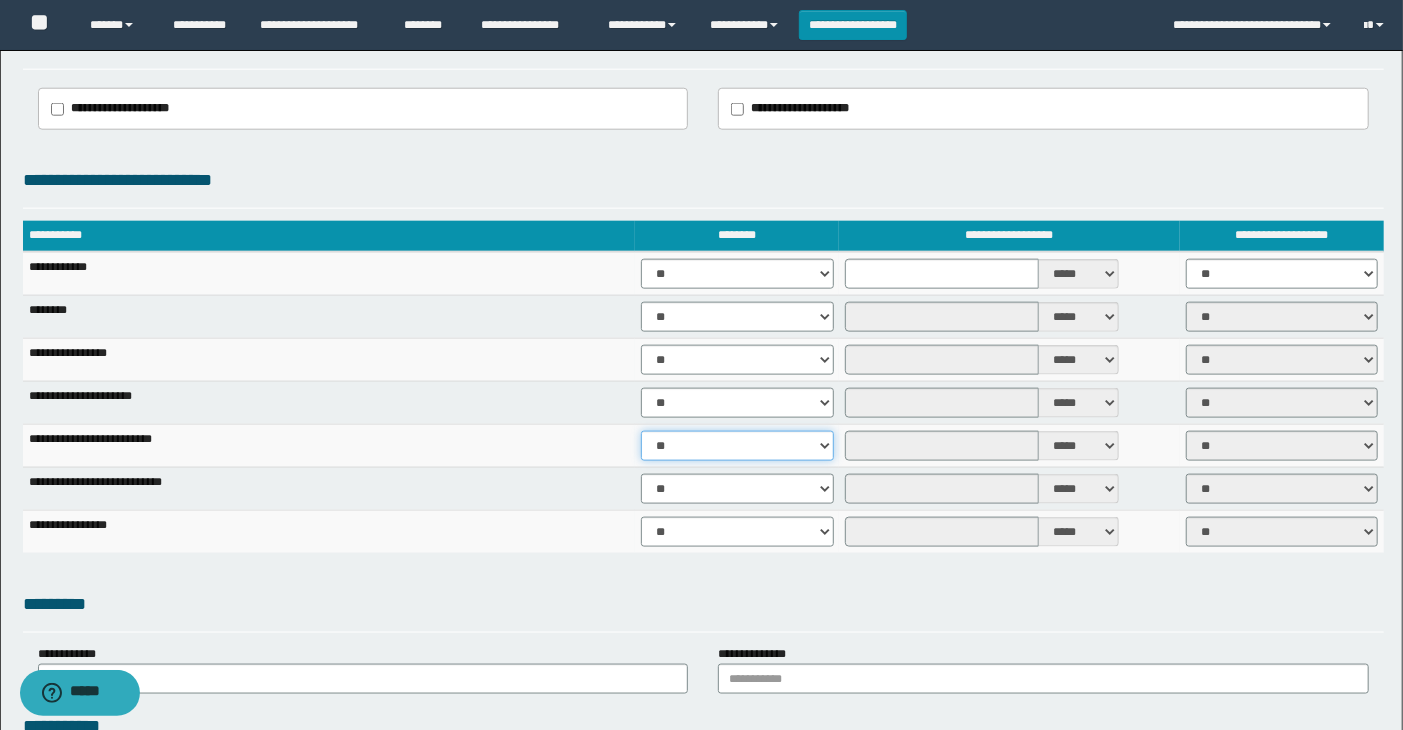 select on "****" 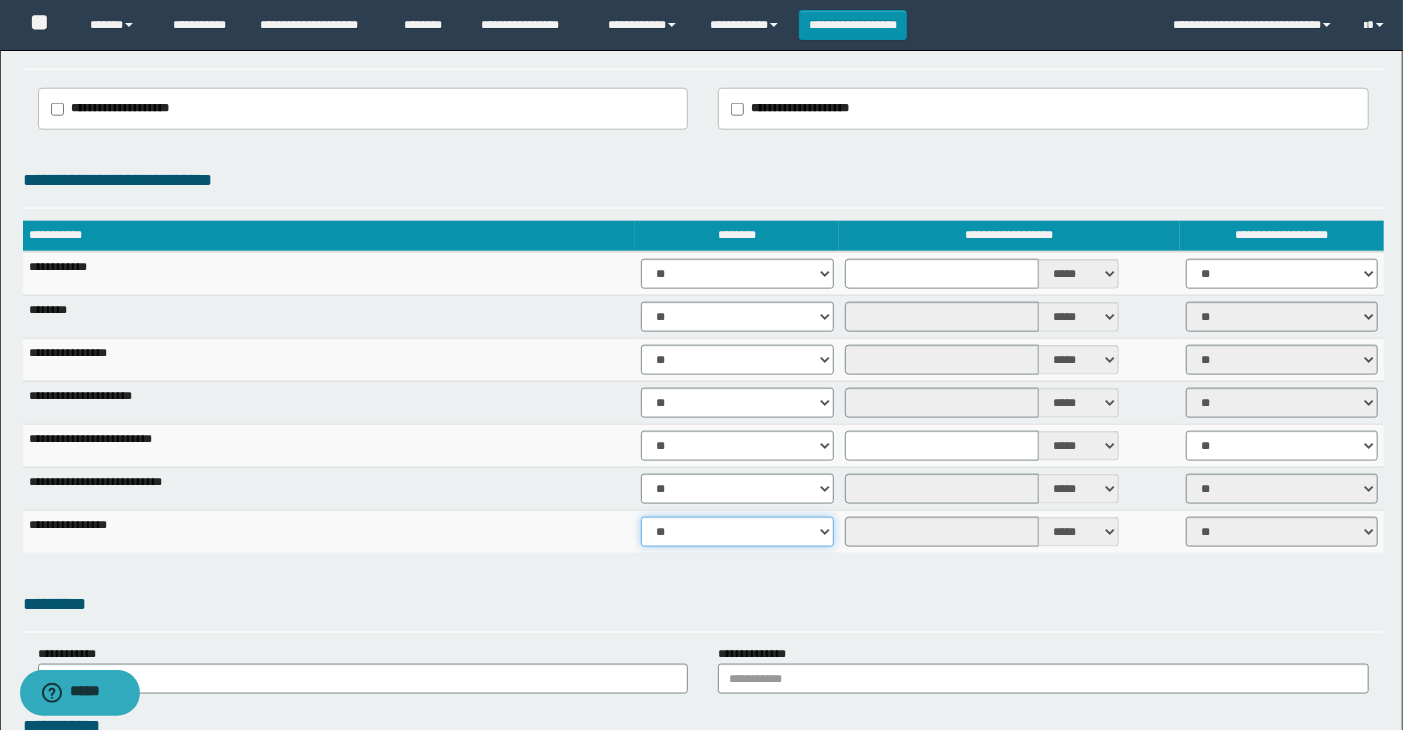click on "**
**" at bounding box center [737, 532] 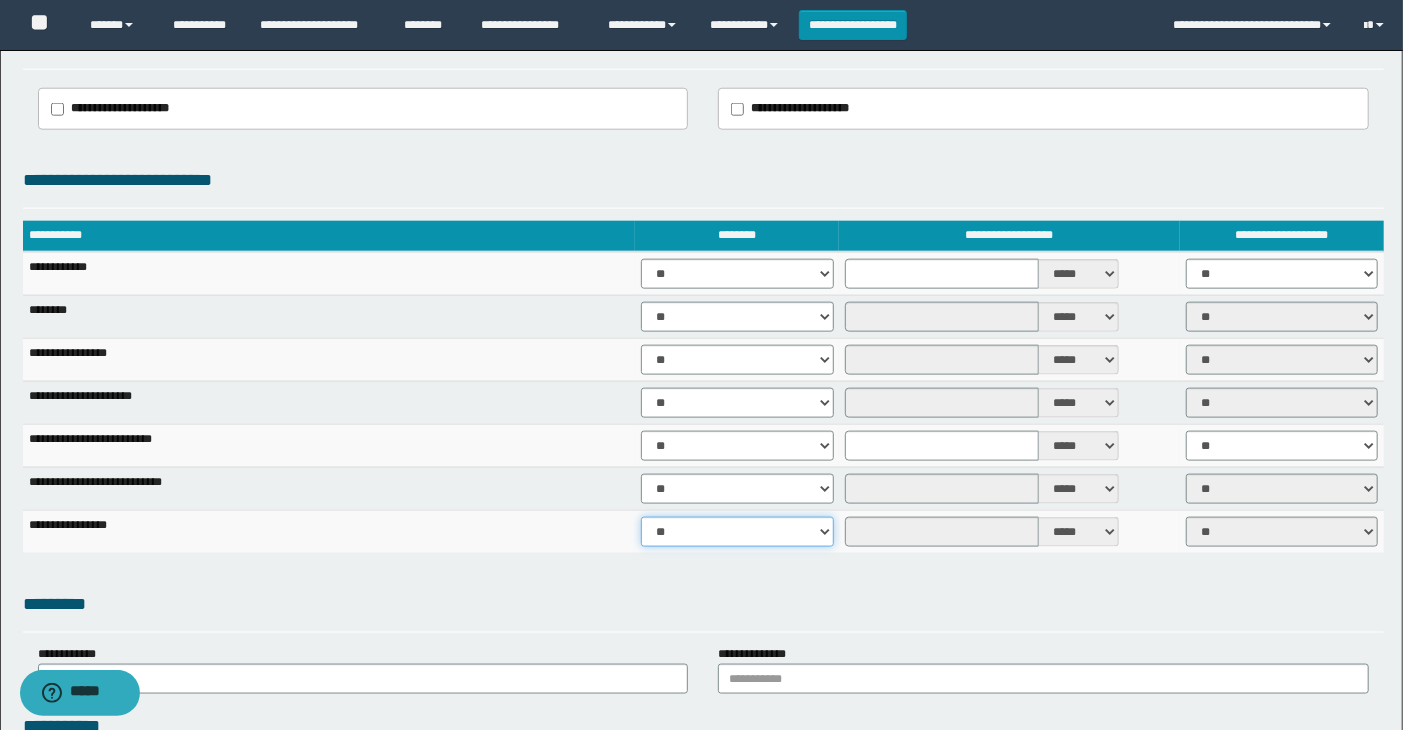 select on "****" 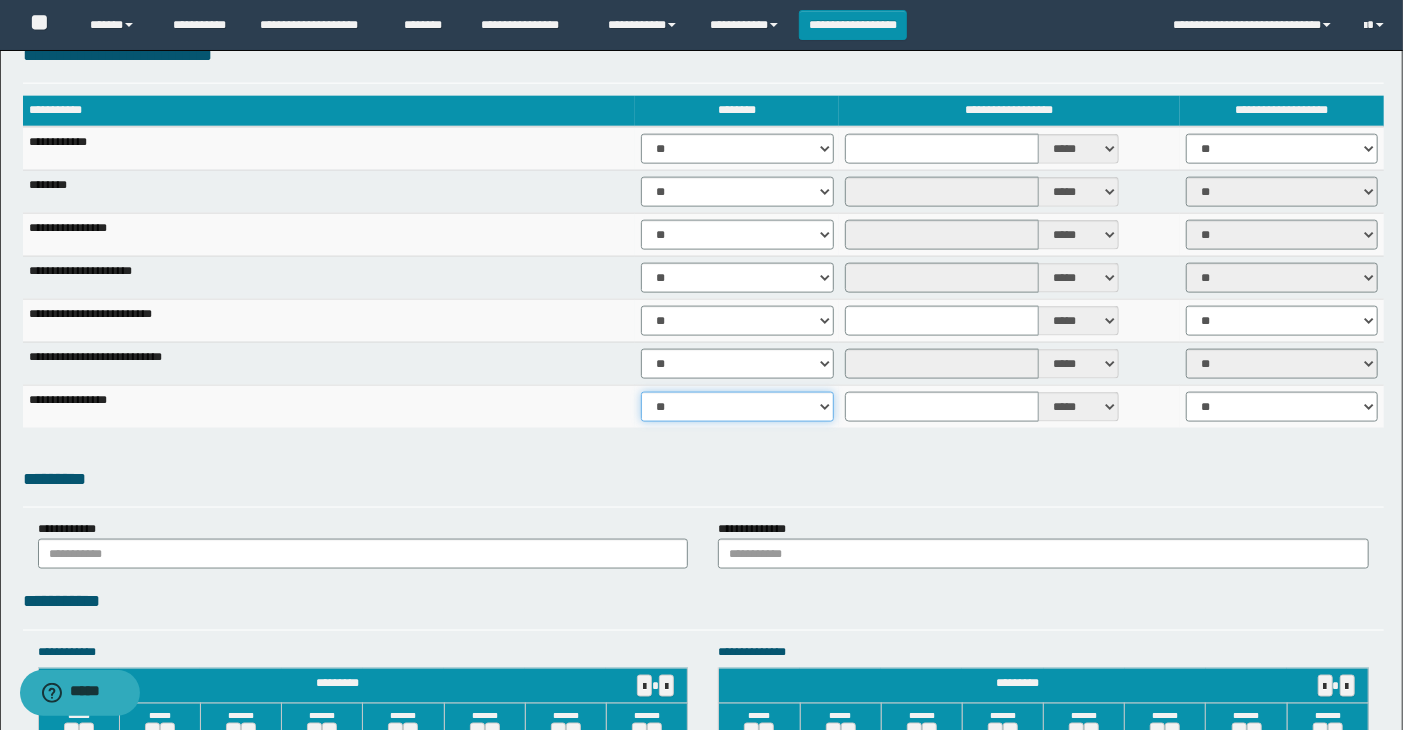 scroll, scrollTop: 1555, scrollLeft: 0, axis: vertical 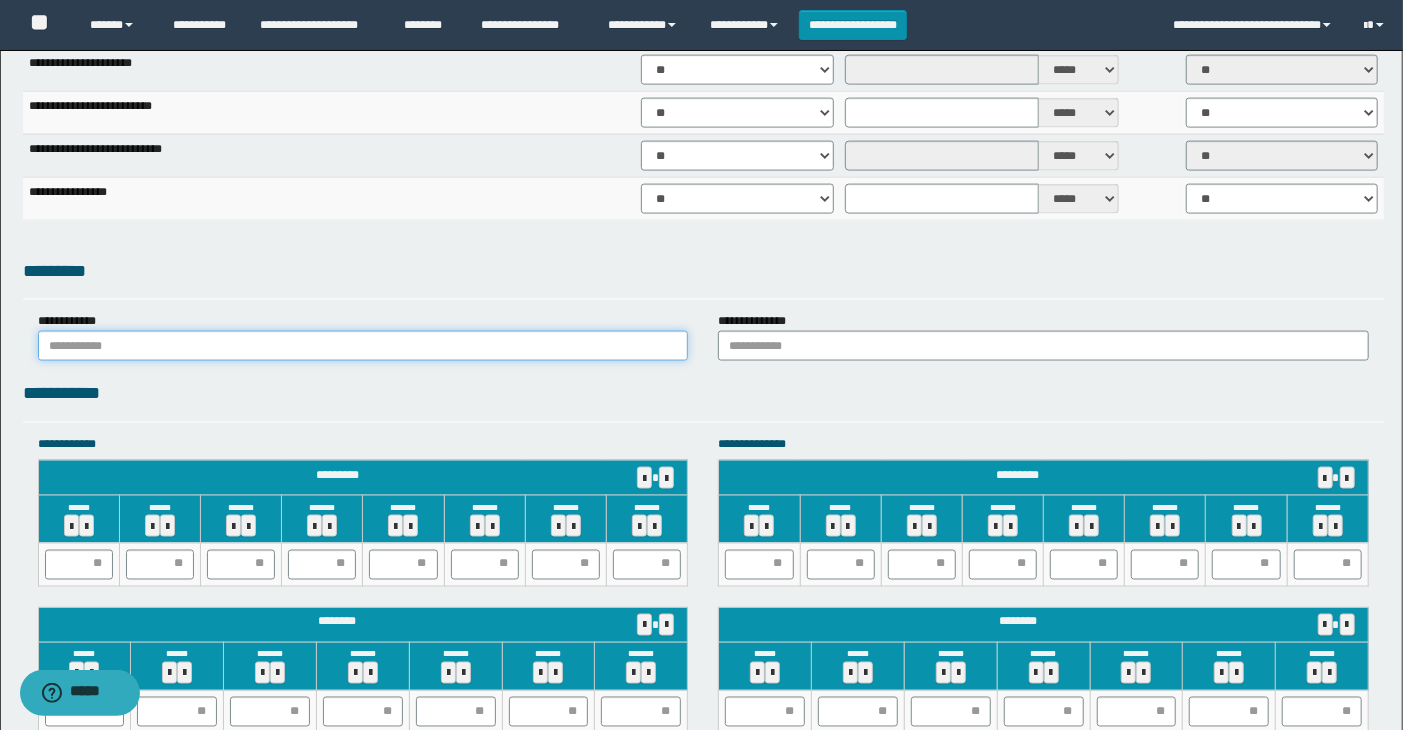 click at bounding box center (363, 346) 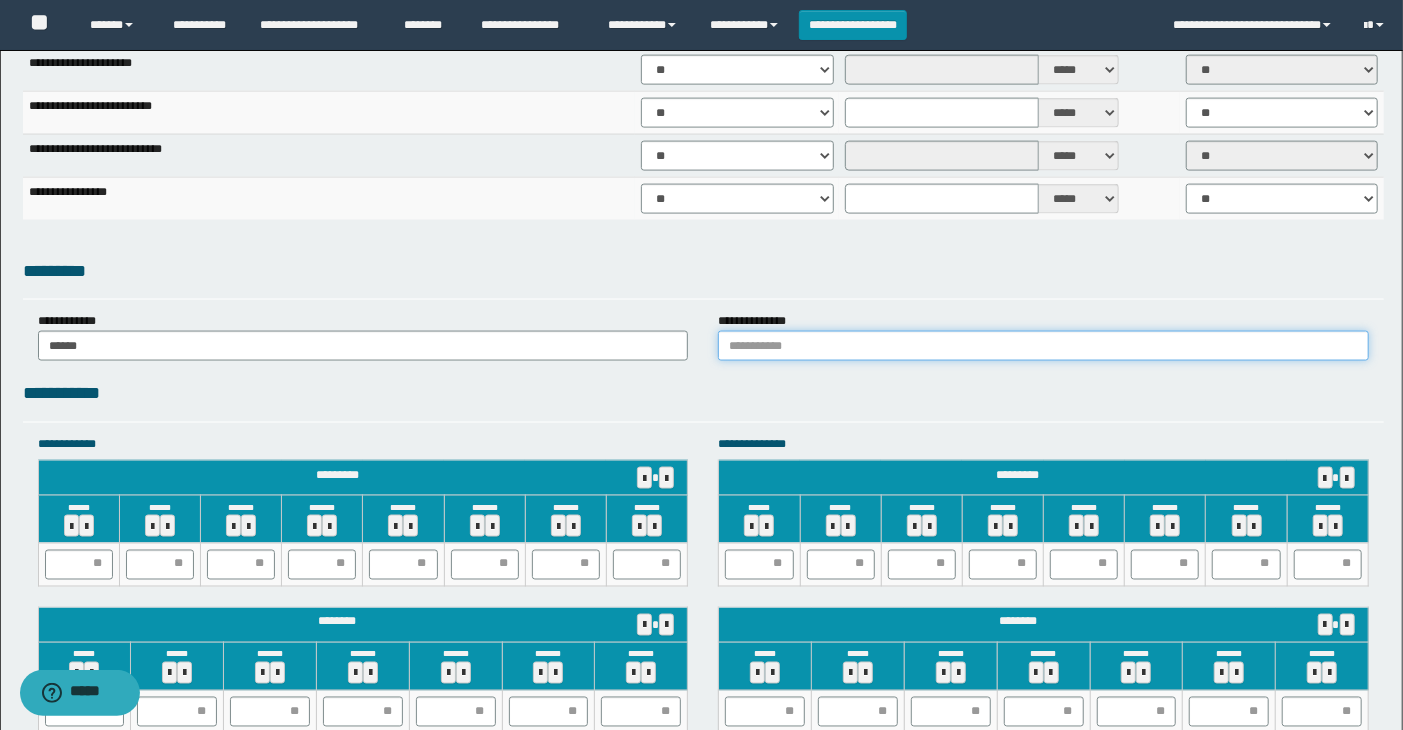 drag, startPoint x: 743, startPoint y: 346, endPoint x: 752, endPoint y: 356, distance: 13.453624 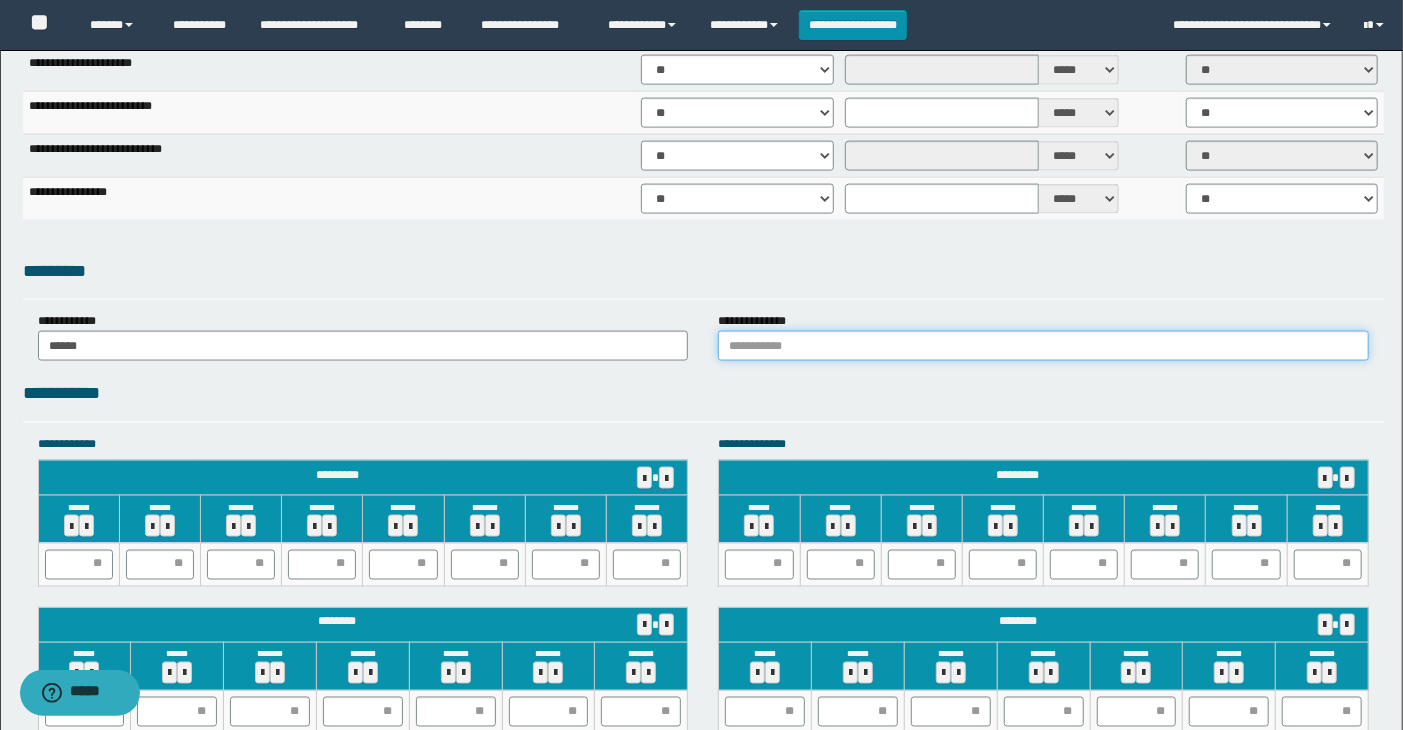 click at bounding box center [1043, 346] 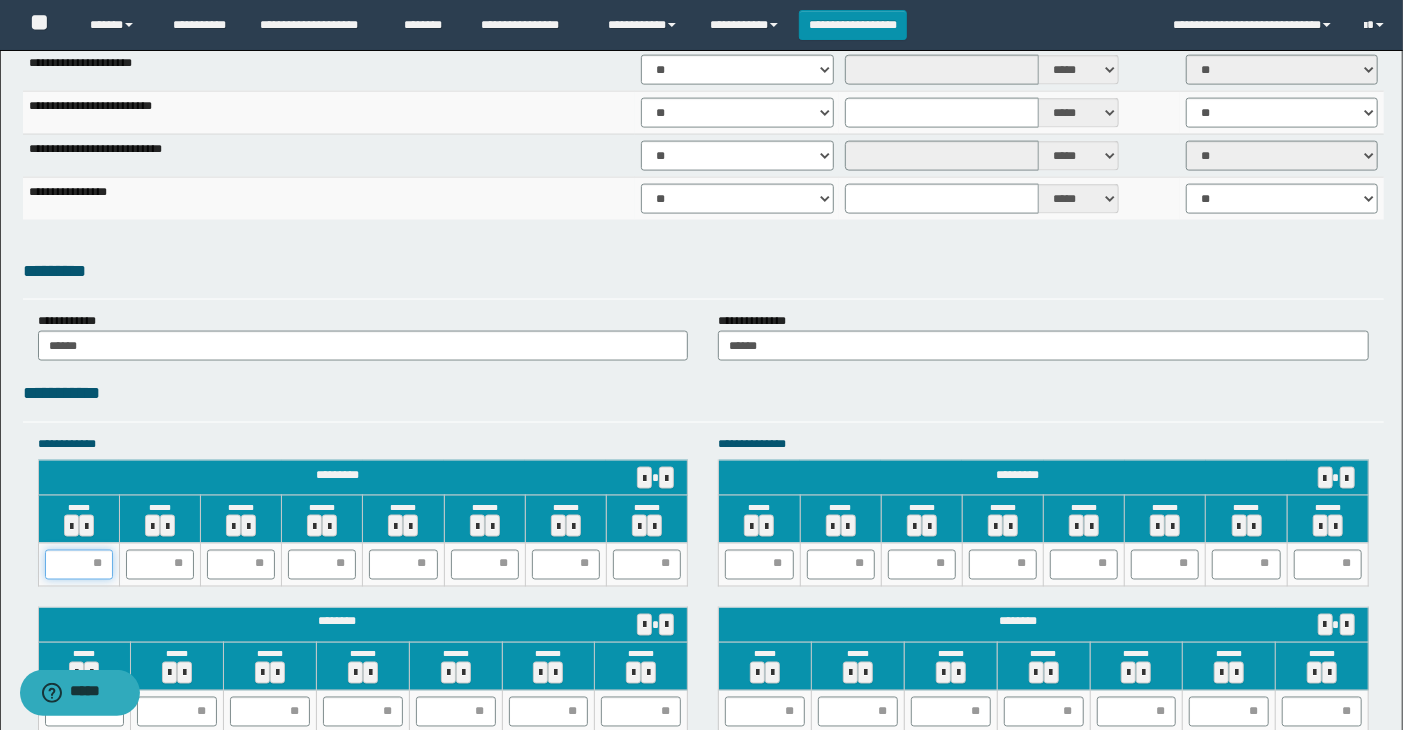 click at bounding box center [79, 565] 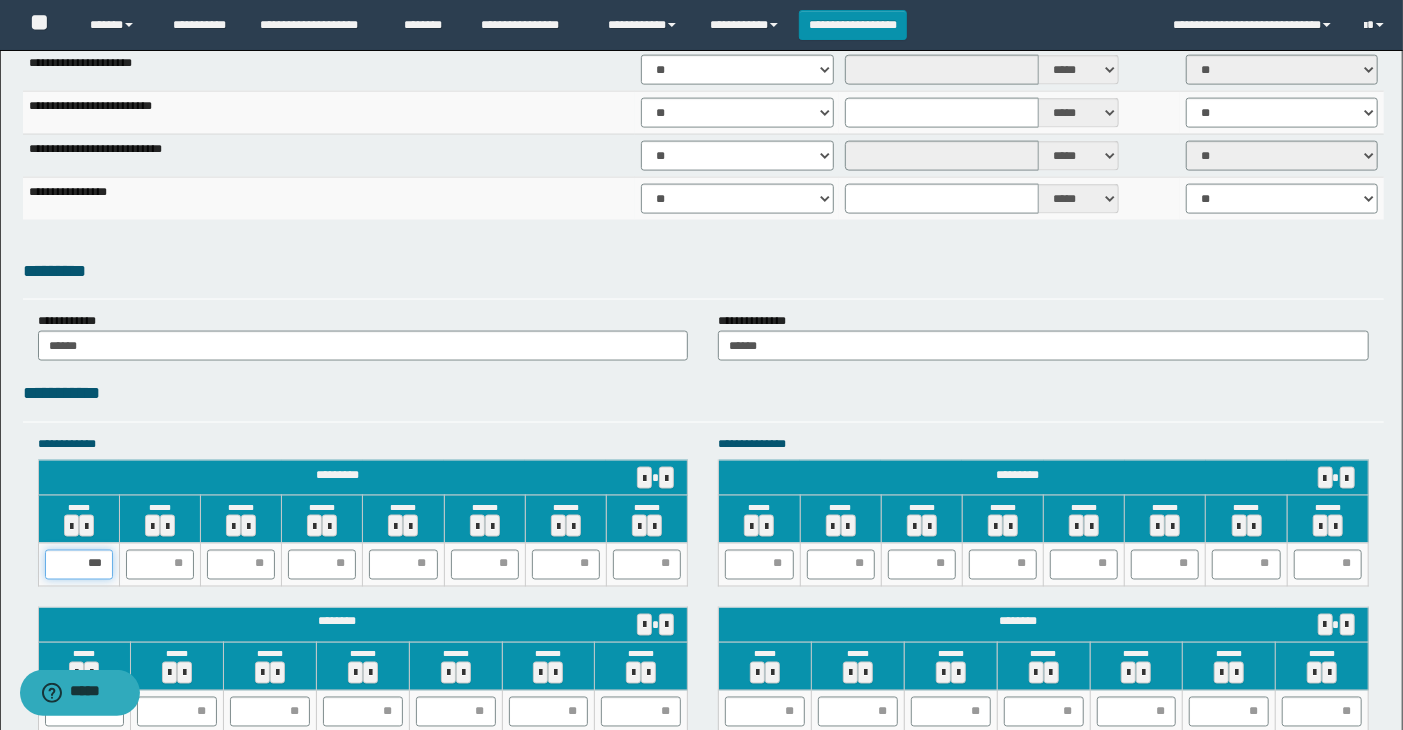 drag, startPoint x: 105, startPoint y: 563, endPoint x: 67, endPoint y: 558, distance: 38.327538 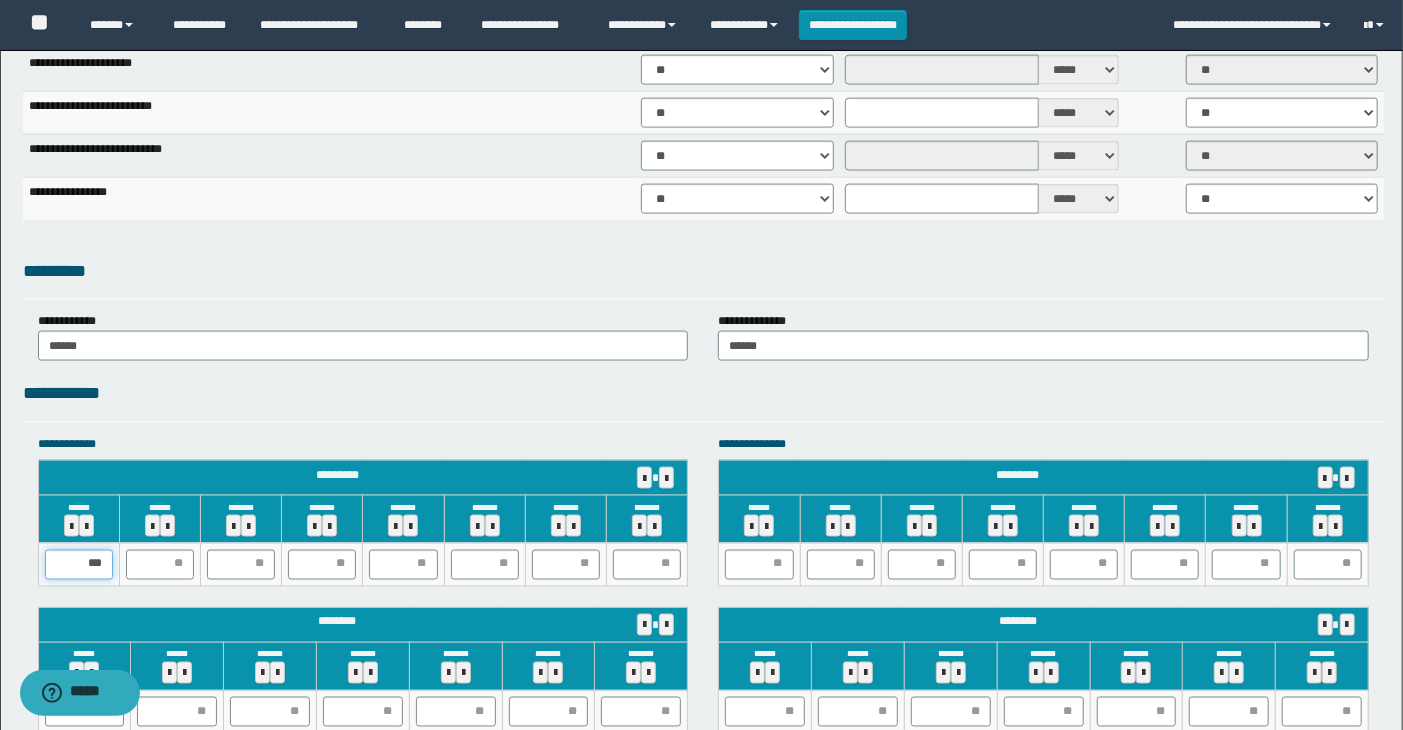 click on "***" at bounding box center (79, 565) 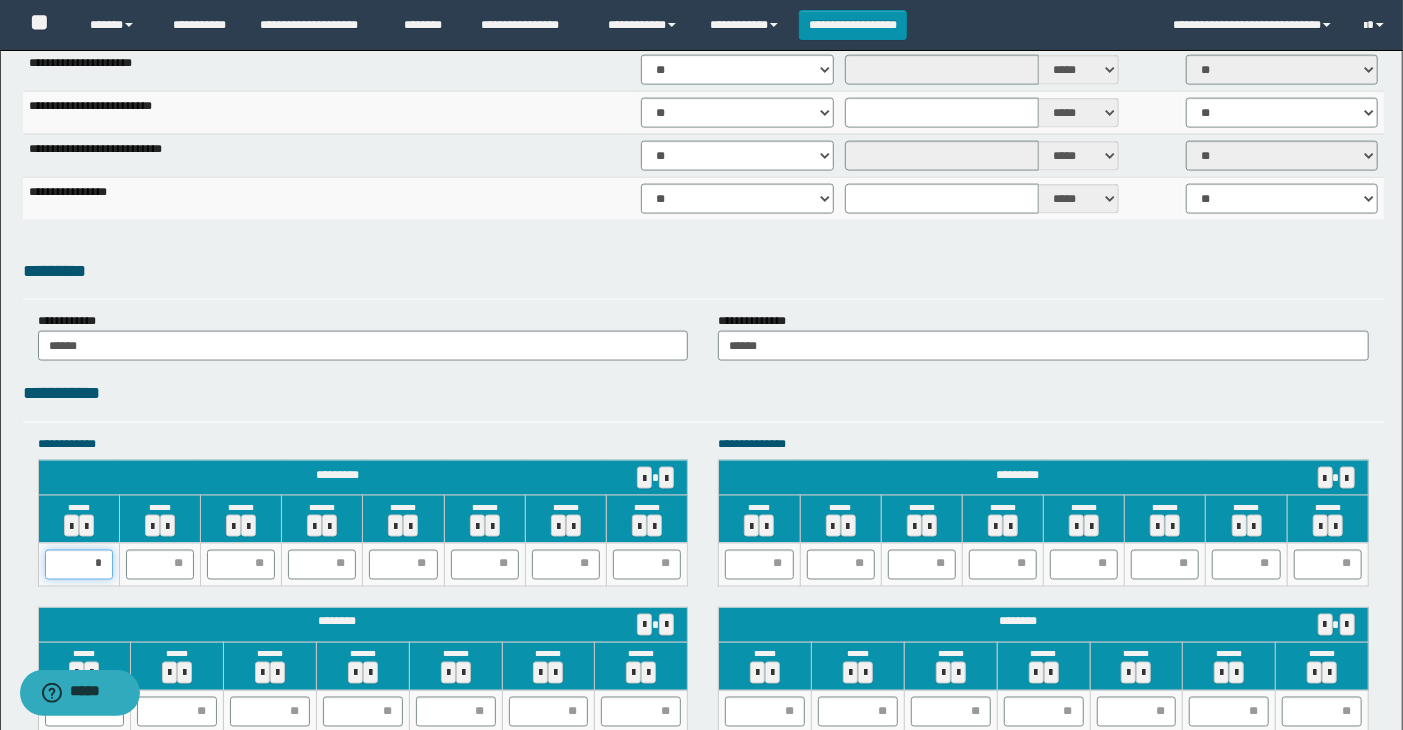type on "**" 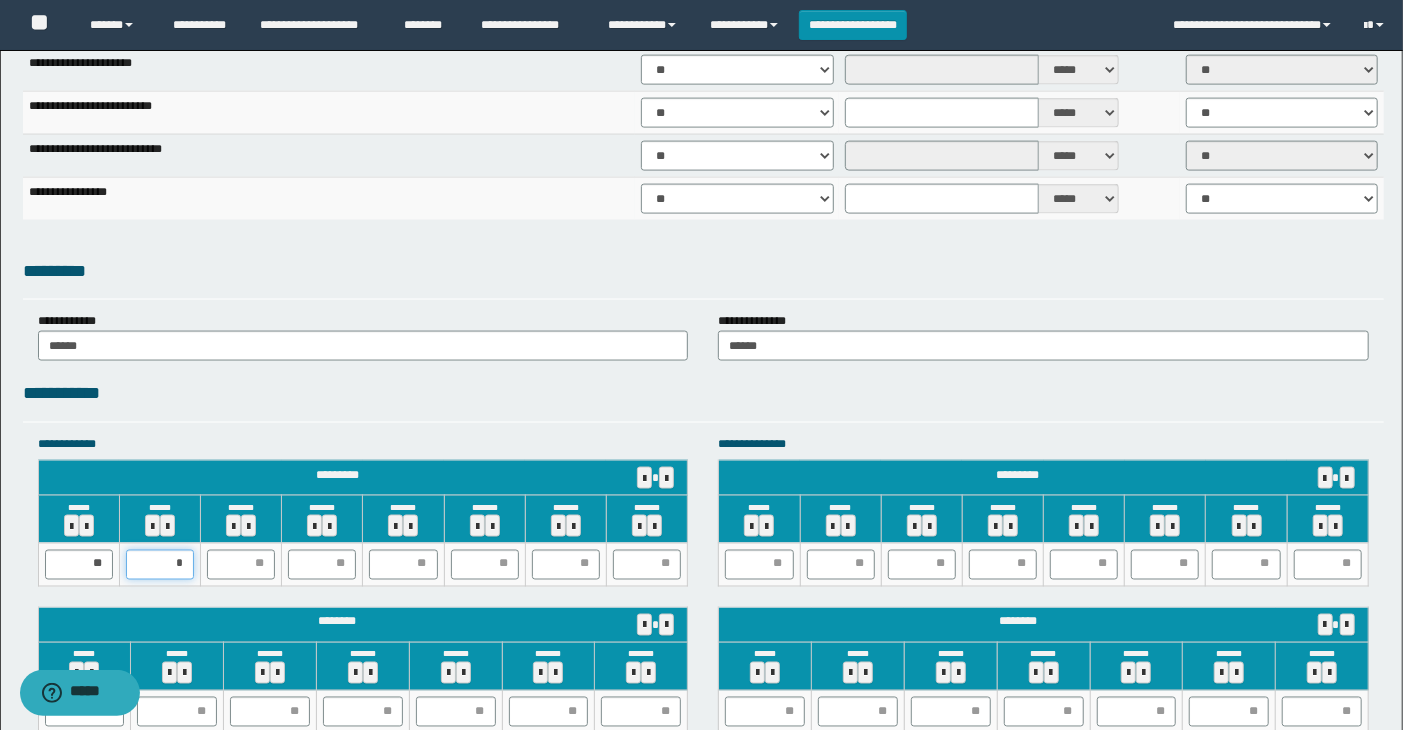 type on "**" 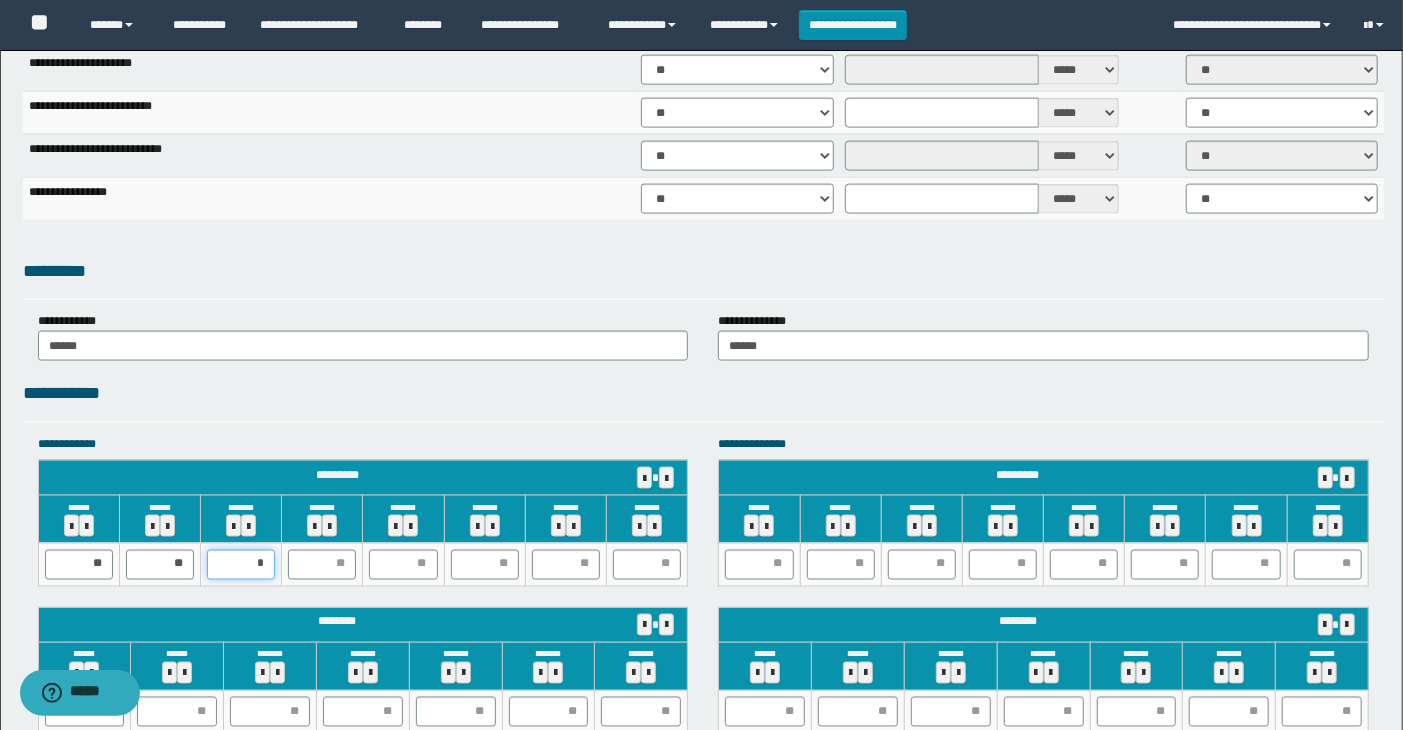 type on "**" 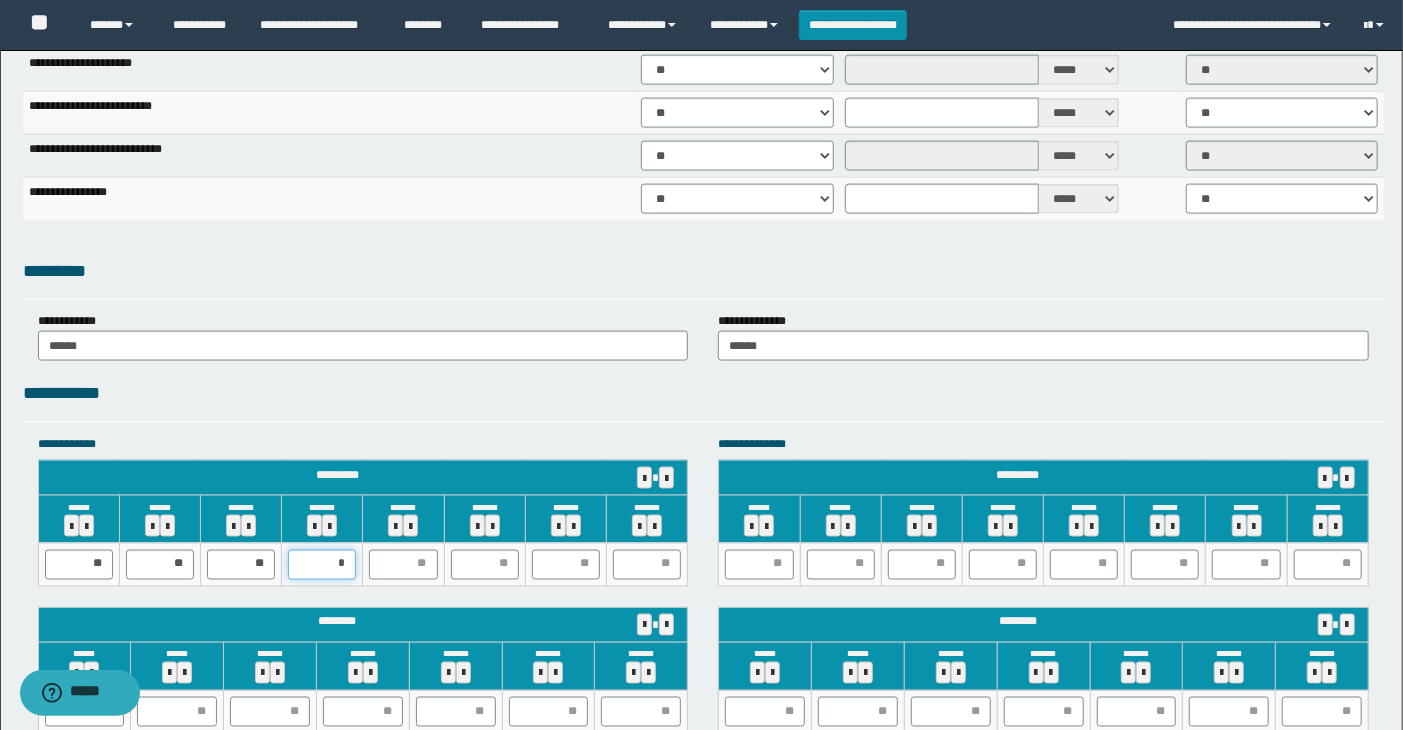 type on "**" 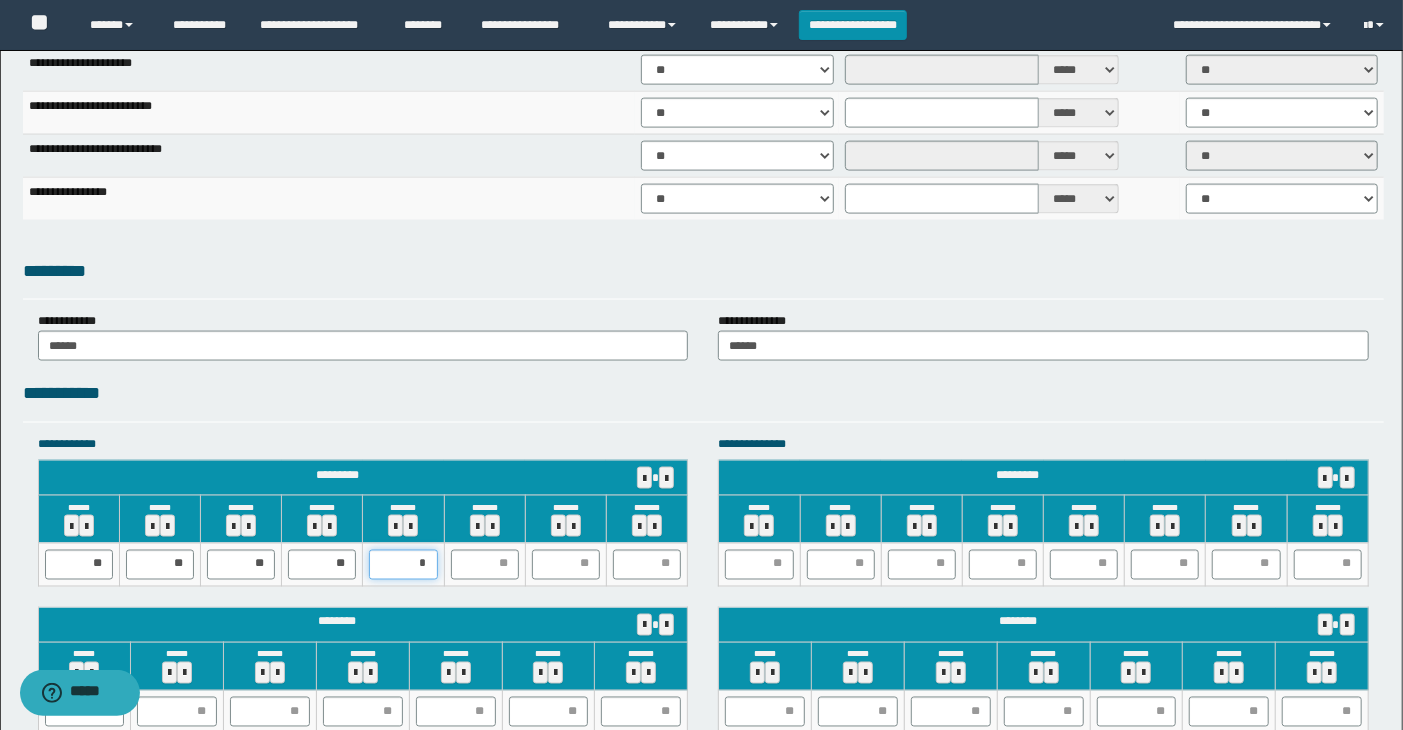 type on "**" 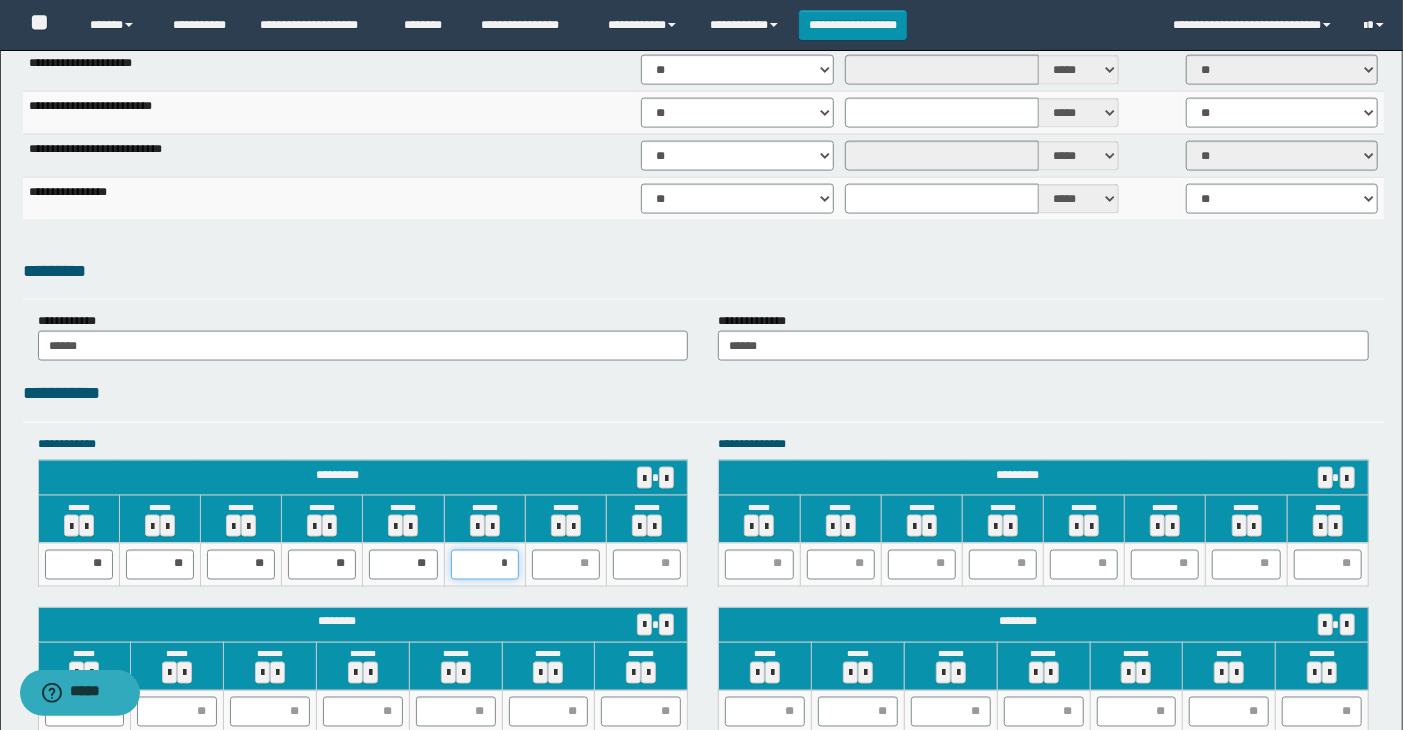 type on "**" 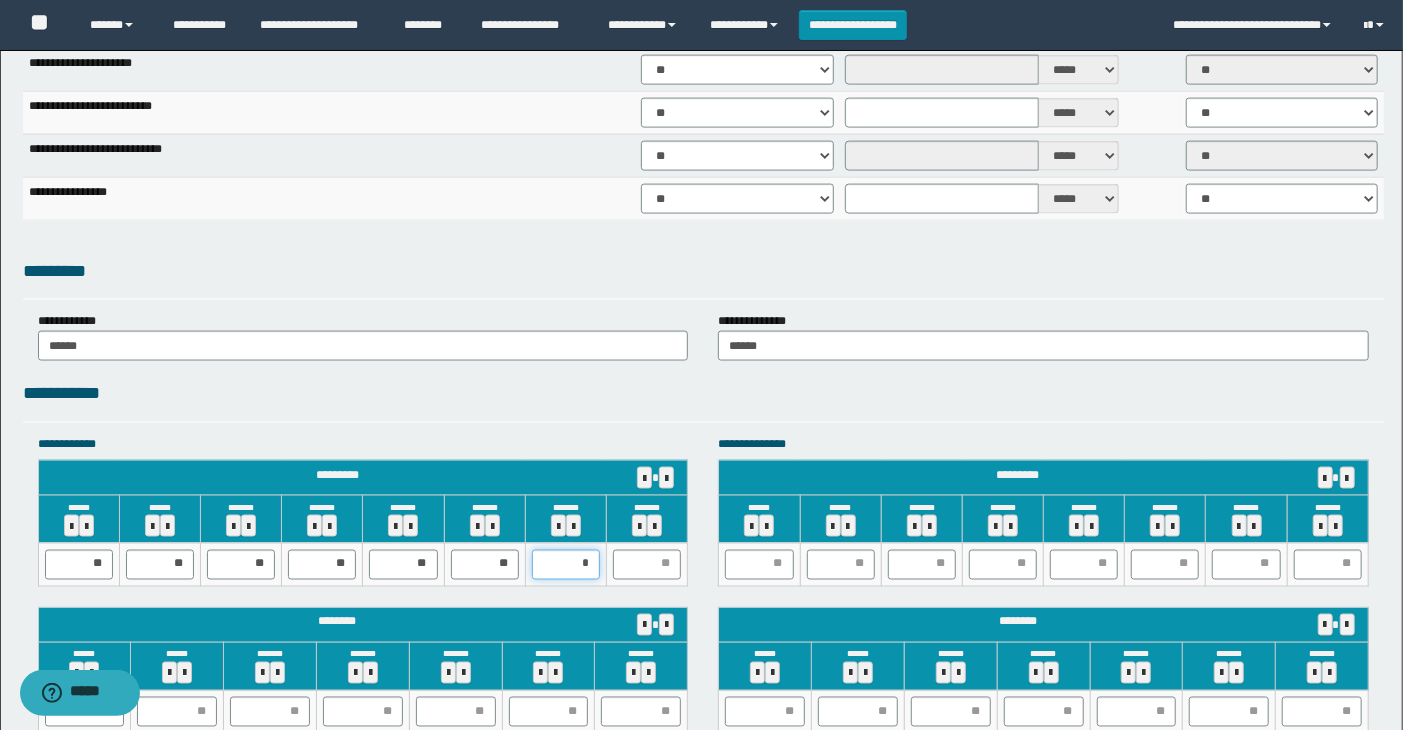 type on "**" 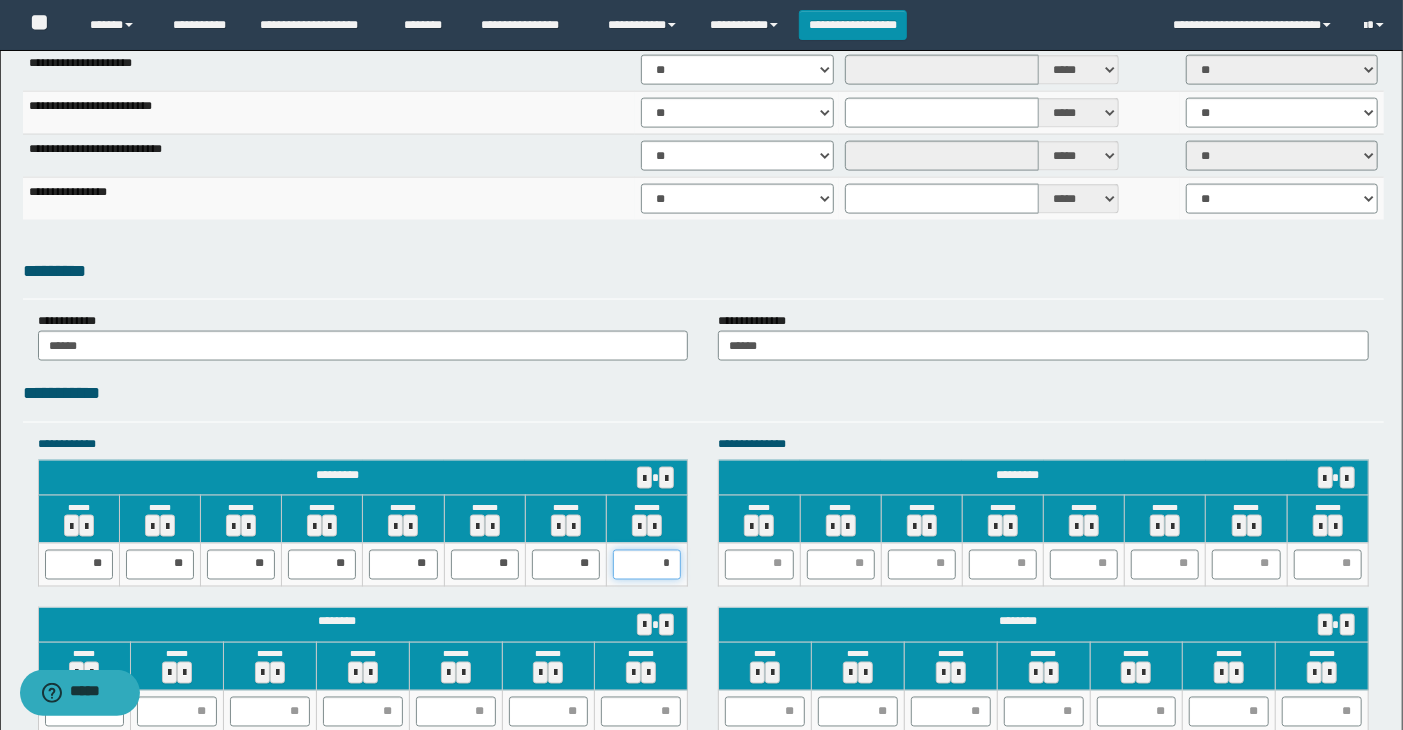 type on "**" 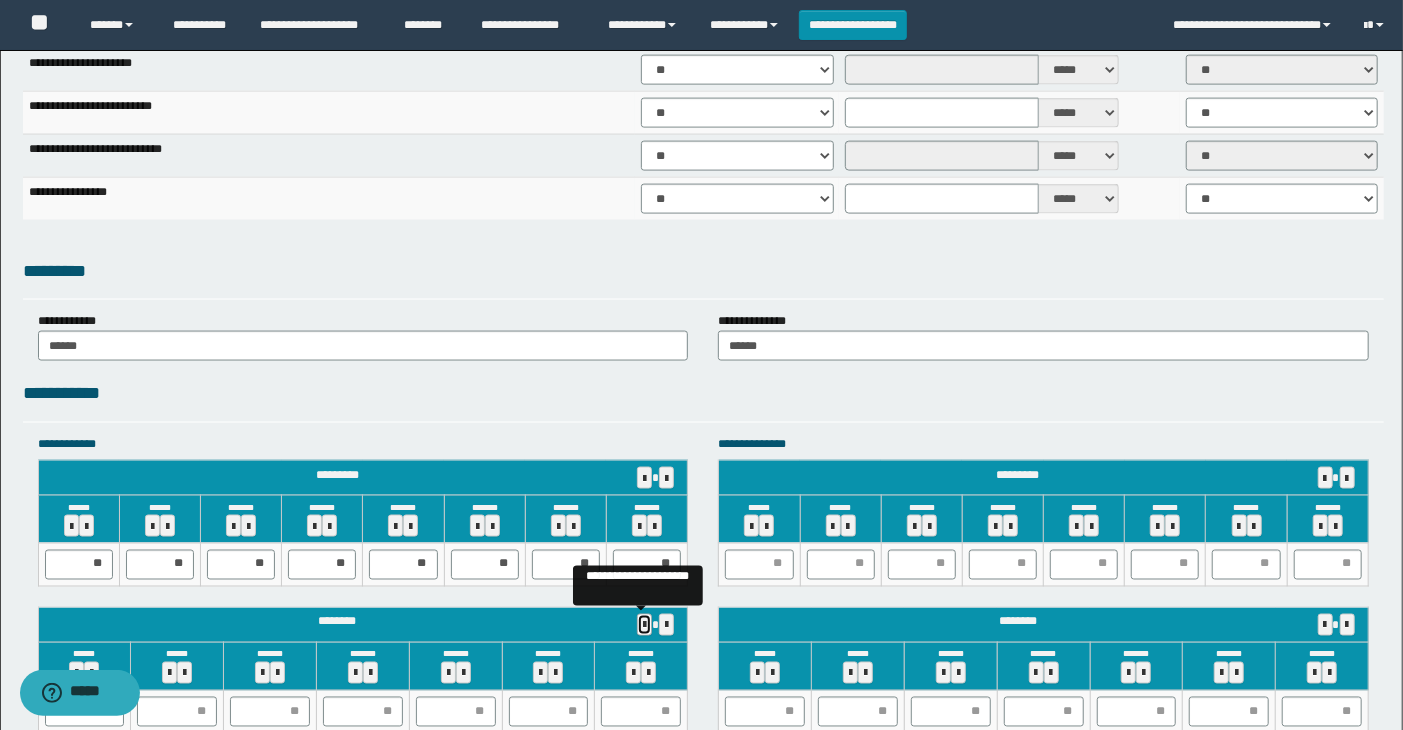 type 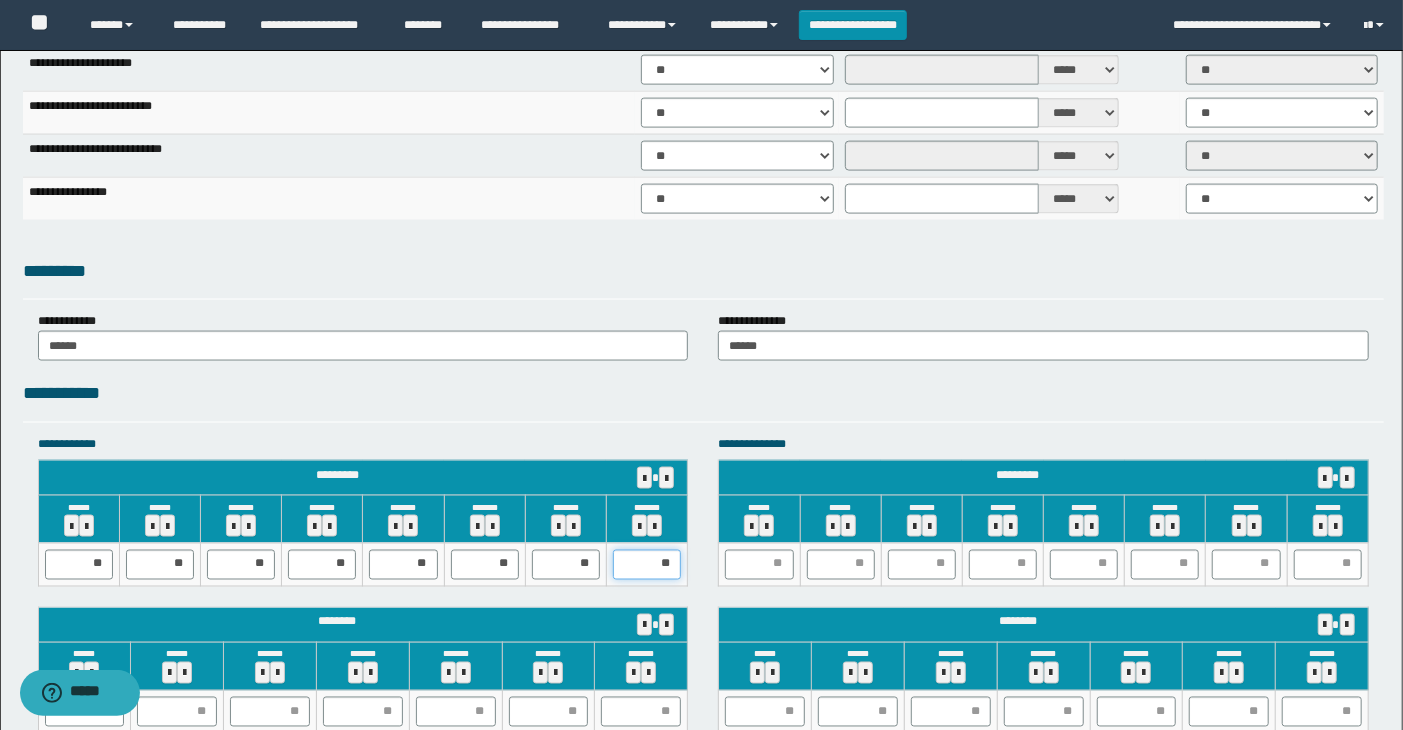 drag, startPoint x: 678, startPoint y: 558, endPoint x: 653, endPoint y: 566, distance: 26.24881 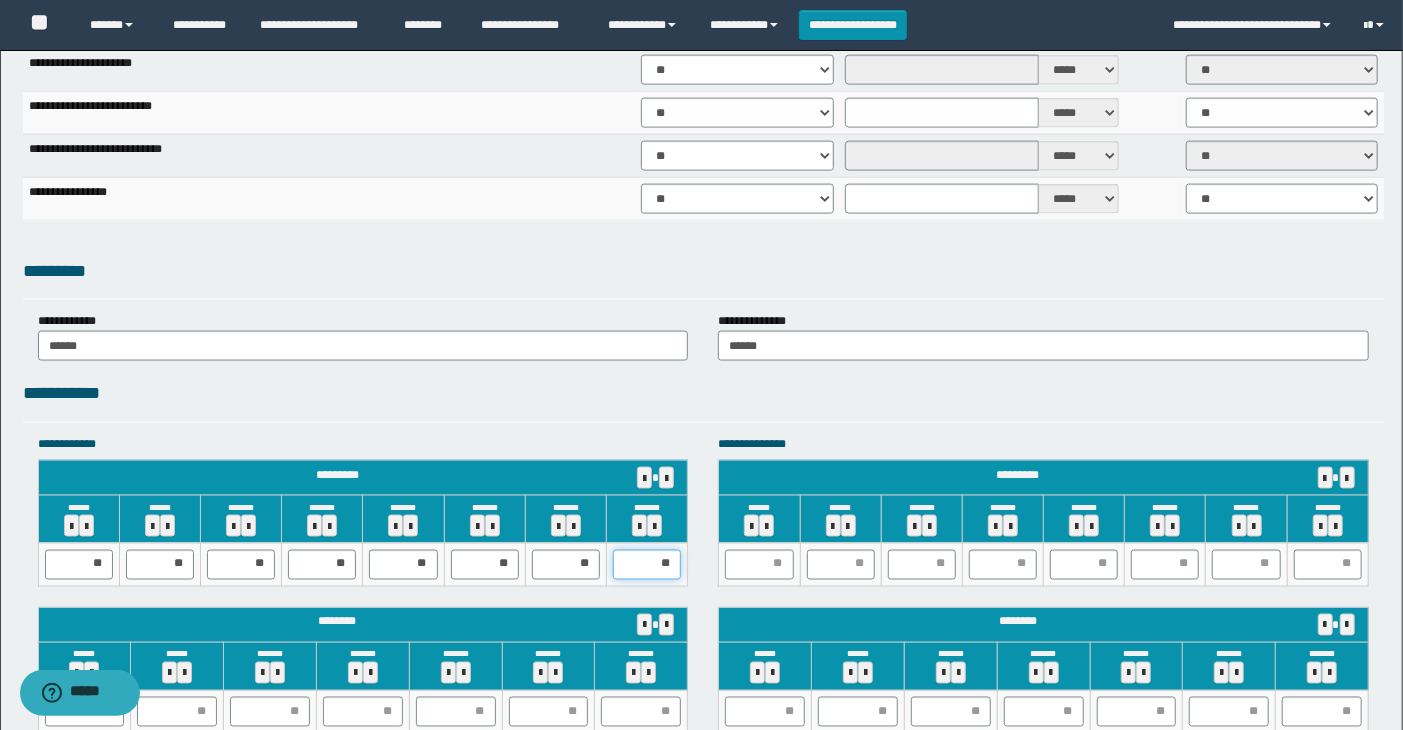 click on "**" at bounding box center (647, 565) 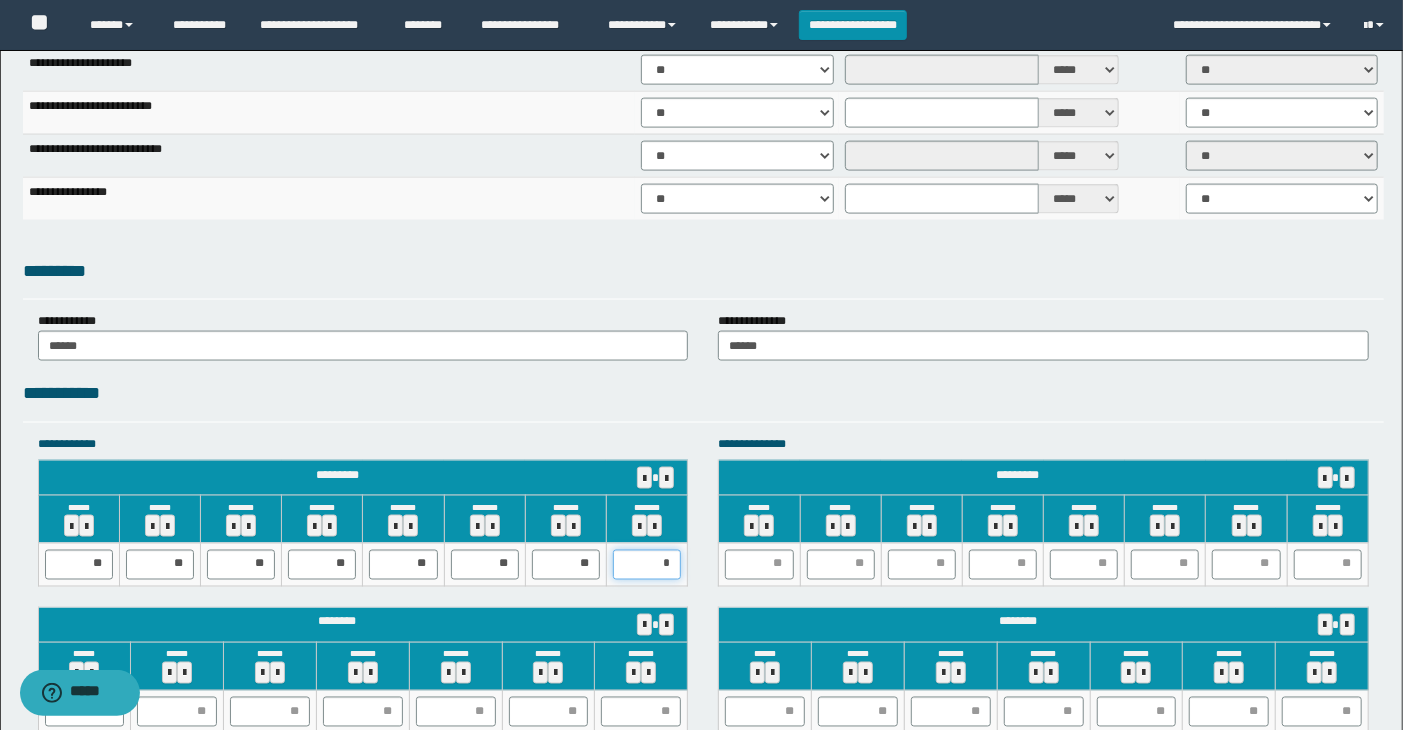 type on "**" 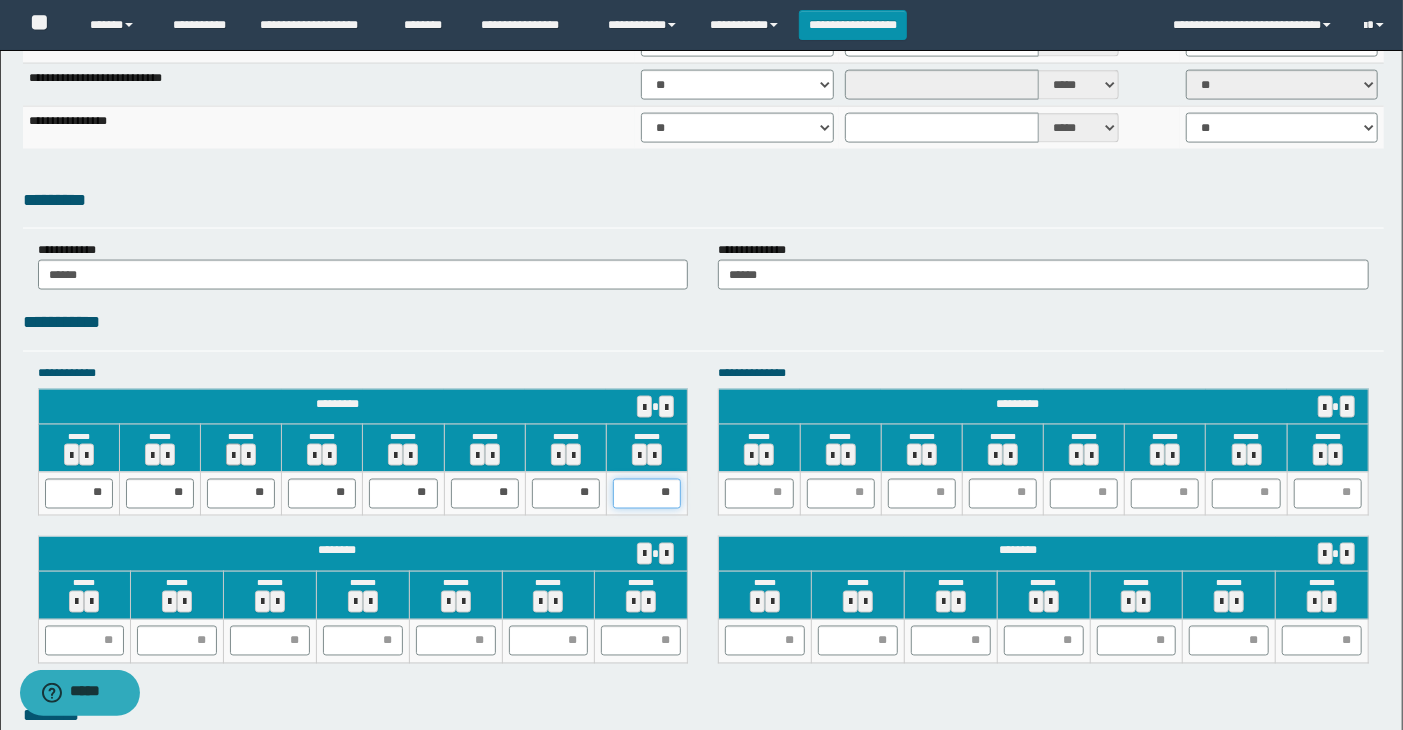 scroll, scrollTop: 1666, scrollLeft: 0, axis: vertical 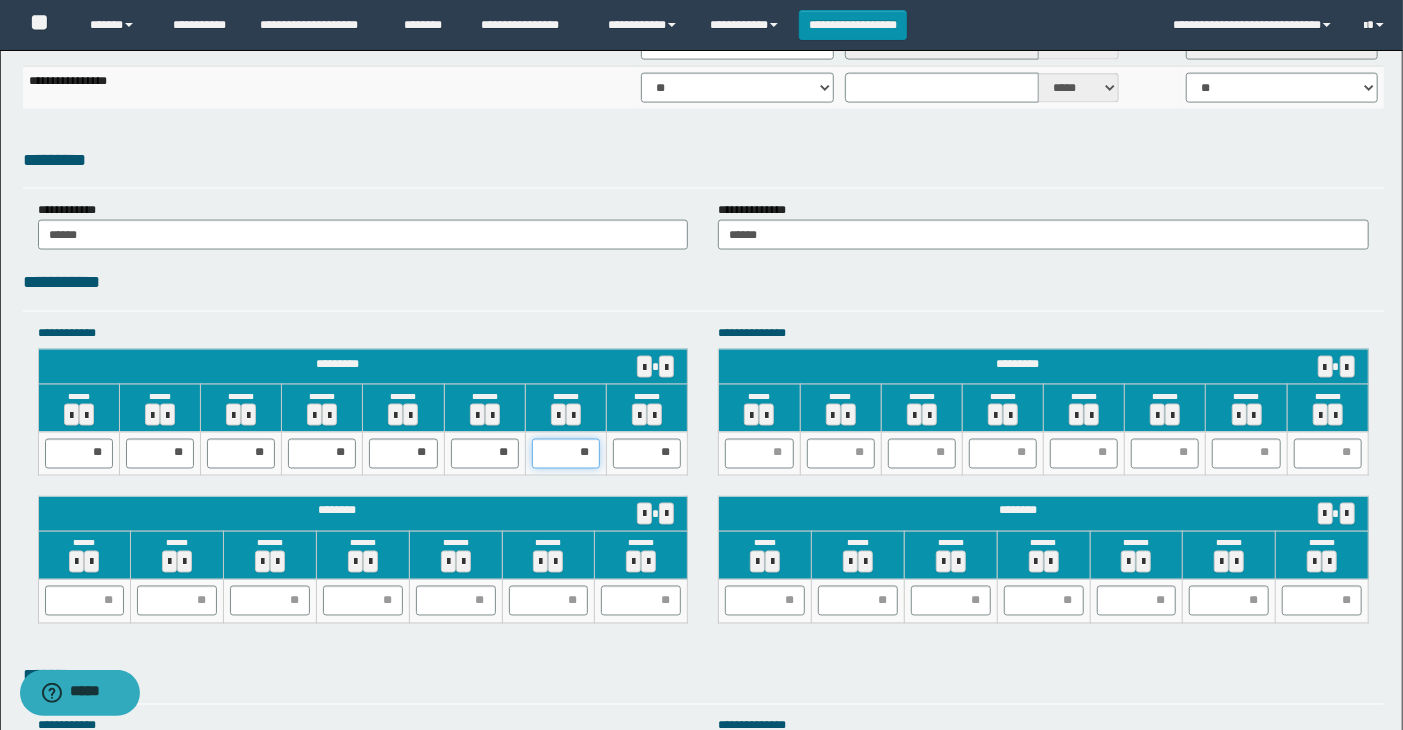 drag, startPoint x: 590, startPoint y: 450, endPoint x: 568, endPoint y: 460, distance: 24.166092 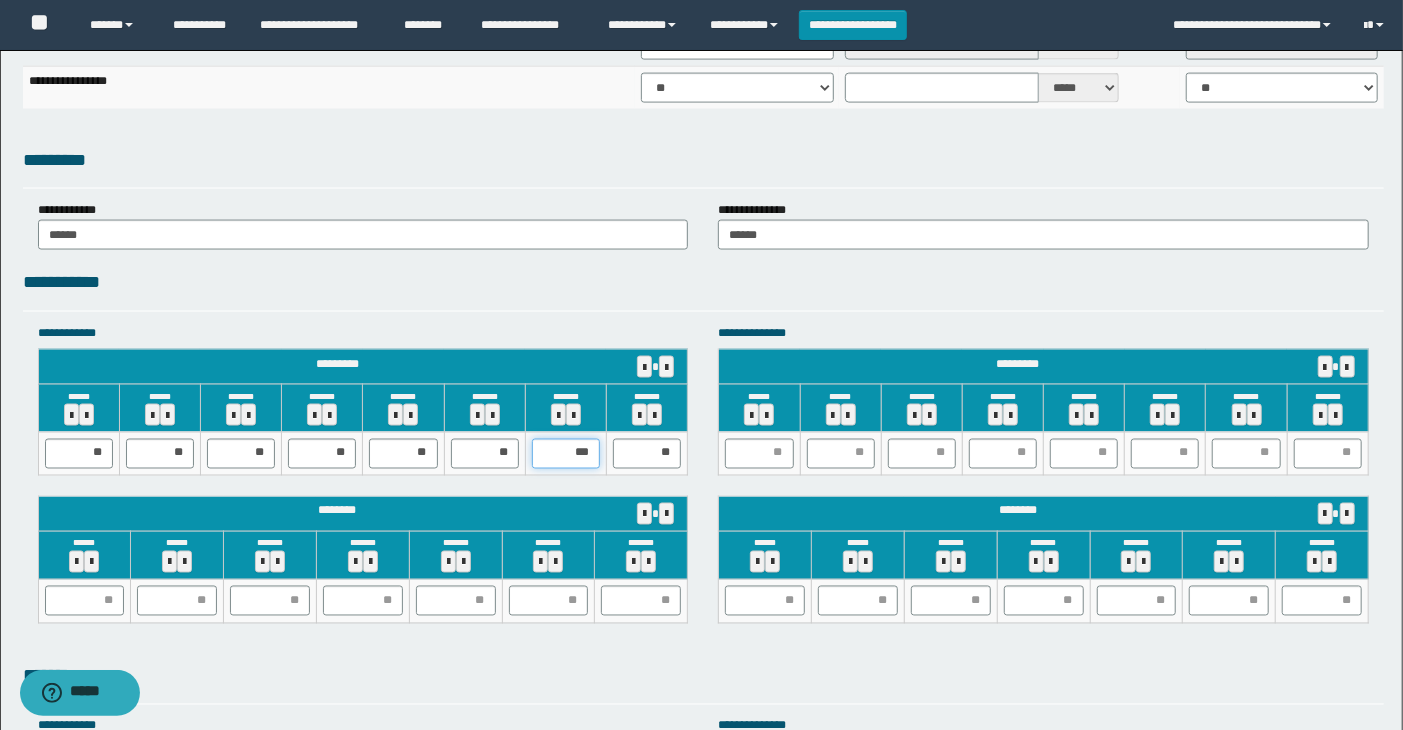 type on "**" 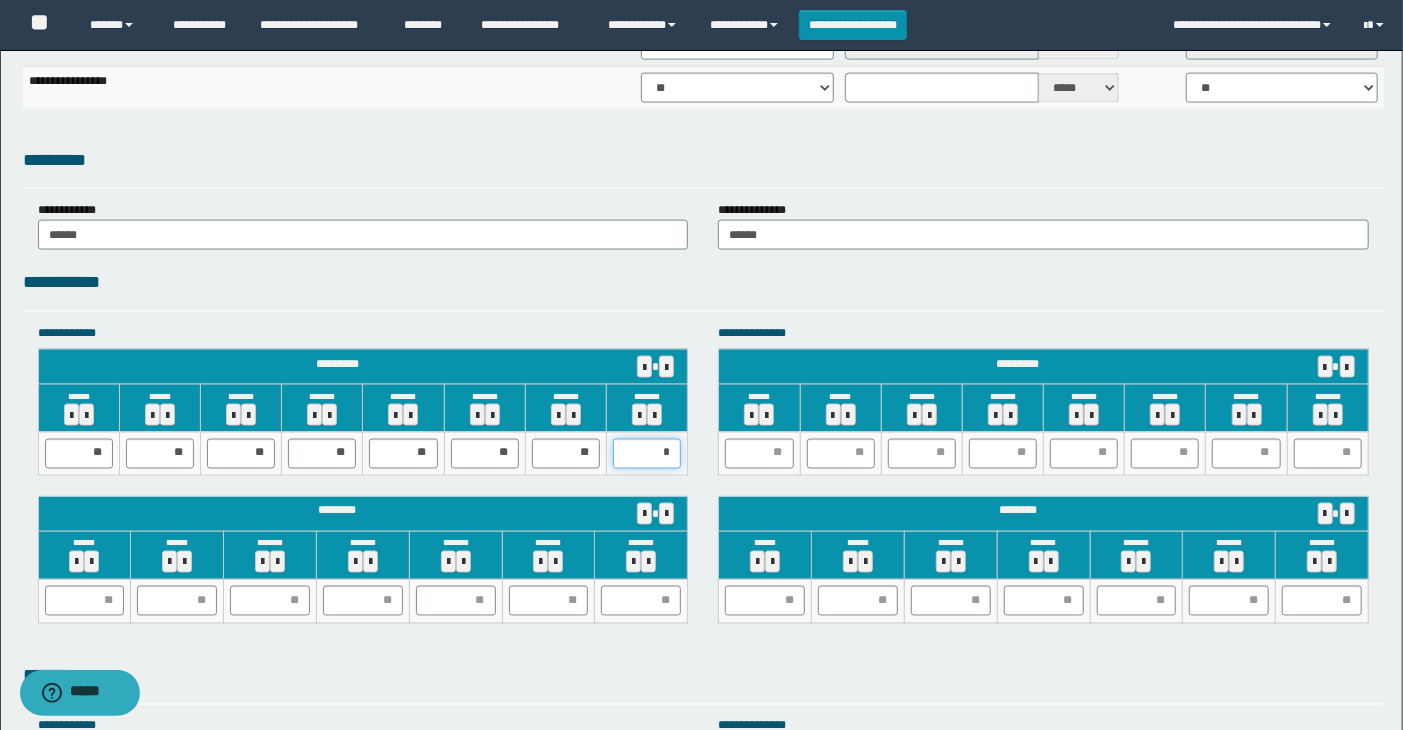 type on "**" 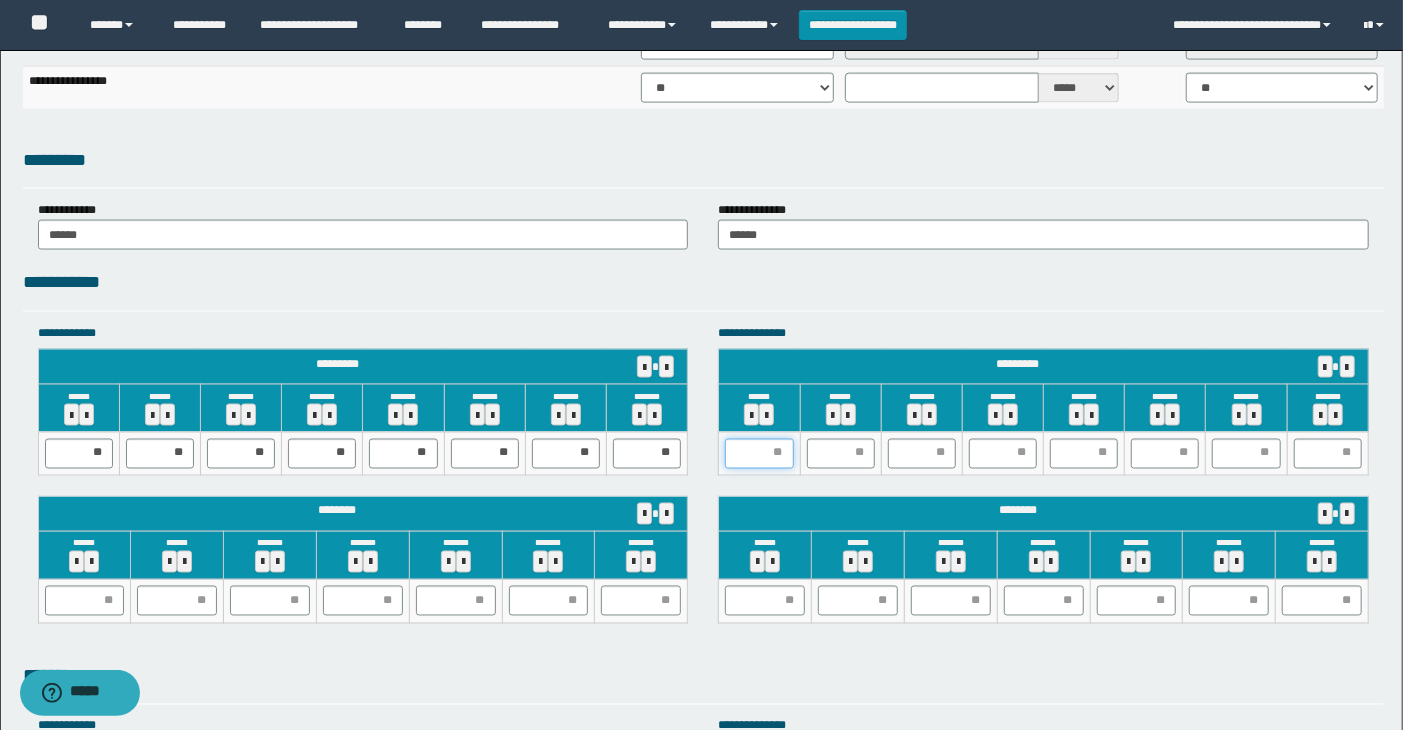 click at bounding box center (759, 454) 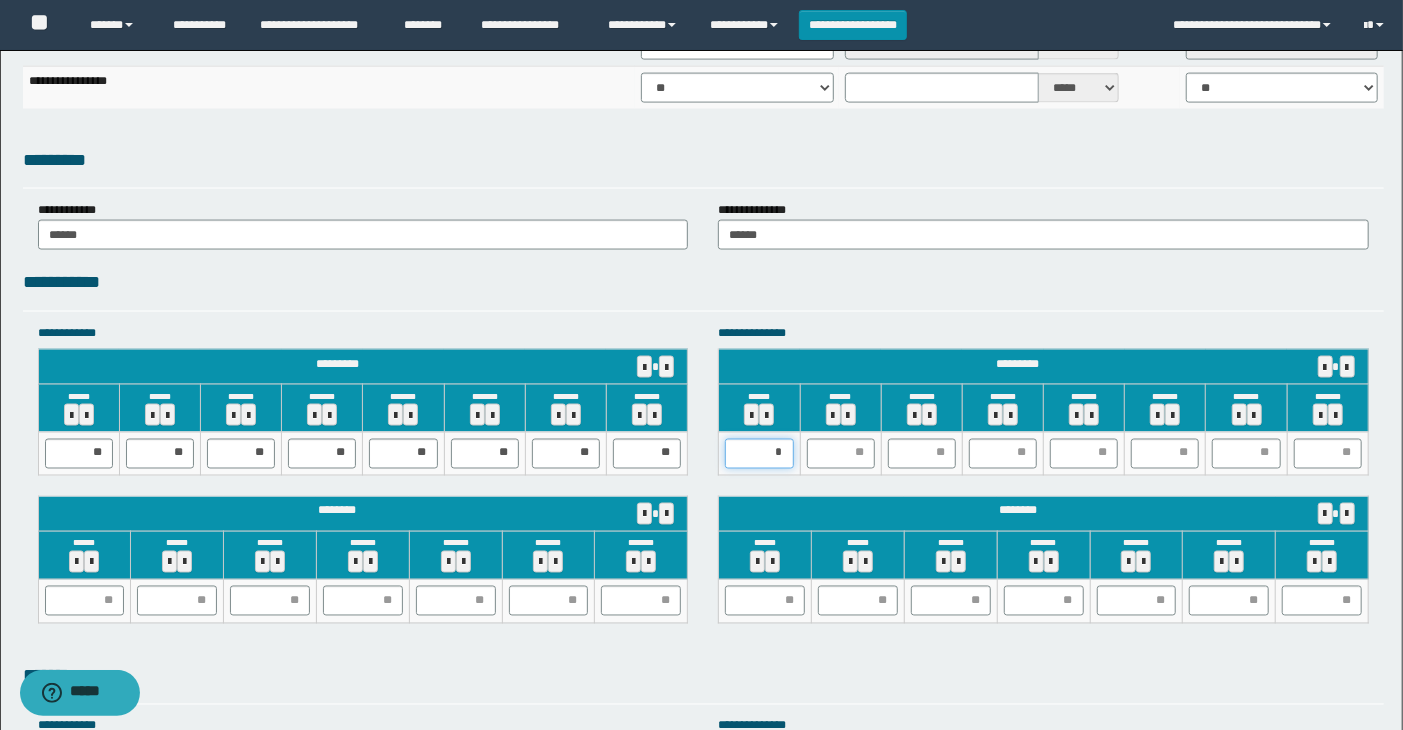 type on "**" 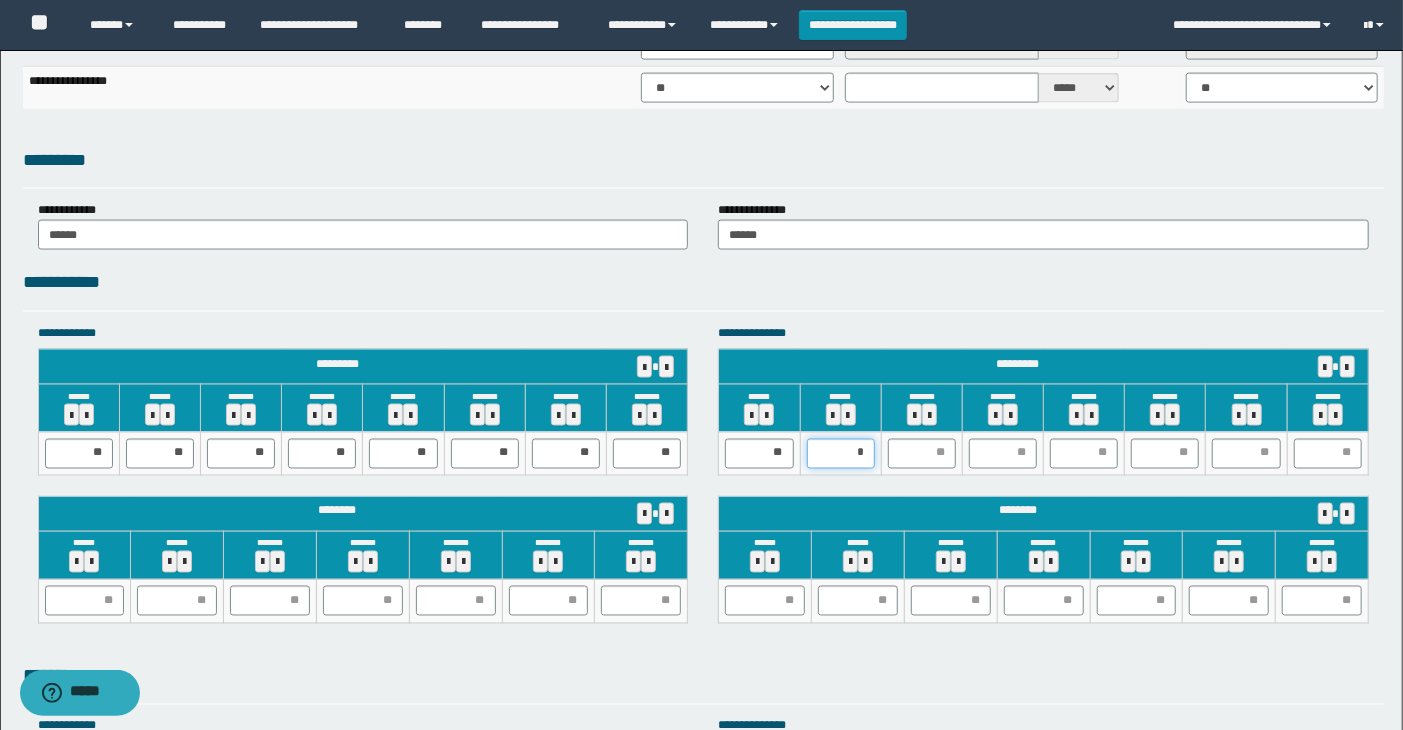 type on "**" 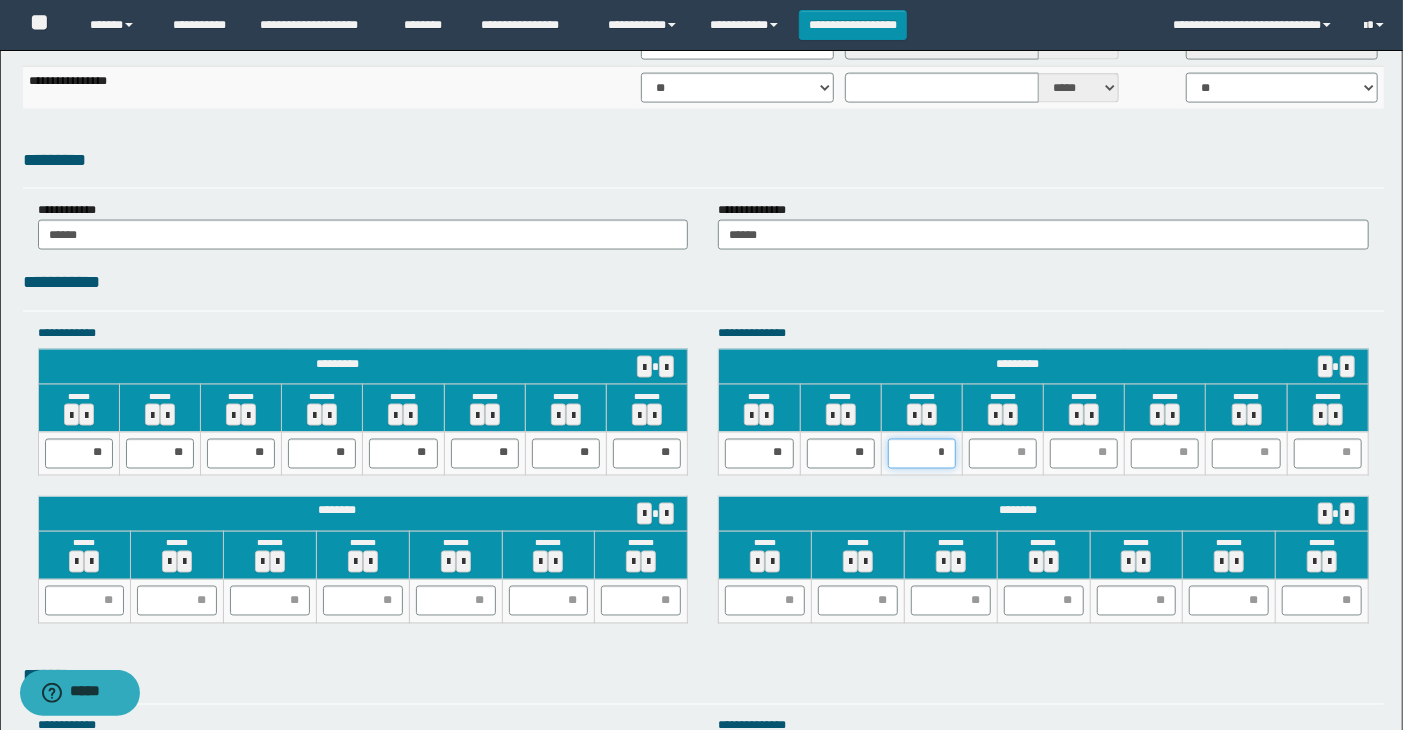 type on "**" 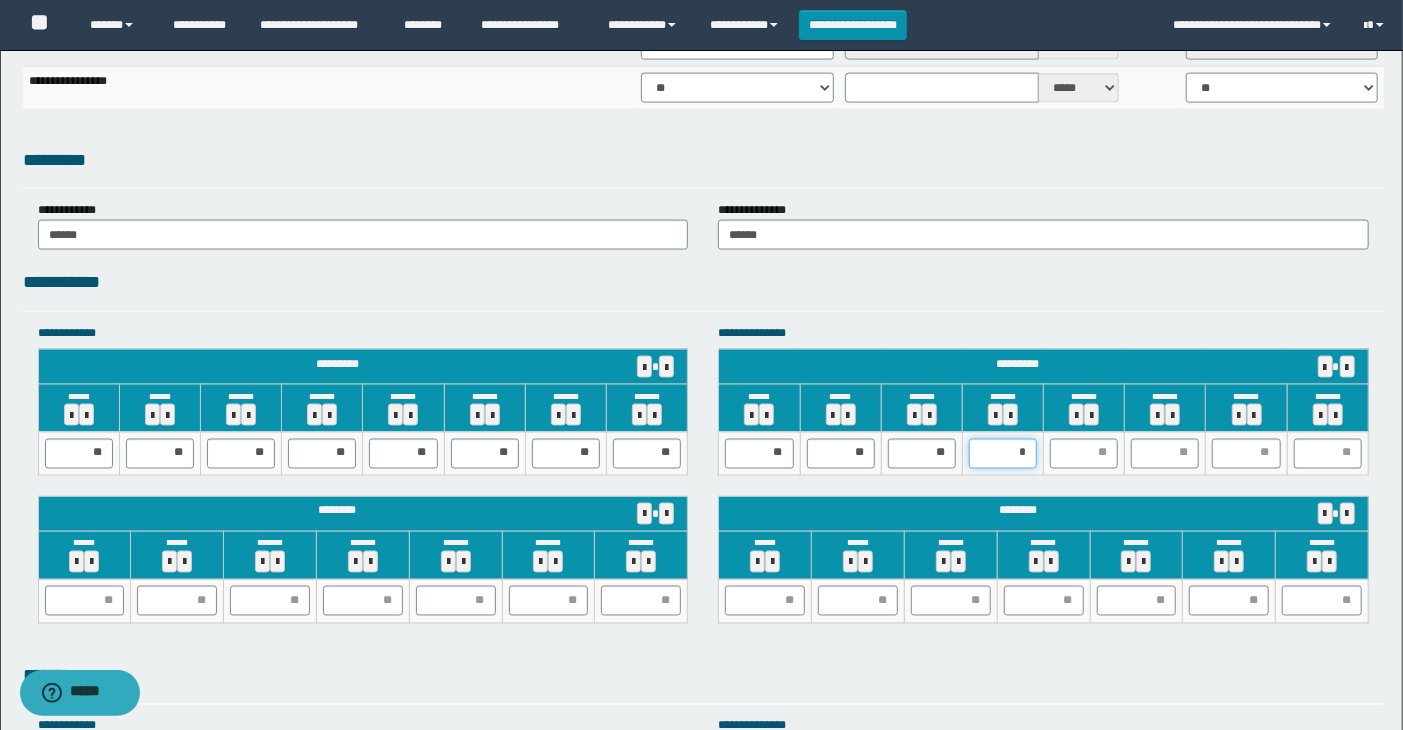 type on "**" 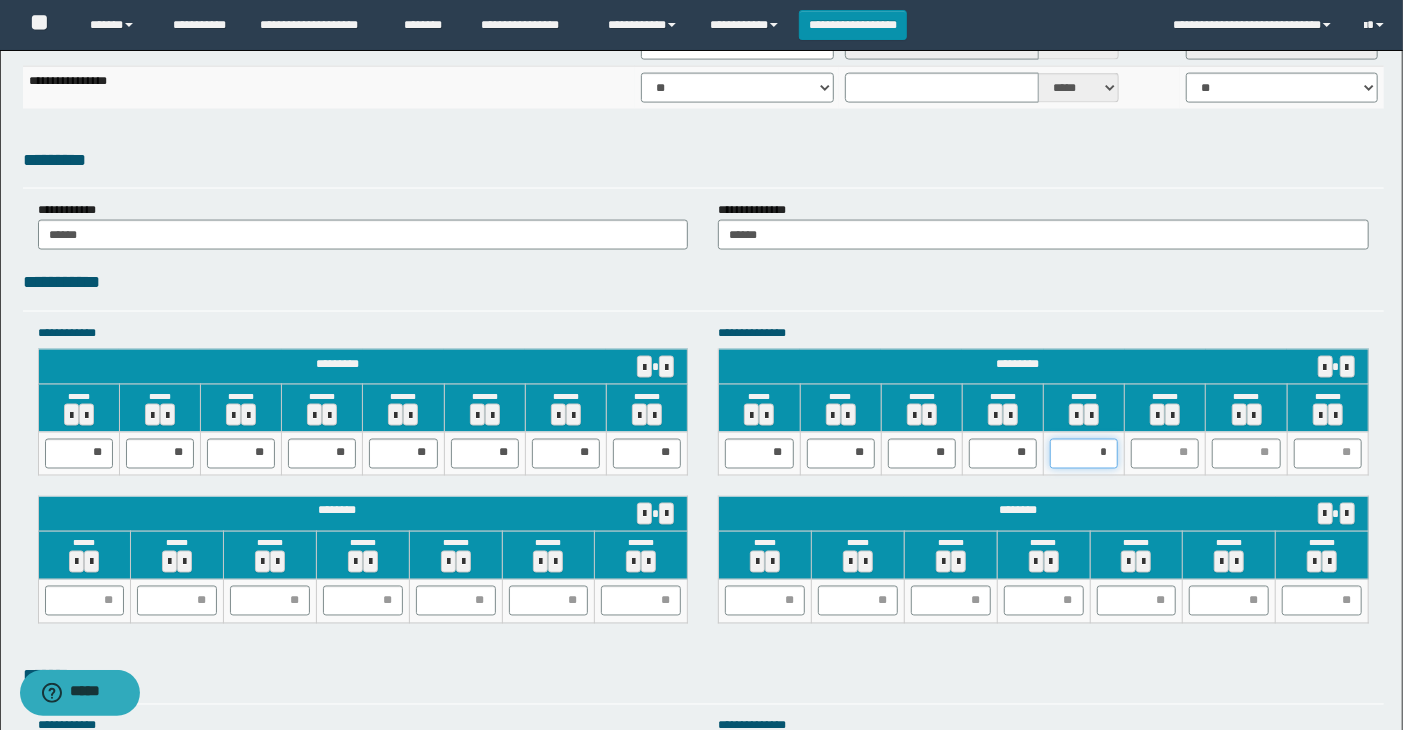 type on "**" 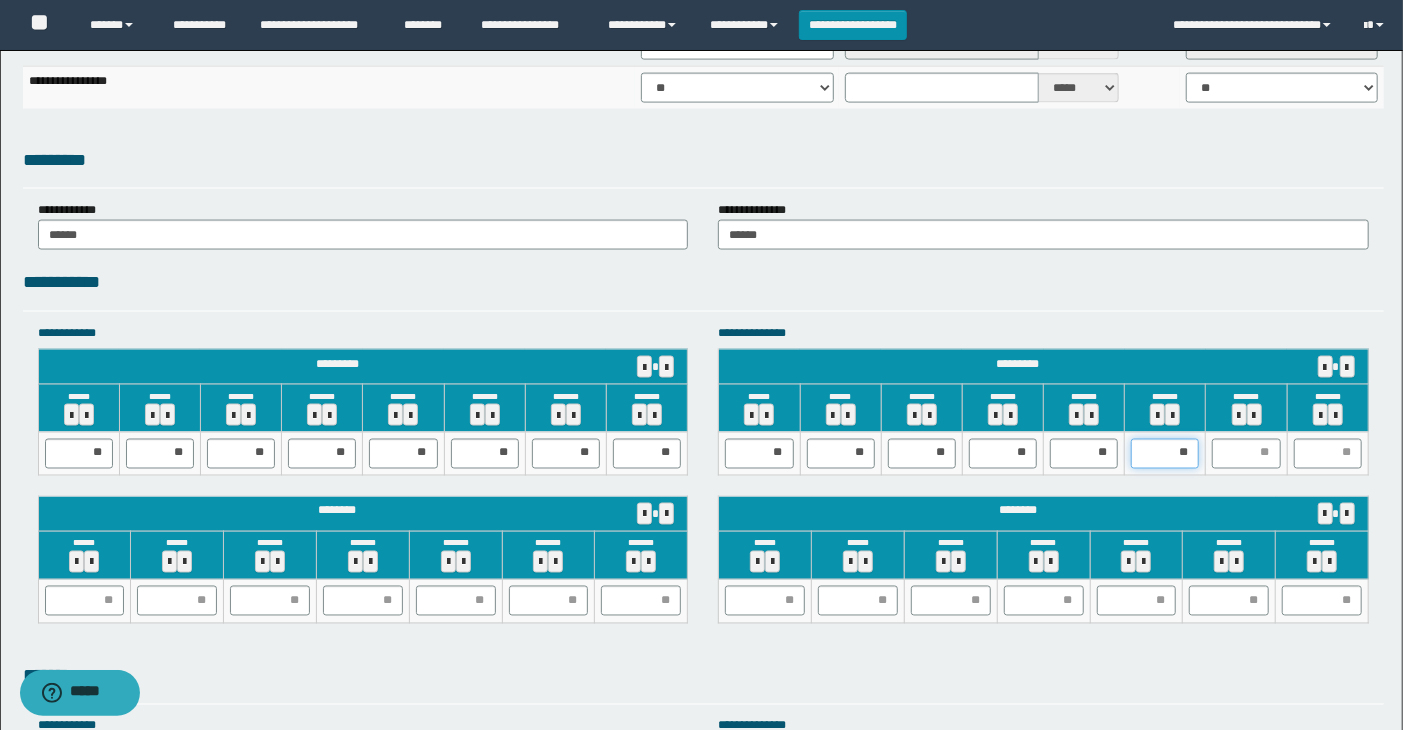 type on "*" 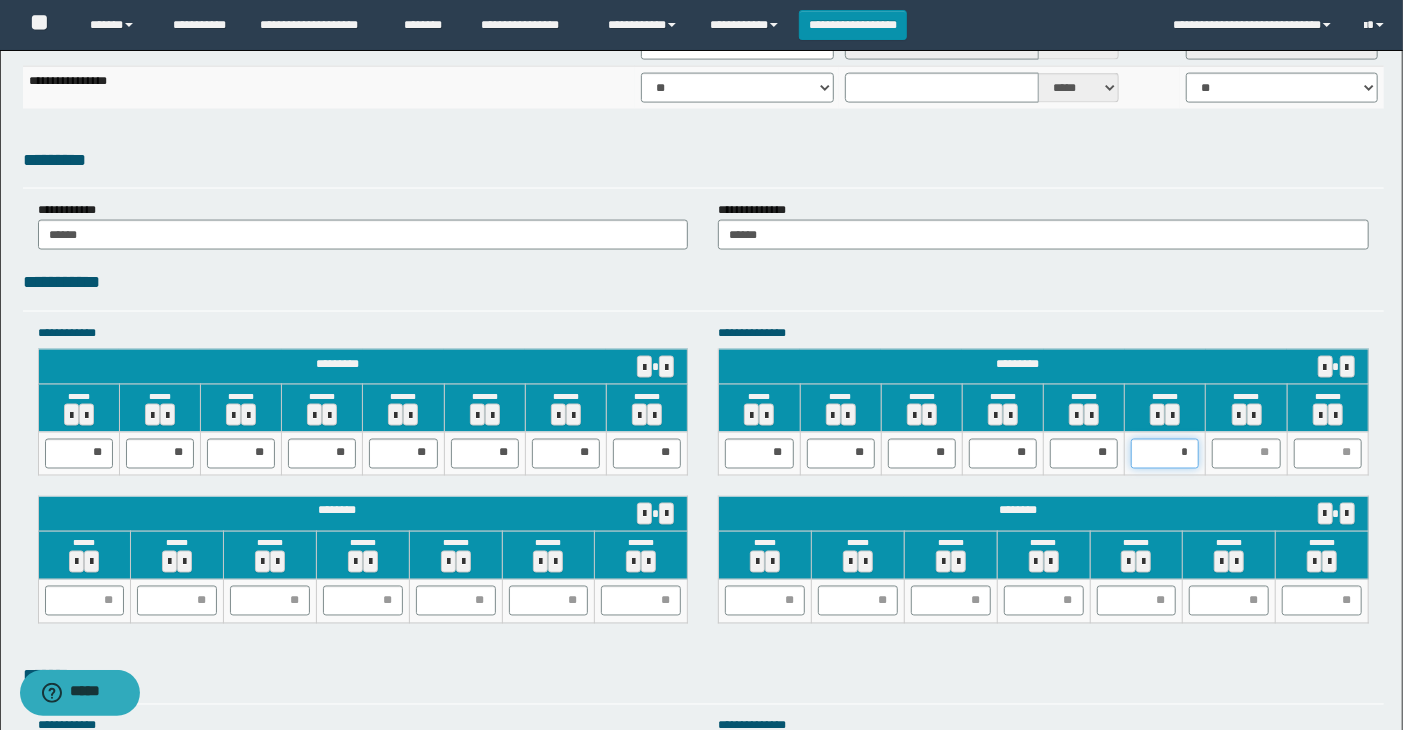 type on "**" 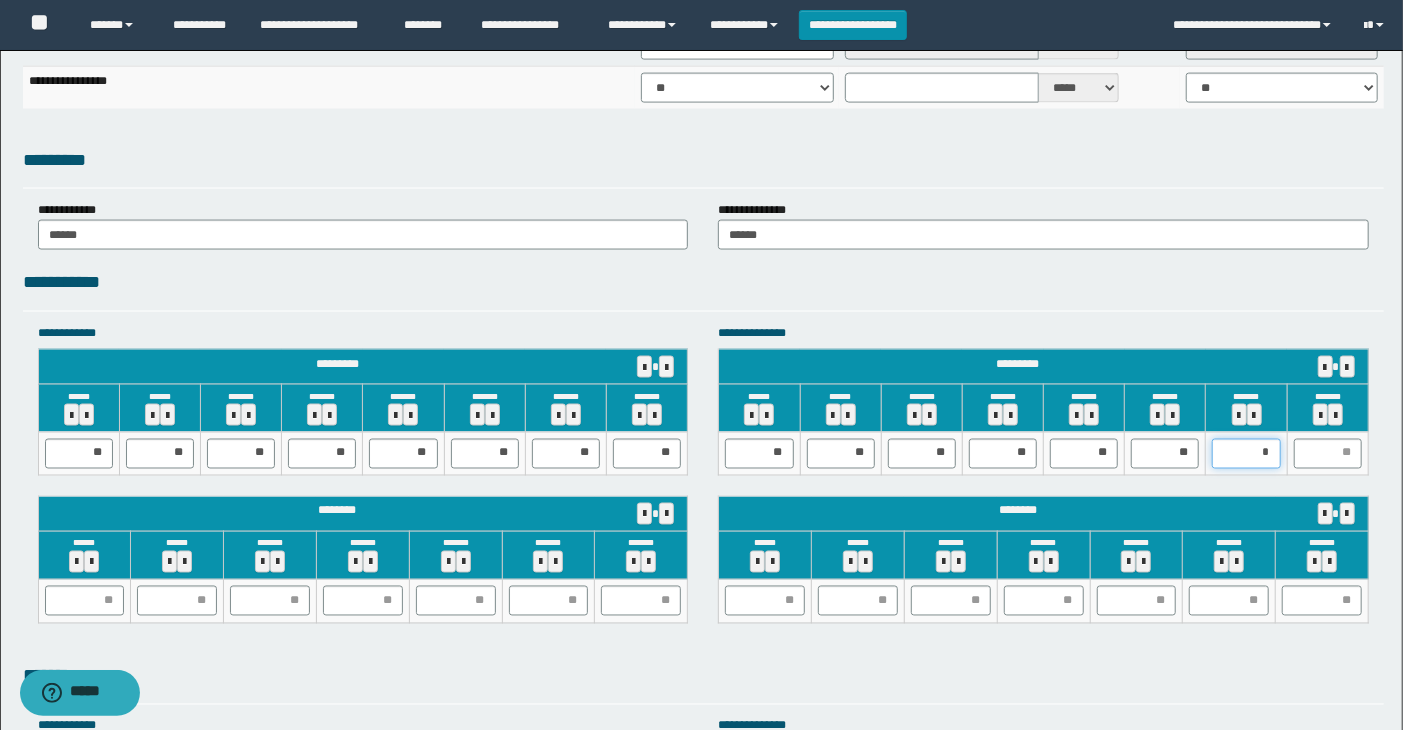 type on "**" 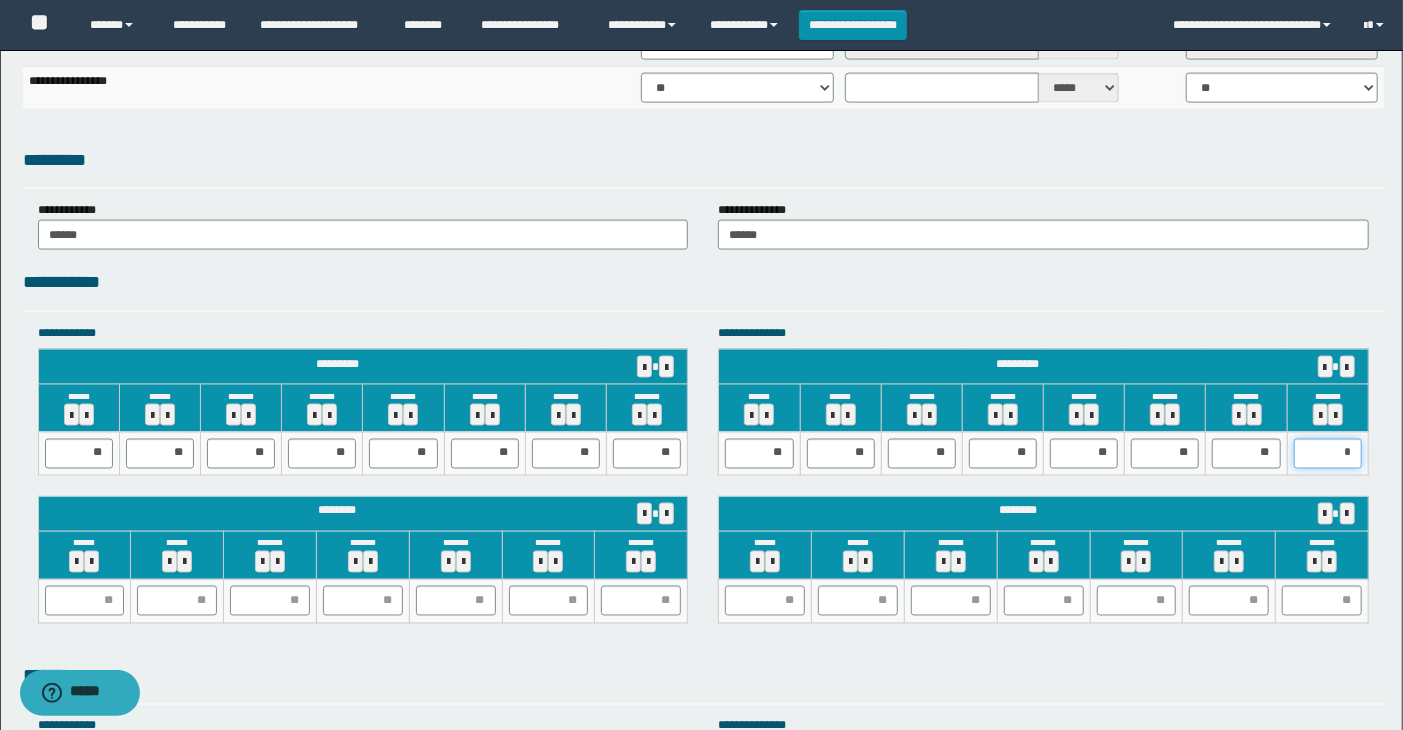 type on "**" 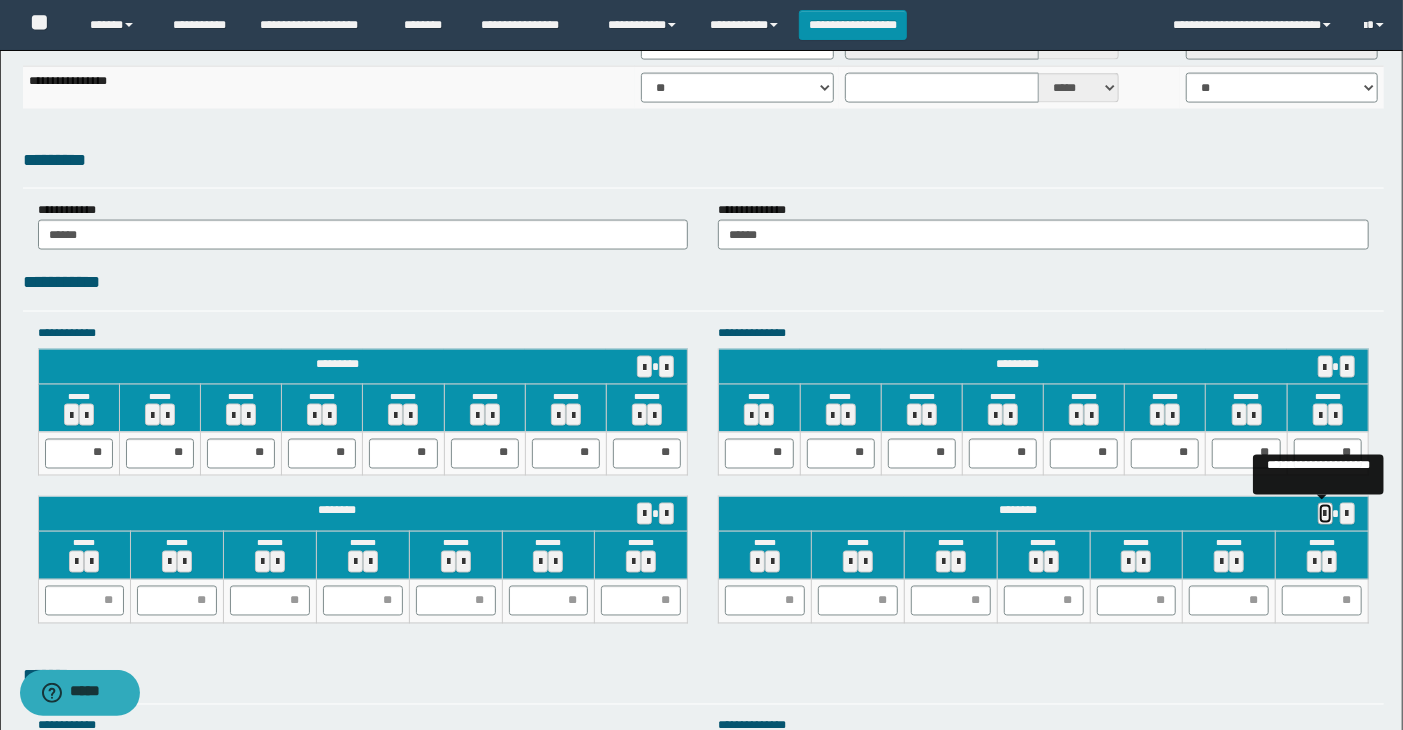 type 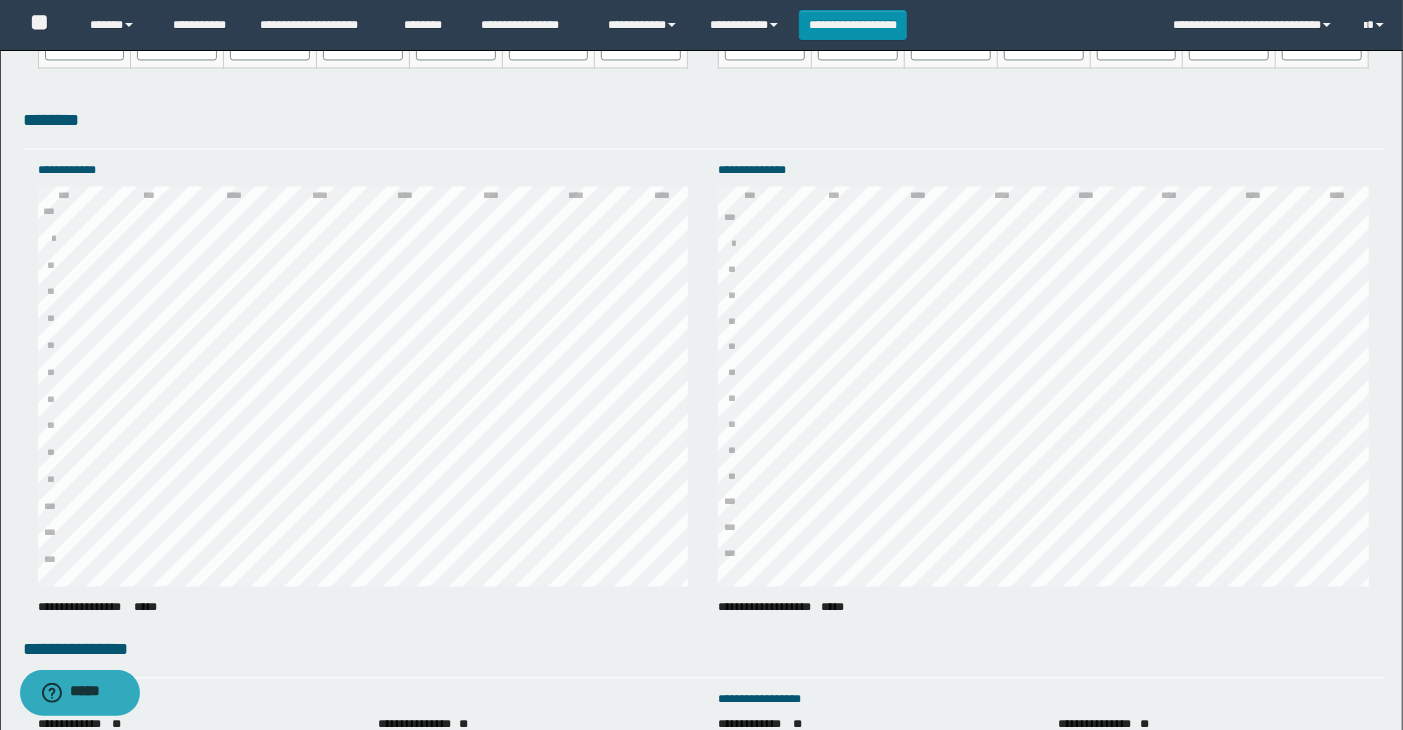 scroll, scrollTop: 2666, scrollLeft: 0, axis: vertical 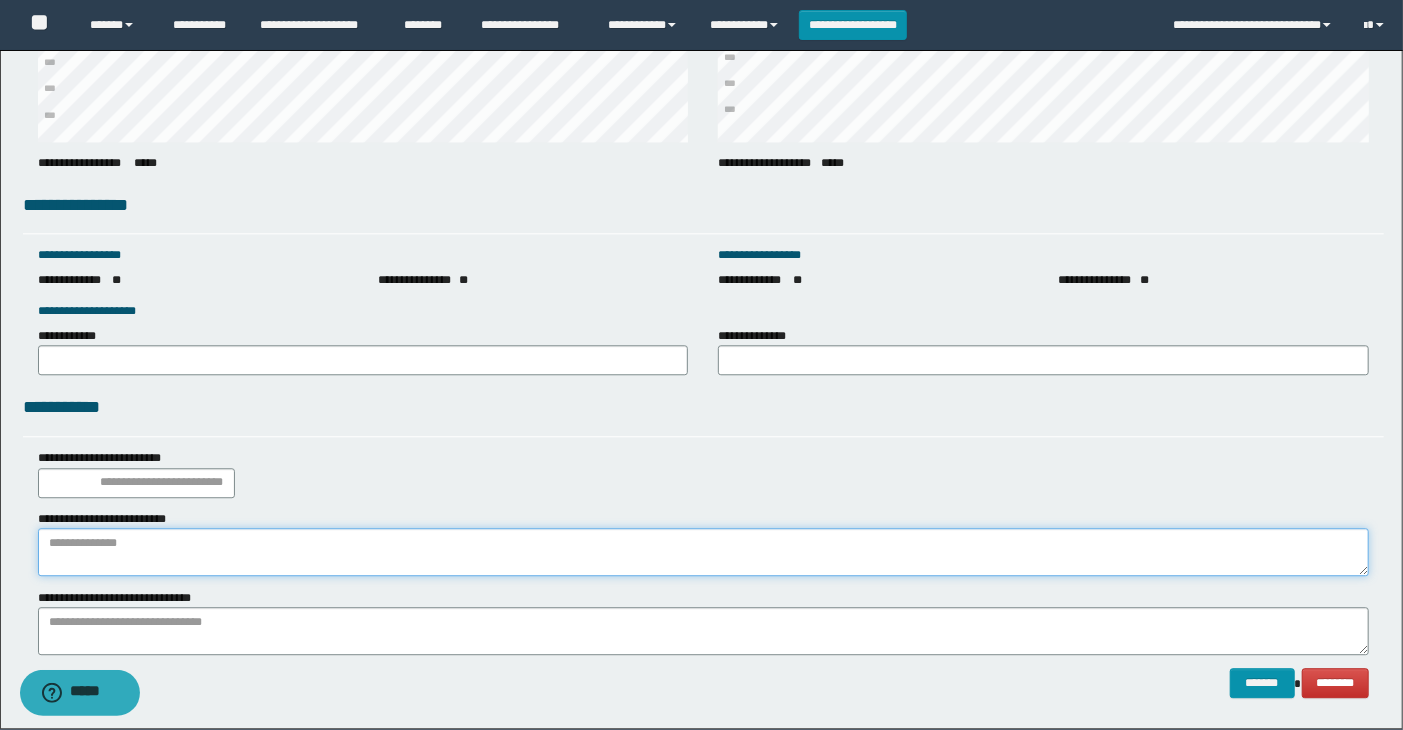 click at bounding box center [704, 552] 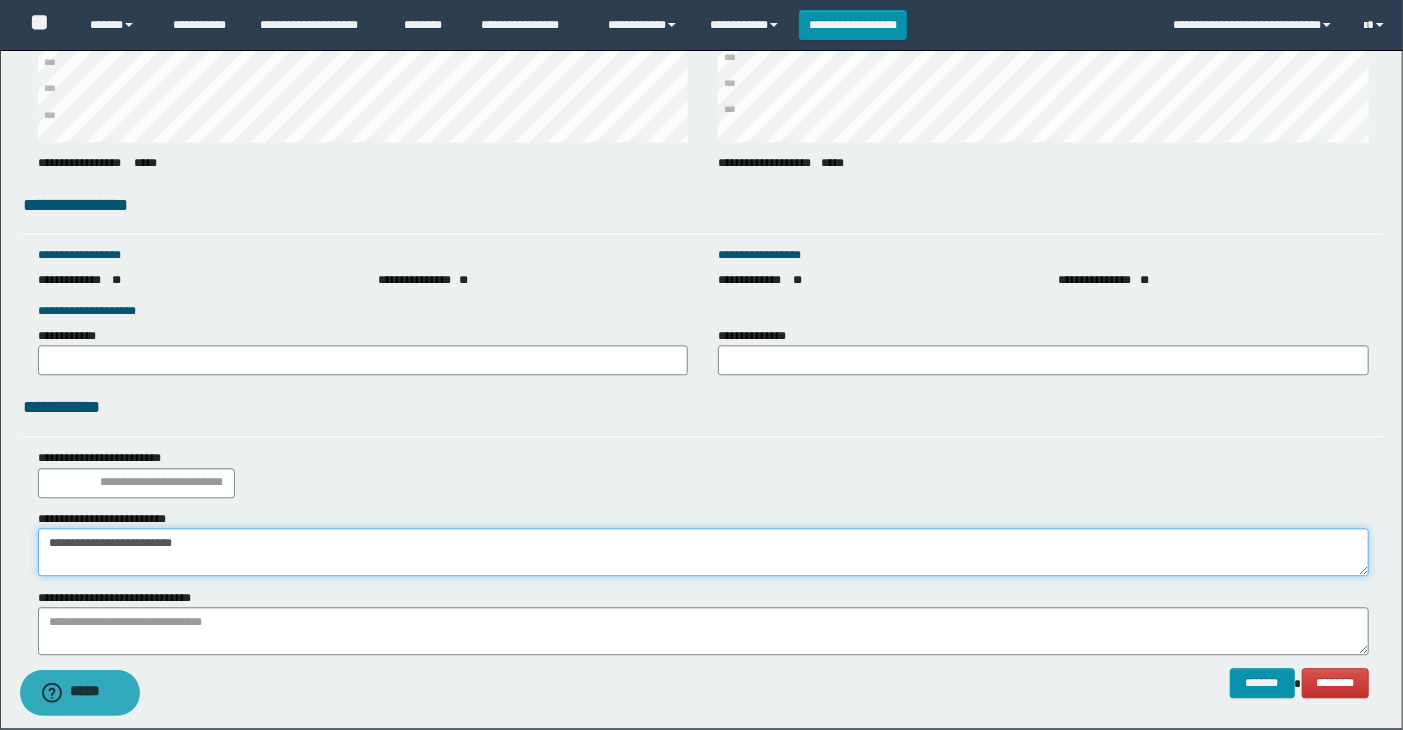 type on "**********" 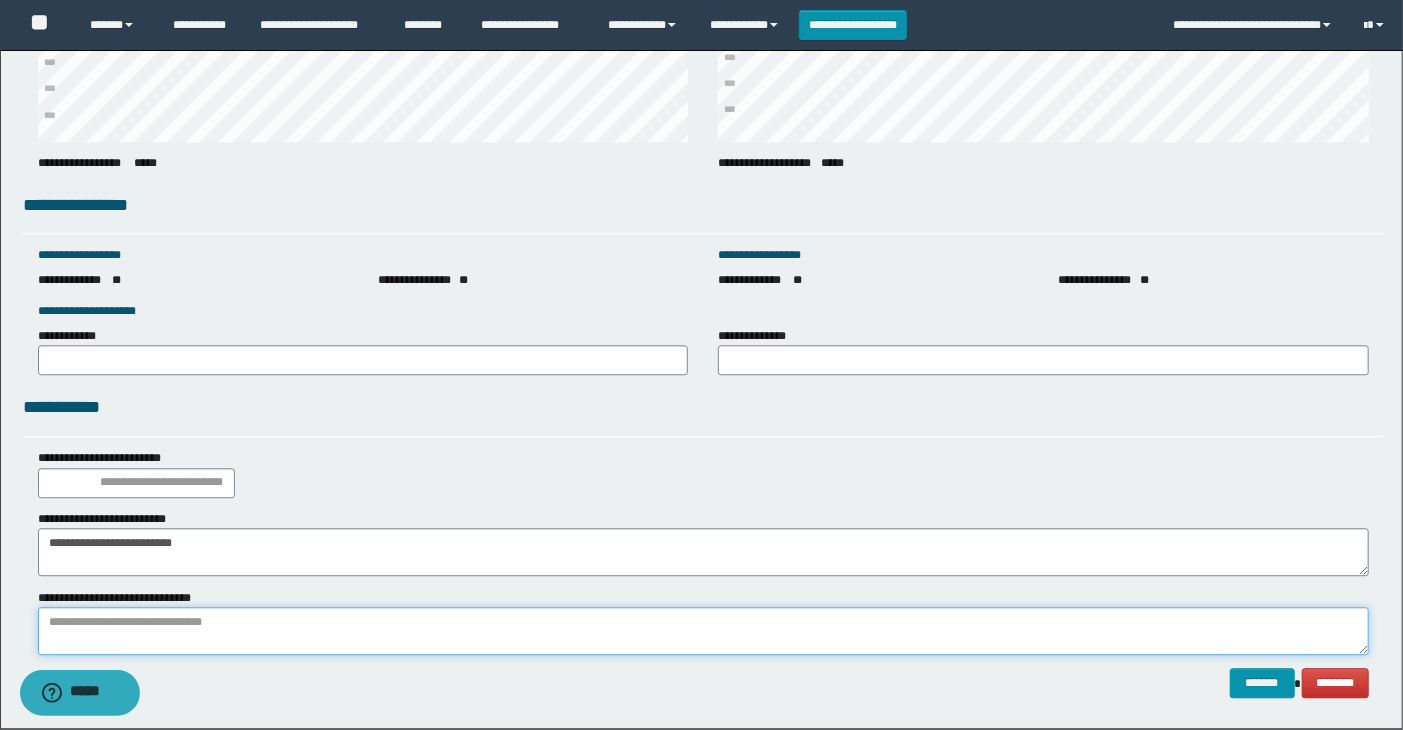 click at bounding box center (704, 631) 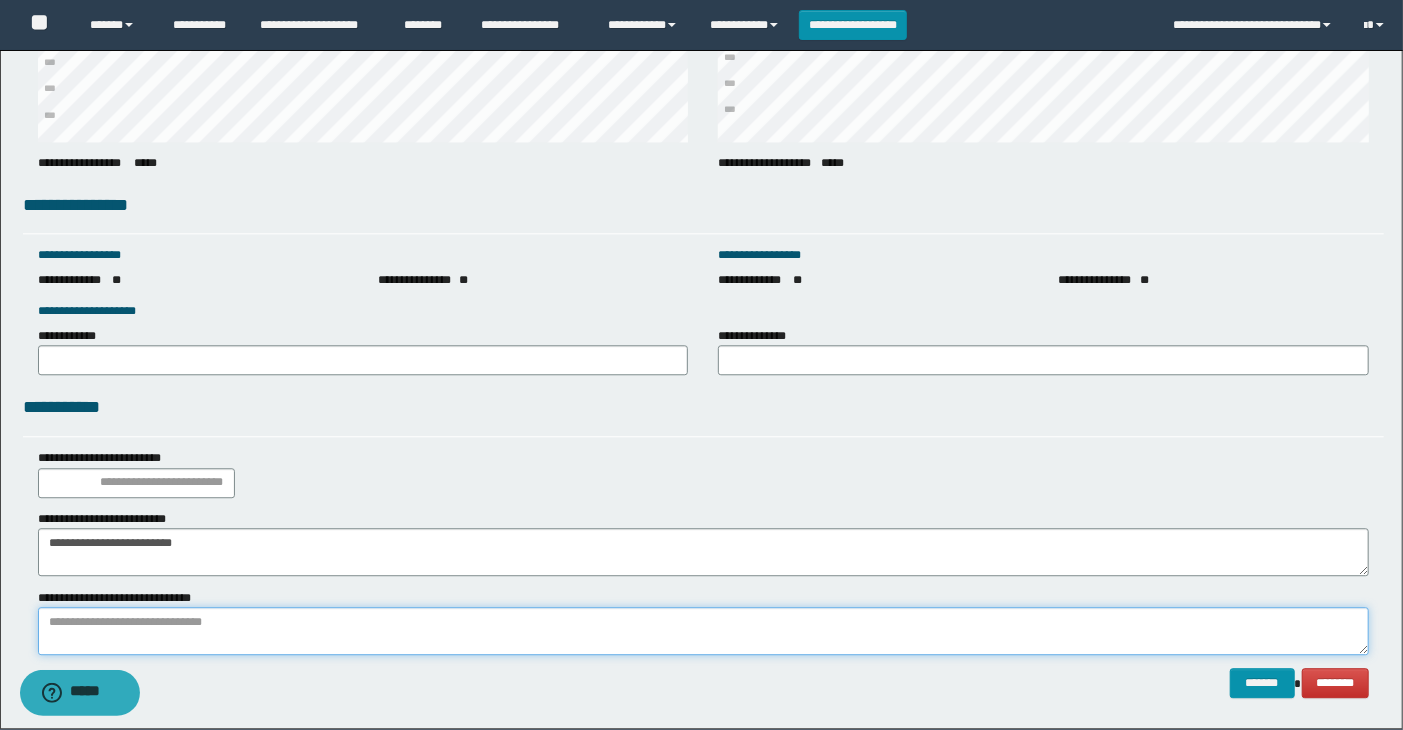 paste on "**********" 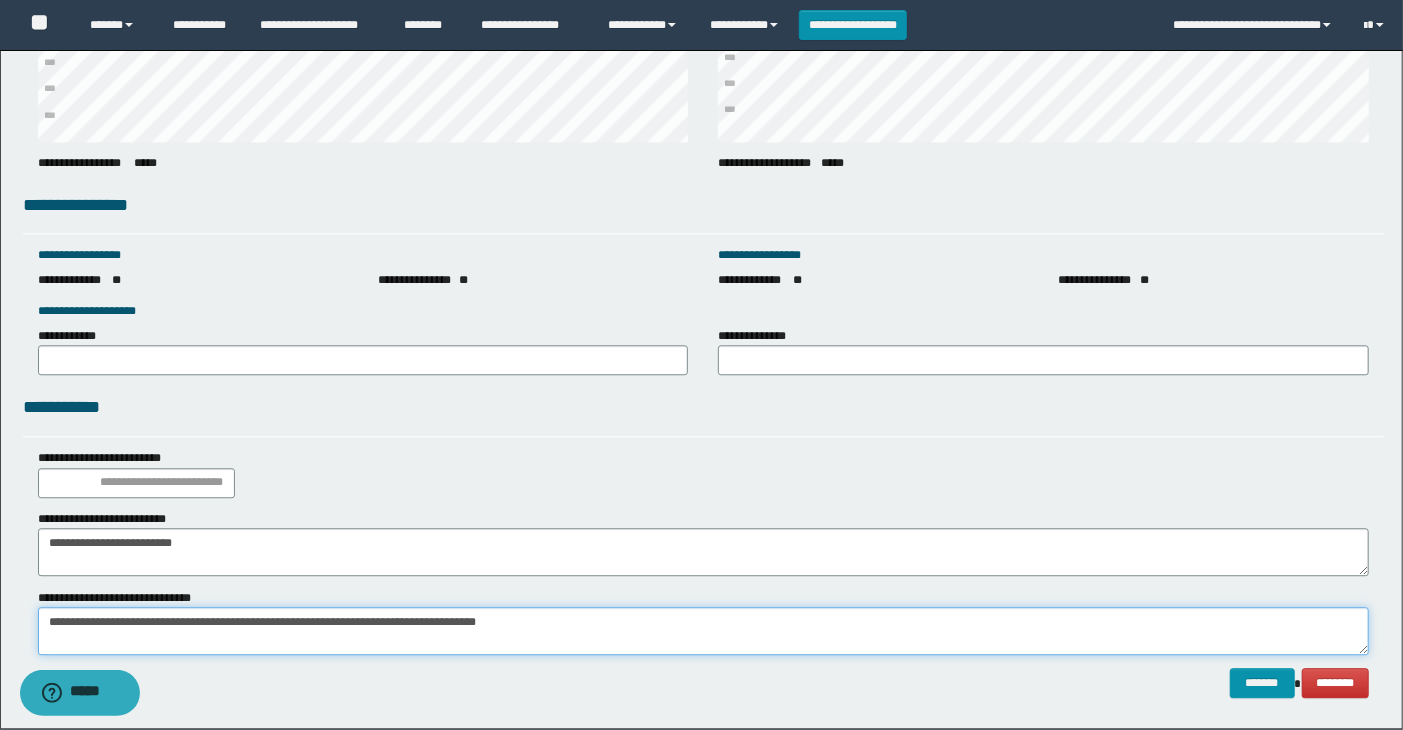 click on "**********" at bounding box center (704, 631) 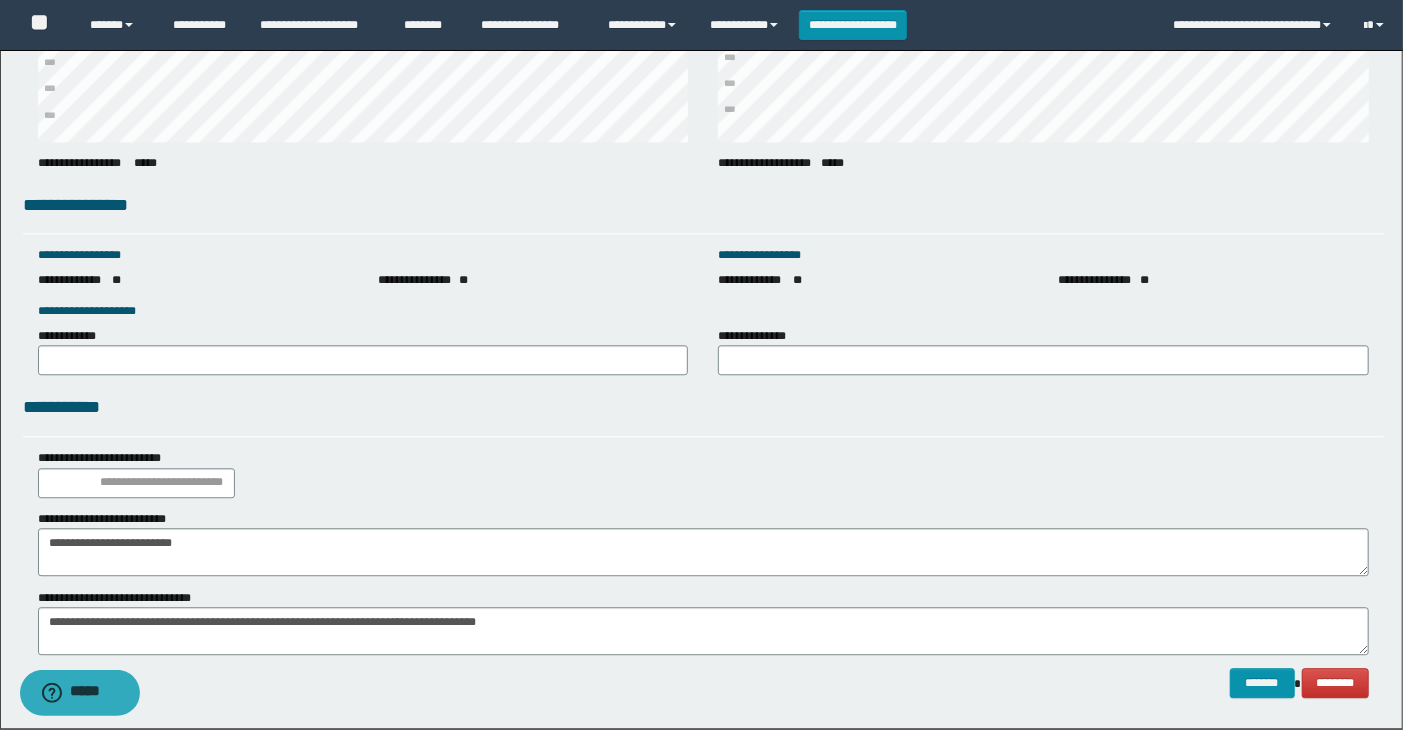 drag, startPoint x: 237, startPoint y: 623, endPoint x: 665, endPoint y: 416, distance: 475.4293 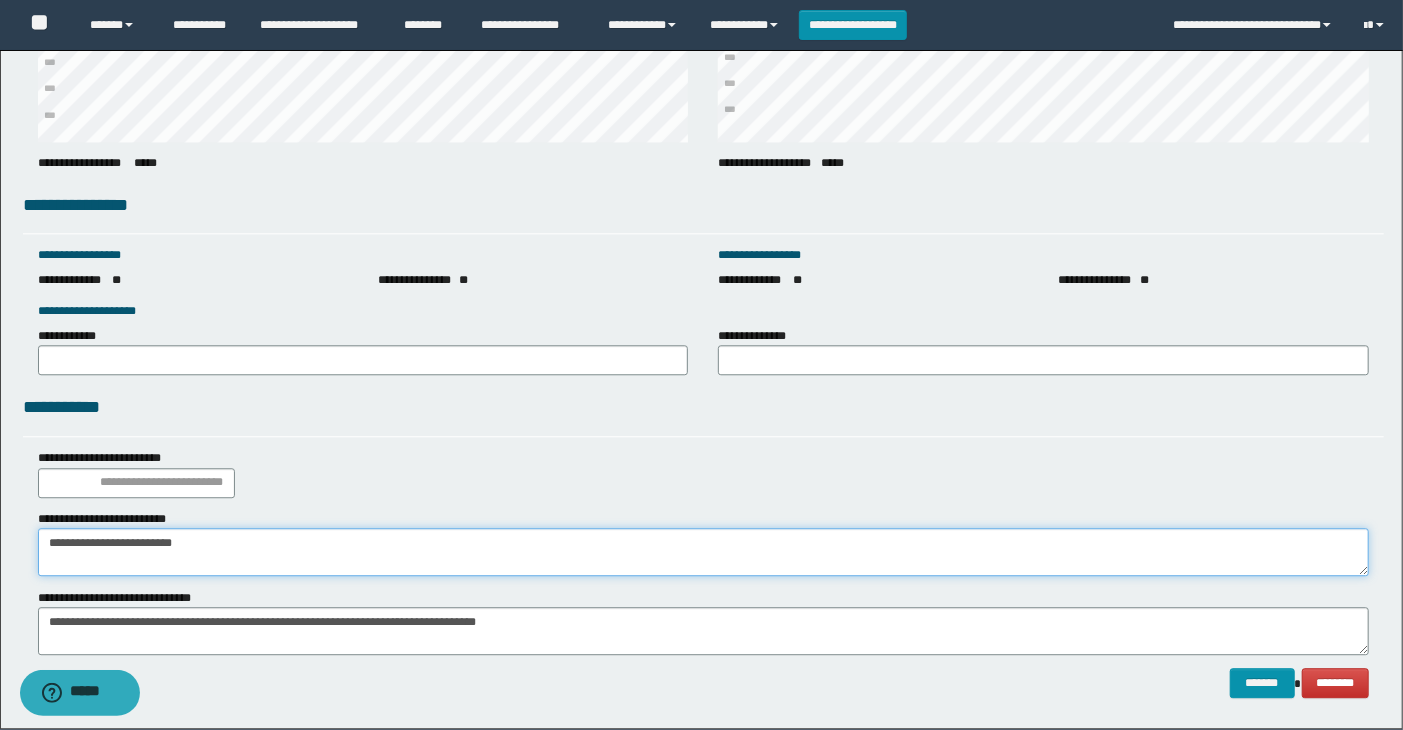 click on "**********" at bounding box center [704, 552] 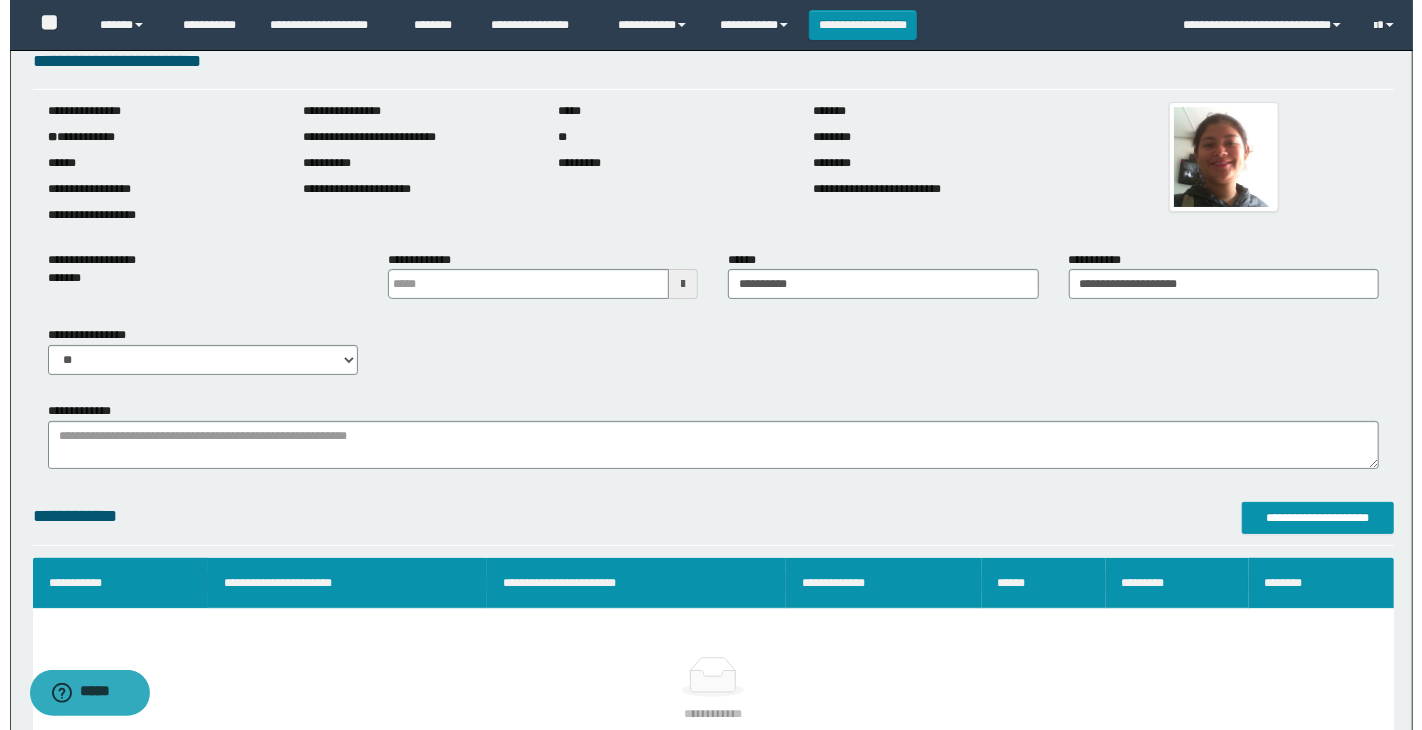 scroll, scrollTop: 111, scrollLeft: 0, axis: vertical 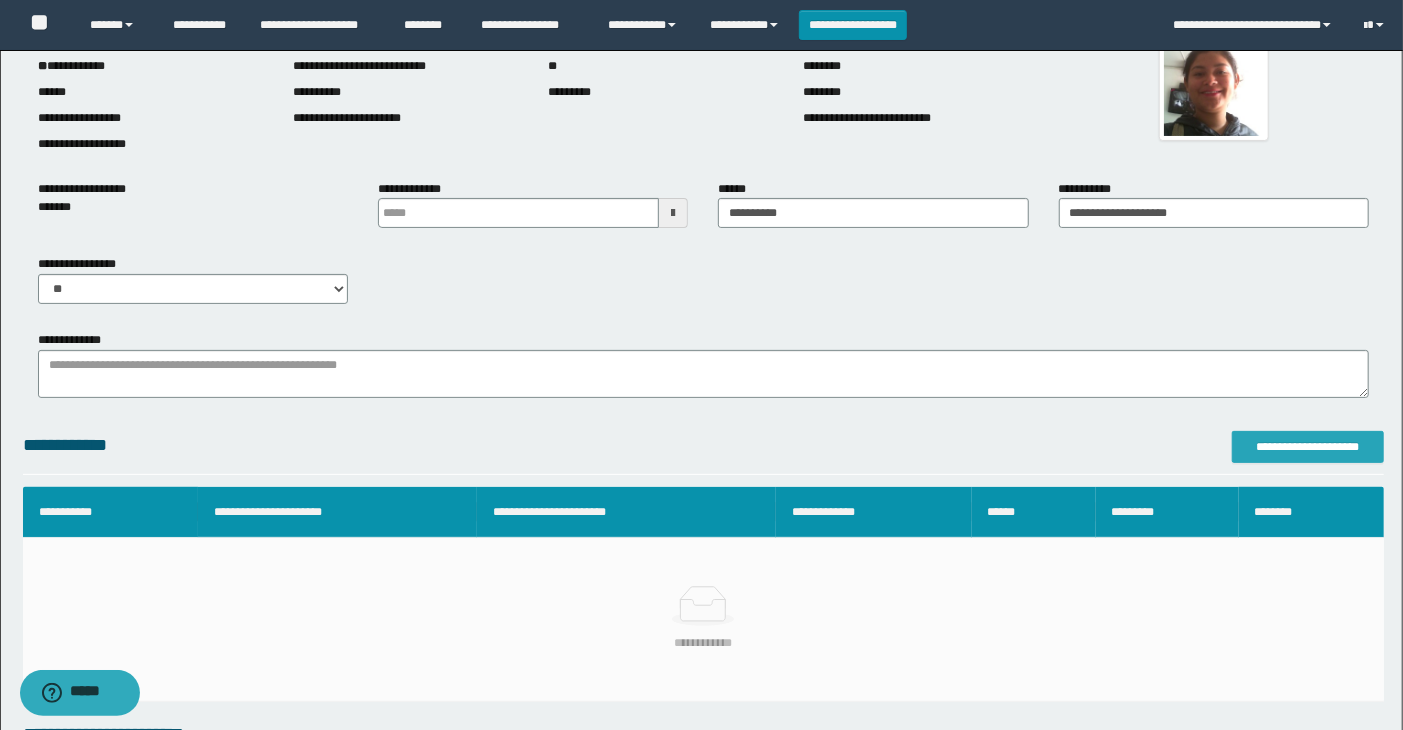 type on "**********" 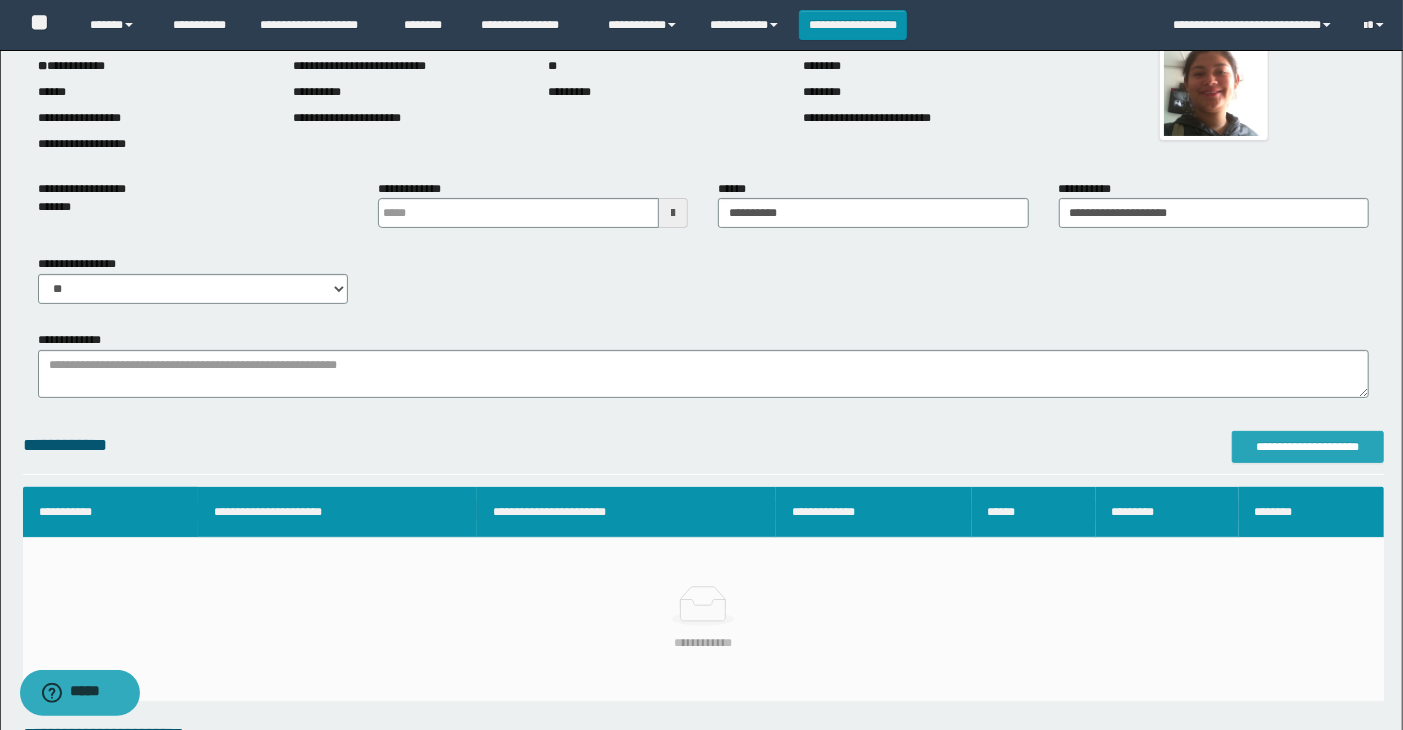 click on "**********" at bounding box center [1308, 447] 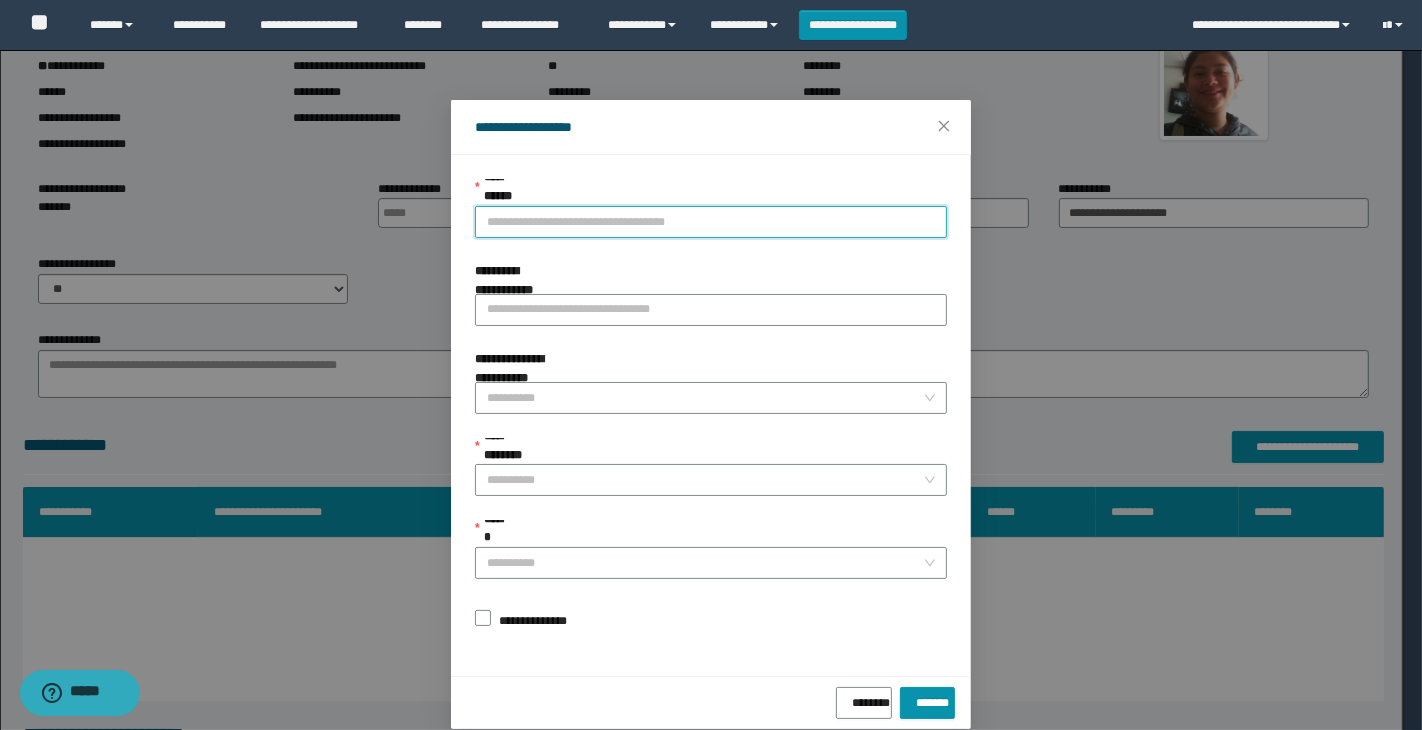 click on "**********" at bounding box center (711, 222) 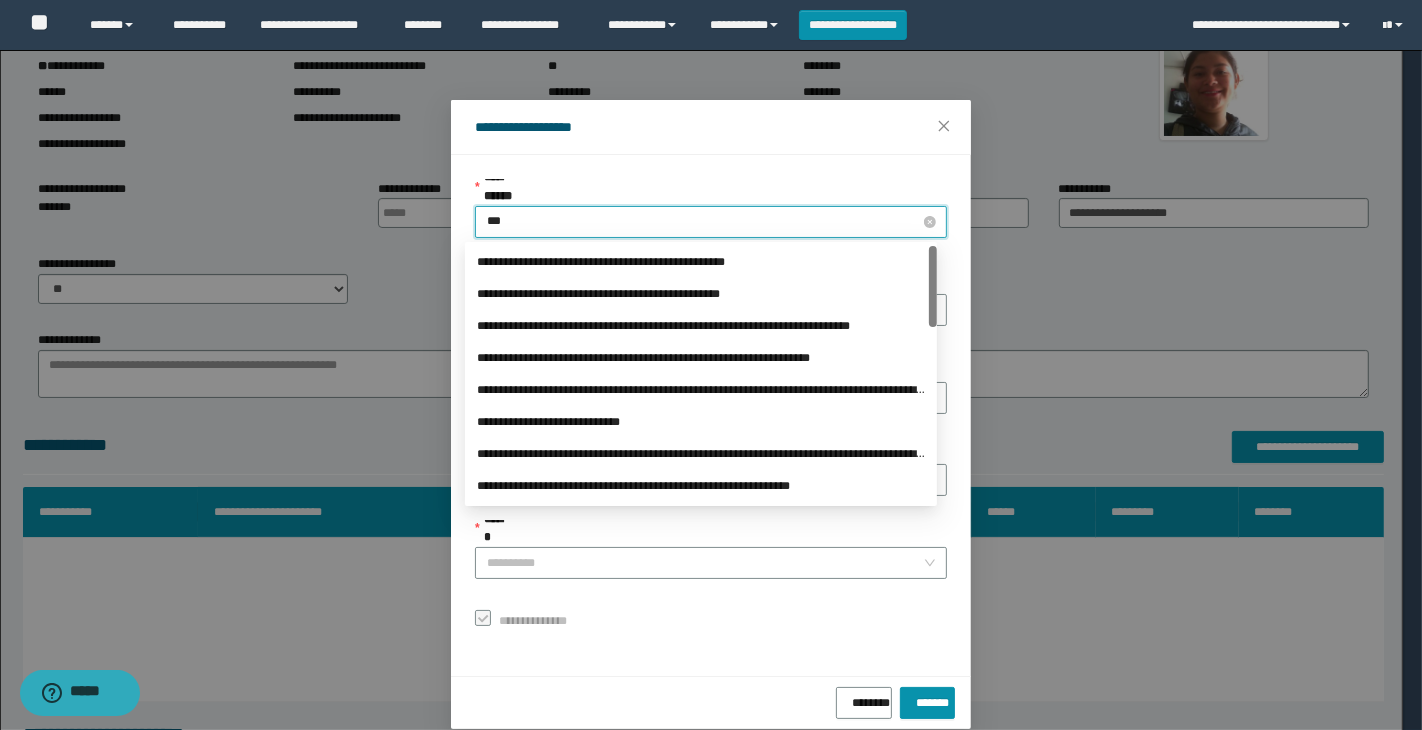 type on "****" 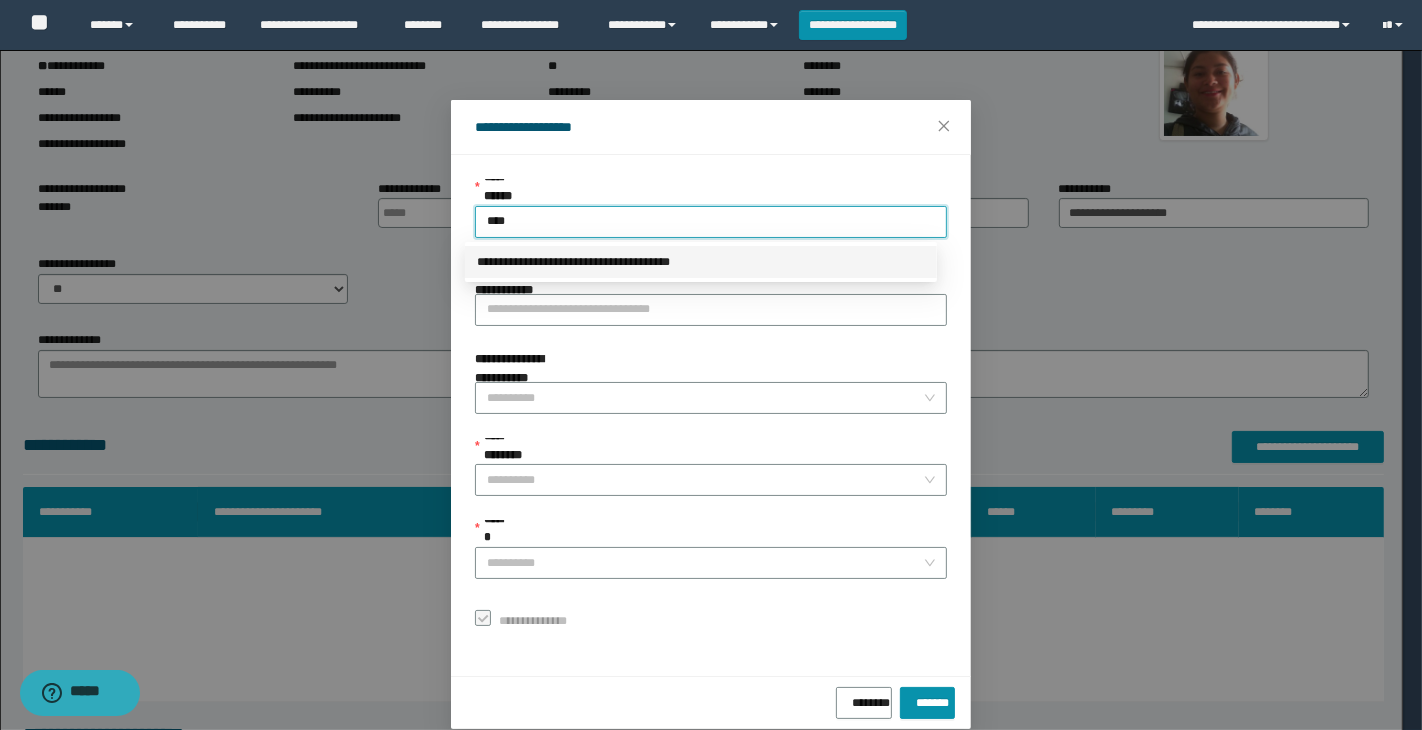 click on "**********" at bounding box center [701, 262] 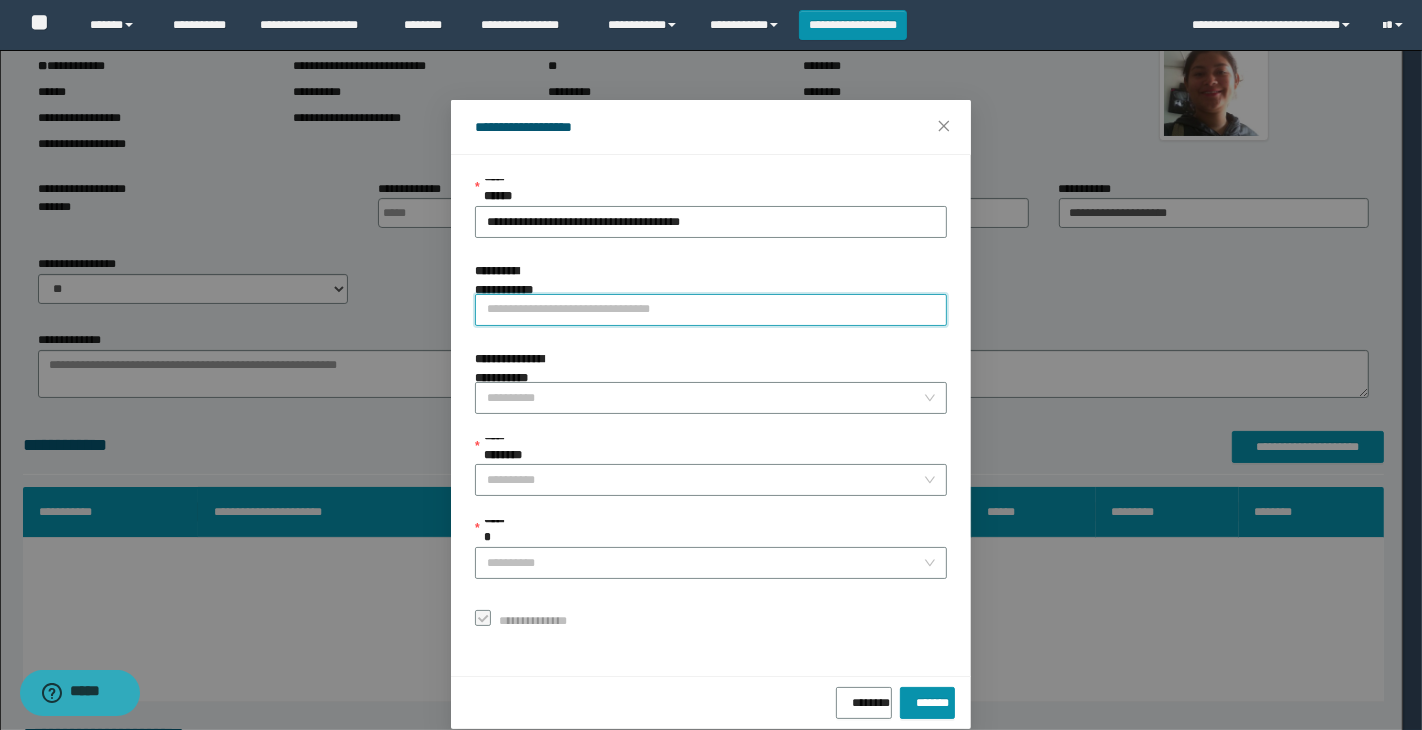 click on "**********" at bounding box center [711, 310] 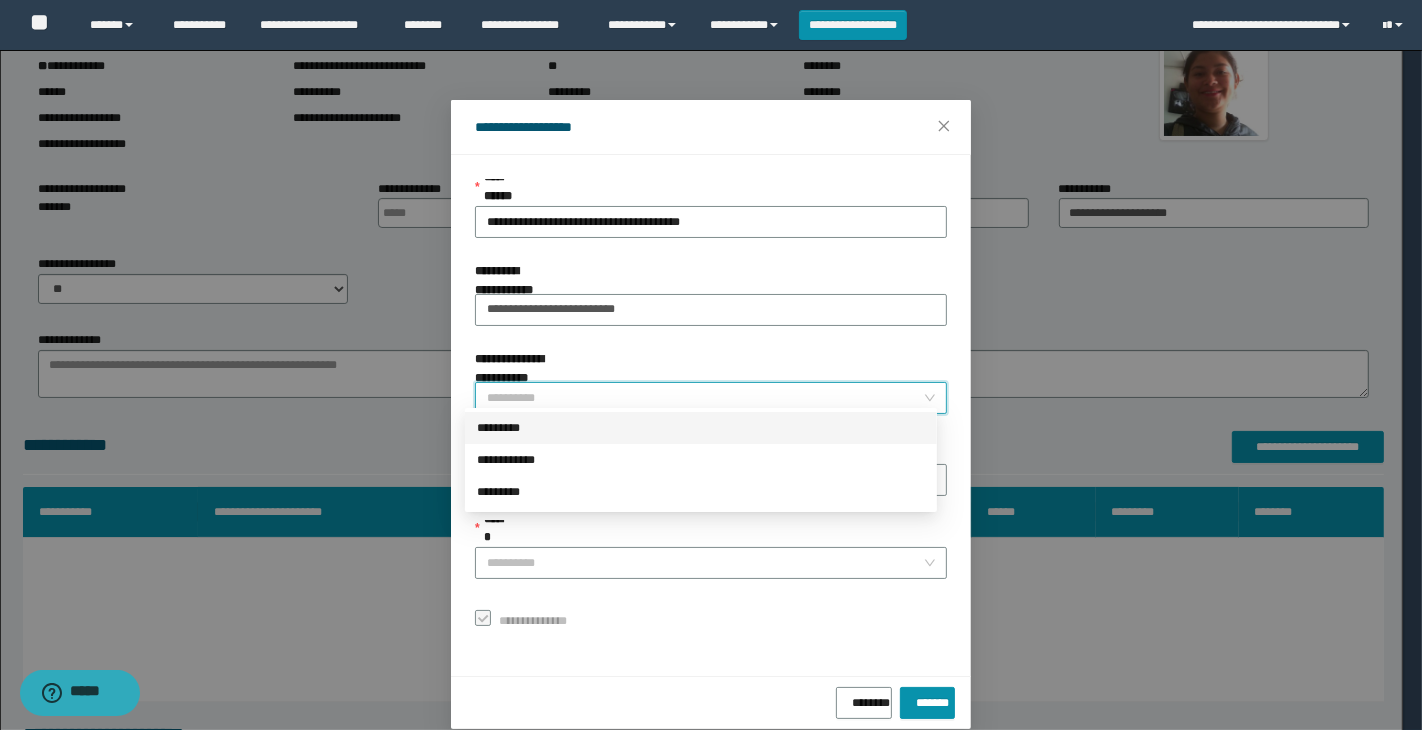 click on "**********" at bounding box center [705, 398] 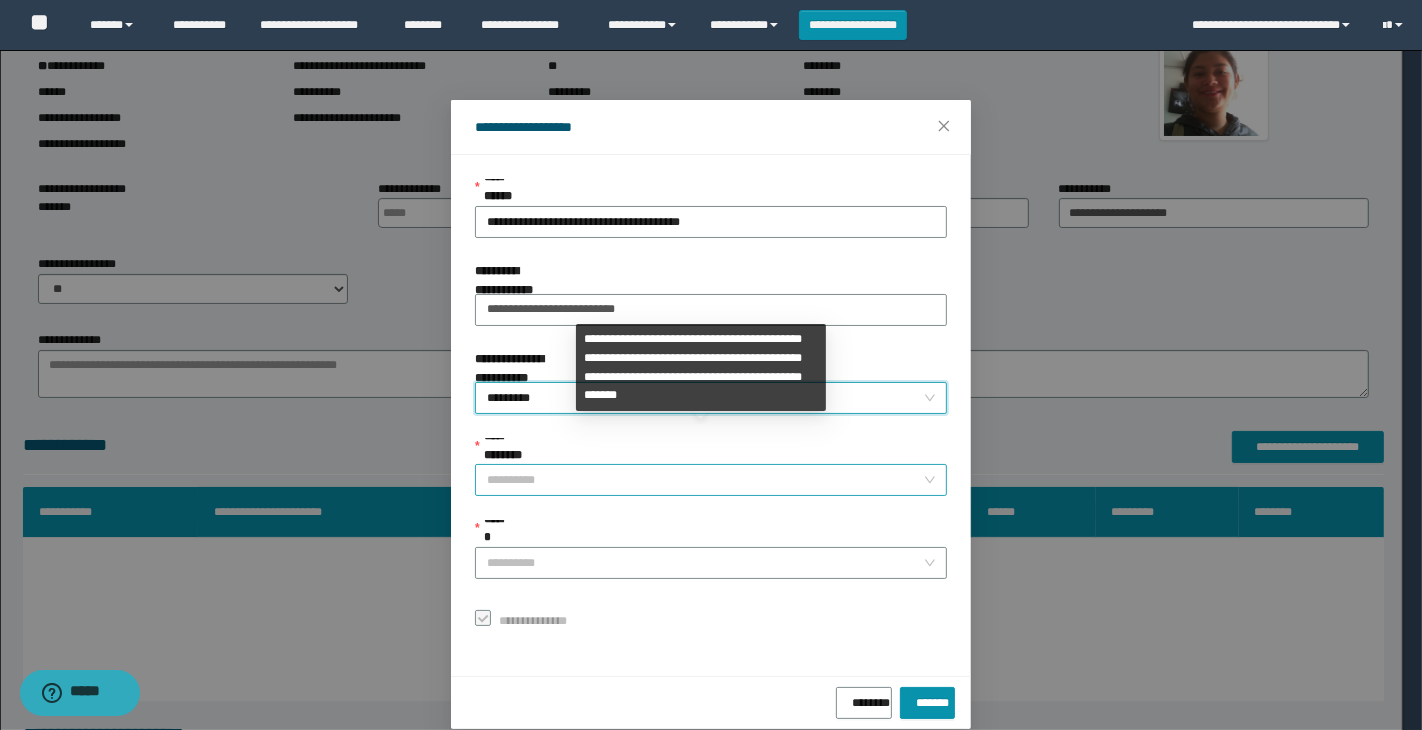 click on "**********" at bounding box center (705, 480) 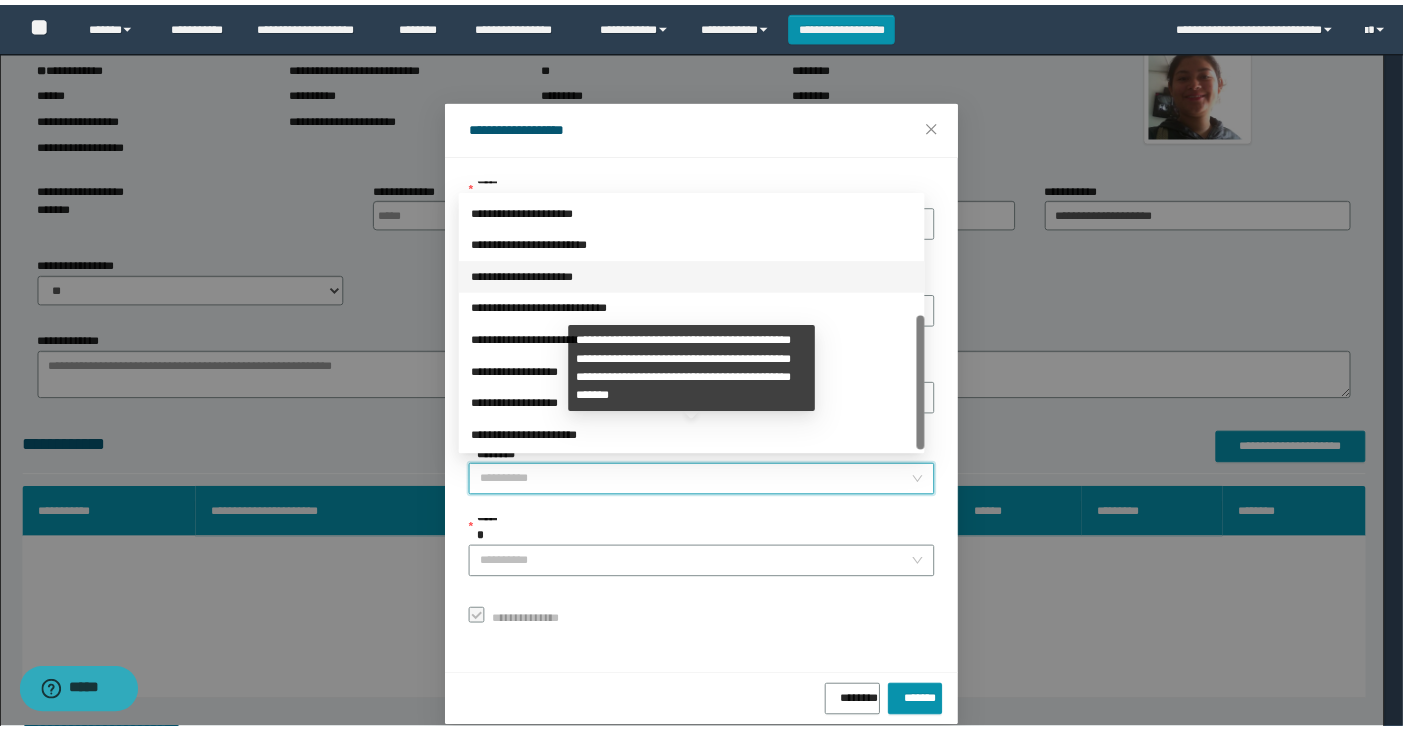 scroll, scrollTop: 223, scrollLeft: 0, axis: vertical 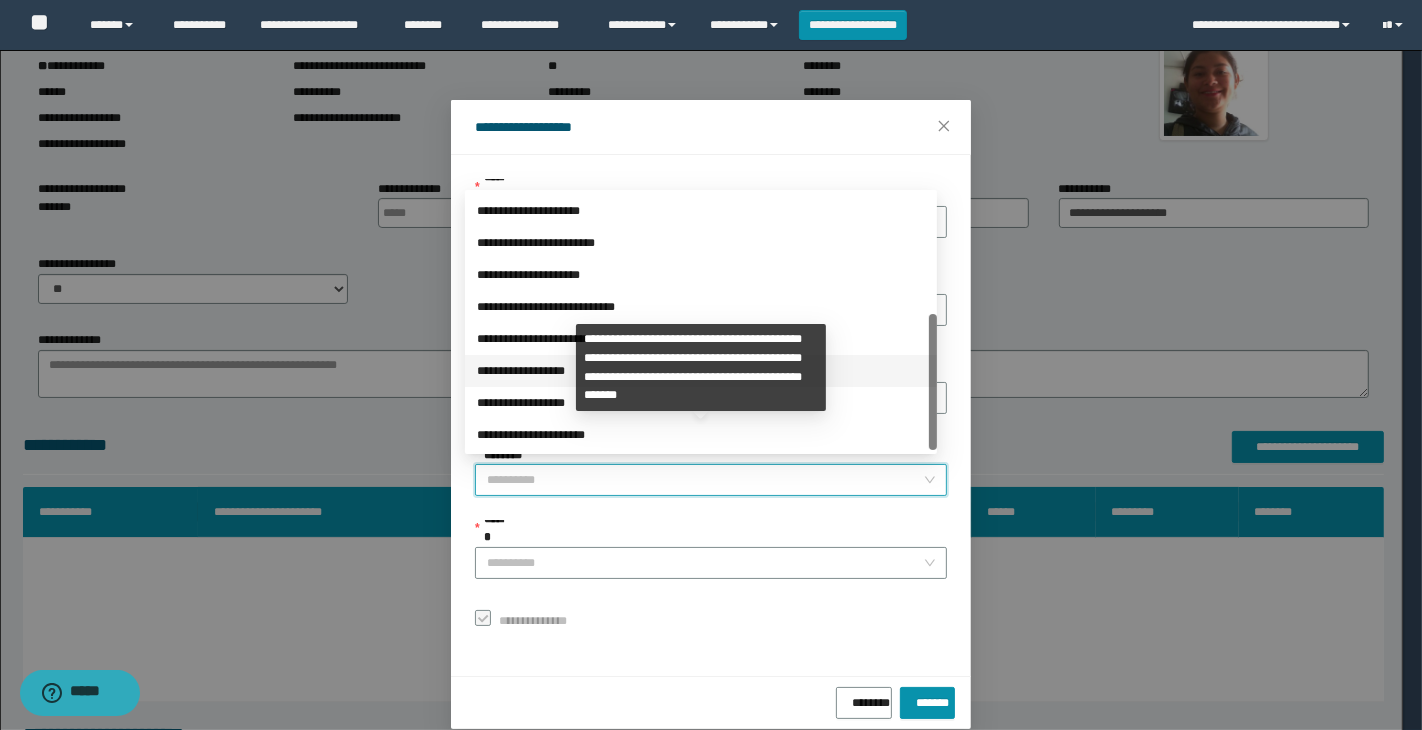 click on "**********" at bounding box center (701, 371) 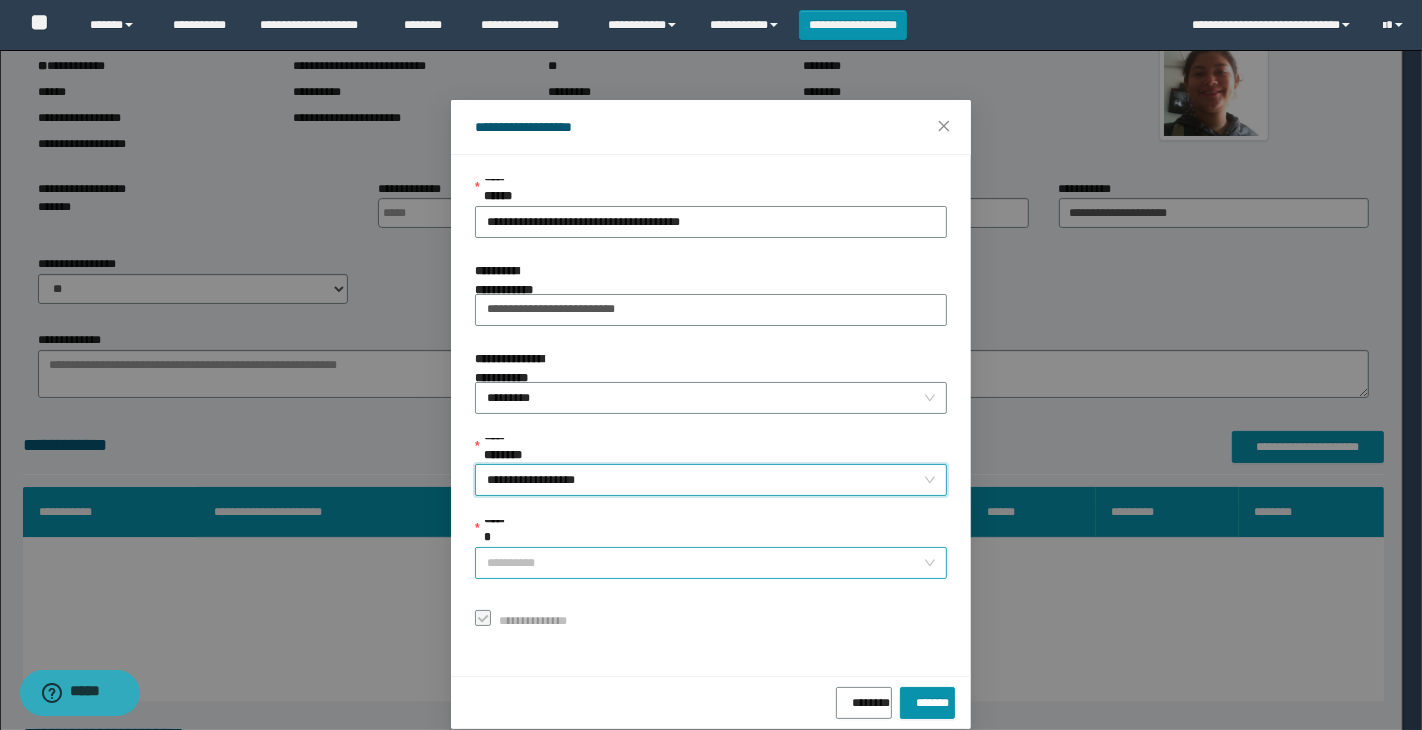 click on "******" at bounding box center (705, 563) 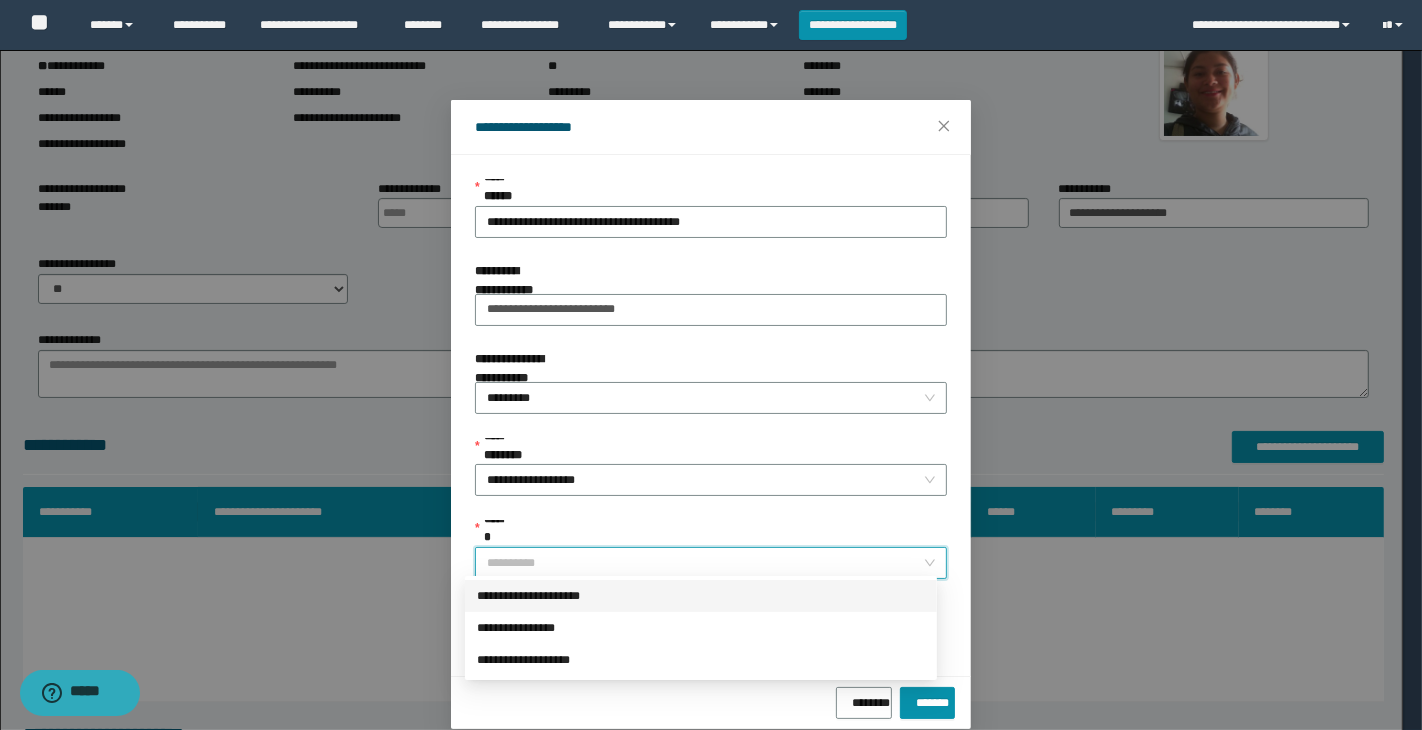click on "**********" at bounding box center [701, 596] 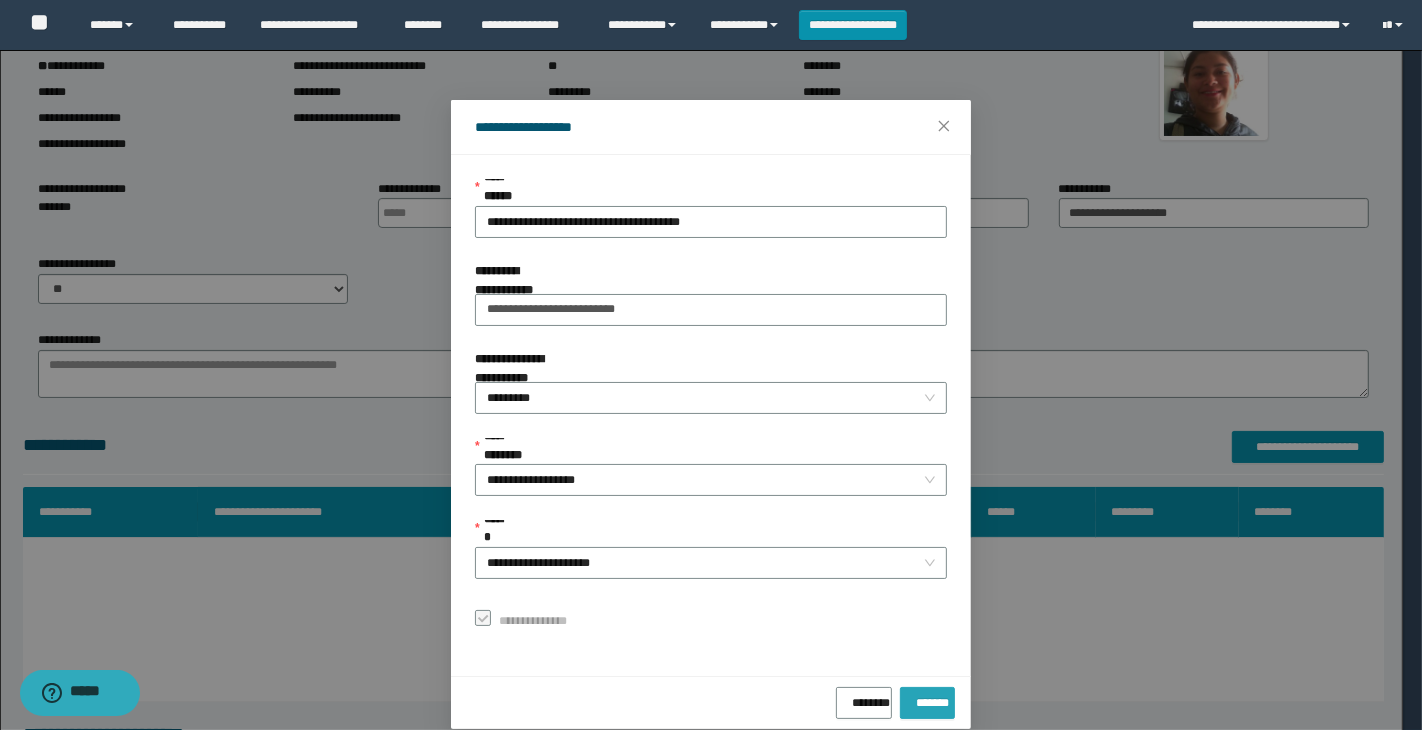 click on "*******" at bounding box center (927, 699) 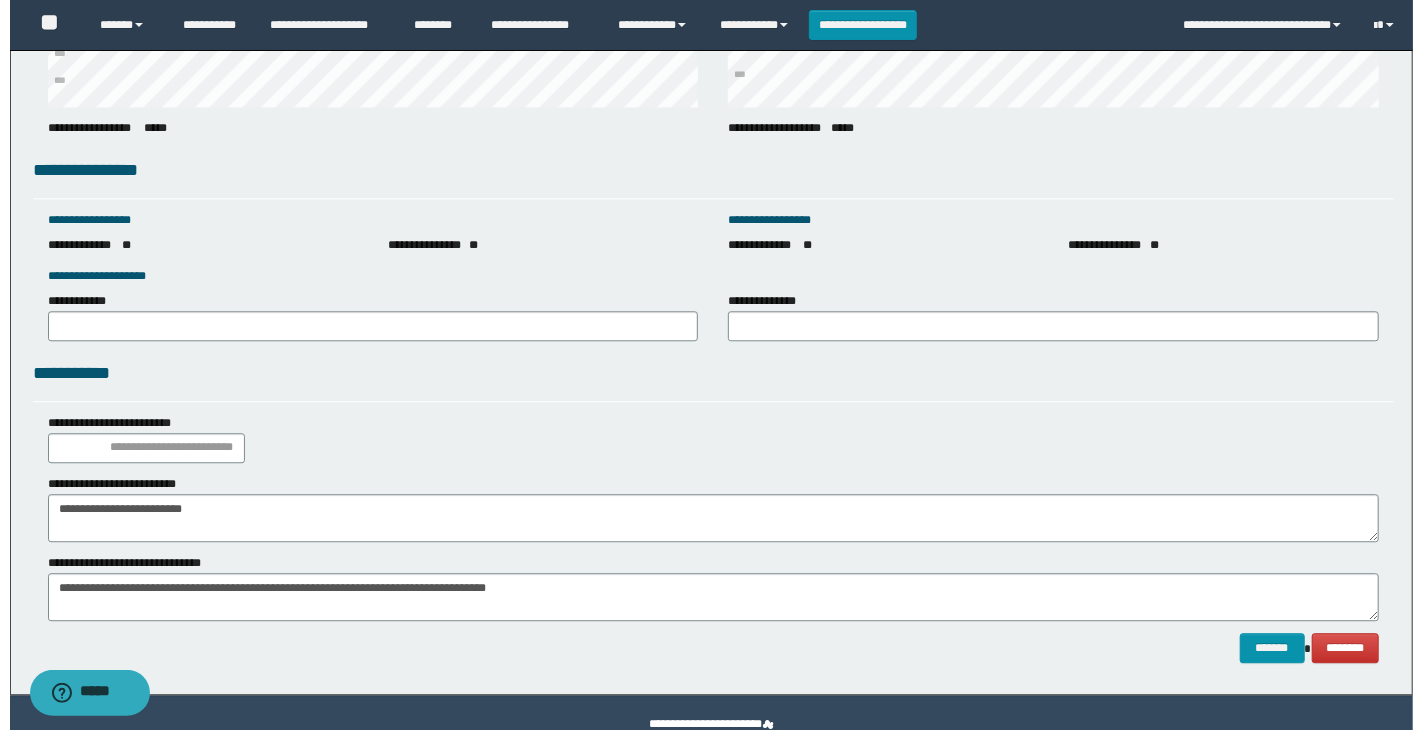 scroll, scrollTop: 2707, scrollLeft: 0, axis: vertical 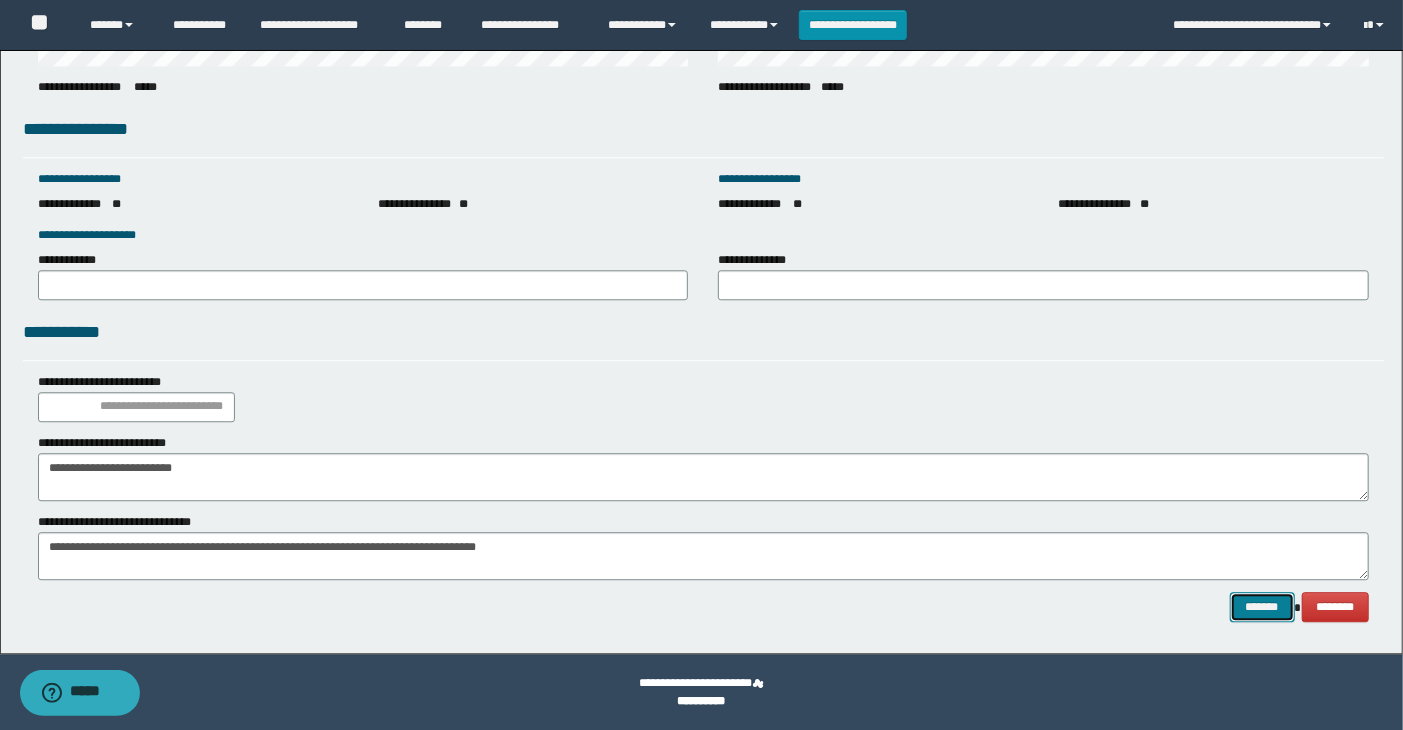 click on "*******" at bounding box center [1262, 607] 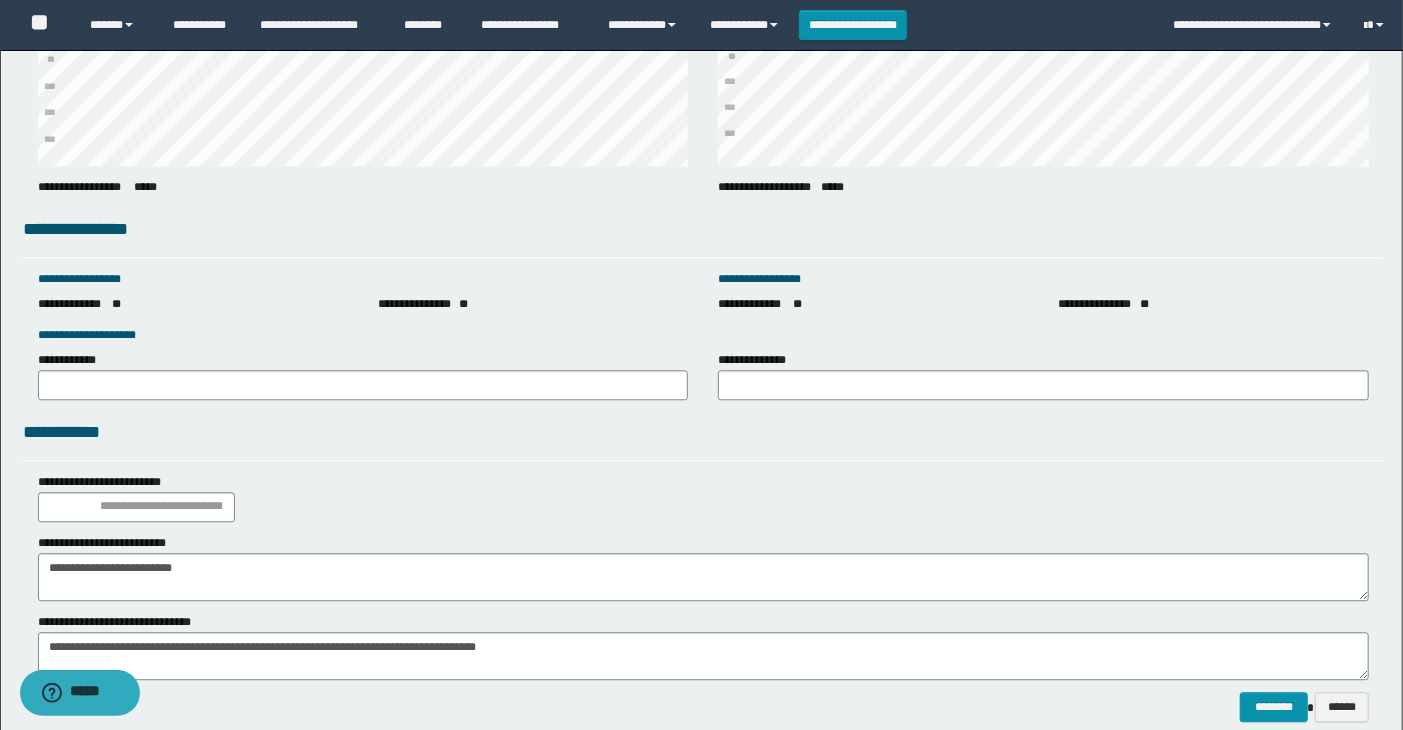 scroll, scrollTop: 2707, scrollLeft: 0, axis: vertical 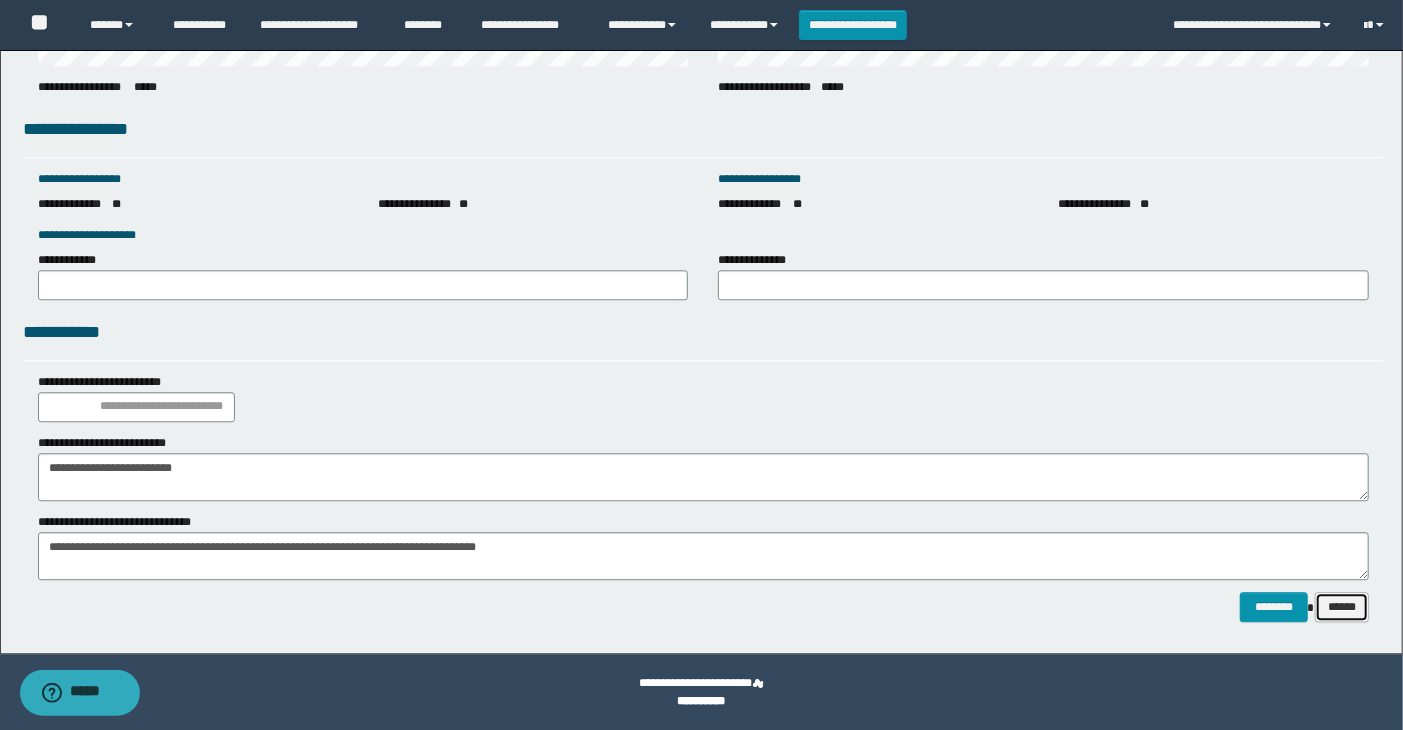 click on "******" at bounding box center (1342, 607) 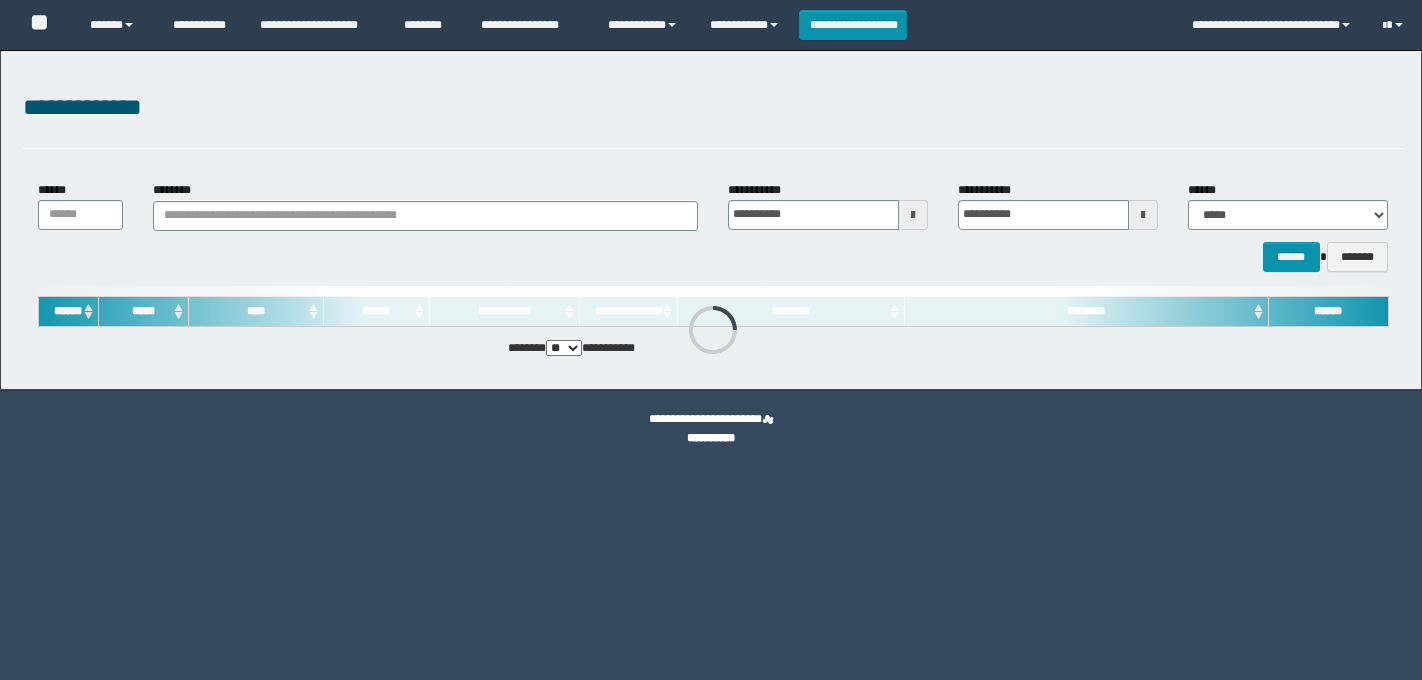 scroll, scrollTop: 0, scrollLeft: 0, axis: both 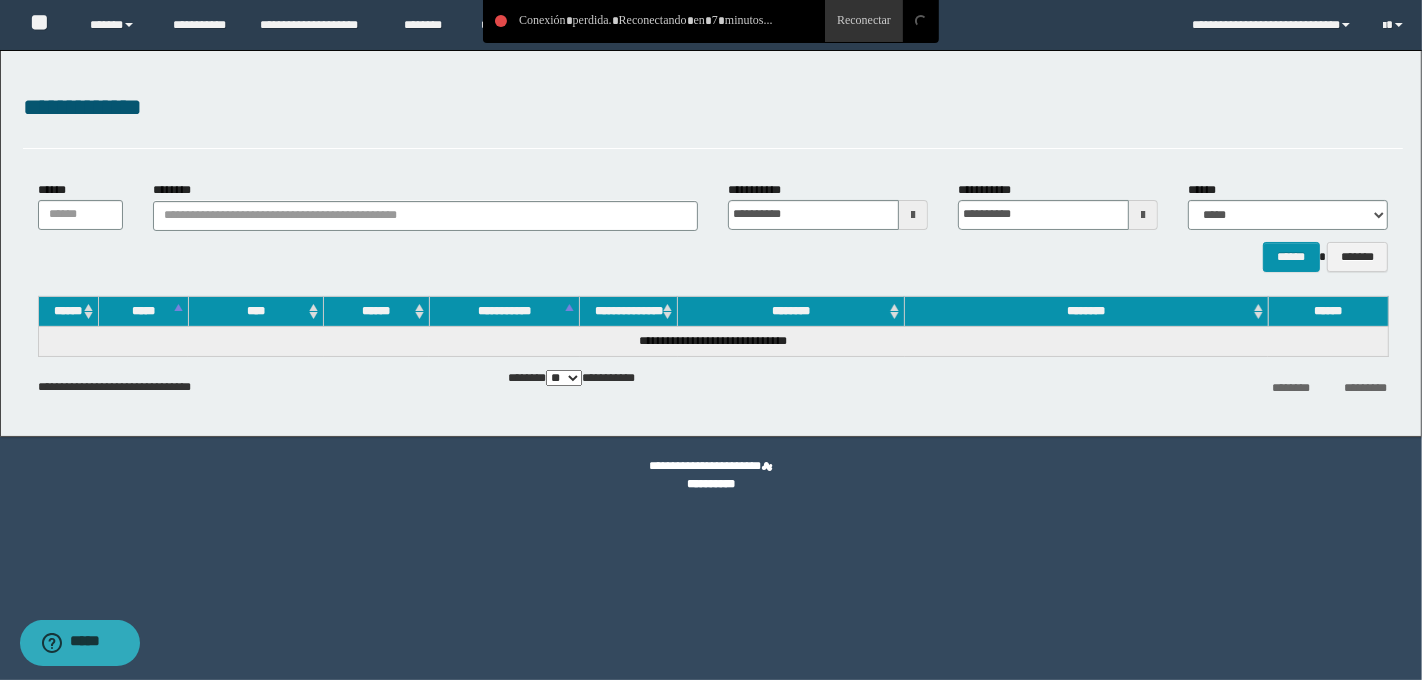 click on "**********" at bounding box center [711, 340] 